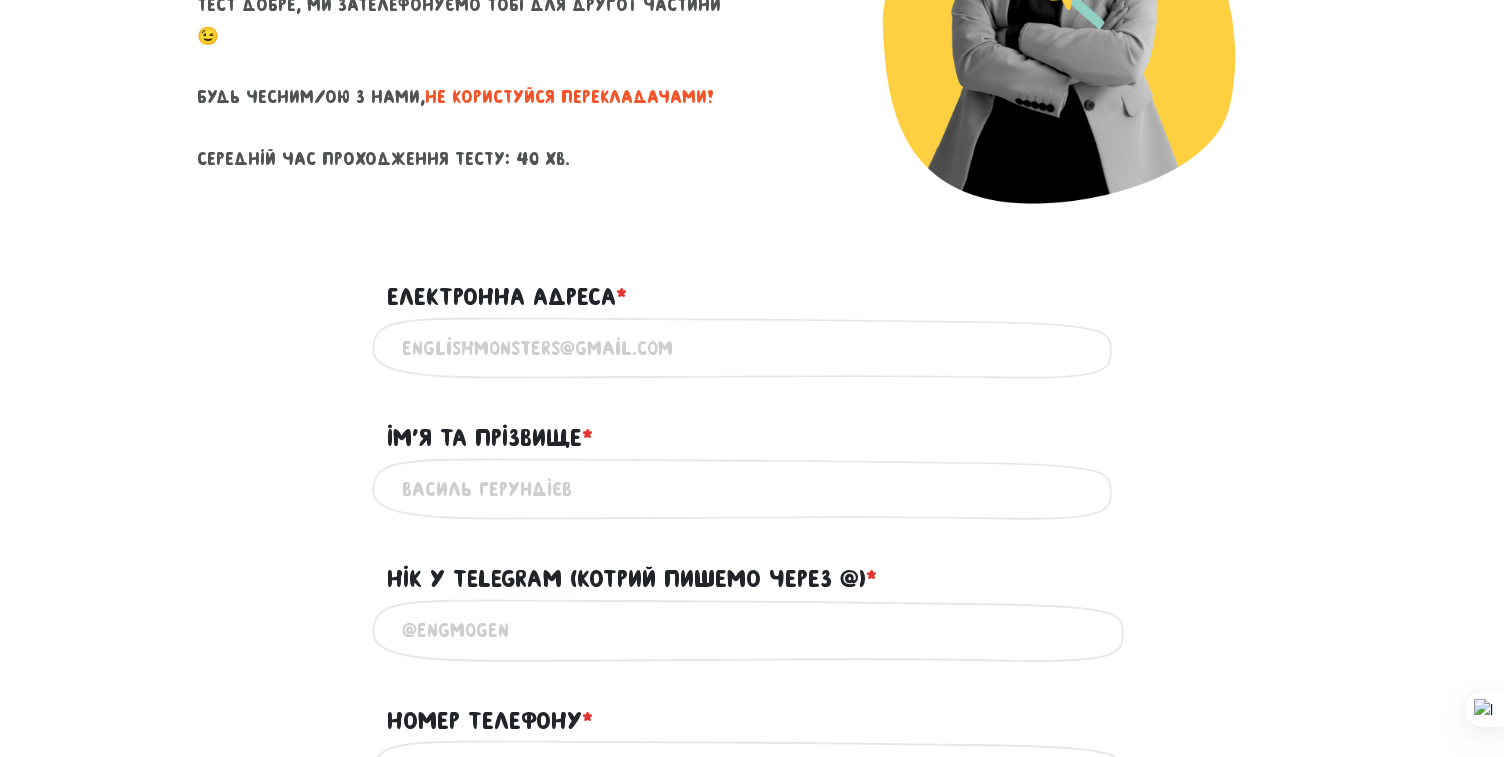 scroll, scrollTop: 436, scrollLeft: 0, axis: vertical 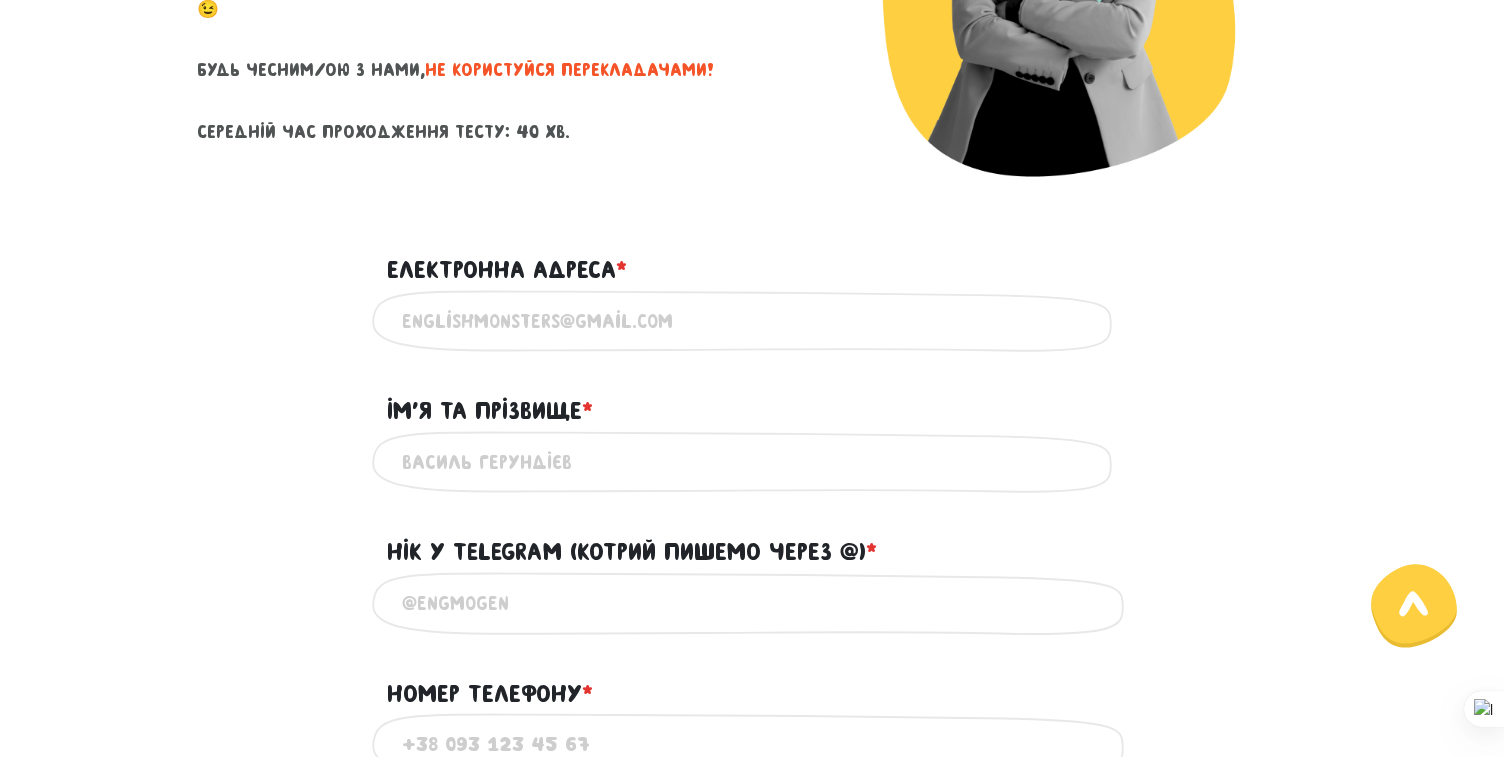 click on "Електронна адреса *
?" at bounding box center [752, 321] 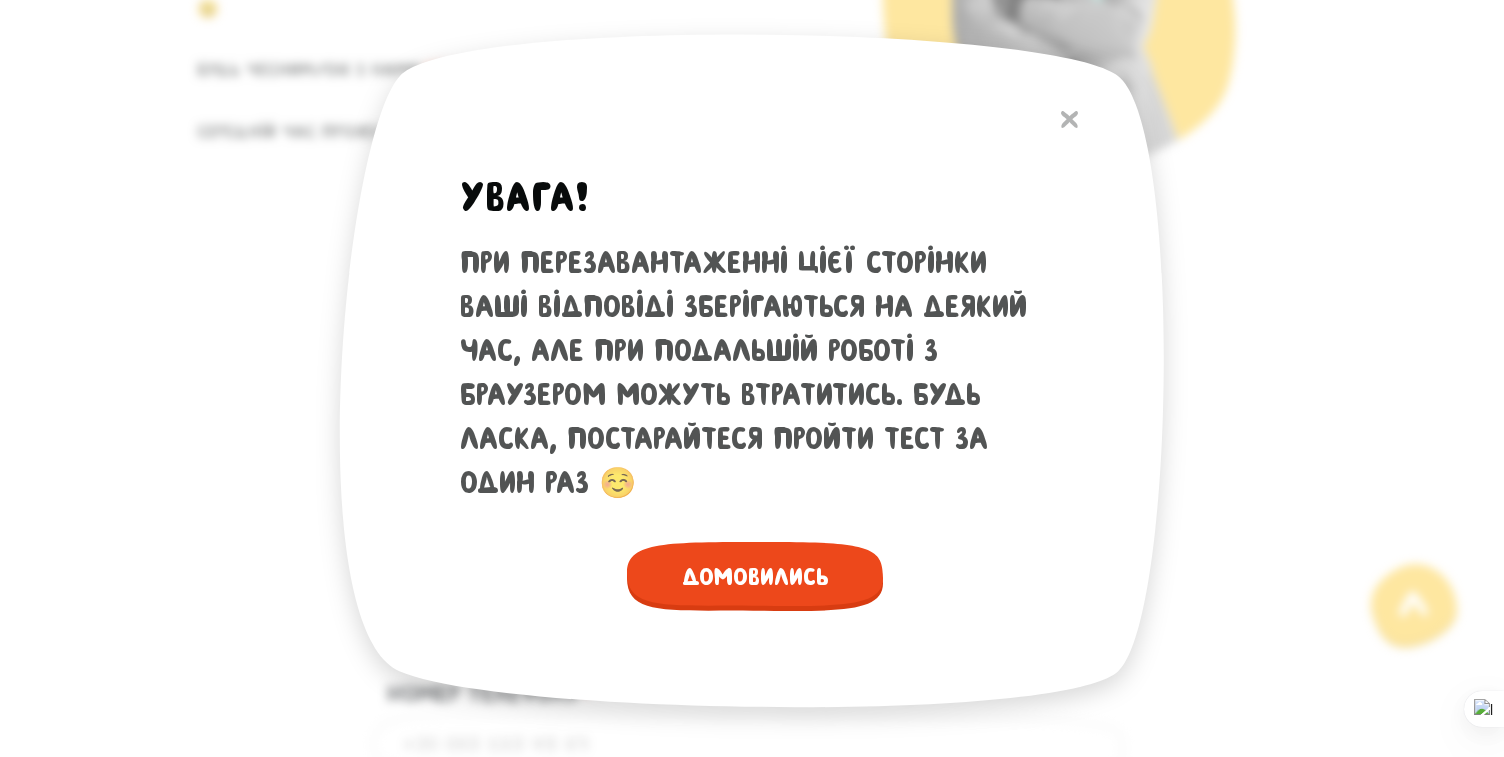 click on "Домовились" at bounding box center [755, 576] 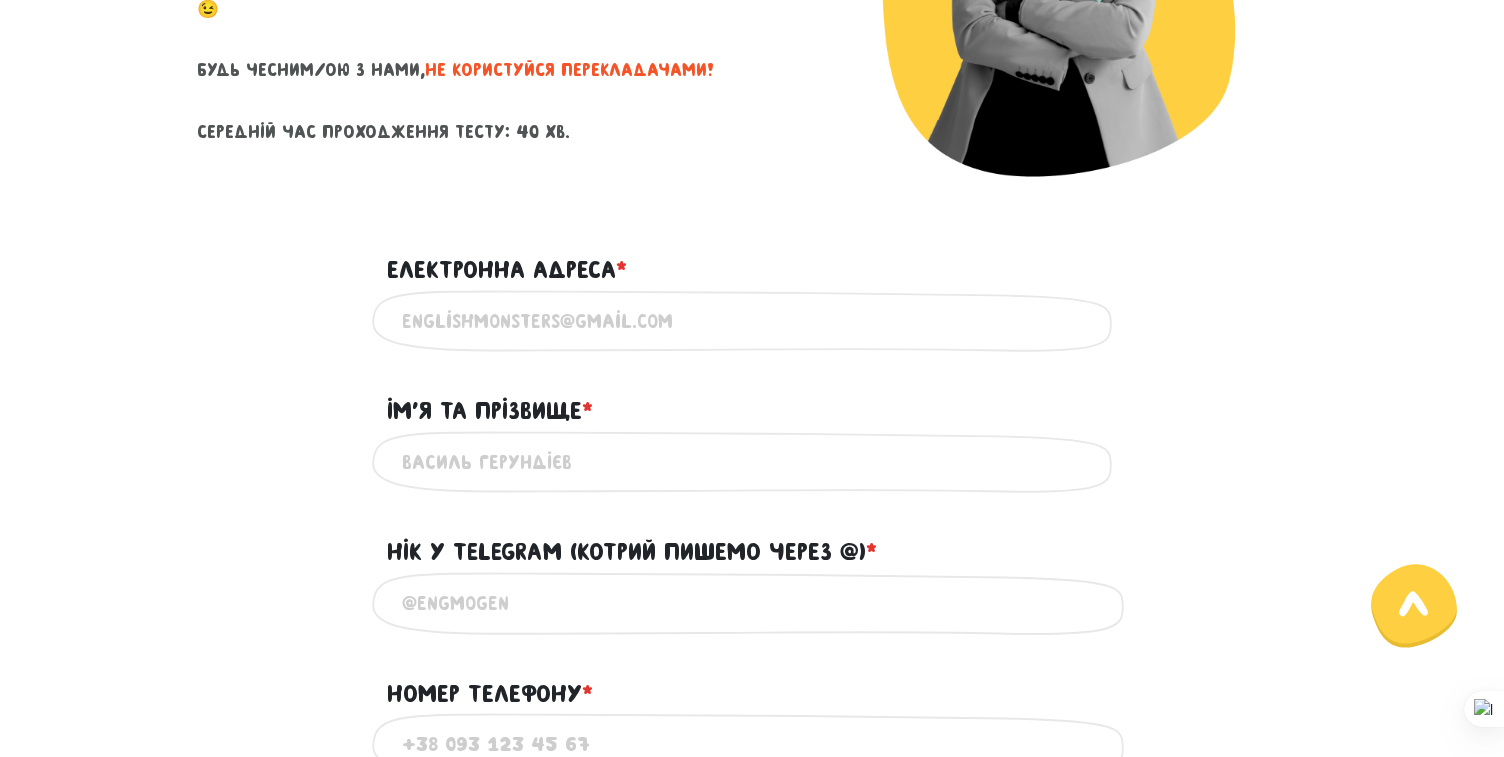 click on "Електронна адреса *
?" at bounding box center [752, 321] 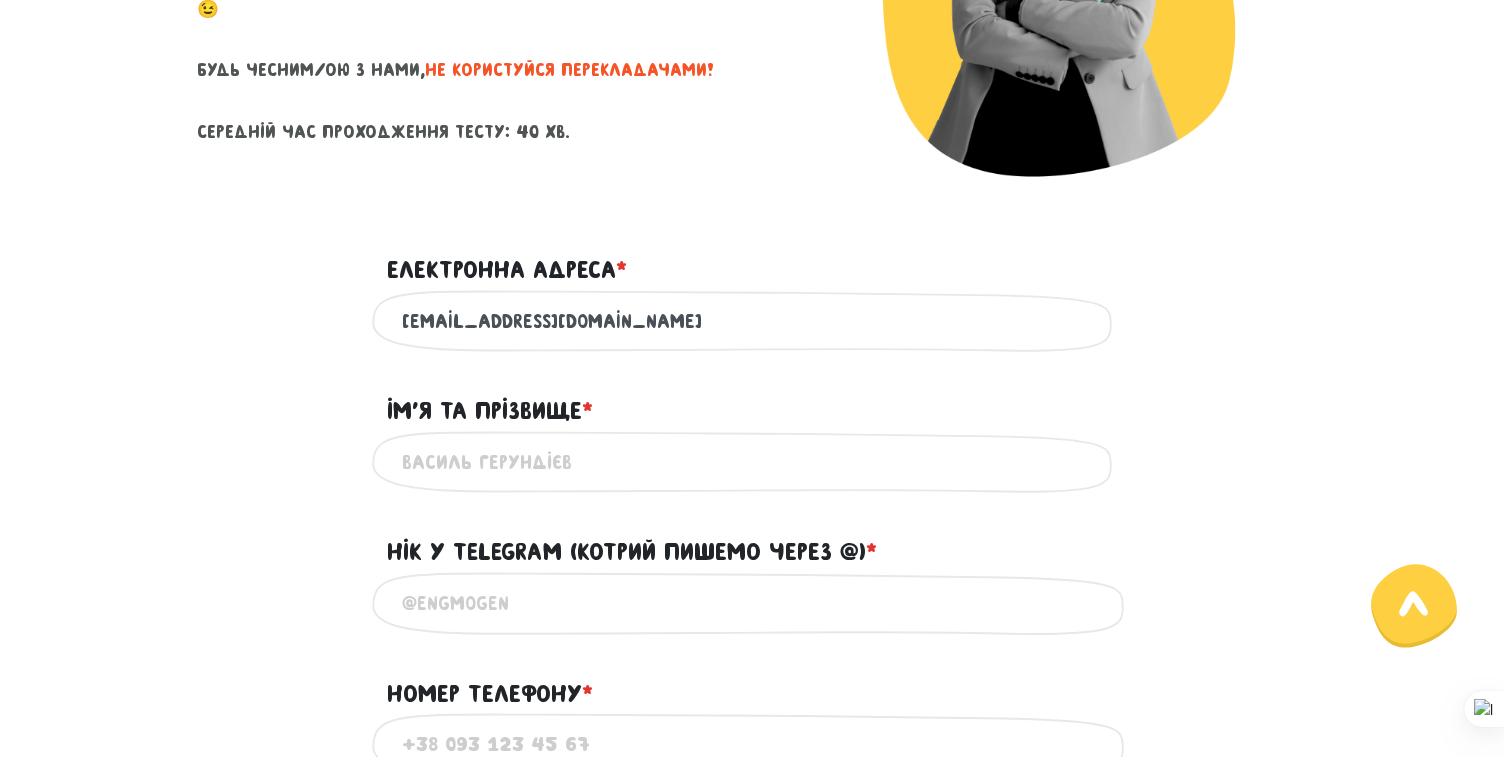 click on "Ім'я та прізвище *
?" at bounding box center [752, 462] 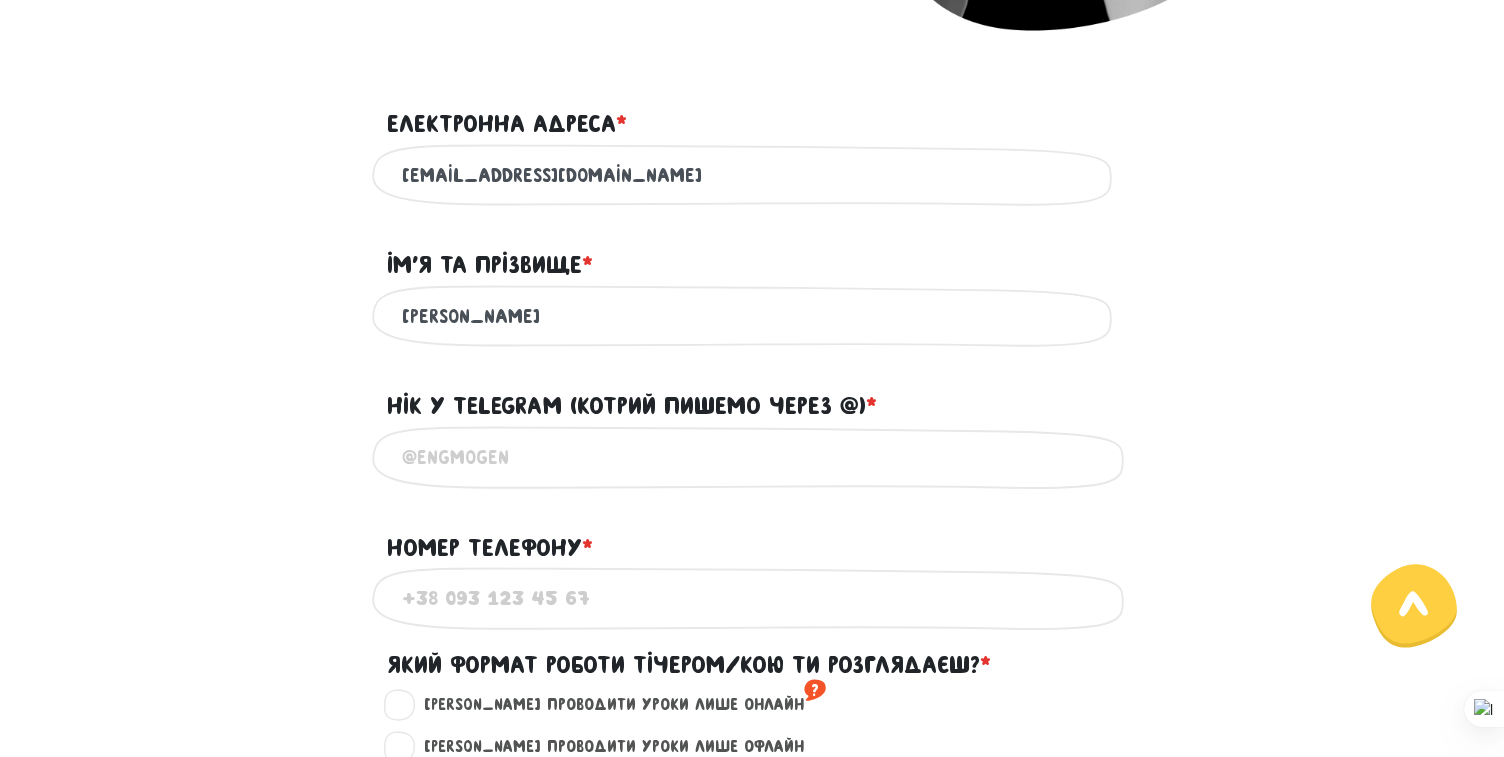 scroll, scrollTop: 597, scrollLeft: 0, axis: vertical 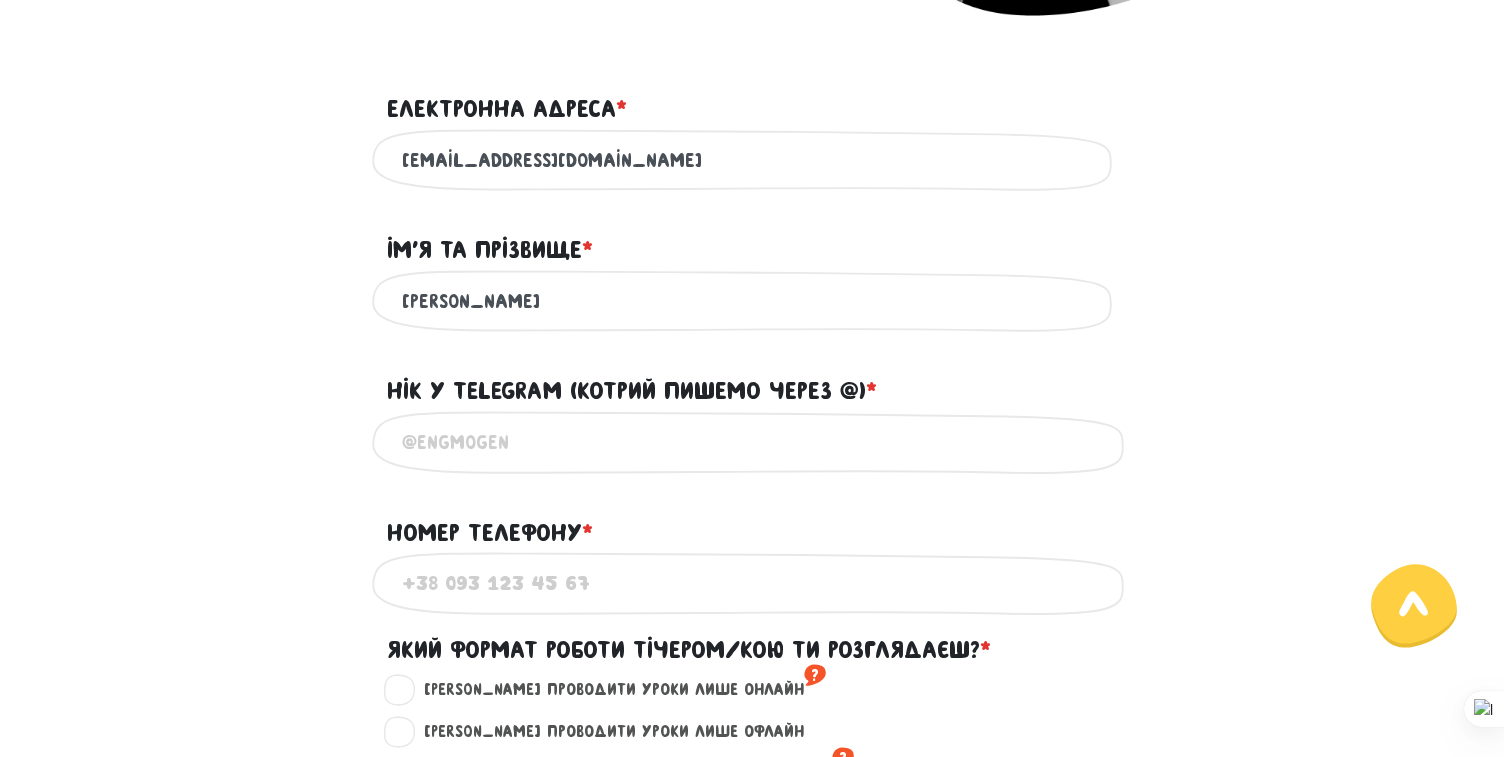 type on "[PERSON_NAME]" 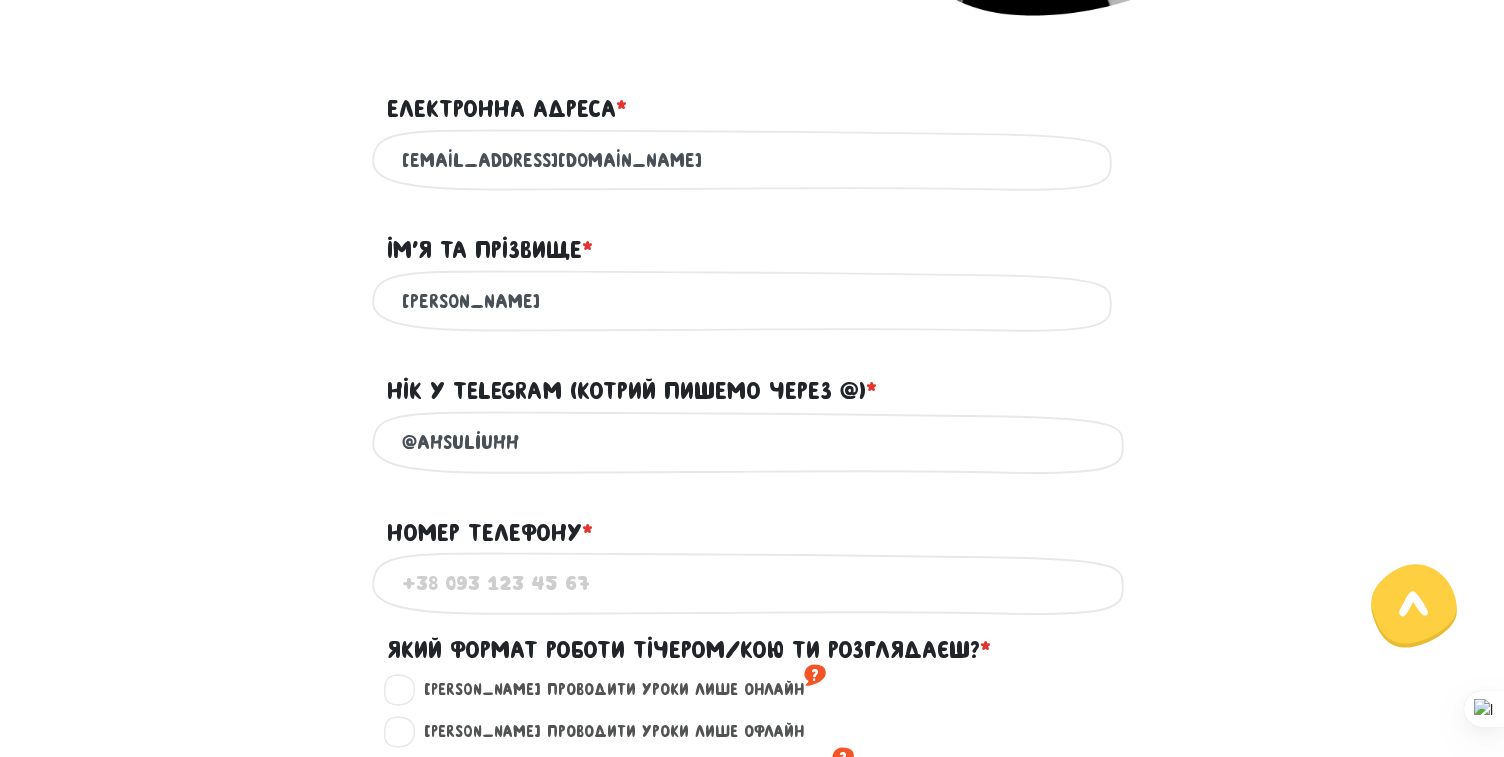 type on "@ahsuliuhh" 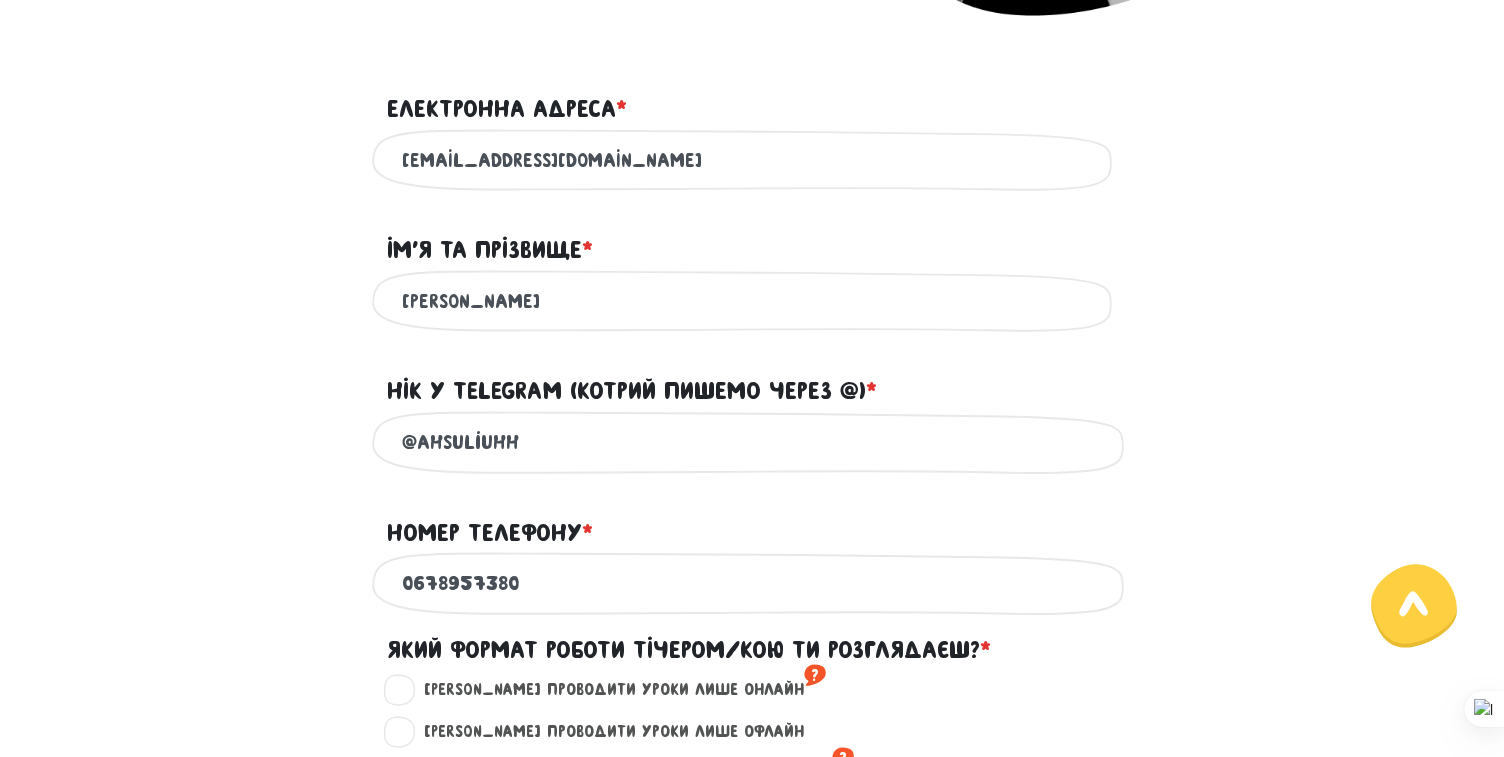 click on "0678957380
Використовуй тільки цифри" at bounding box center [752, 583] 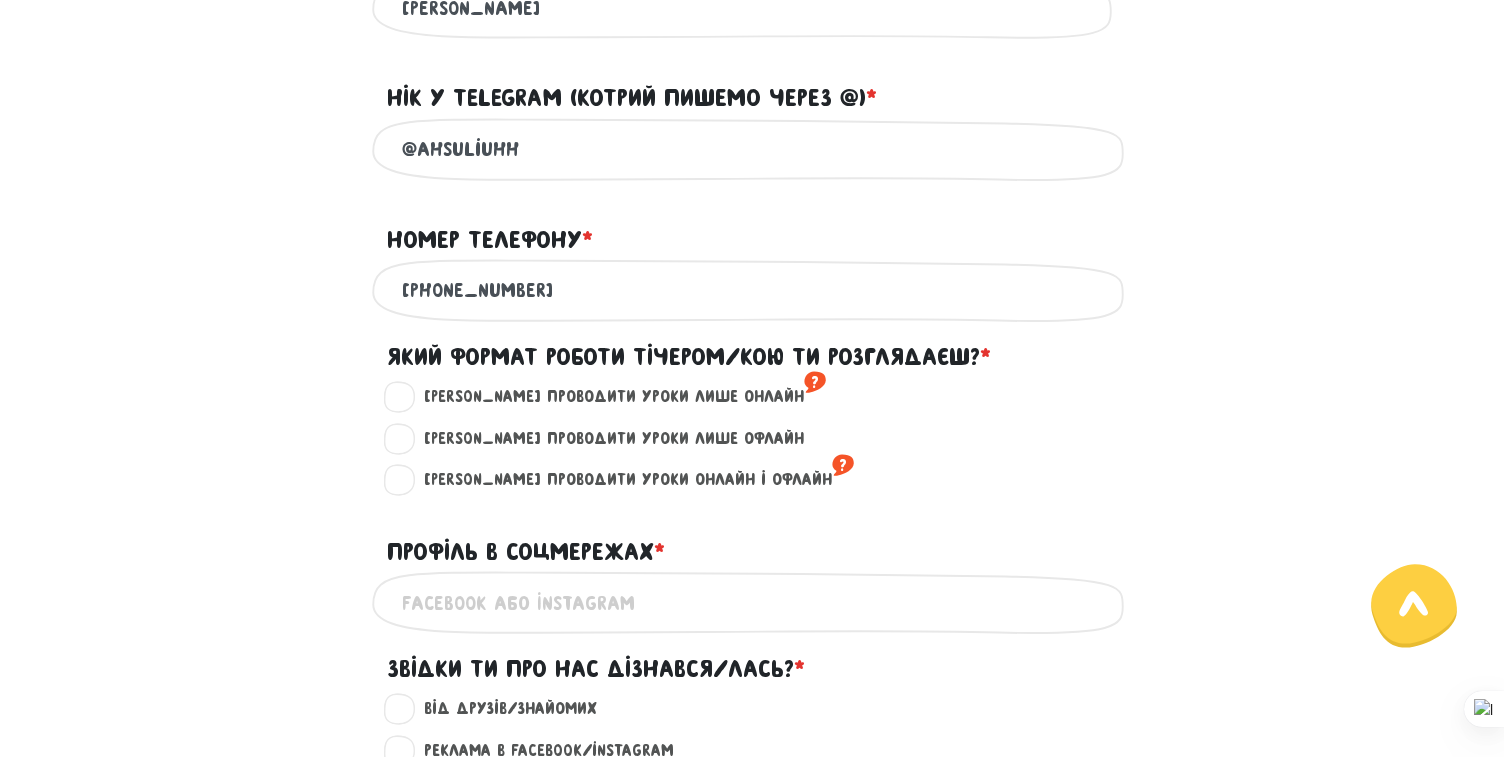 scroll, scrollTop: 903, scrollLeft: 0, axis: vertical 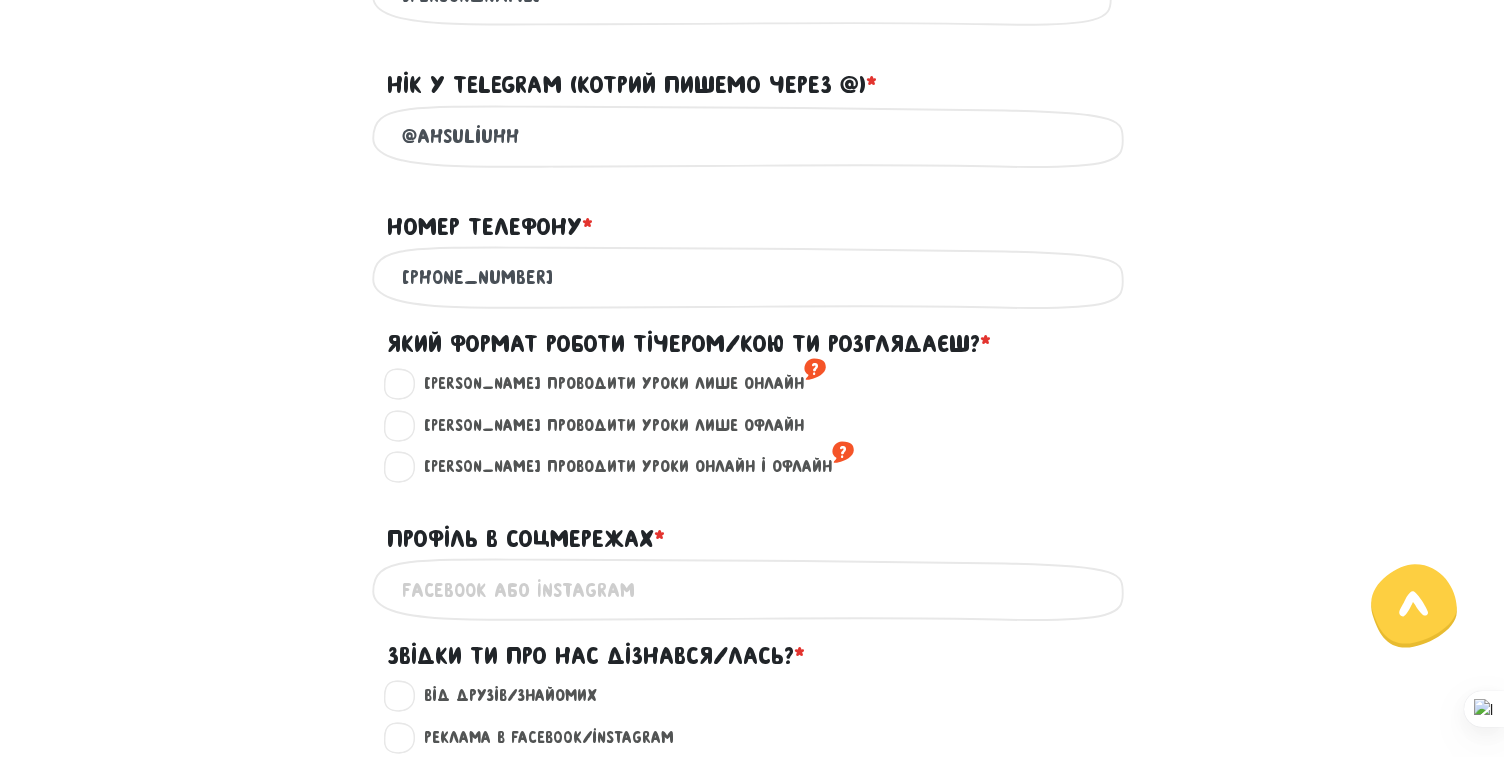 type on "[PHONE_NUMBER]" 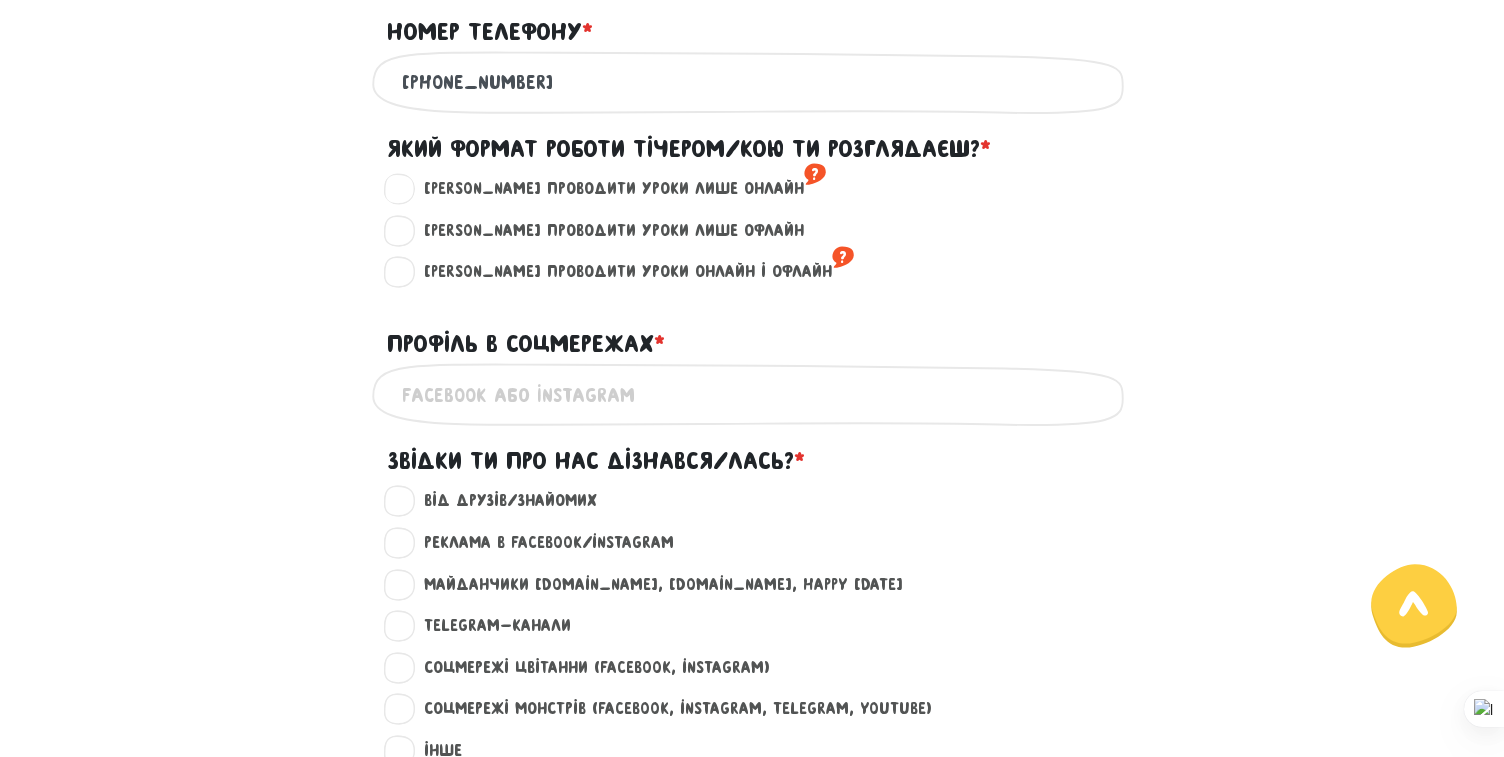 scroll, scrollTop: 1103, scrollLeft: 0, axis: vertical 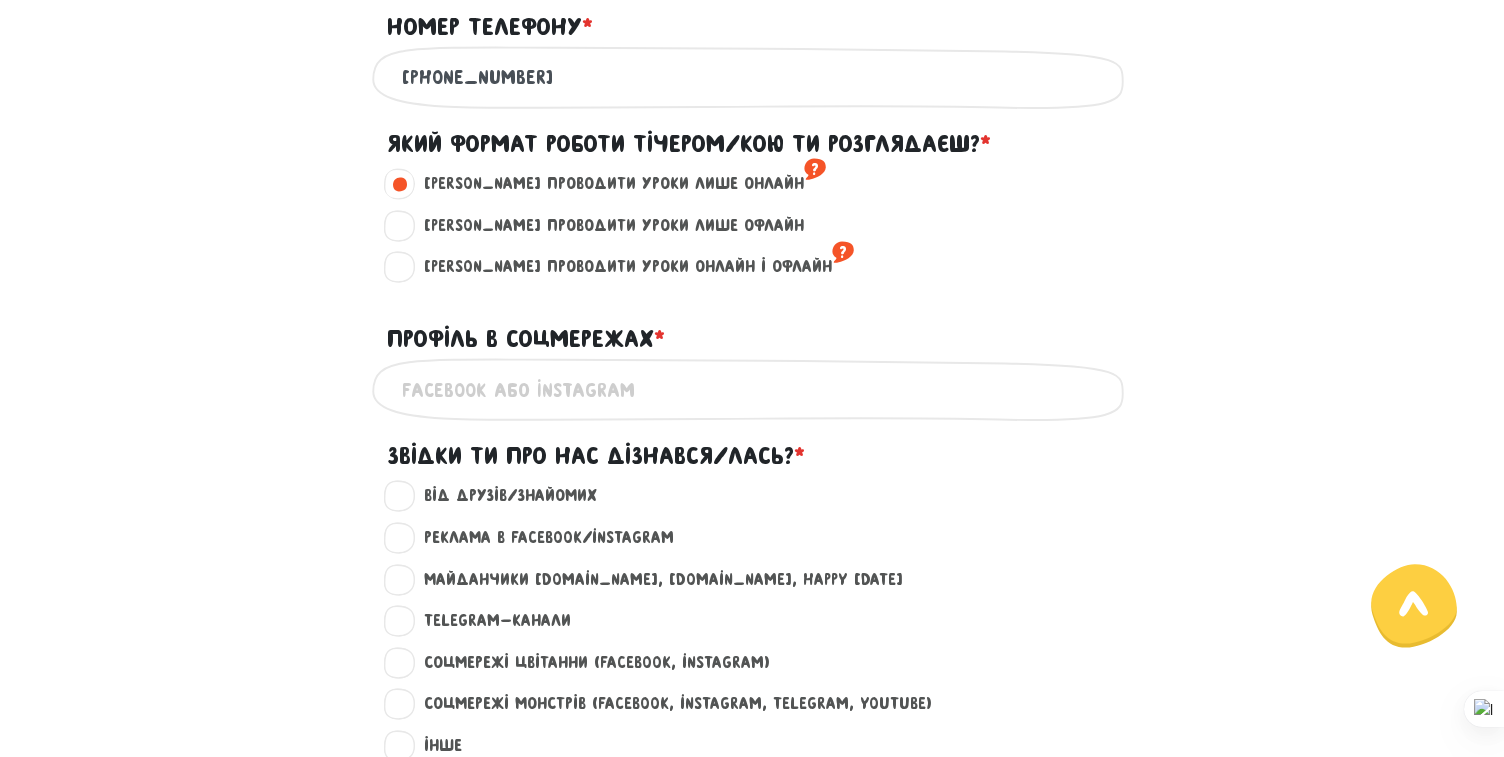 click on "Профіль в соцмережах *
?" at bounding box center (752, 389) 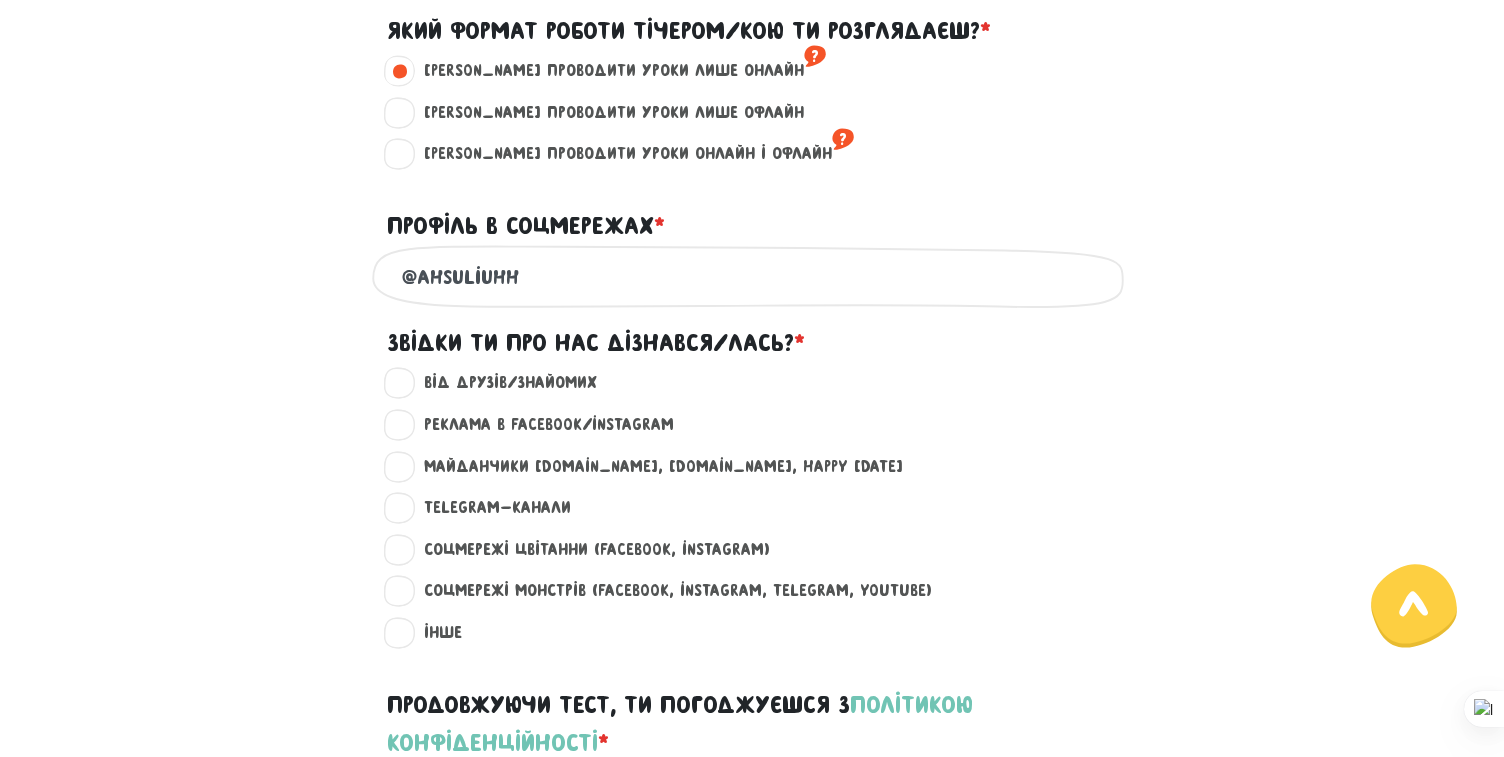 scroll, scrollTop: 1221, scrollLeft: 0, axis: vertical 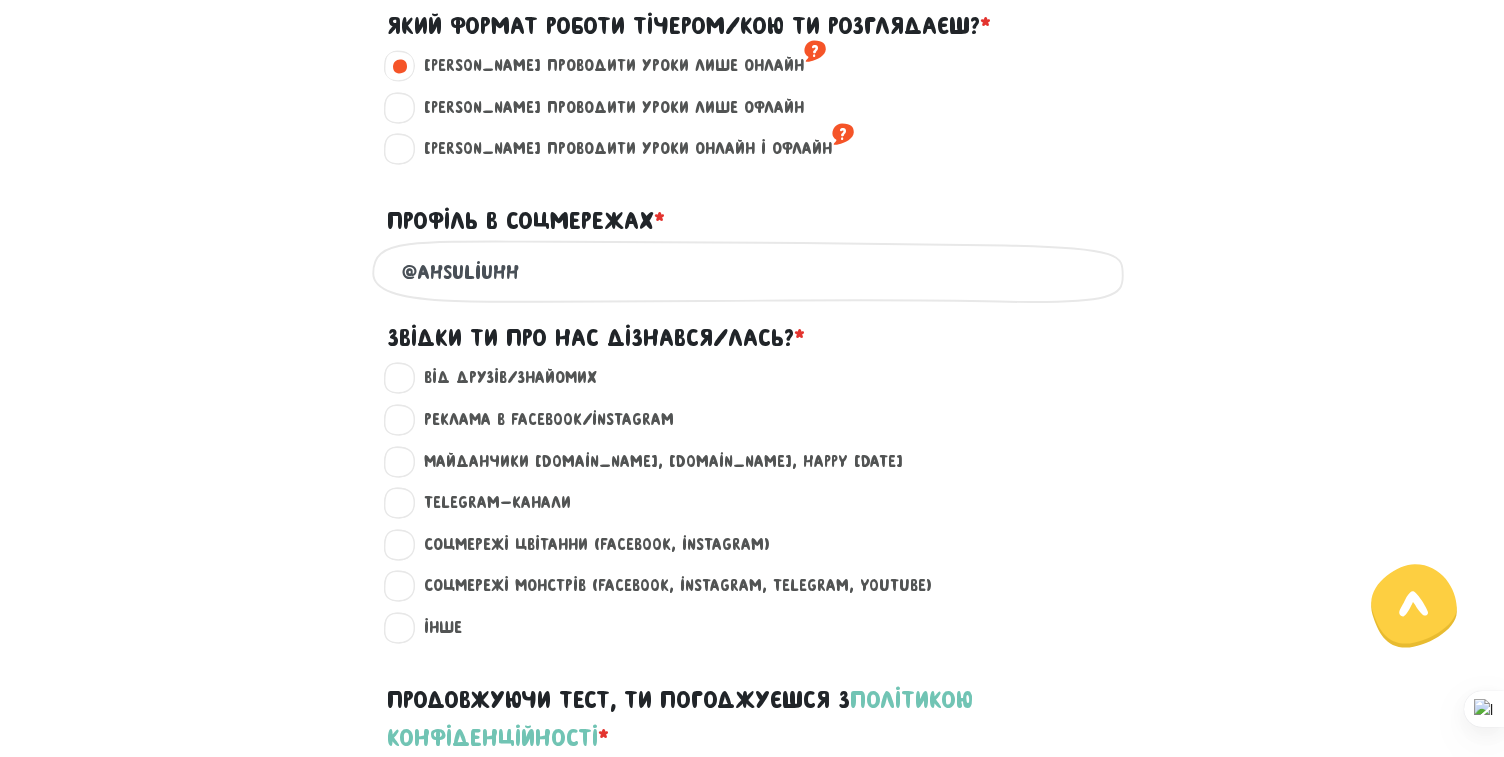 type on "@ahsuliuhh" 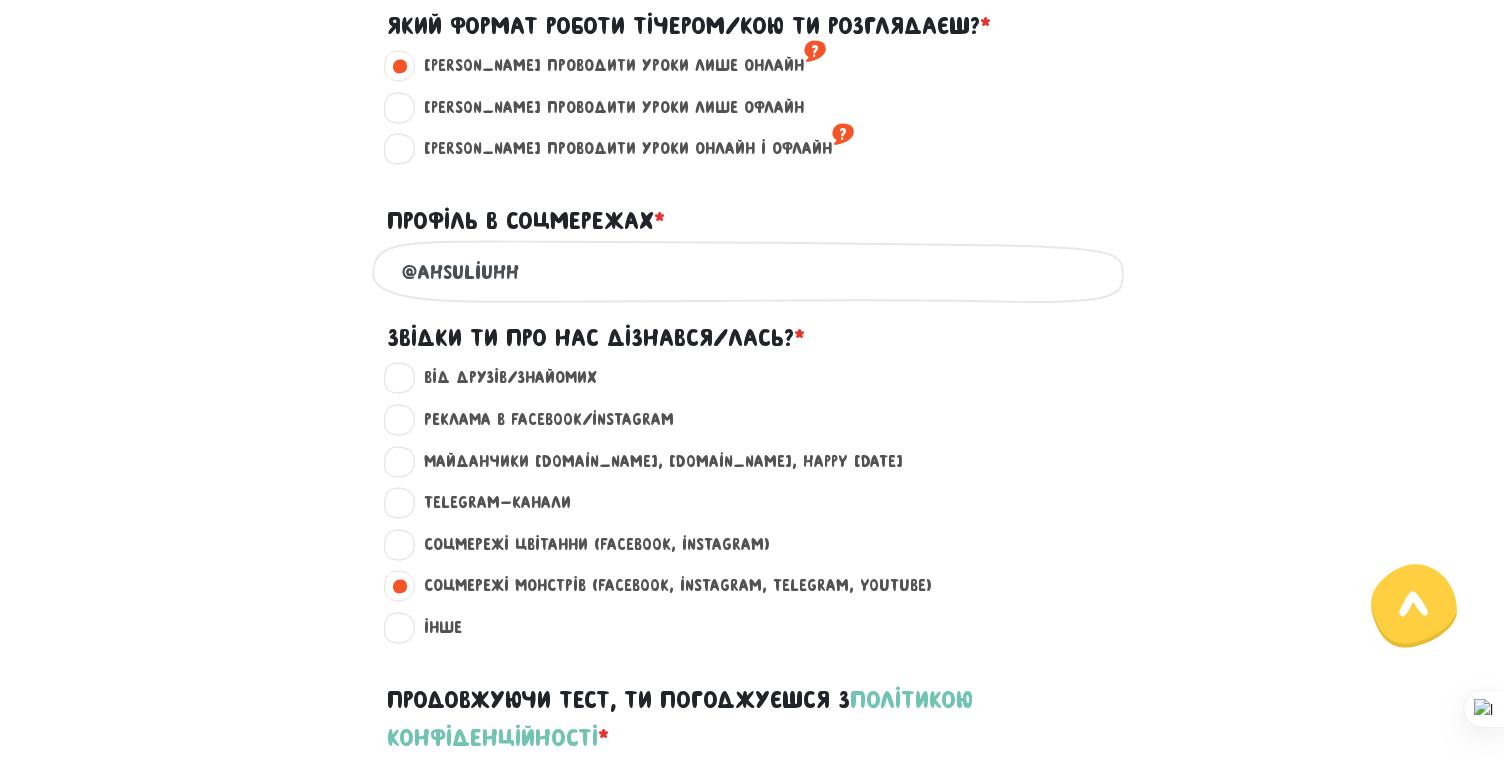 click on "Соцмережі Монстрів (Facebook, Instagram, Telegram, Youtube)
?" at bounding box center (752, 594) 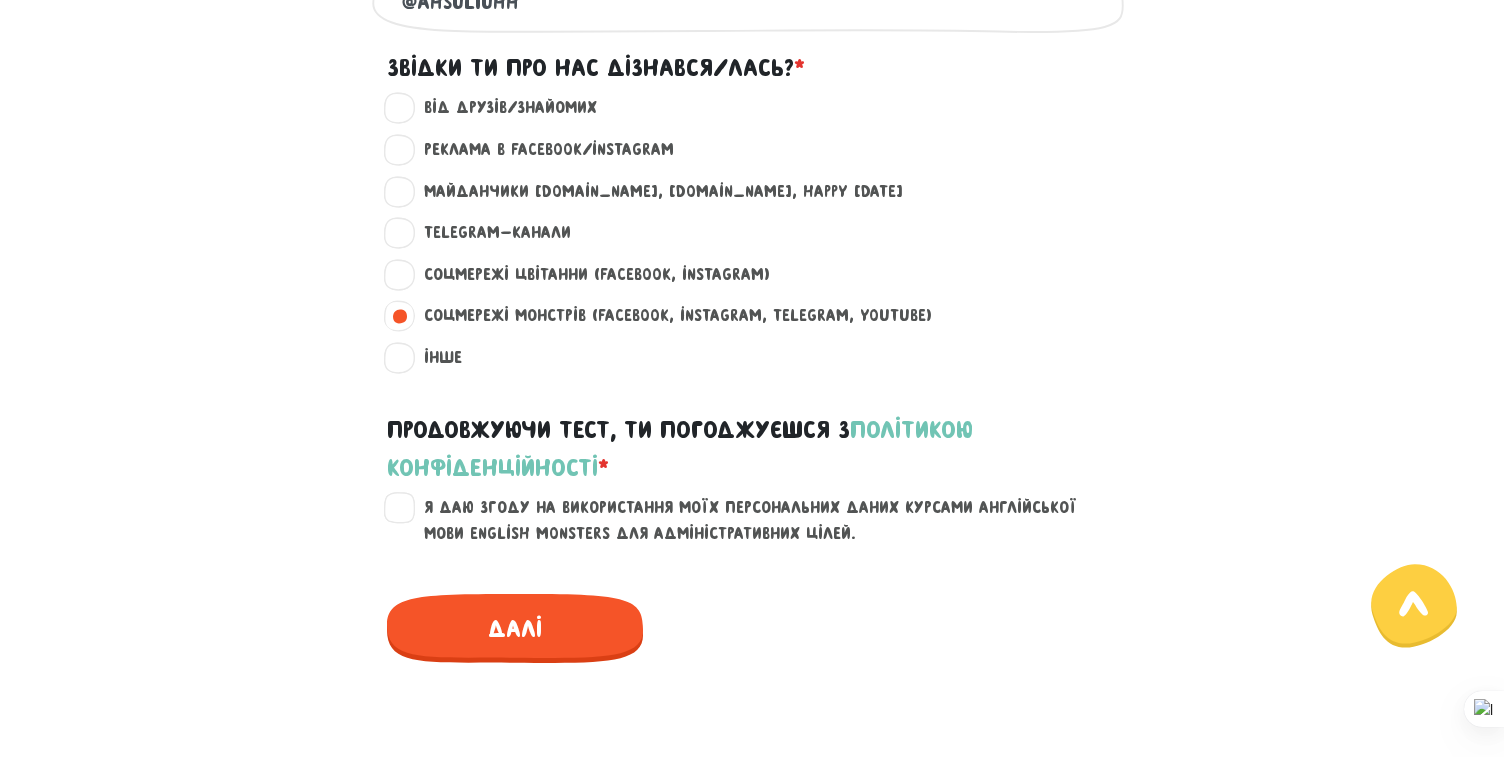 scroll, scrollTop: 1565, scrollLeft: 0, axis: vertical 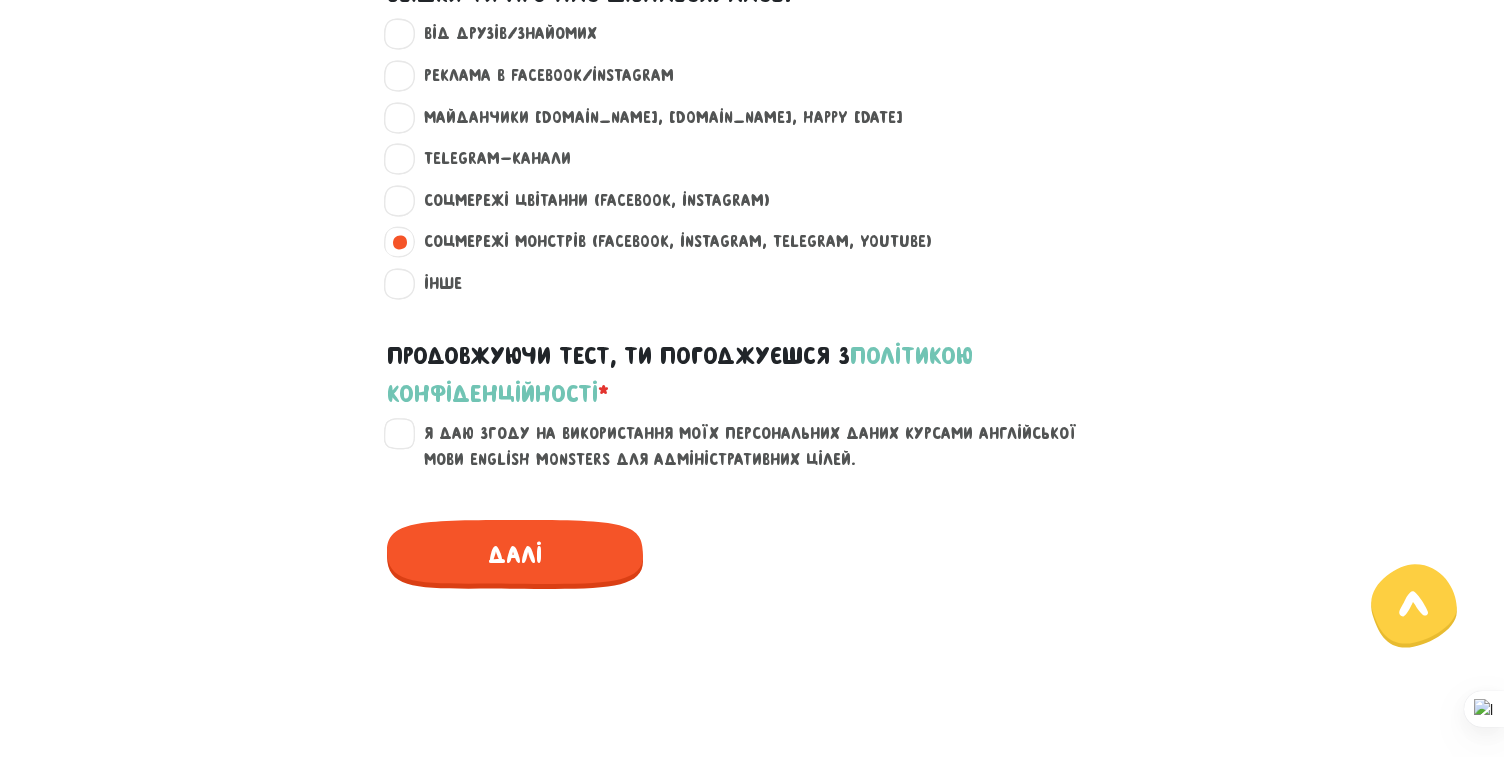 click on "Я даю згоду на використання моїх персональних даних курсами англійської мови English Monsters для адміністративних цілей." at bounding box center [764, 446] 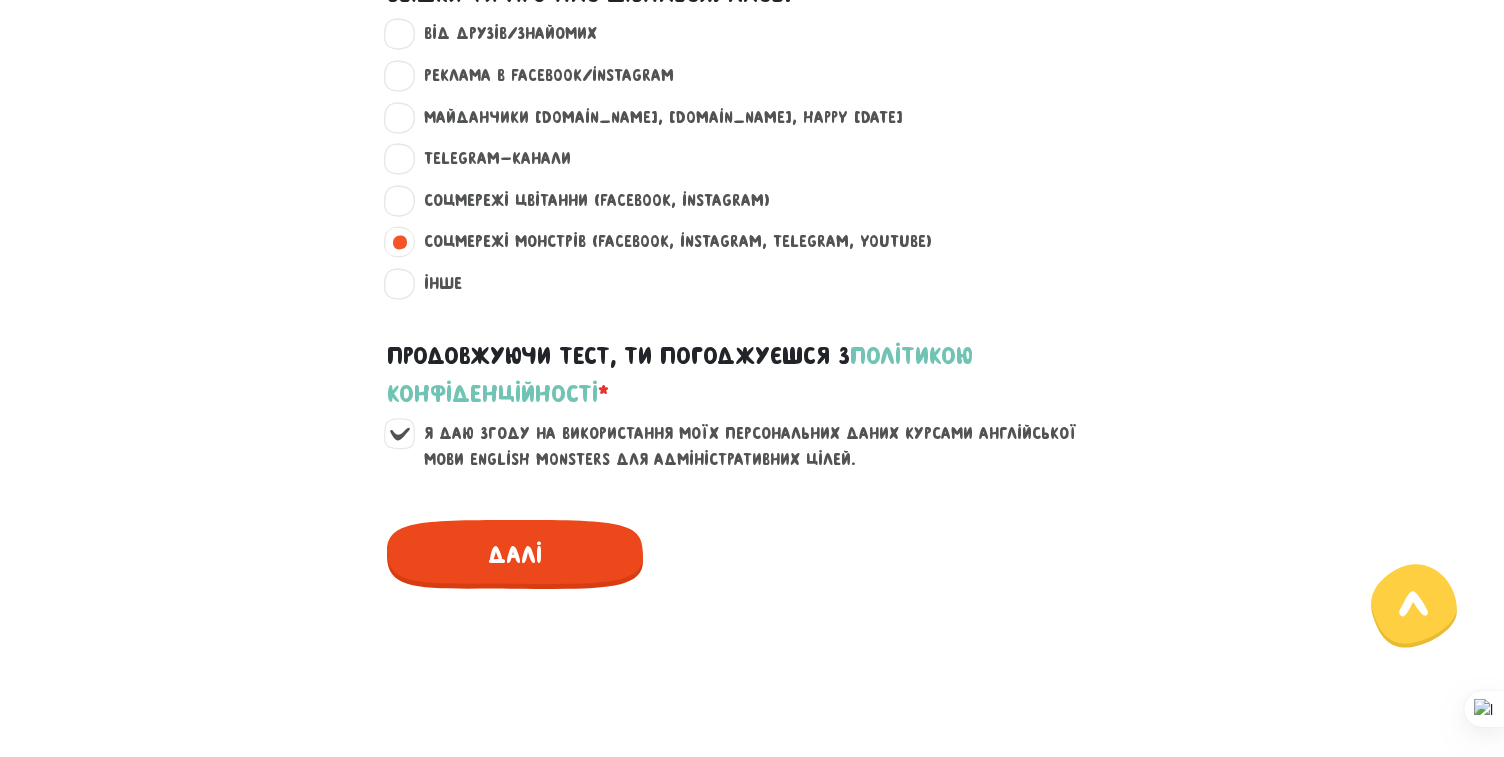 click on "Далі" at bounding box center (515, 554) 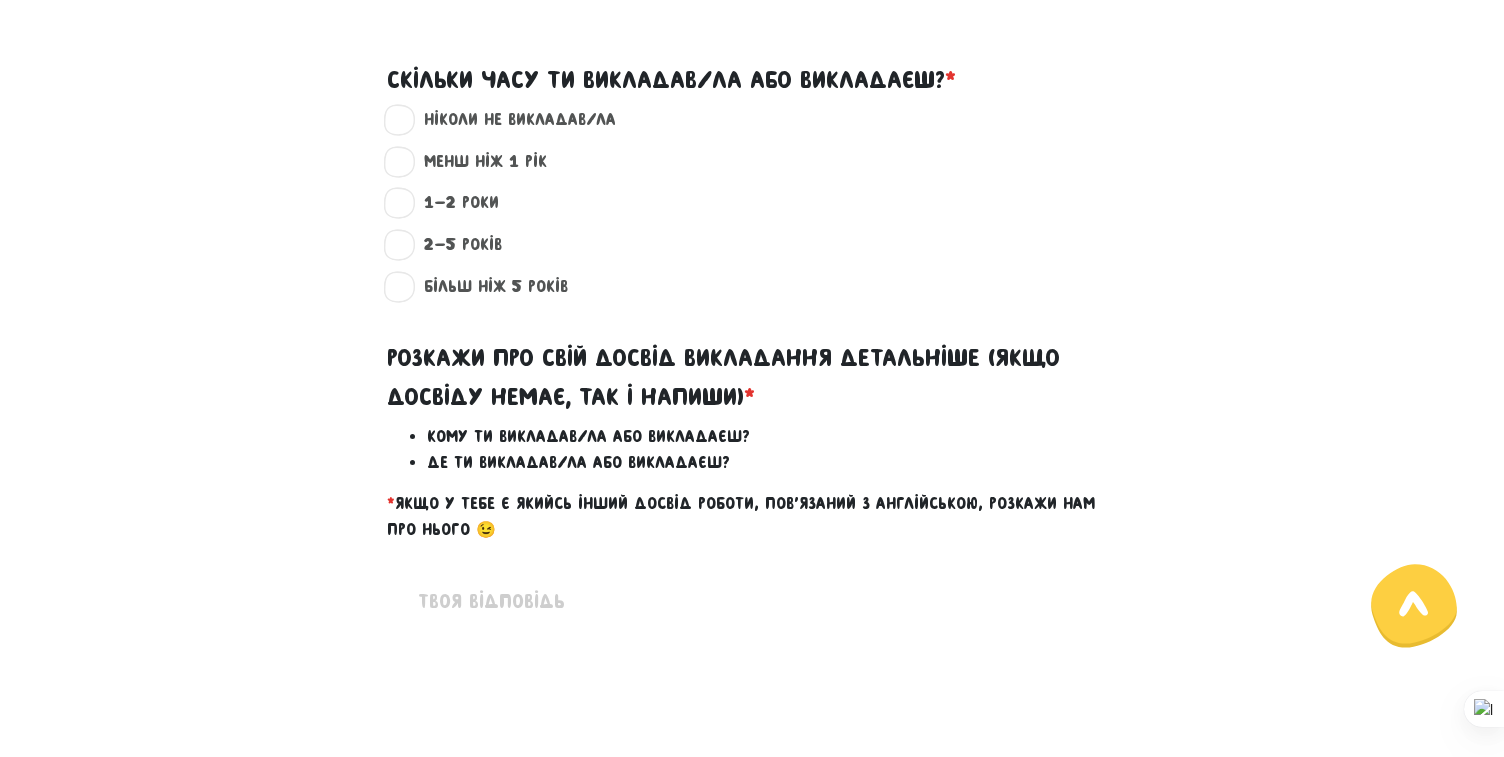 scroll, scrollTop: 573, scrollLeft: 0, axis: vertical 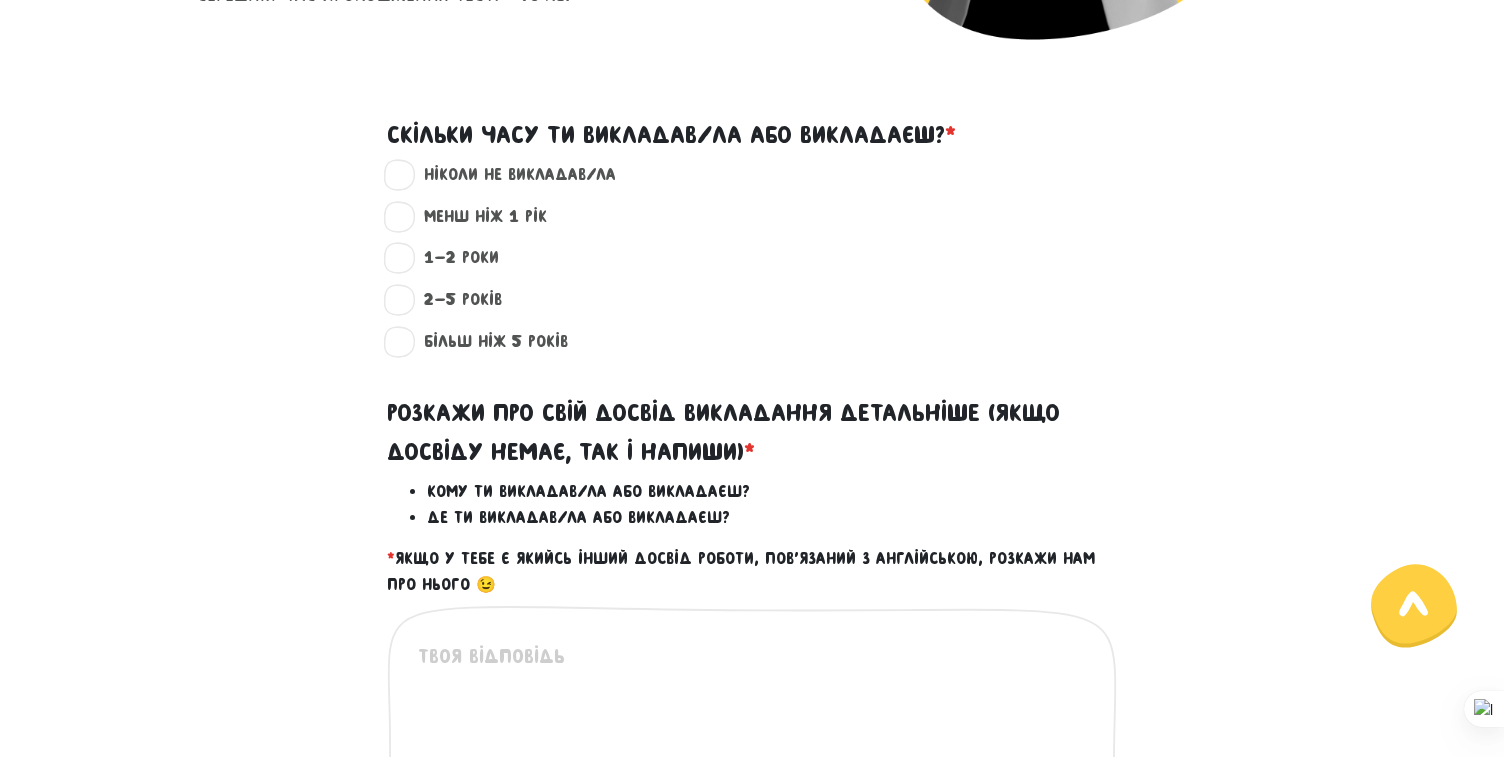 click on "ніколи не викладав/ла
?" at bounding box center (511, 175) 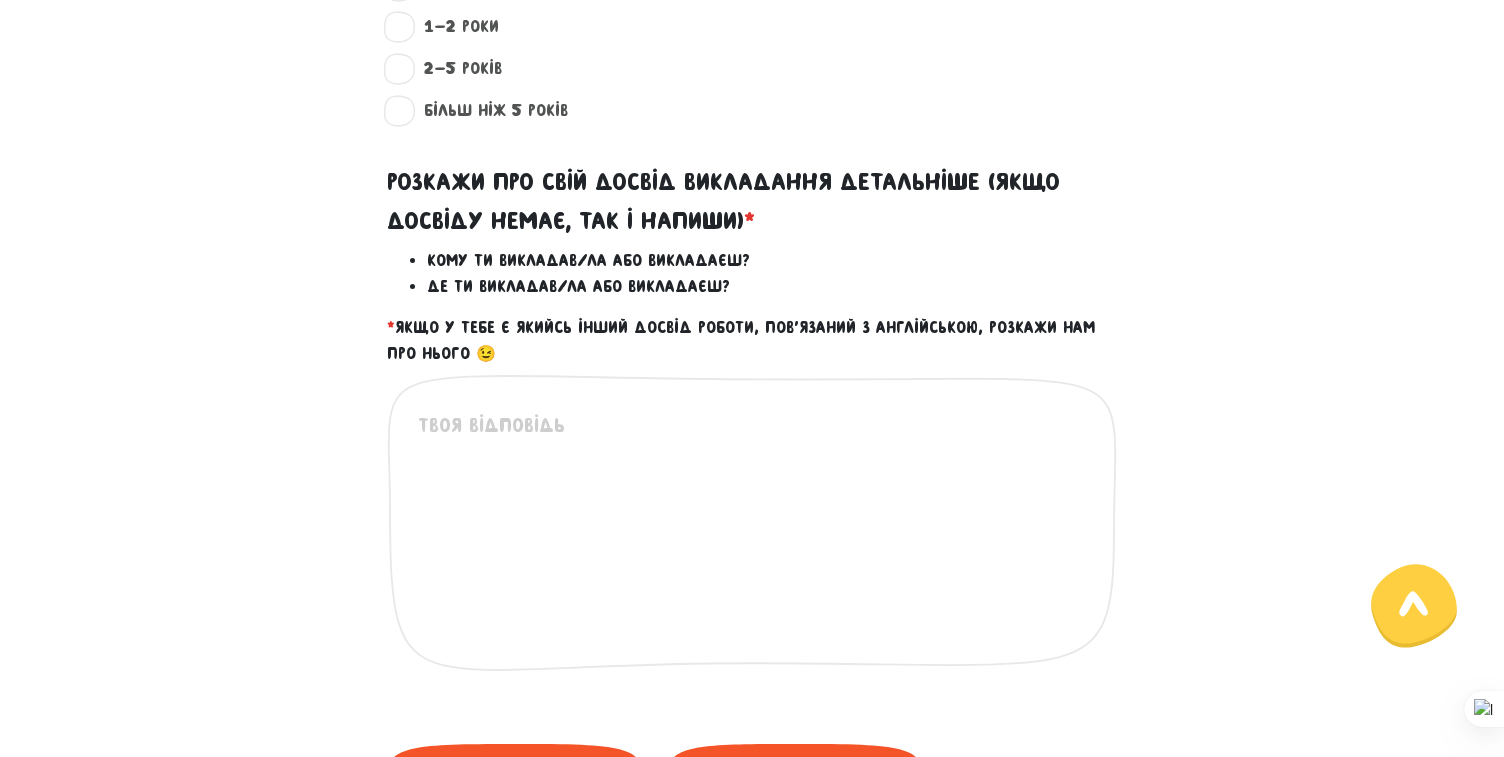 scroll, scrollTop: 806, scrollLeft: 0, axis: vertical 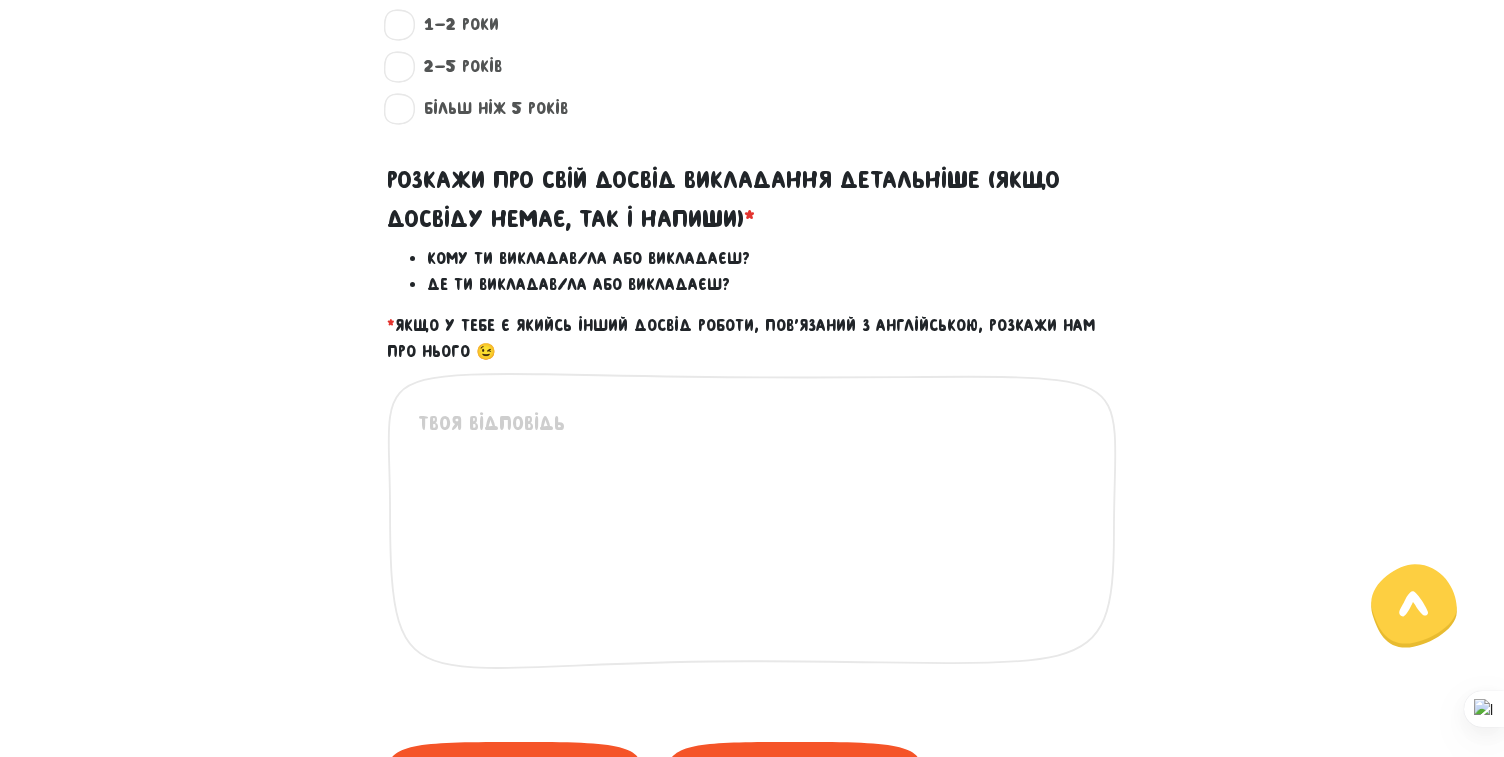 click at bounding box center [753, 531] 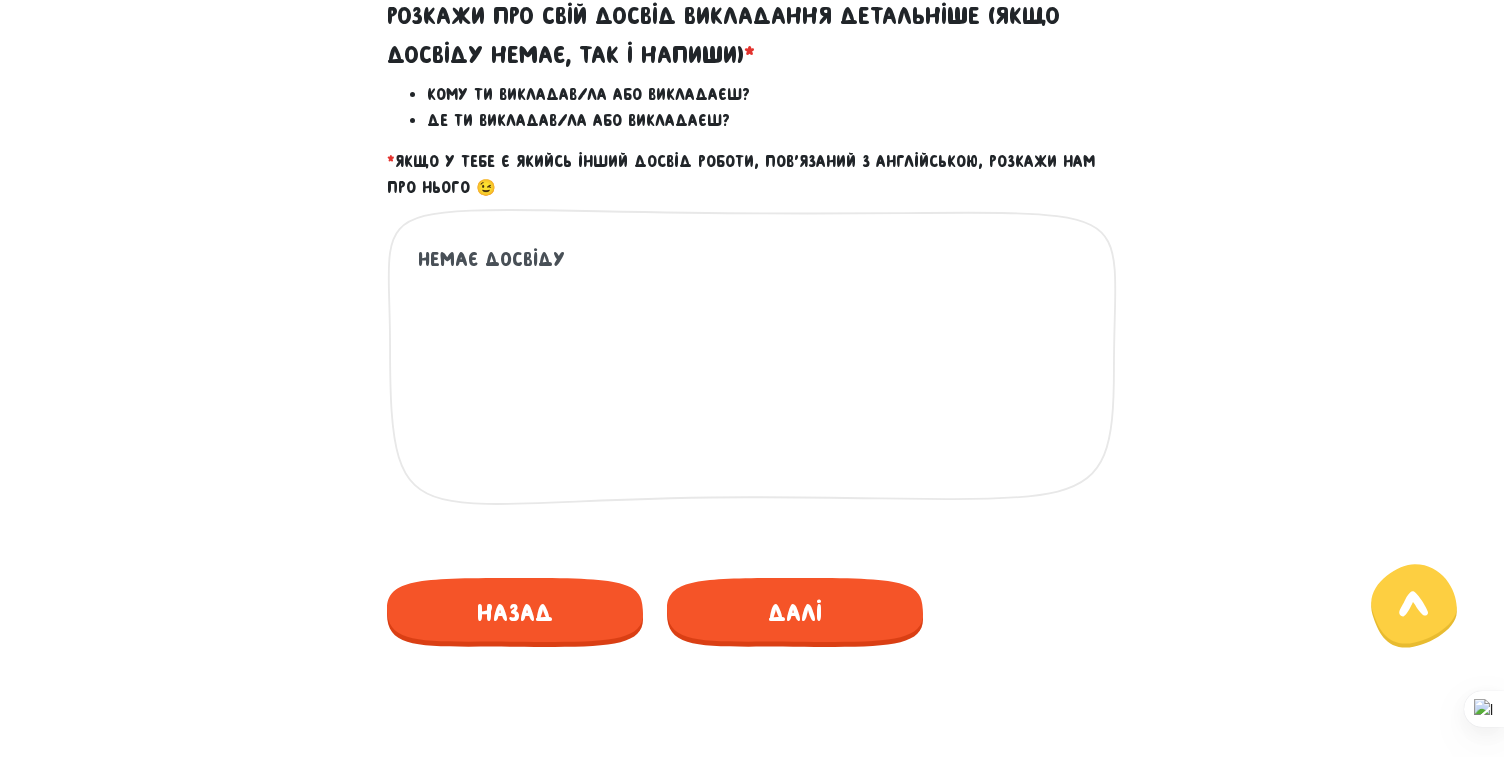 scroll, scrollTop: 978, scrollLeft: 0, axis: vertical 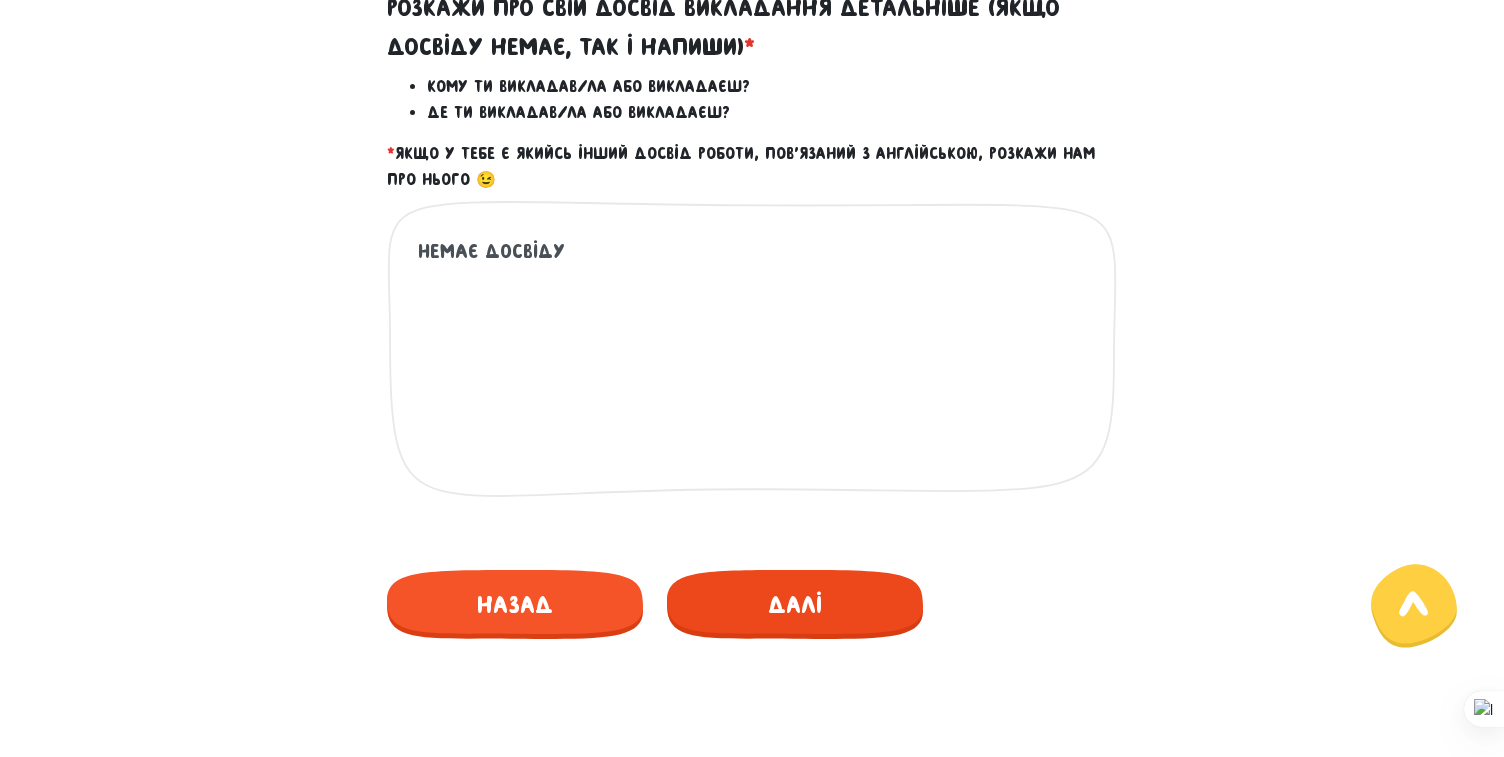 type on "немає досвіду" 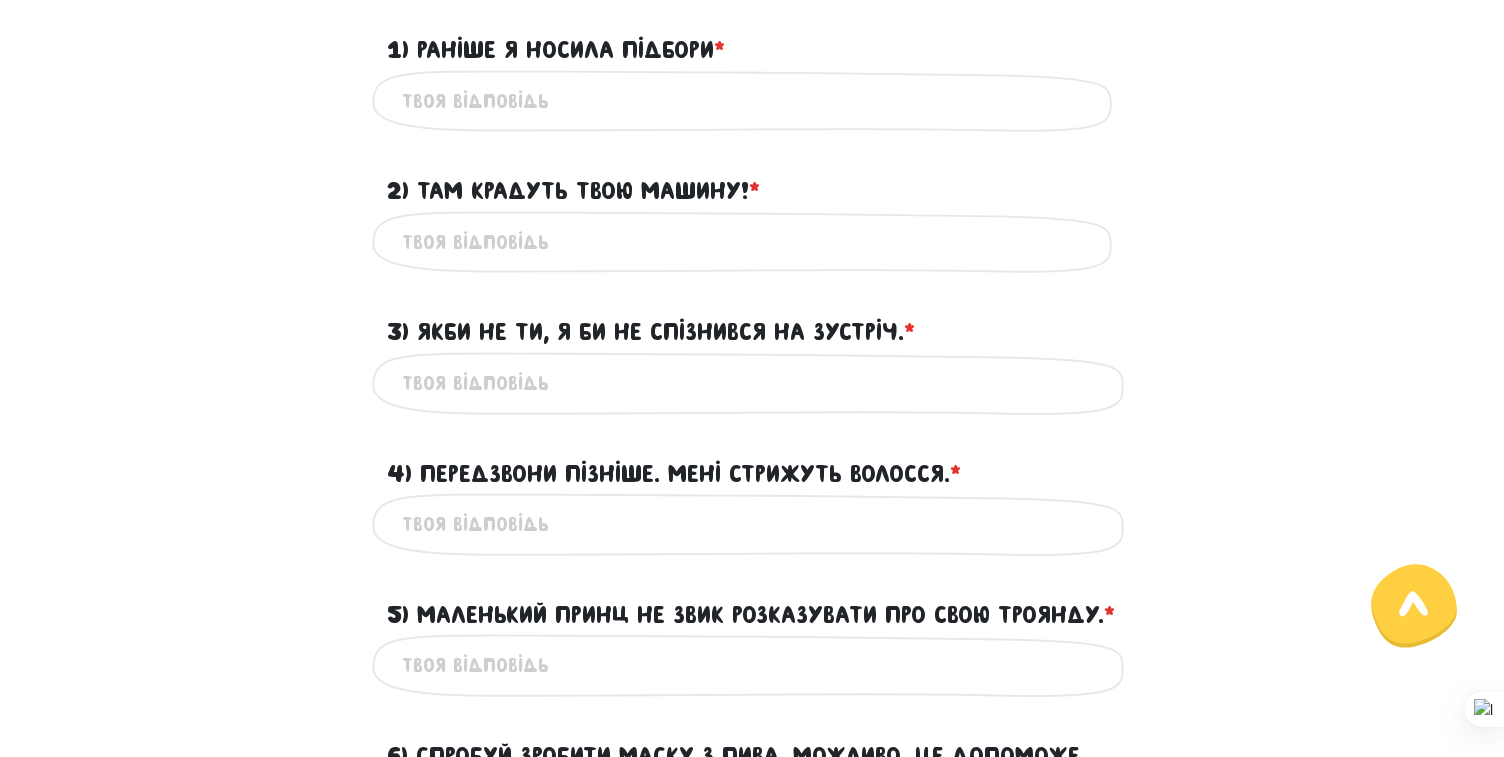 scroll, scrollTop: 573, scrollLeft: 0, axis: vertical 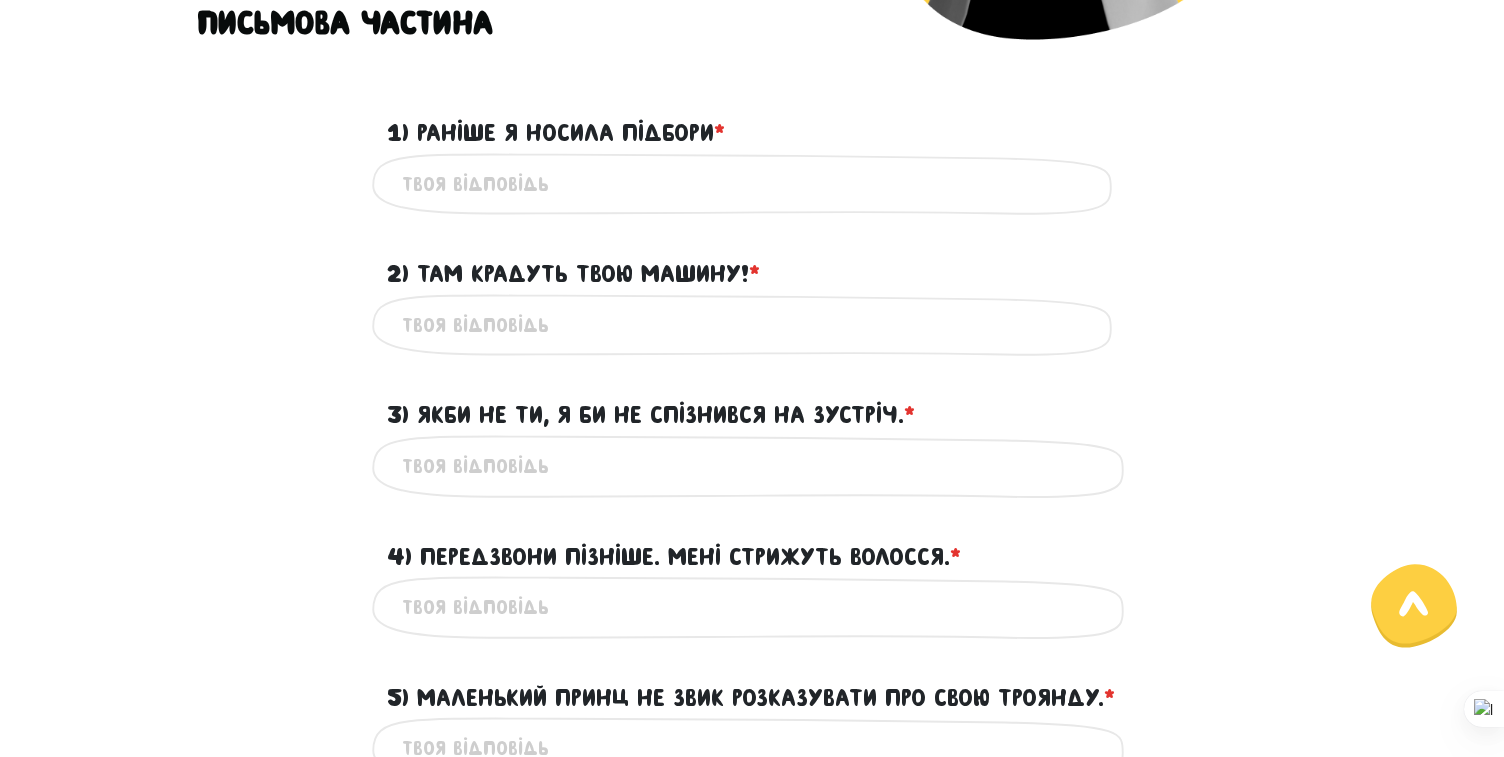 click on "1) Раніше я носила підбори *
?" at bounding box center (752, 184) 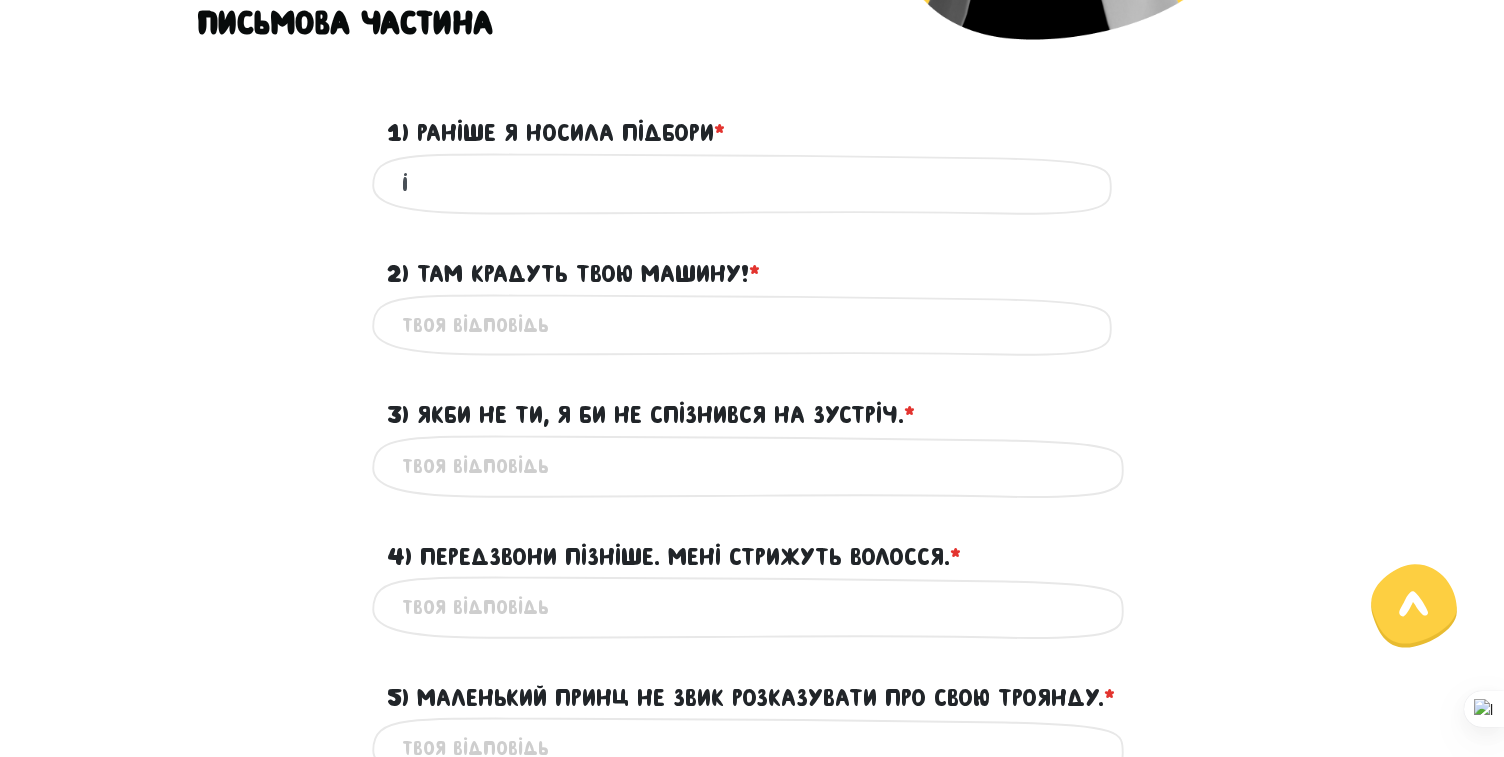 type on "i" 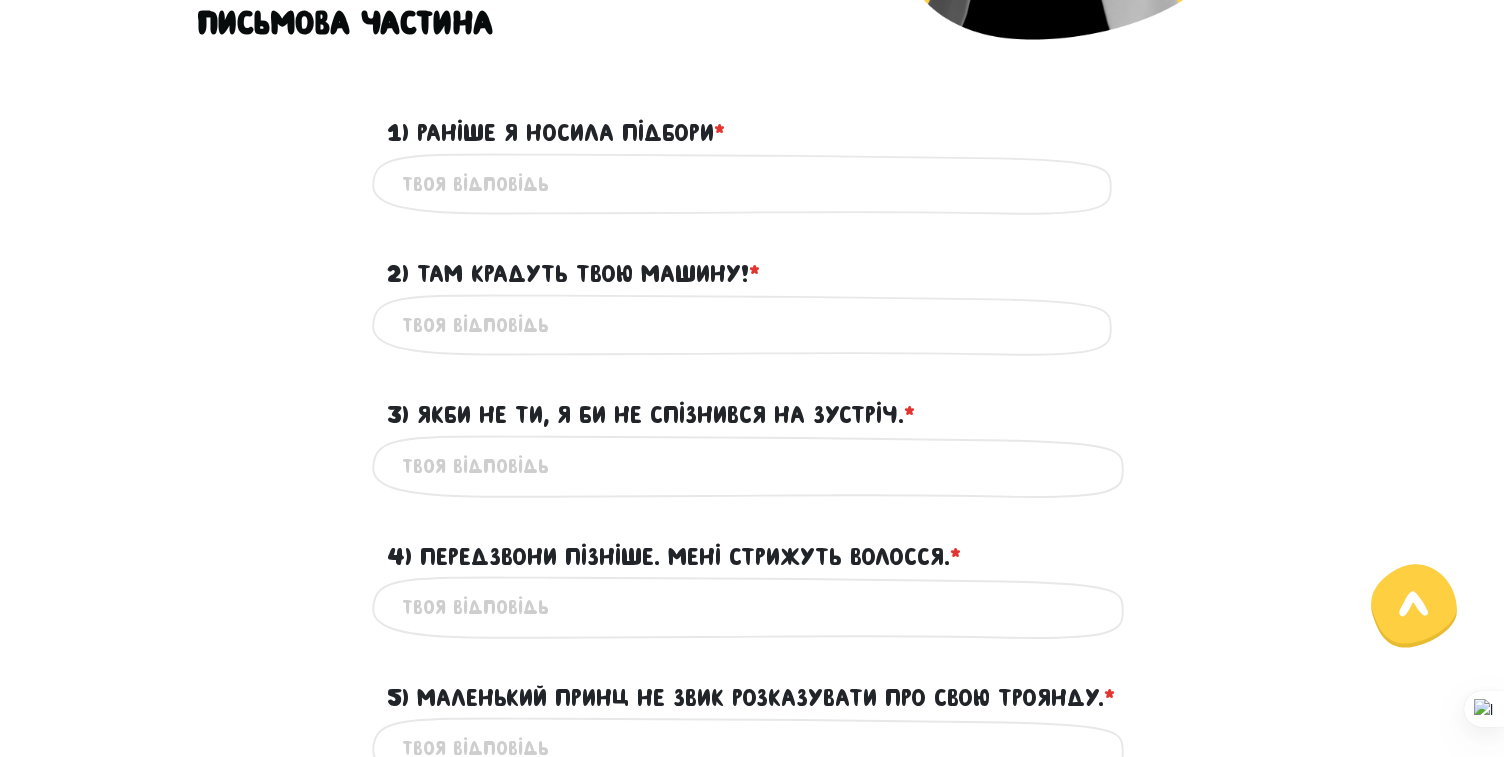 type on "I" 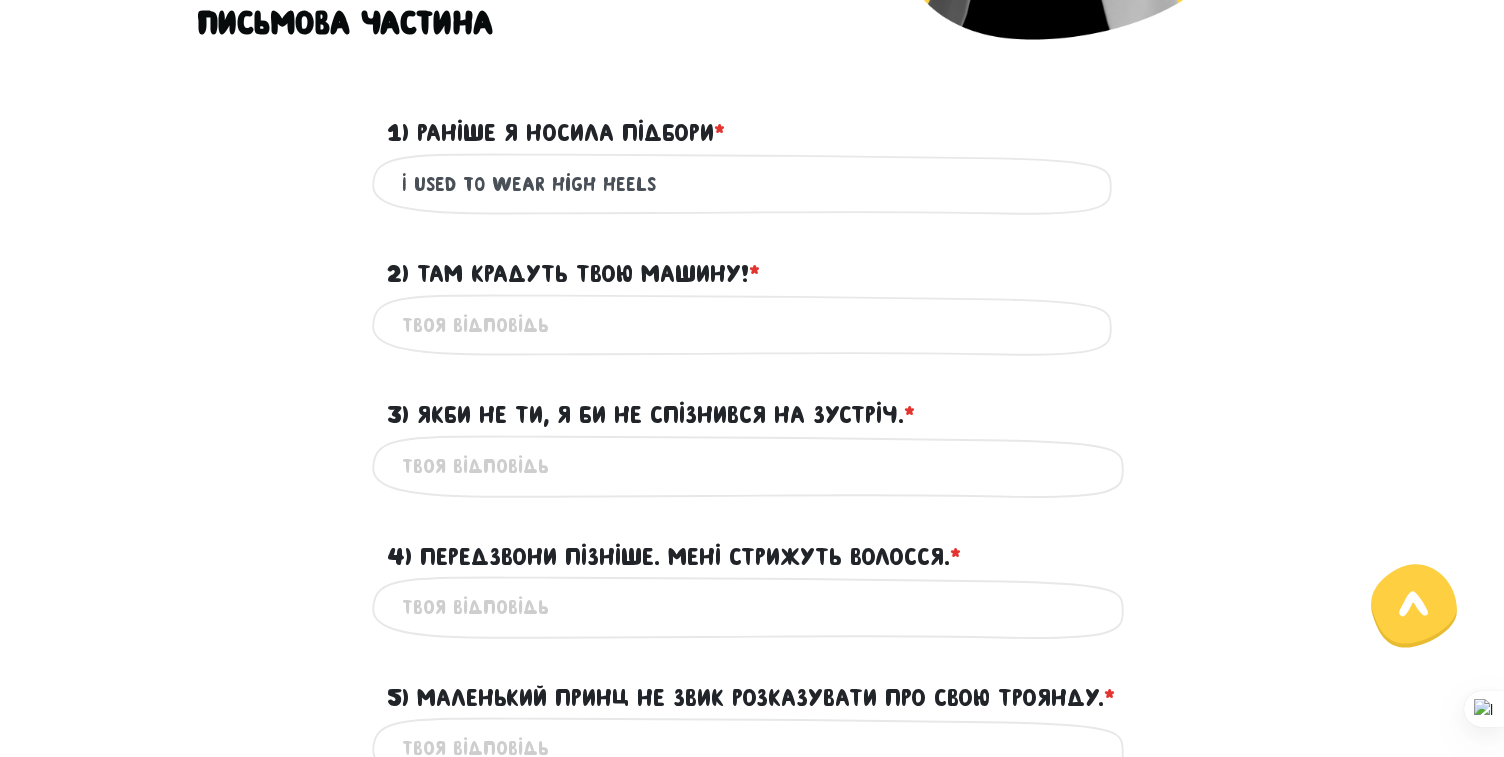 type on "I used to wear high heels" 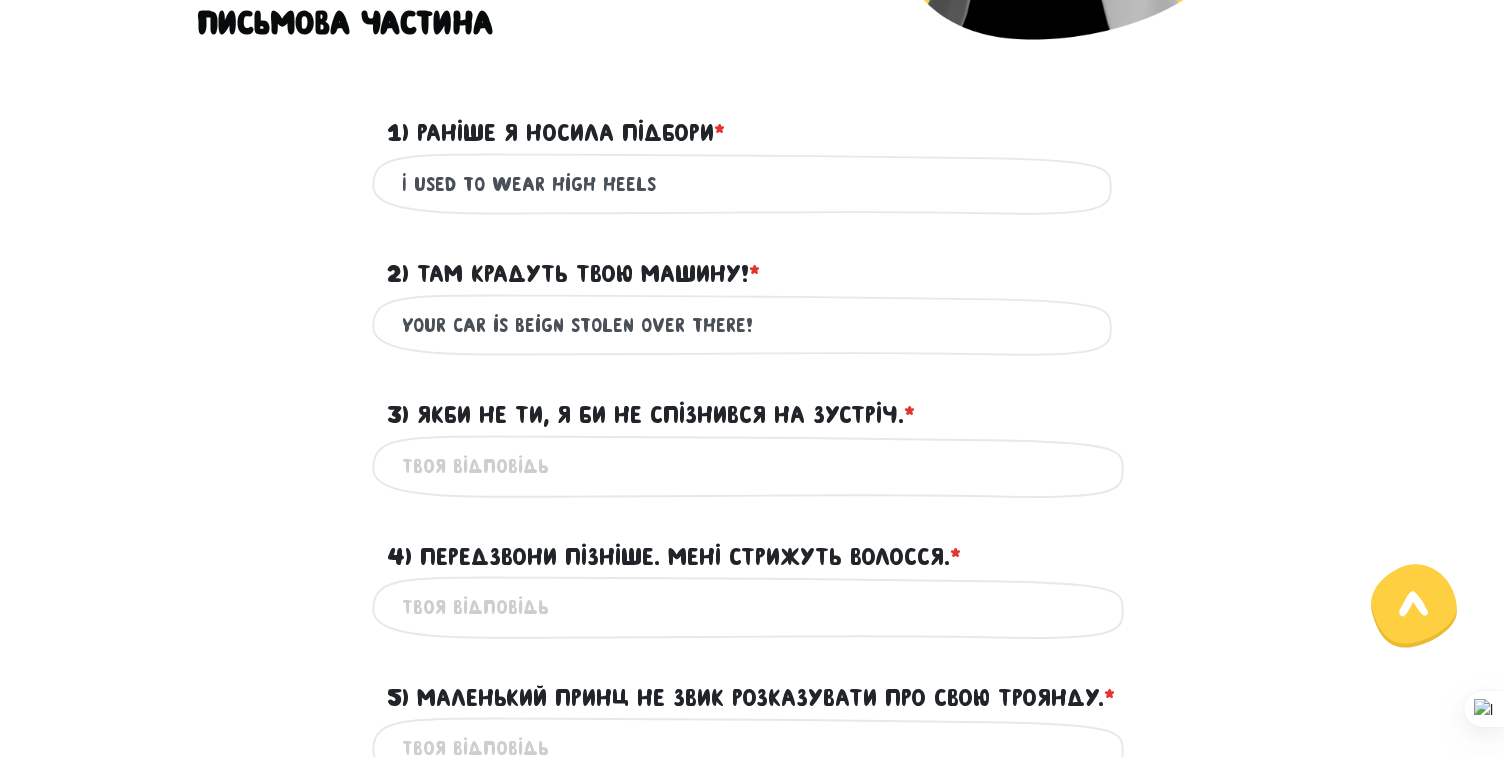 click on "3) Якби не ти, я би не спізнився на зустріч. *
?" at bounding box center [752, 466] 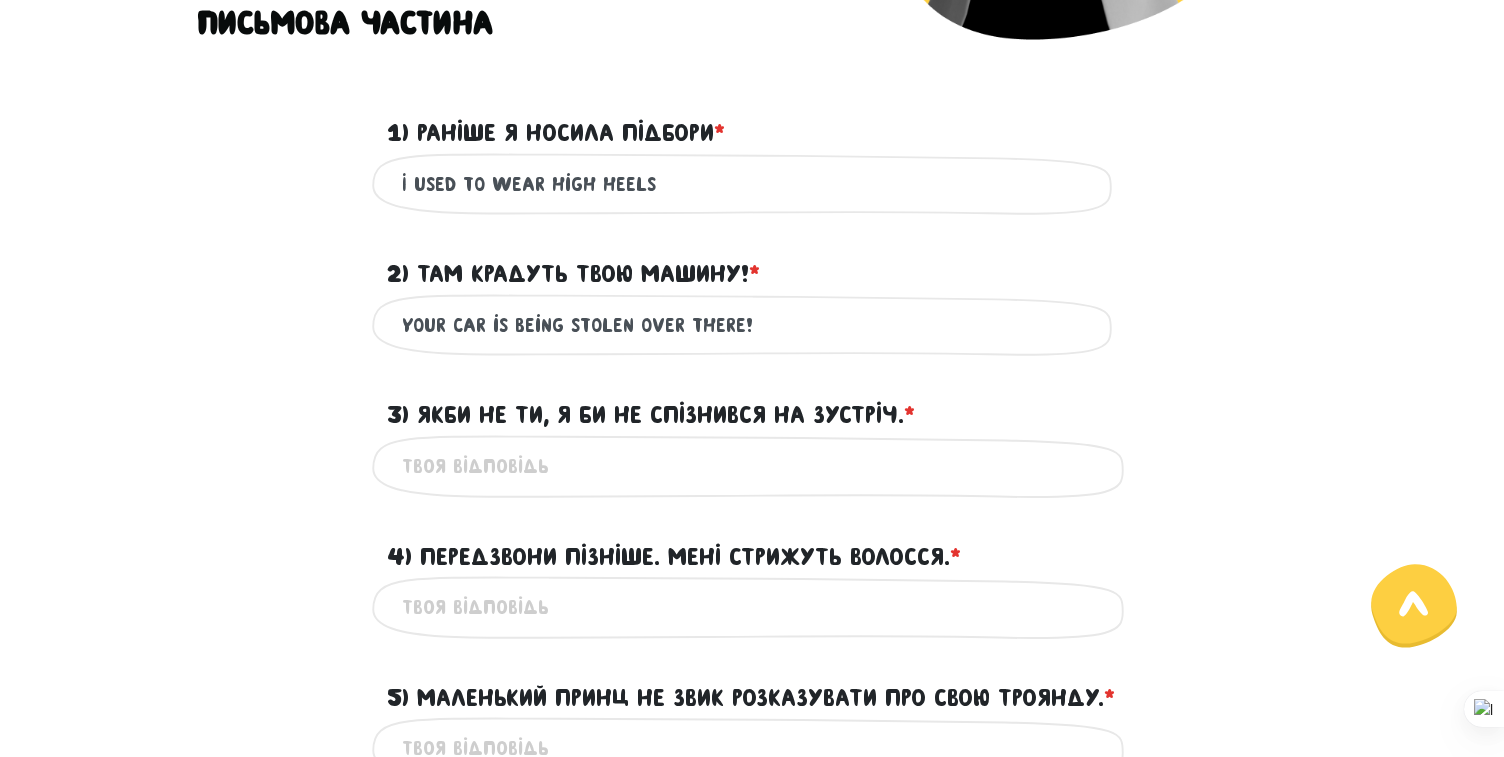 type on "Your car is being stolen over there!" 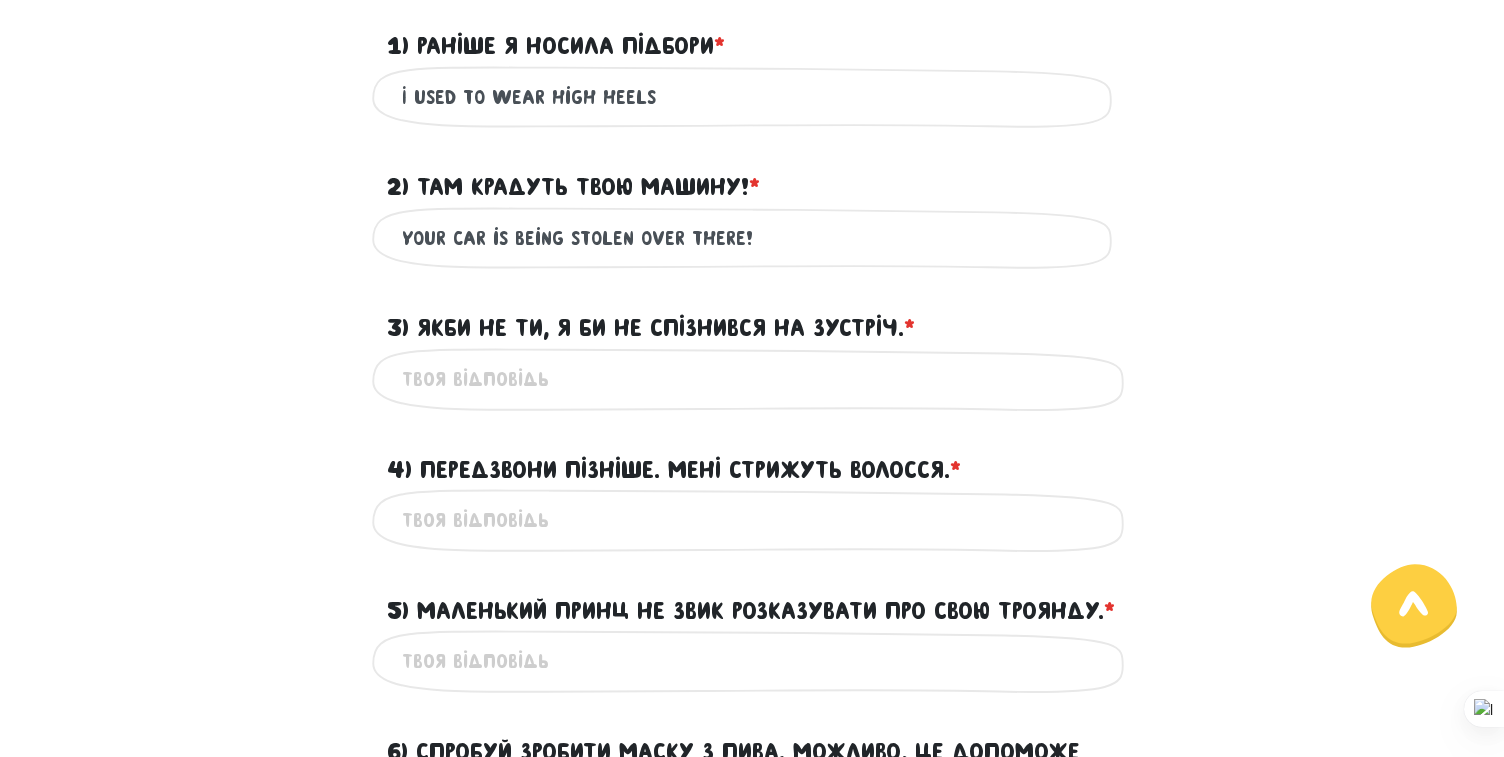 scroll, scrollTop: 661, scrollLeft: 0, axis: vertical 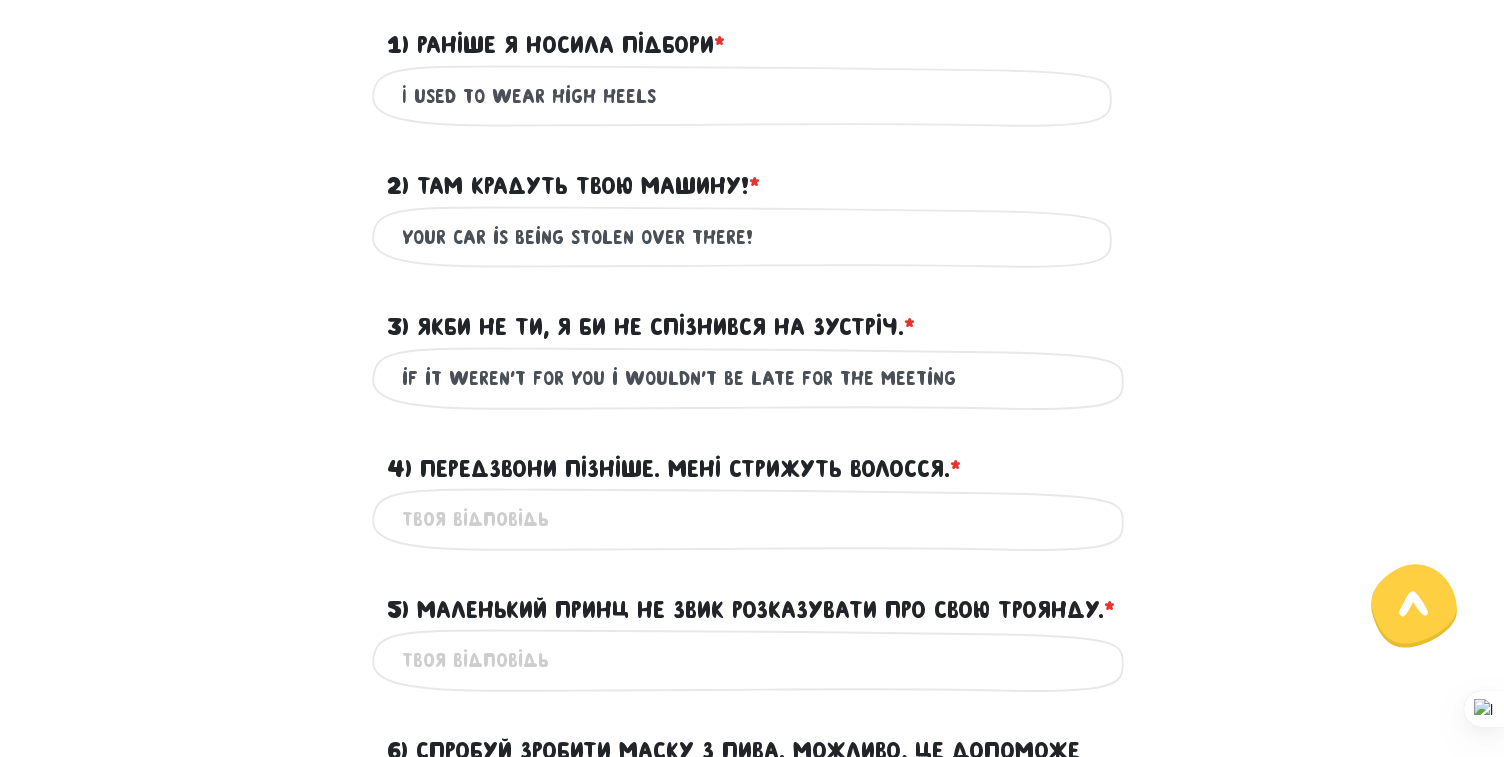 type on "if it weren't for you i wouldn't be late for the meeting" 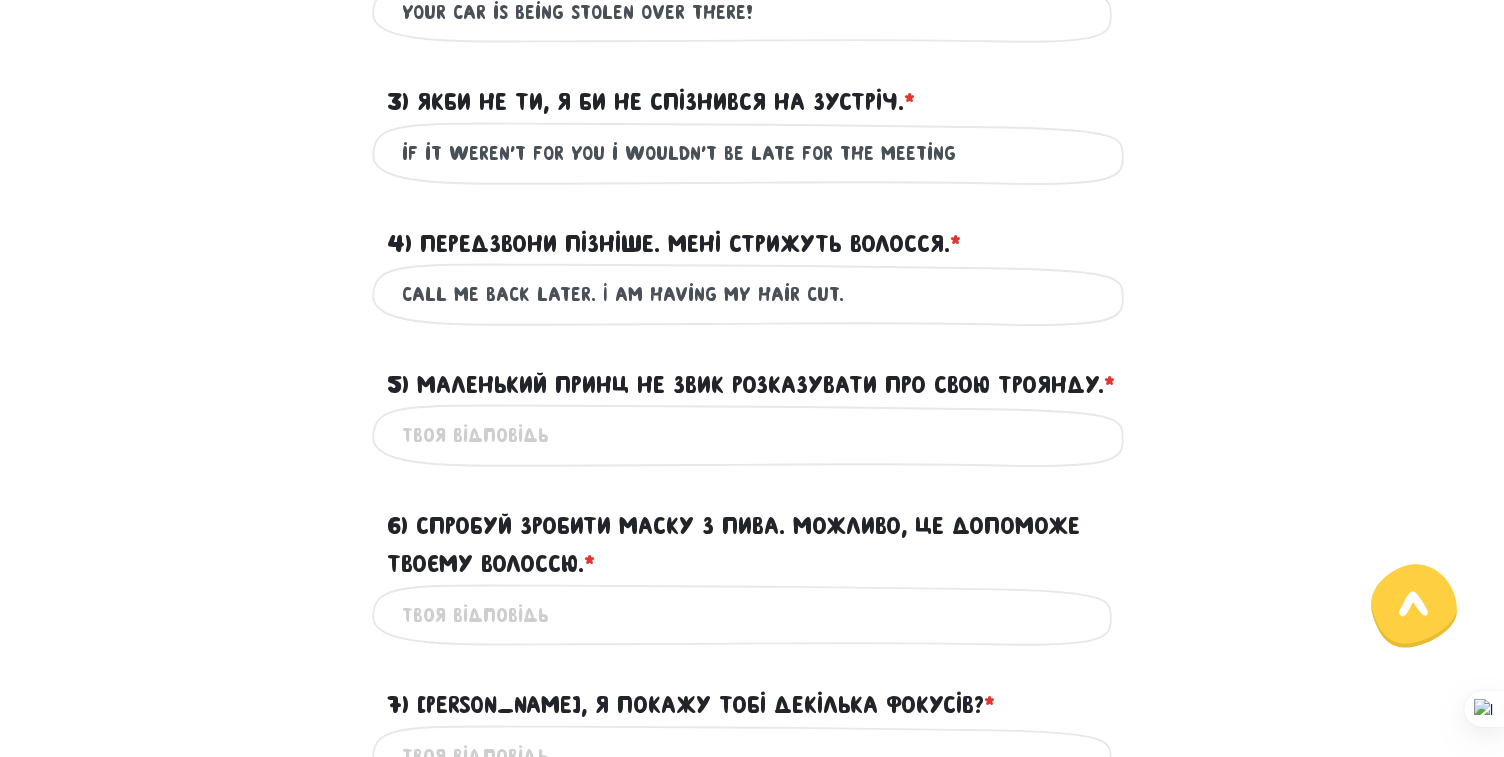 scroll, scrollTop: 903, scrollLeft: 0, axis: vertical 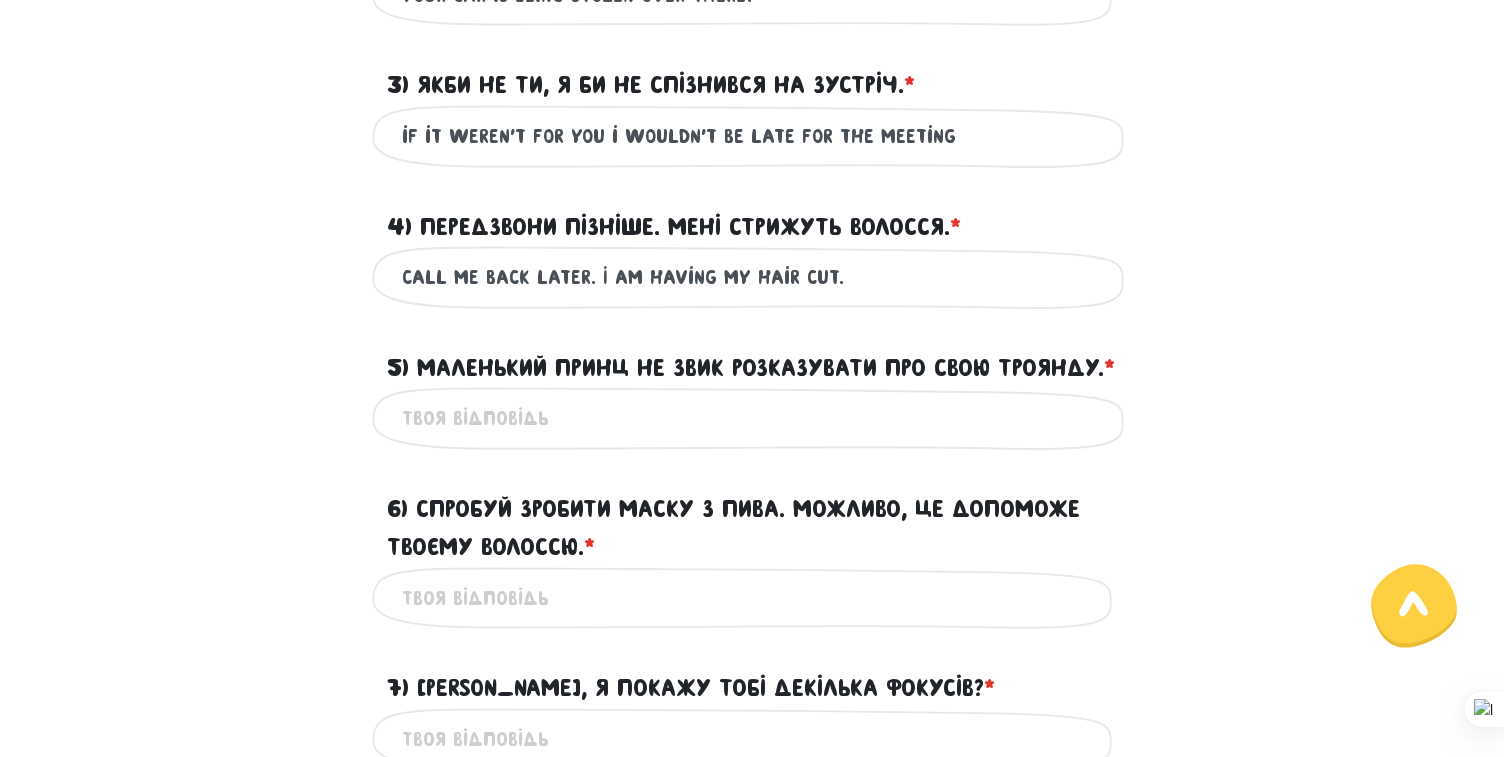 type on "call me back later. I am having my hair cut." 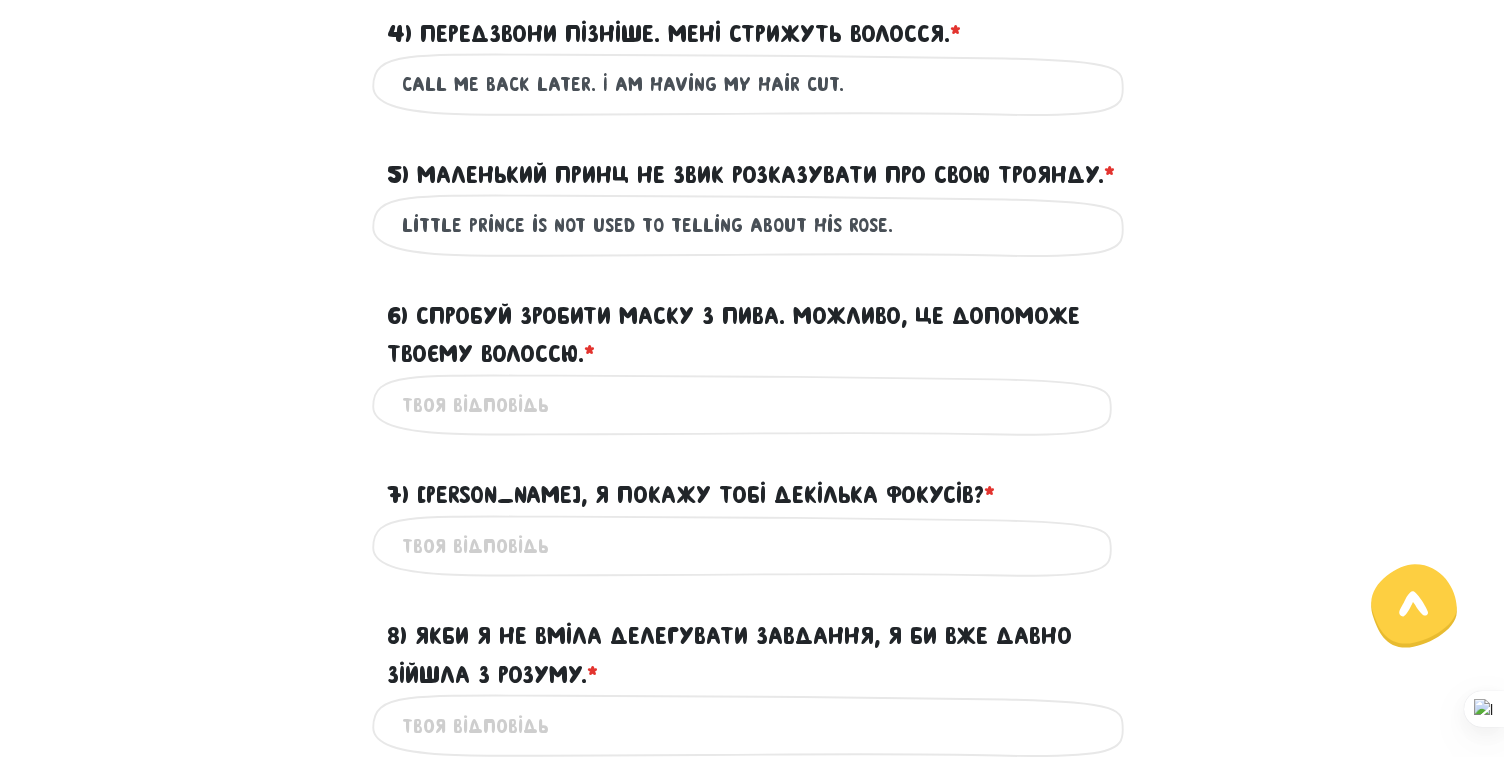 scroll, scrollTop: 1121, scrollLeft: 0, axis: vertical 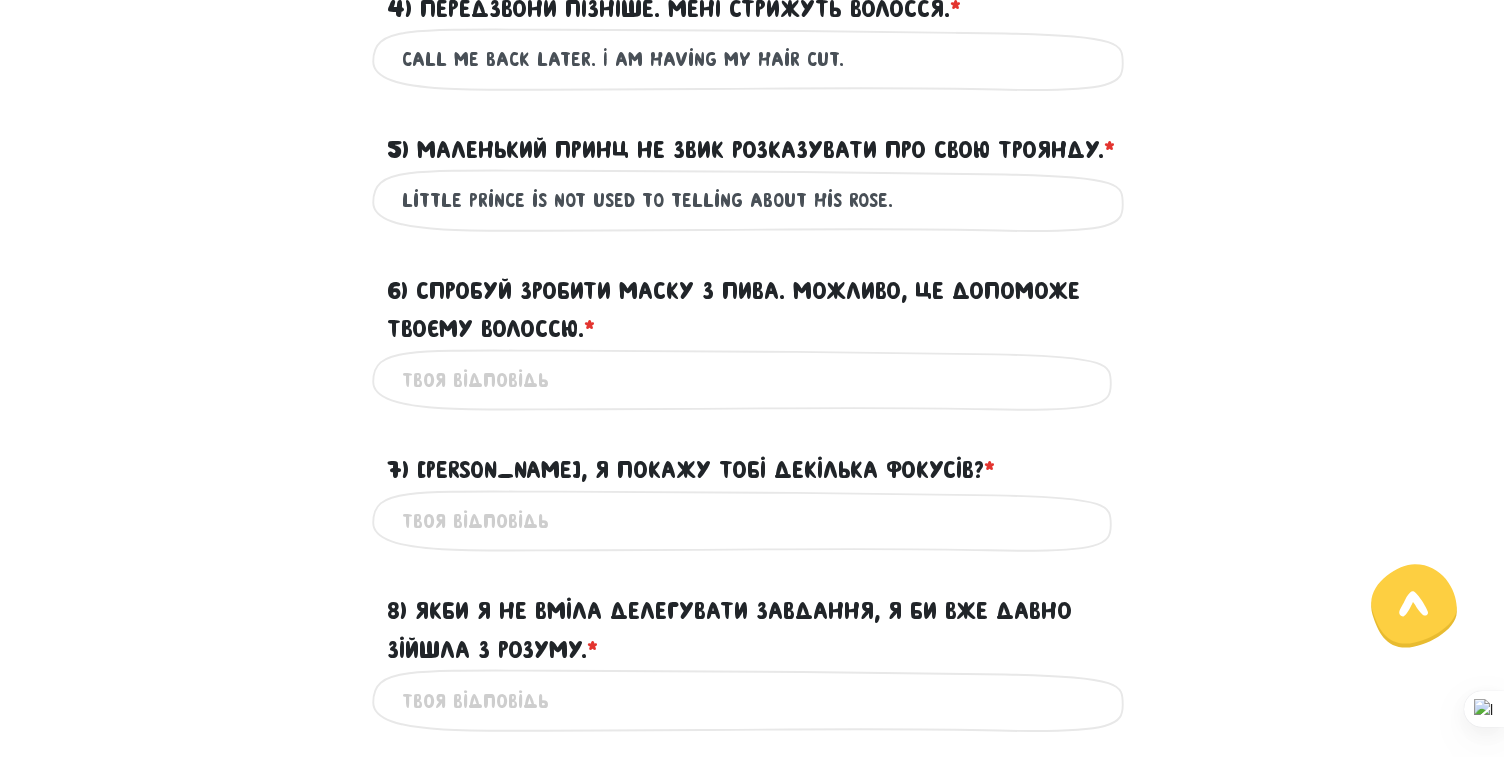 type on "Little prince is not used to telling about his rose." 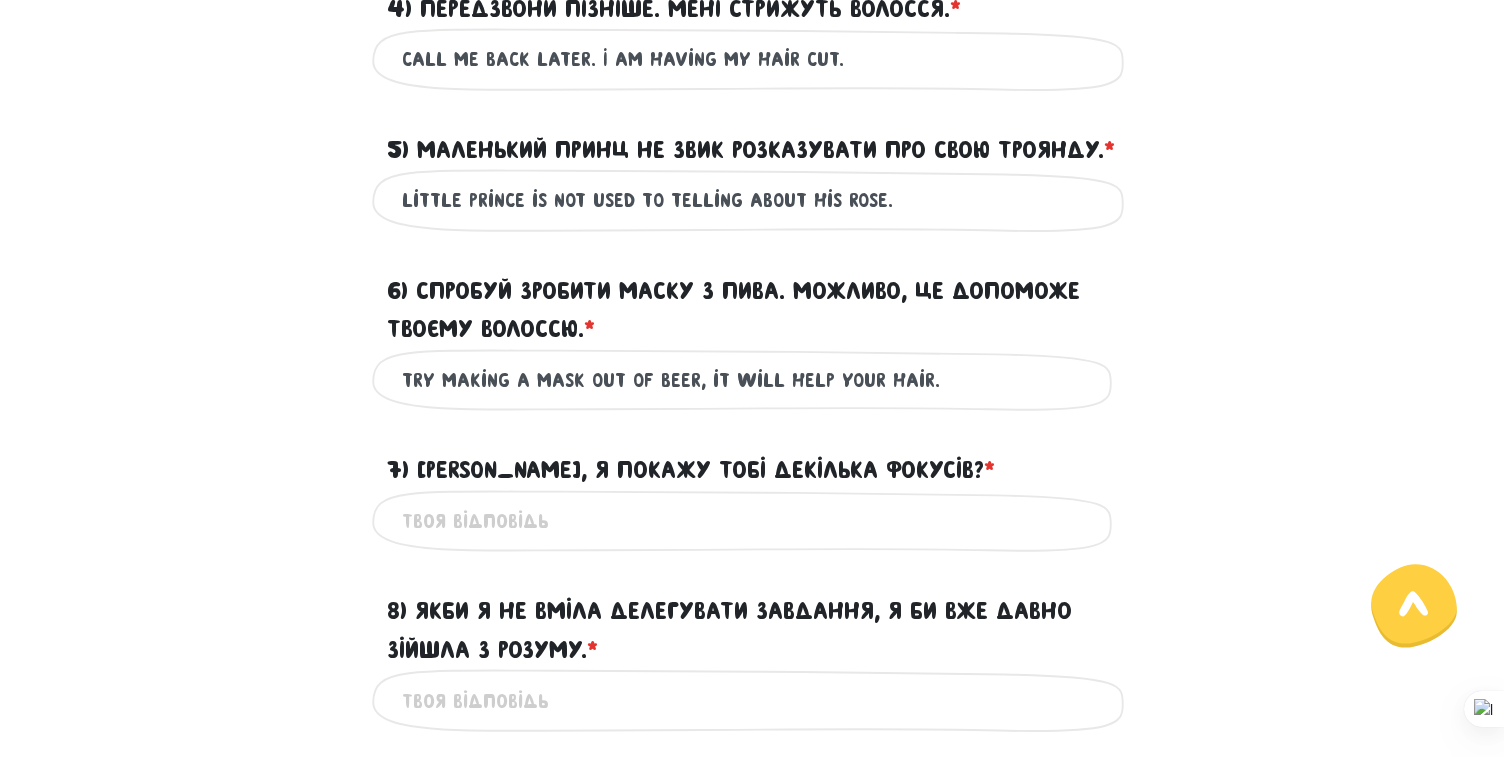 type on "Try making a mask out of beer, it will help your hair." 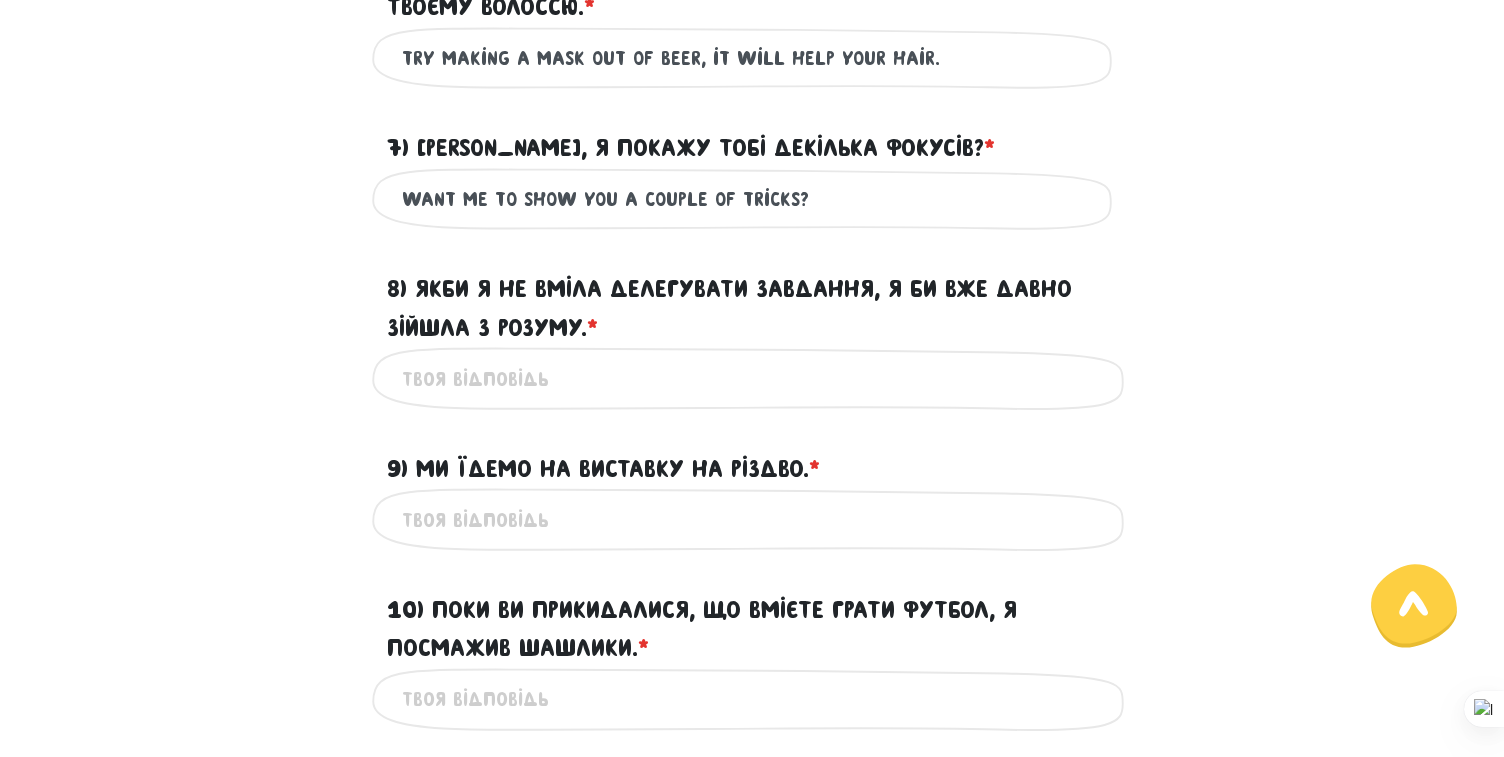 scroll, scrollTop: 1507, scrollLeft: 0, axis: vertical 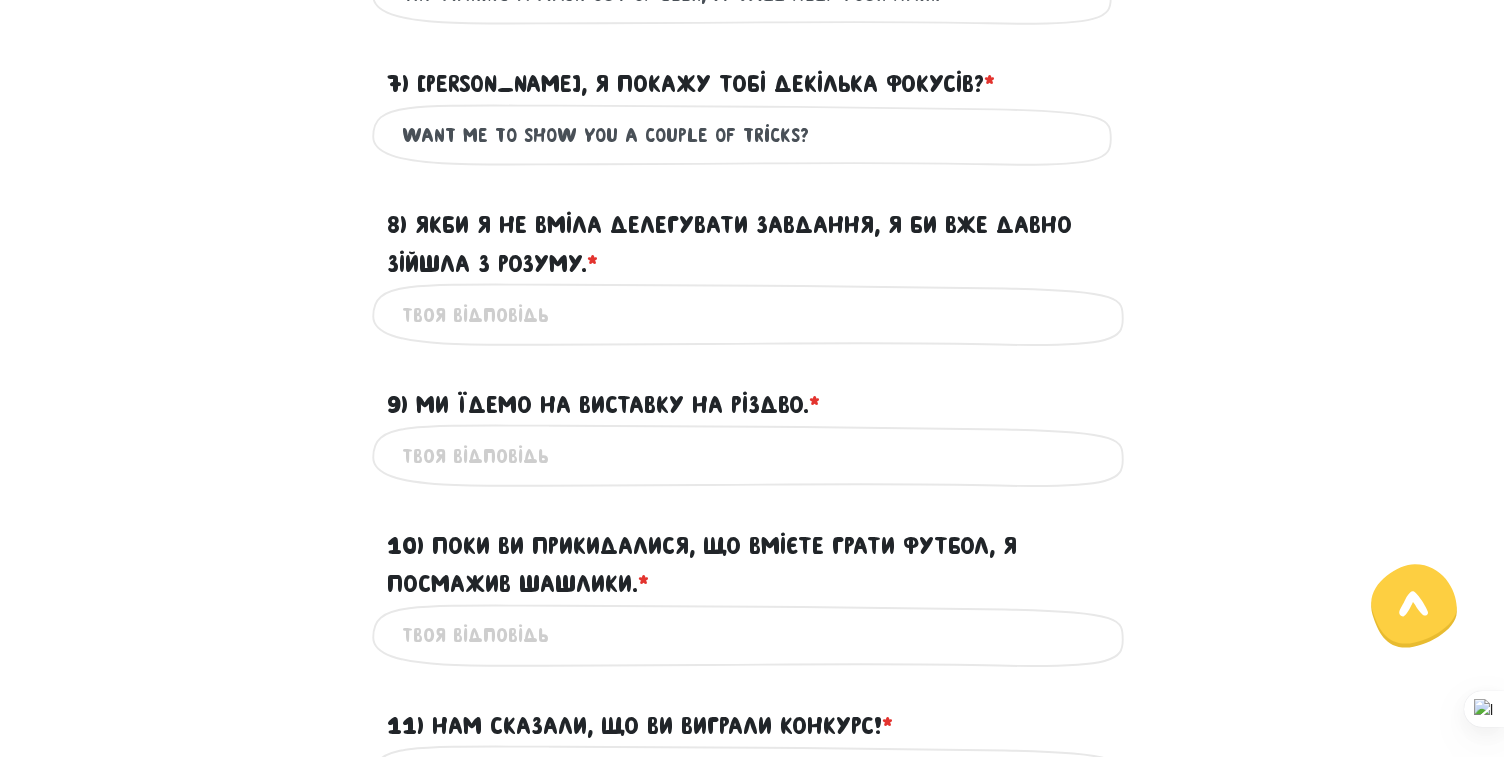 type on "want me to show you a couple of tricks?" 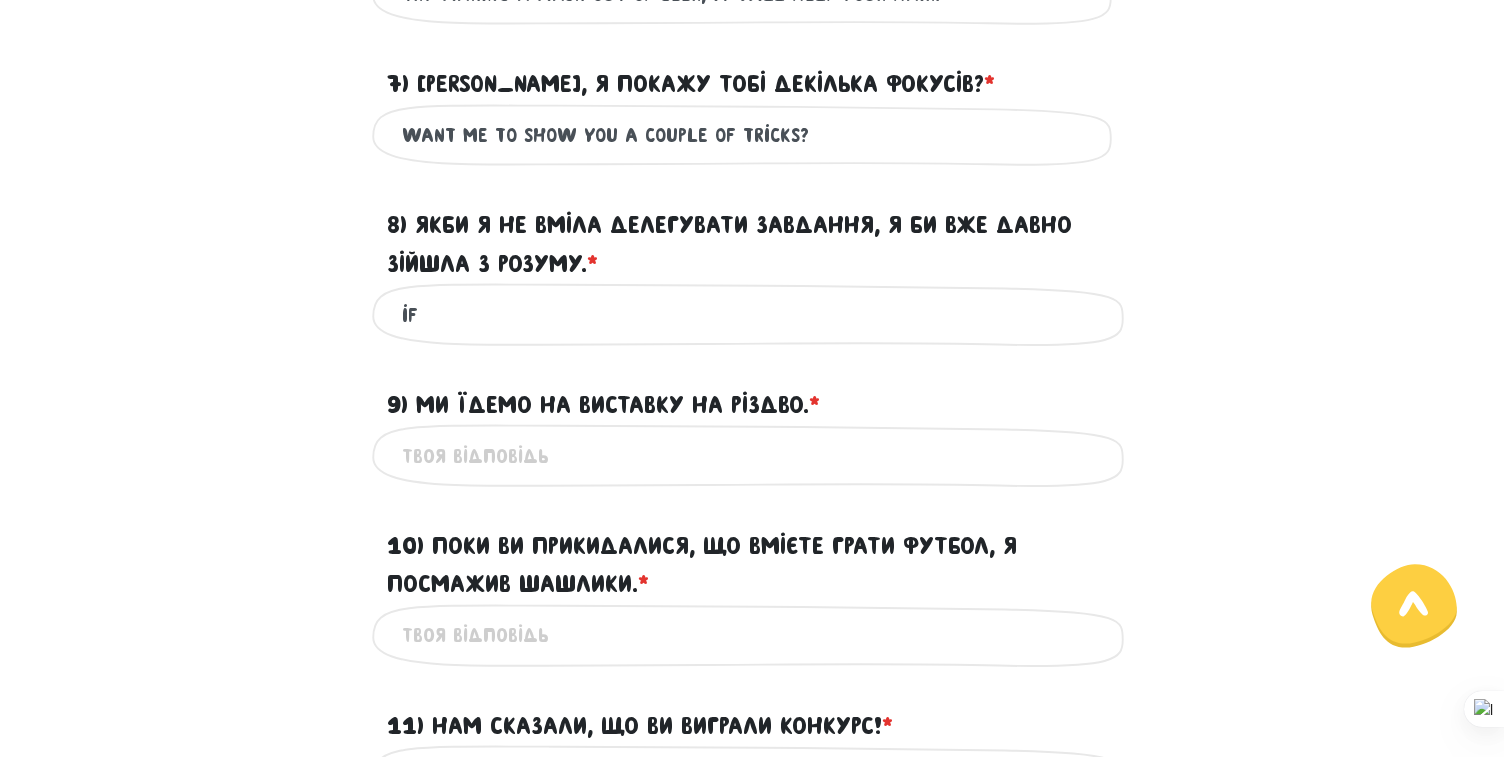 click on "if" at bounding box center (752, 314) 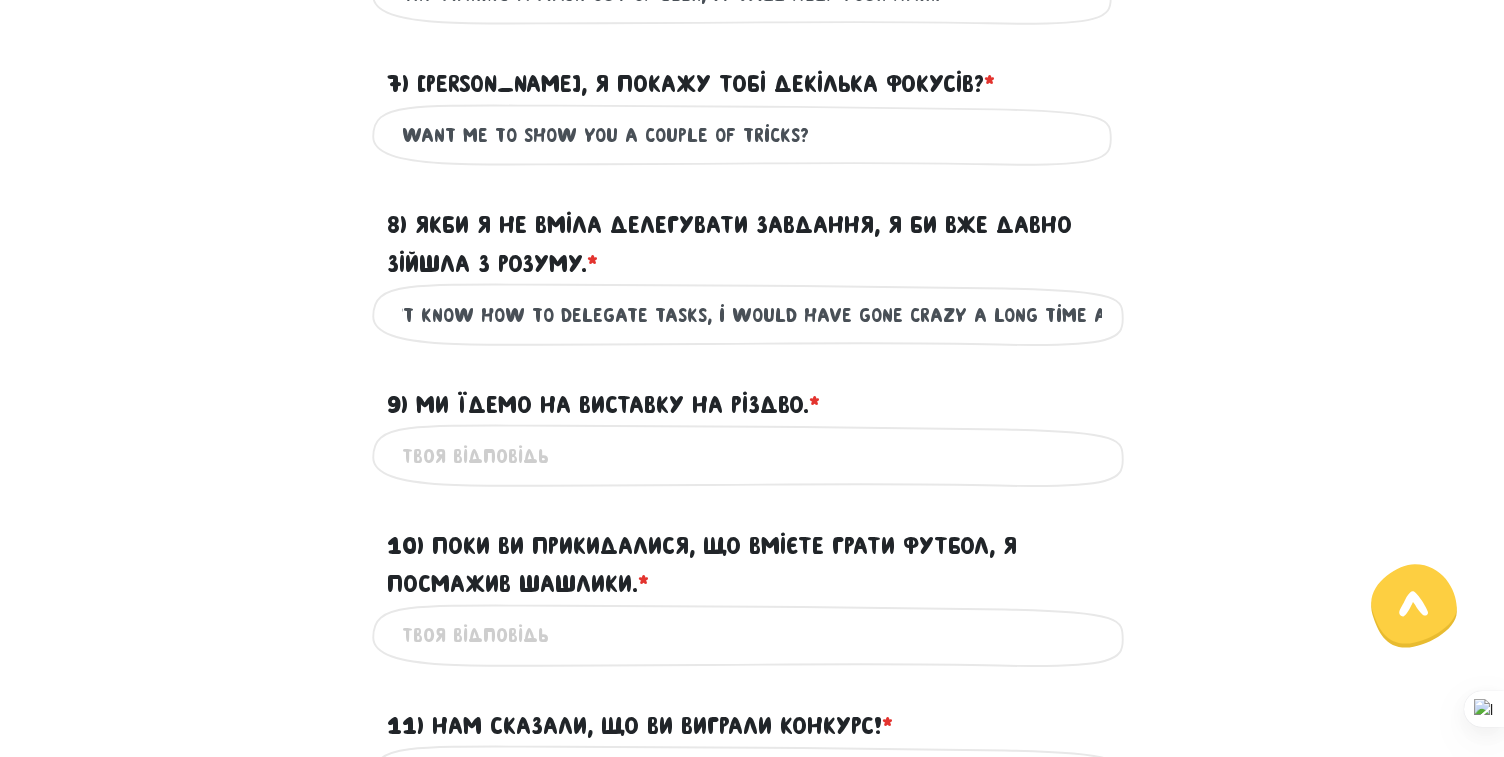scroll, scrollTop: 0, scrollLeft: 83, axis: horizontal 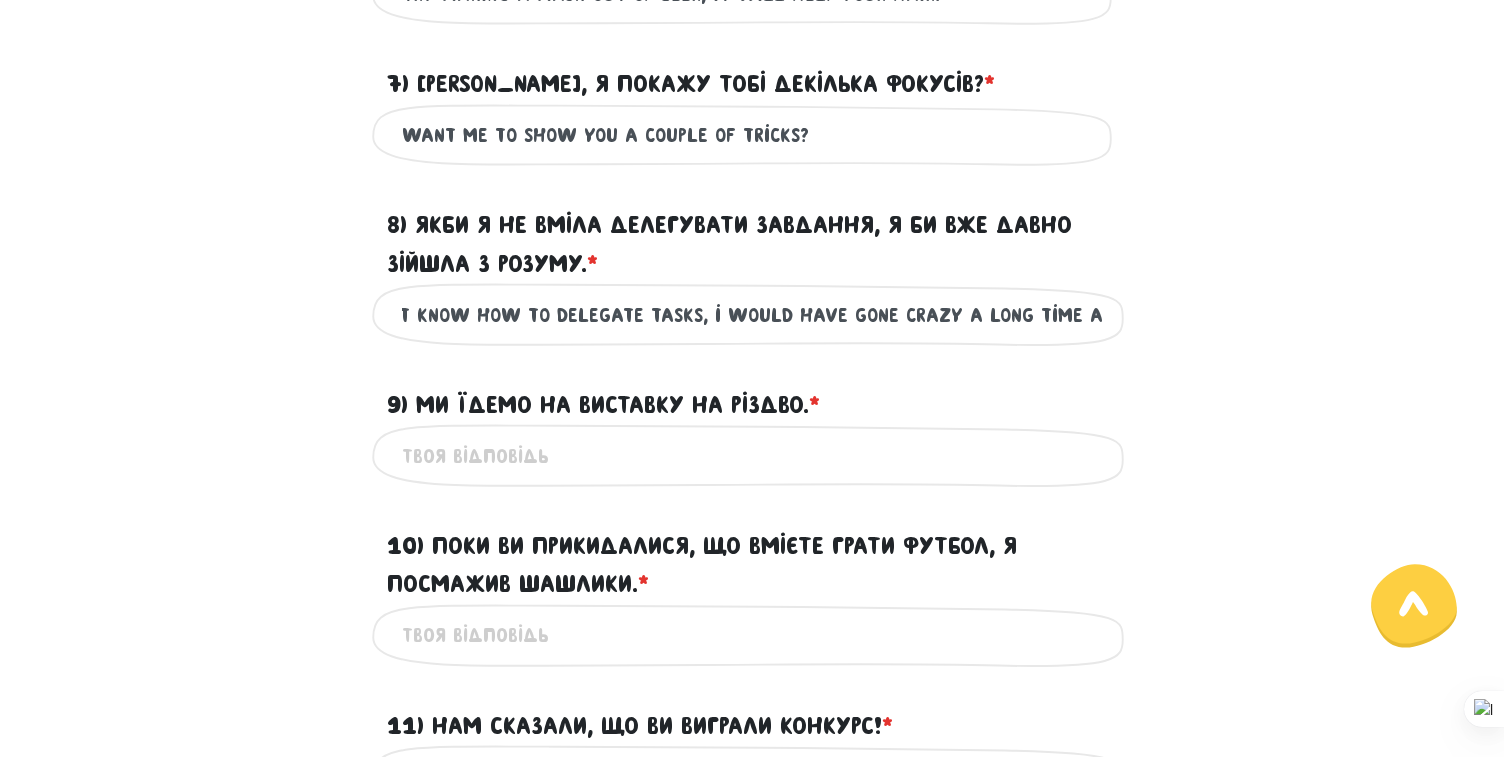 type on "if i didn't know how to delegate tasks, i would have gone crazy a long time ago." 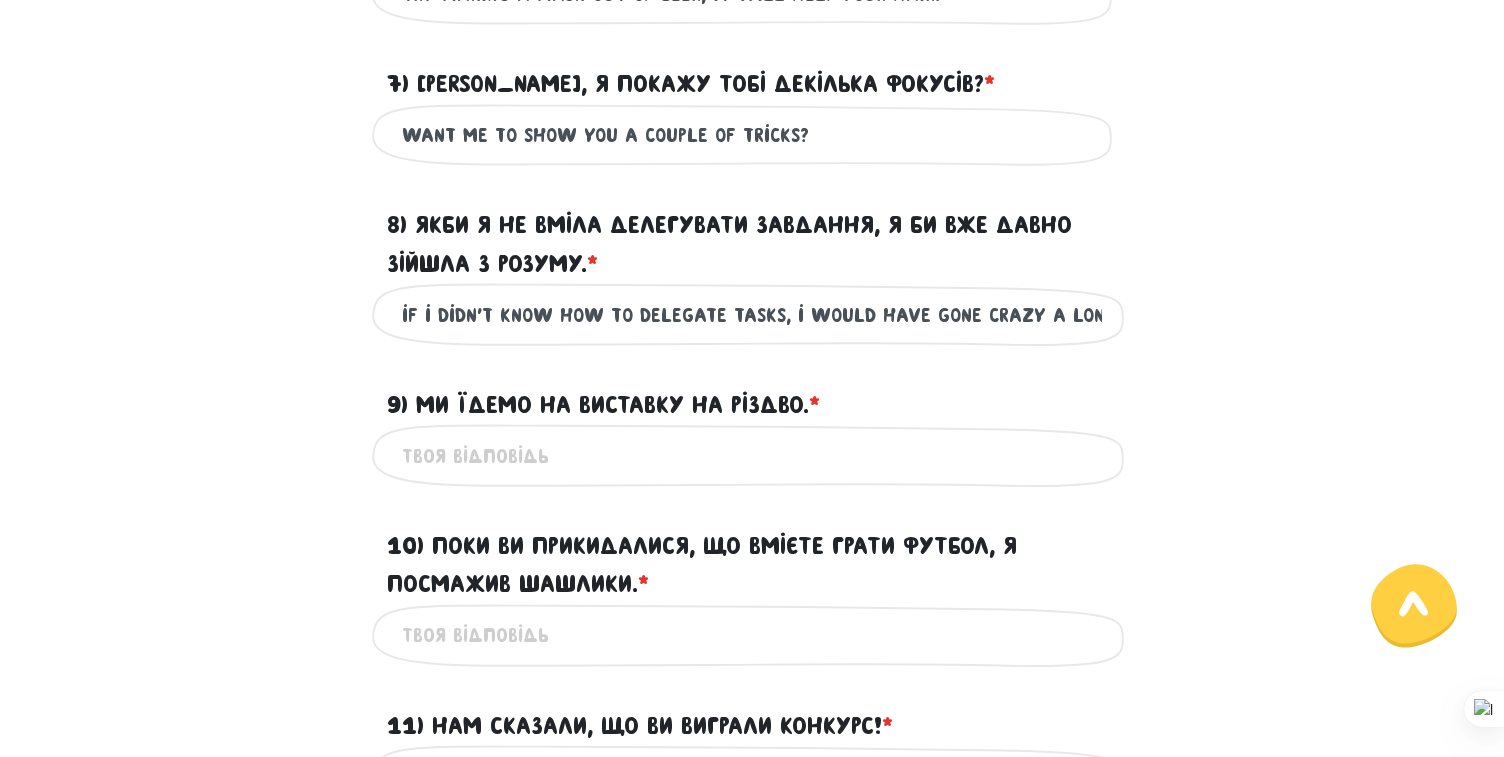 click on "9) Ми їдемо на виставку на Різдво. *
?" at bounding box center [752, 455] 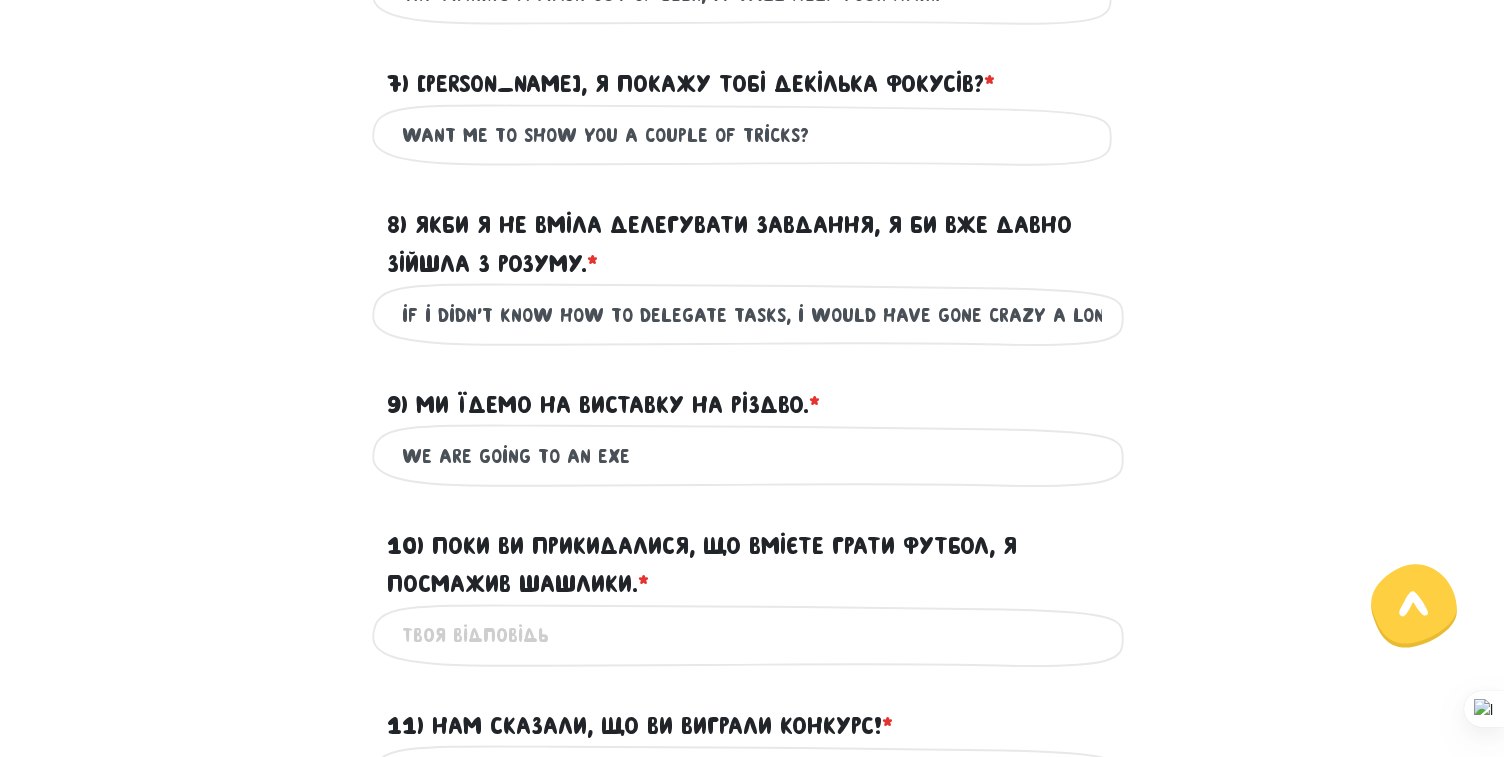 click on "We are going to an exe" at bounding box center [752, 455] 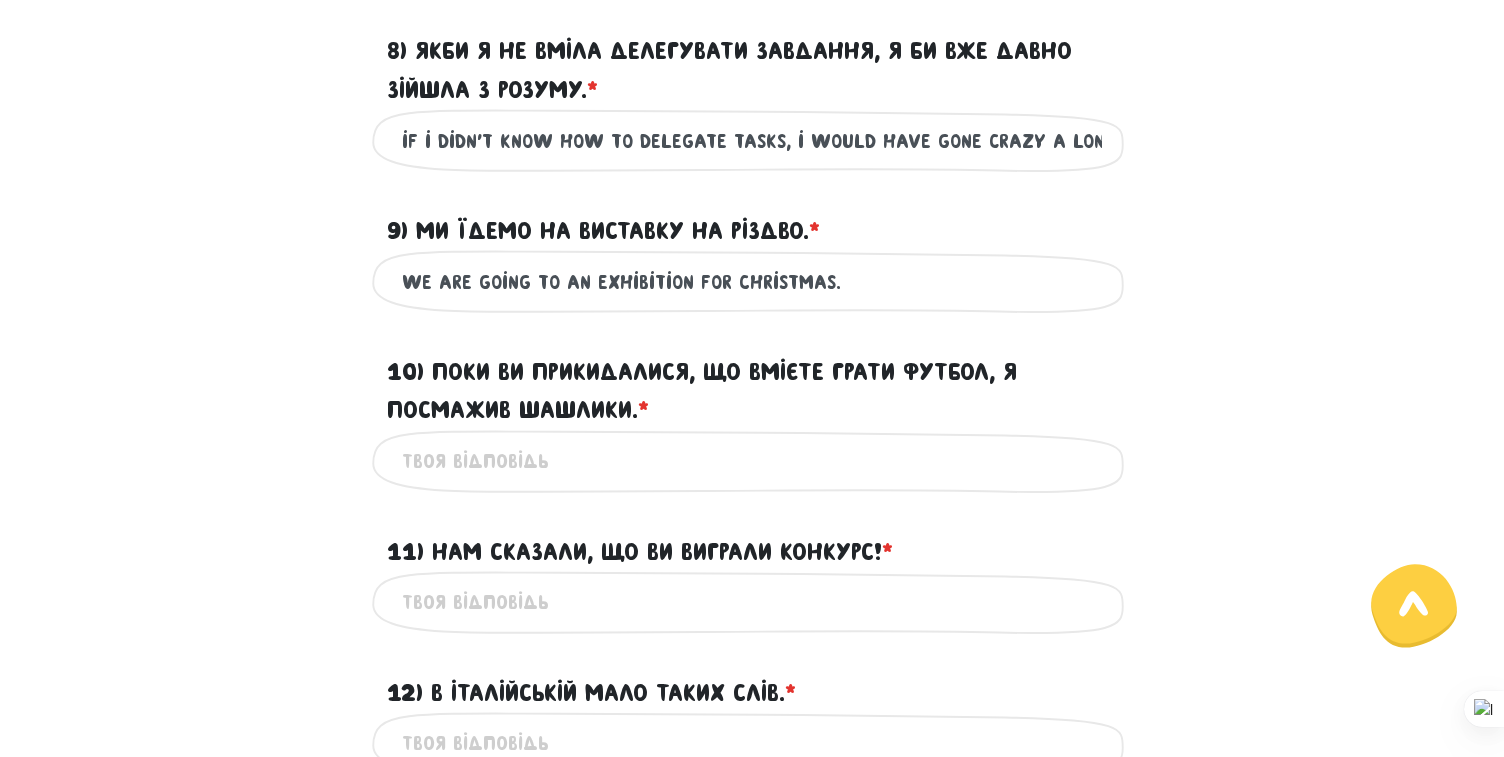 scroll, scrollTop: 1689, scrollLeft: 0, axis: vertical 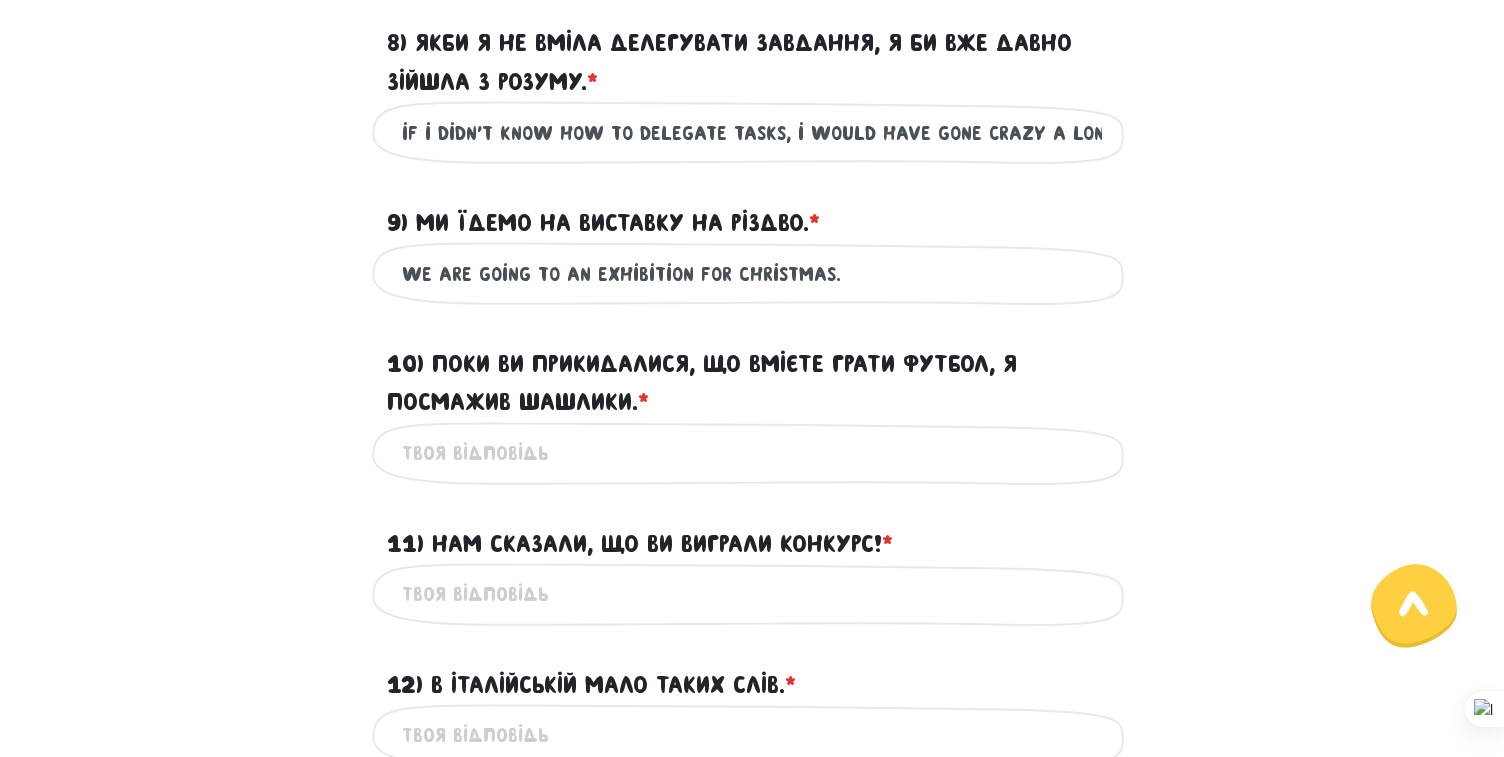 type on "We are going to an exhibition for Christmas." 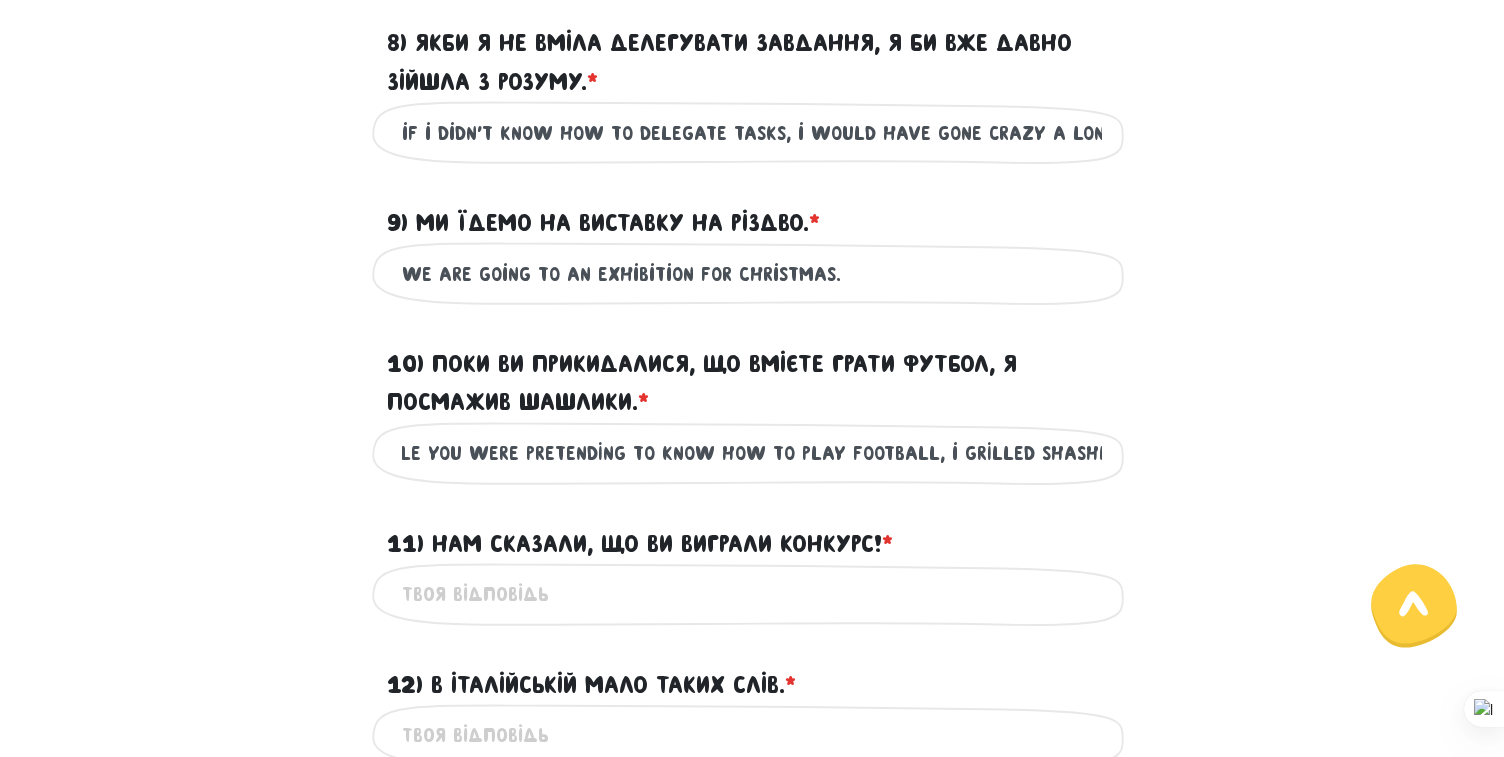 scroll, scrollTop: 0, scrollLeft: 45, axis: horizontal 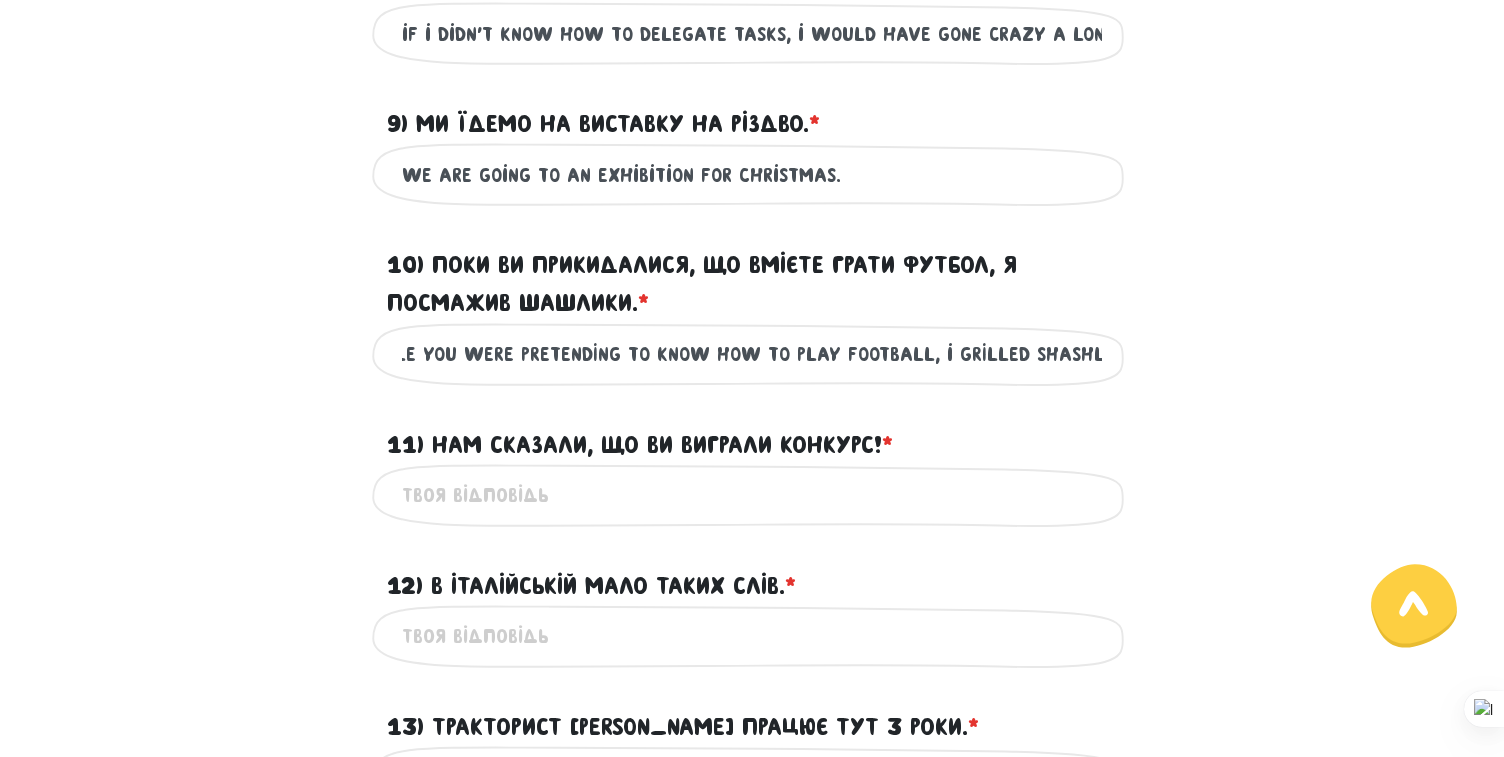 type on "wHILE YOU WERE PRETENDING TO KNOW HOW TO PLAY FOOTBALL, i GRILLED SHASHLIK." 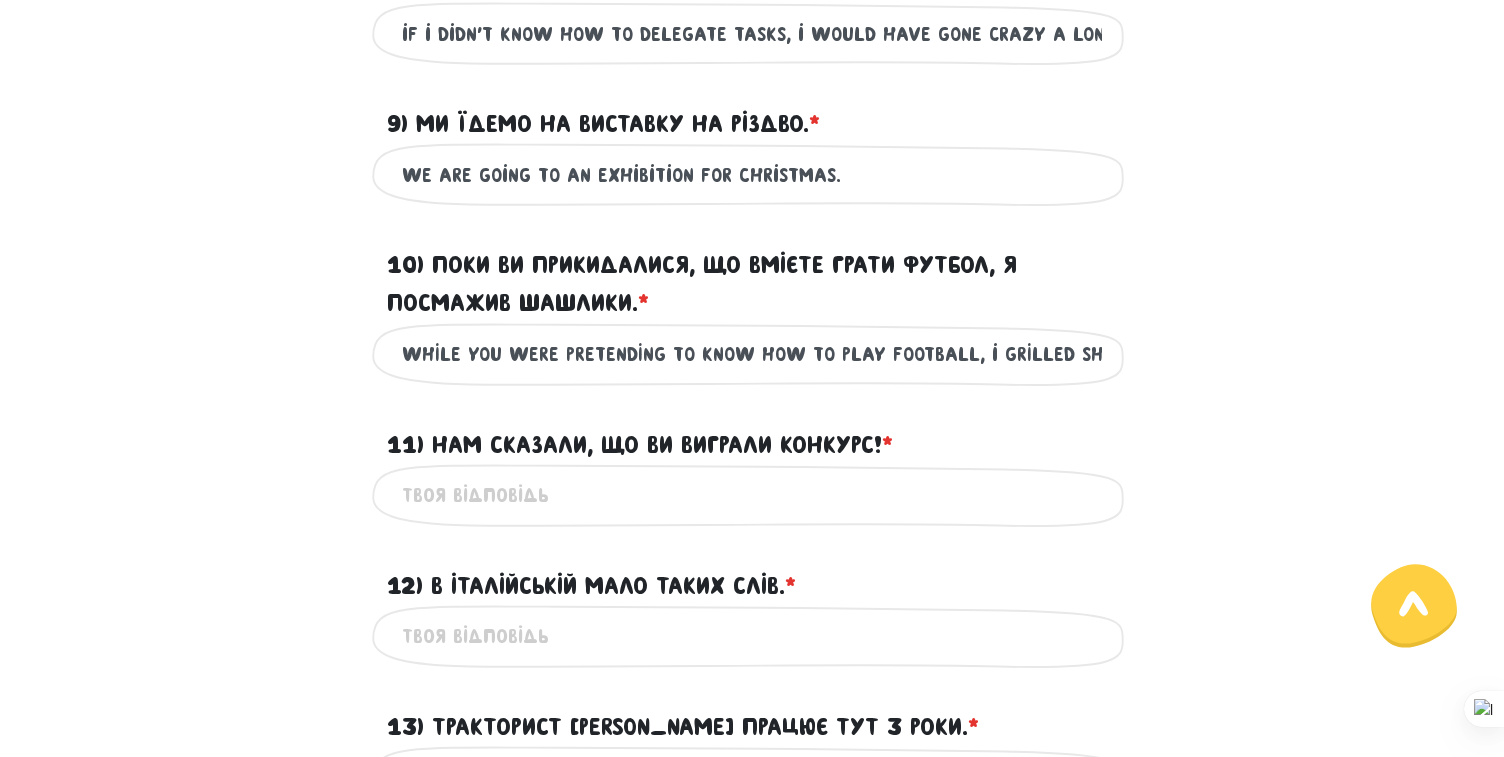 click on "11) Нам сказали, що ви виграли конкурс! *
?" at bounding box center (752, 495) 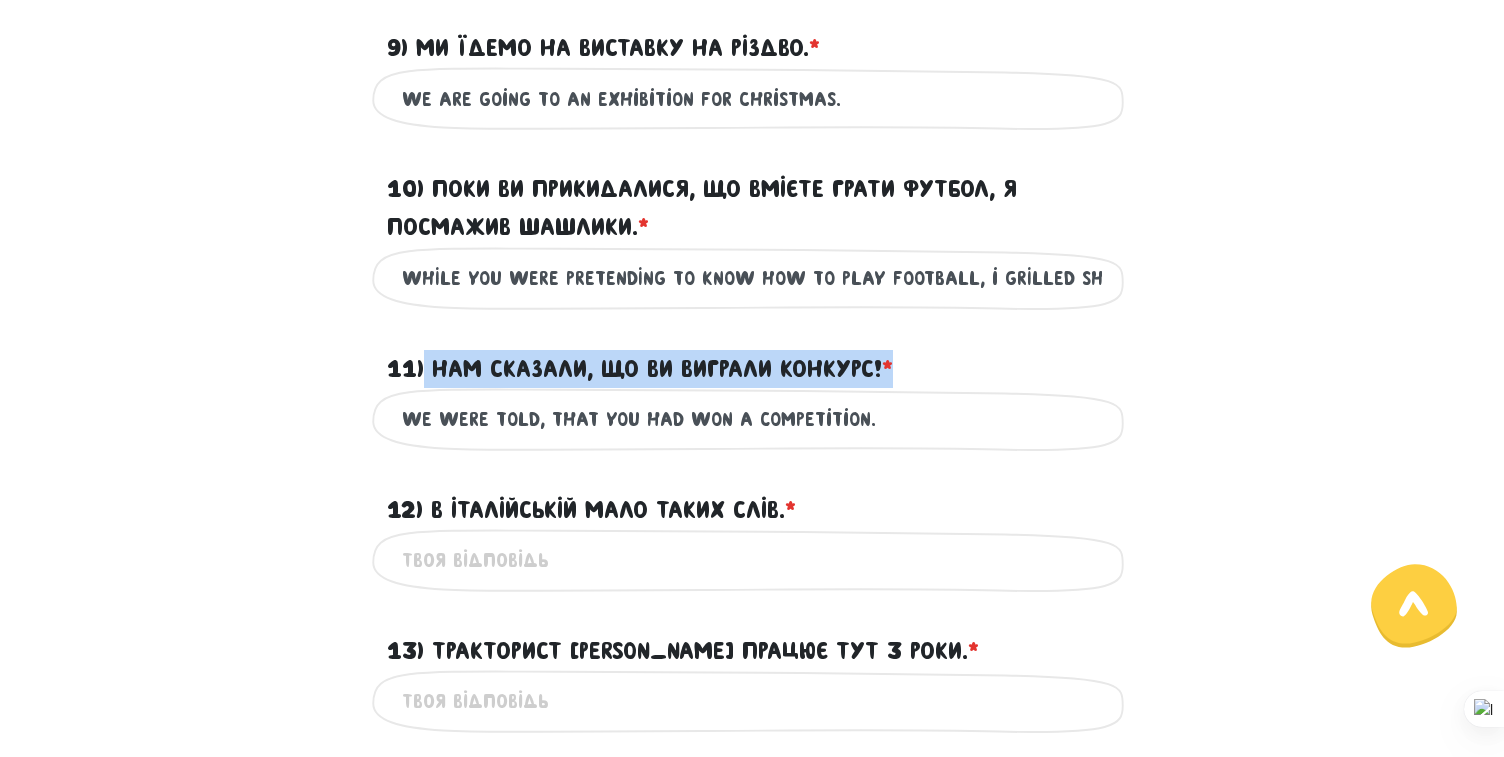 drag, startPoint x: 428, startPoint y: 395, endPoint x: 910, endPoint y: 390, distance: 482.02594 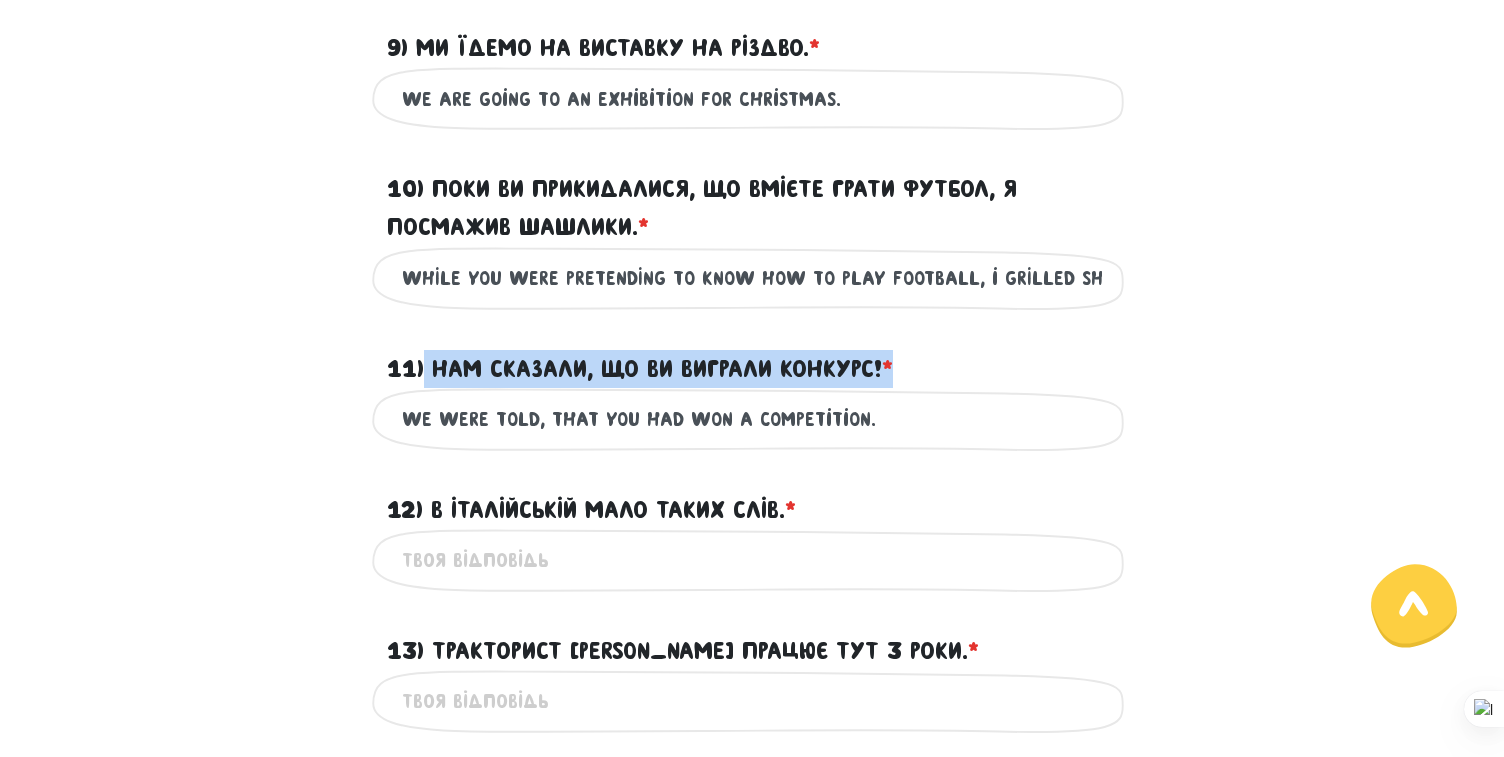 click on "11) Нам сказали, що ви виграли конкурс! *
?" at bounding box center (752, 357) 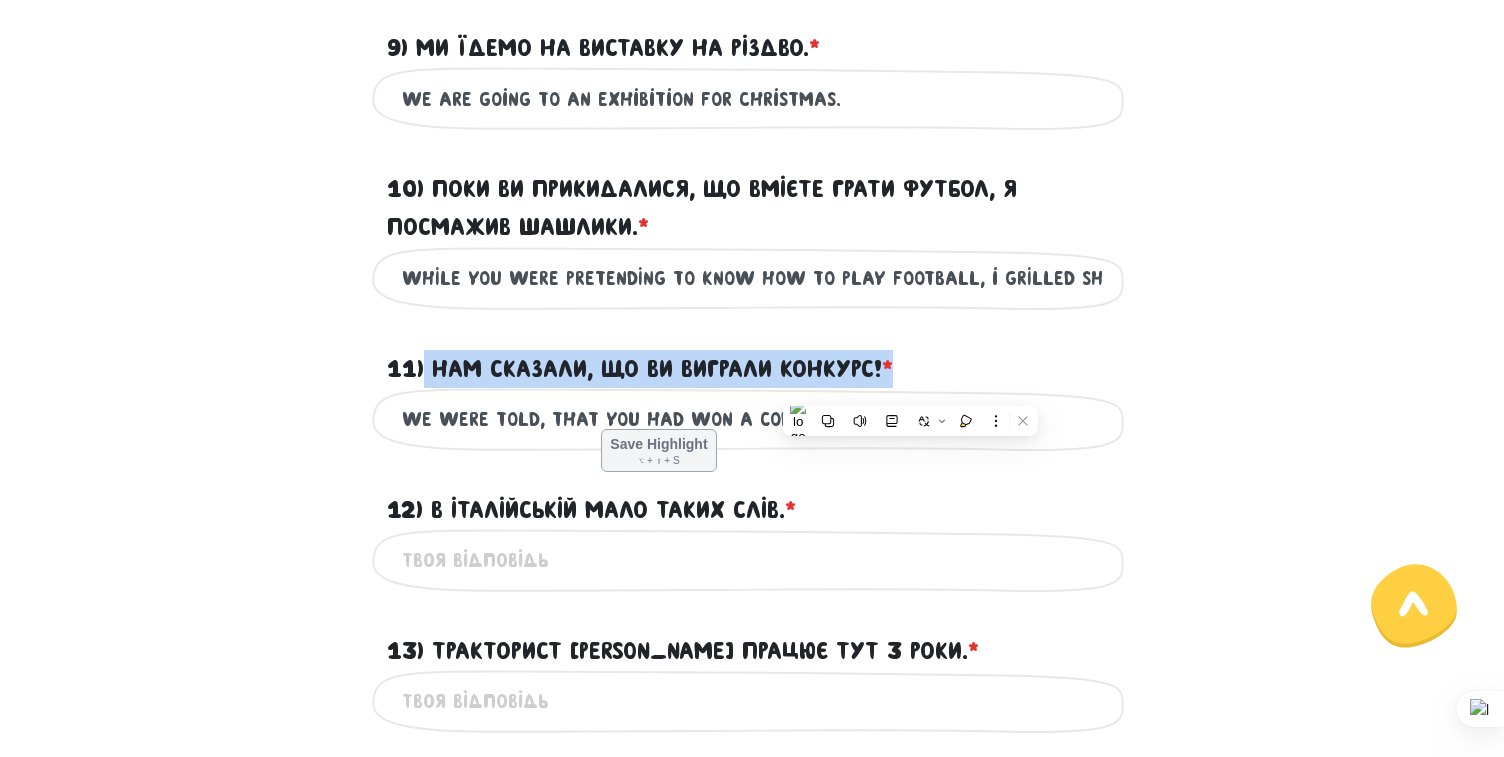 copy on "Нам сказали, що ви виграли конкурс! *" 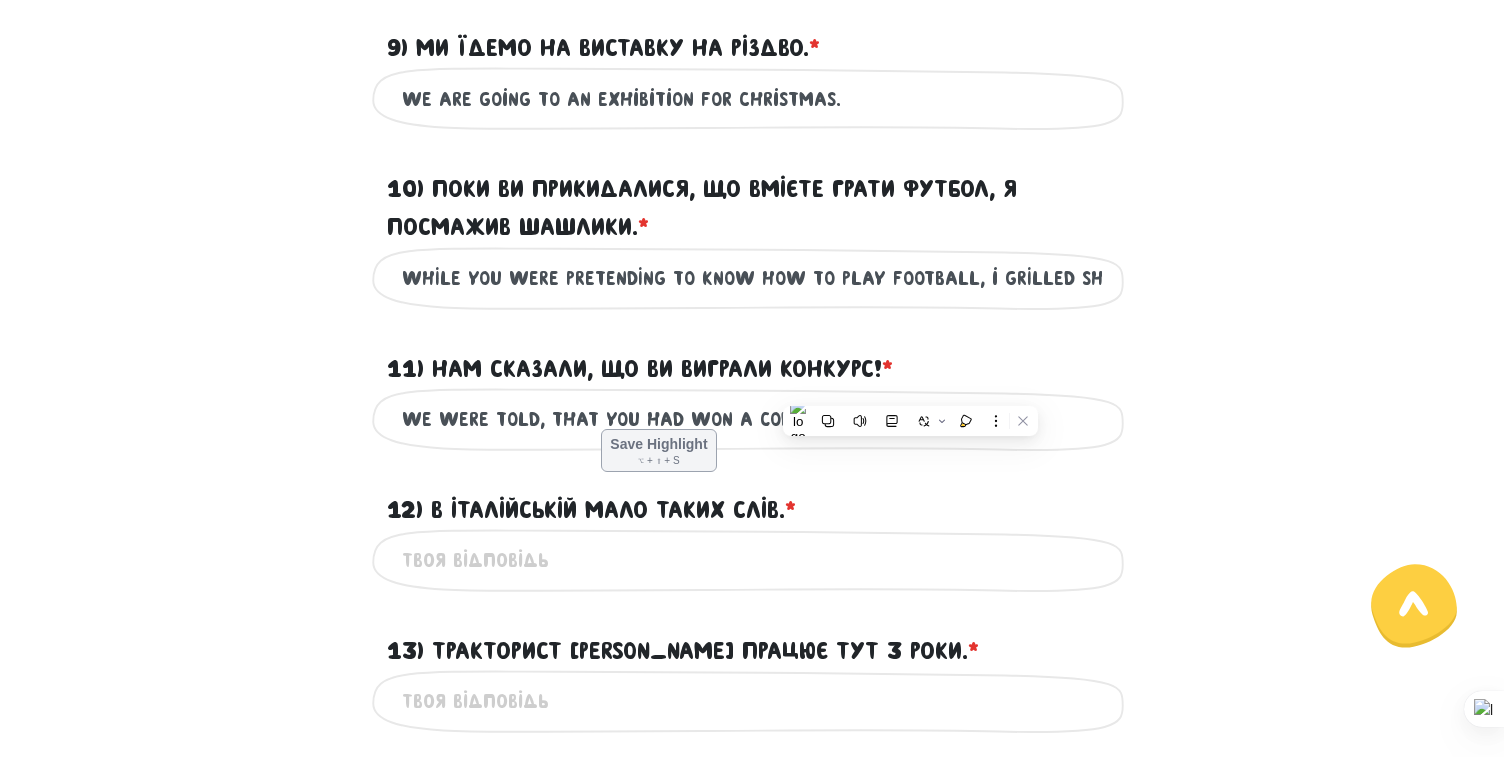 click on "12) В італійській мало таких слів. *
?" at bounding box center (752, 498) 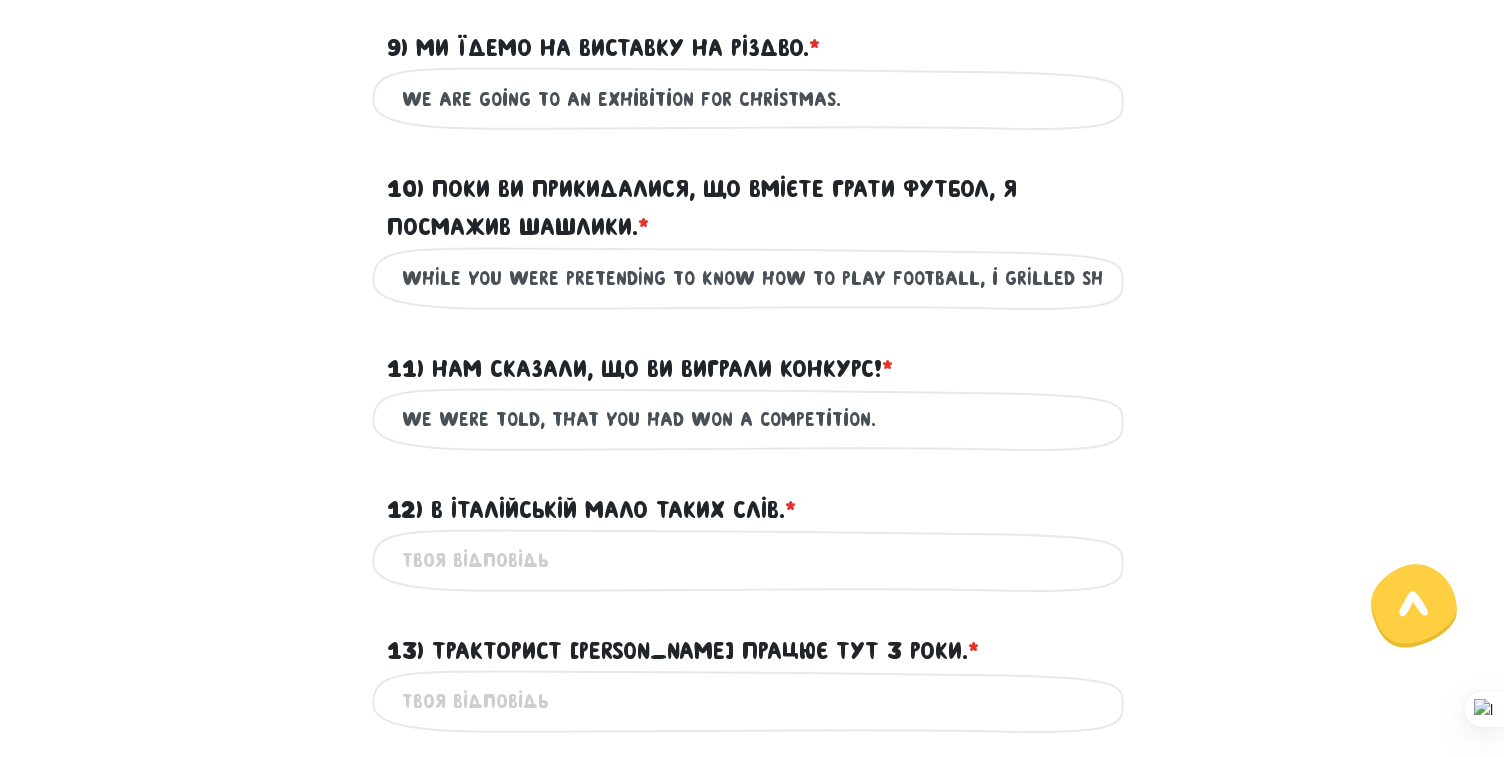 click on "We were told, that you had won a competition." at bounding box center (752, 419) 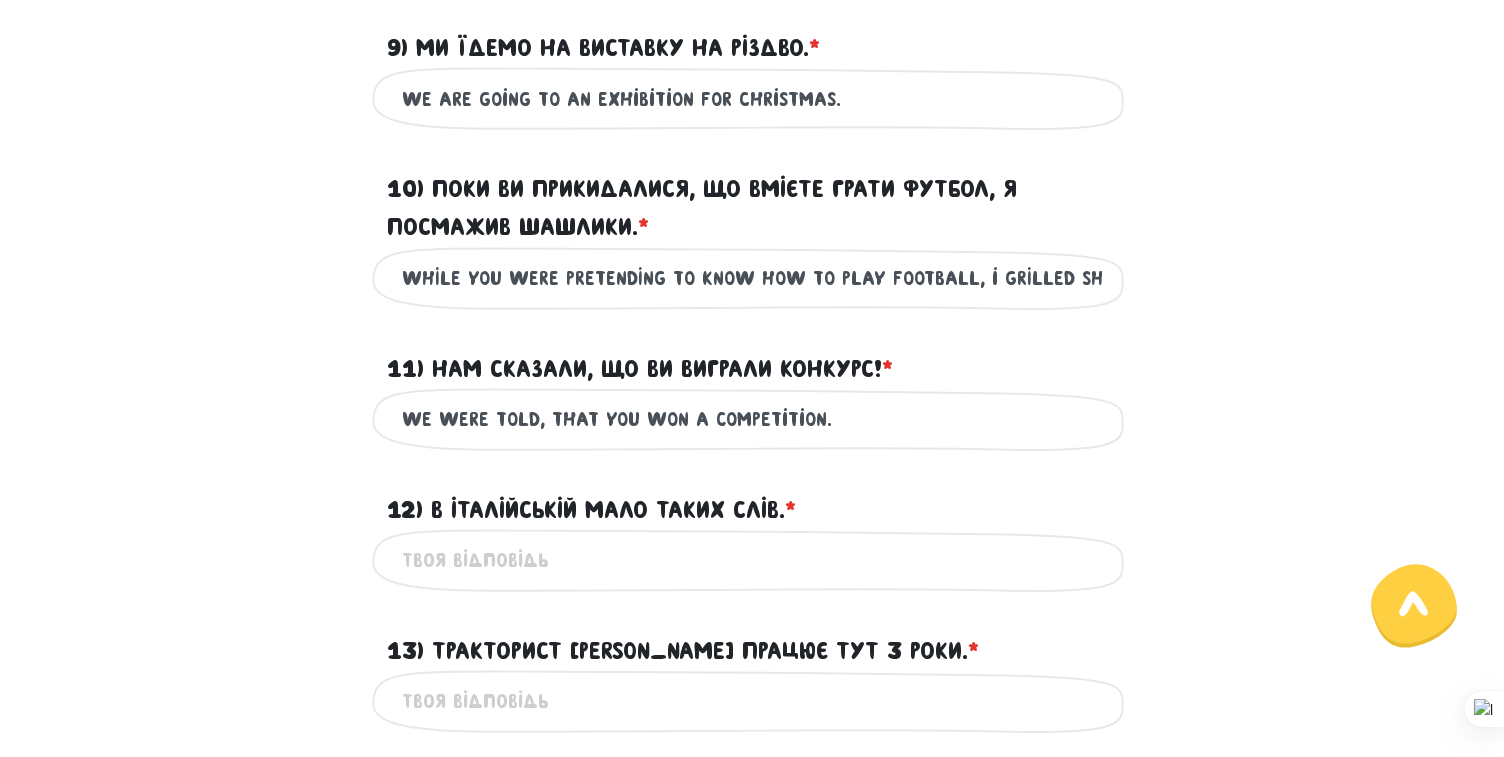 click on "We were told, that you won a competition." at bounding box center (752, 419) 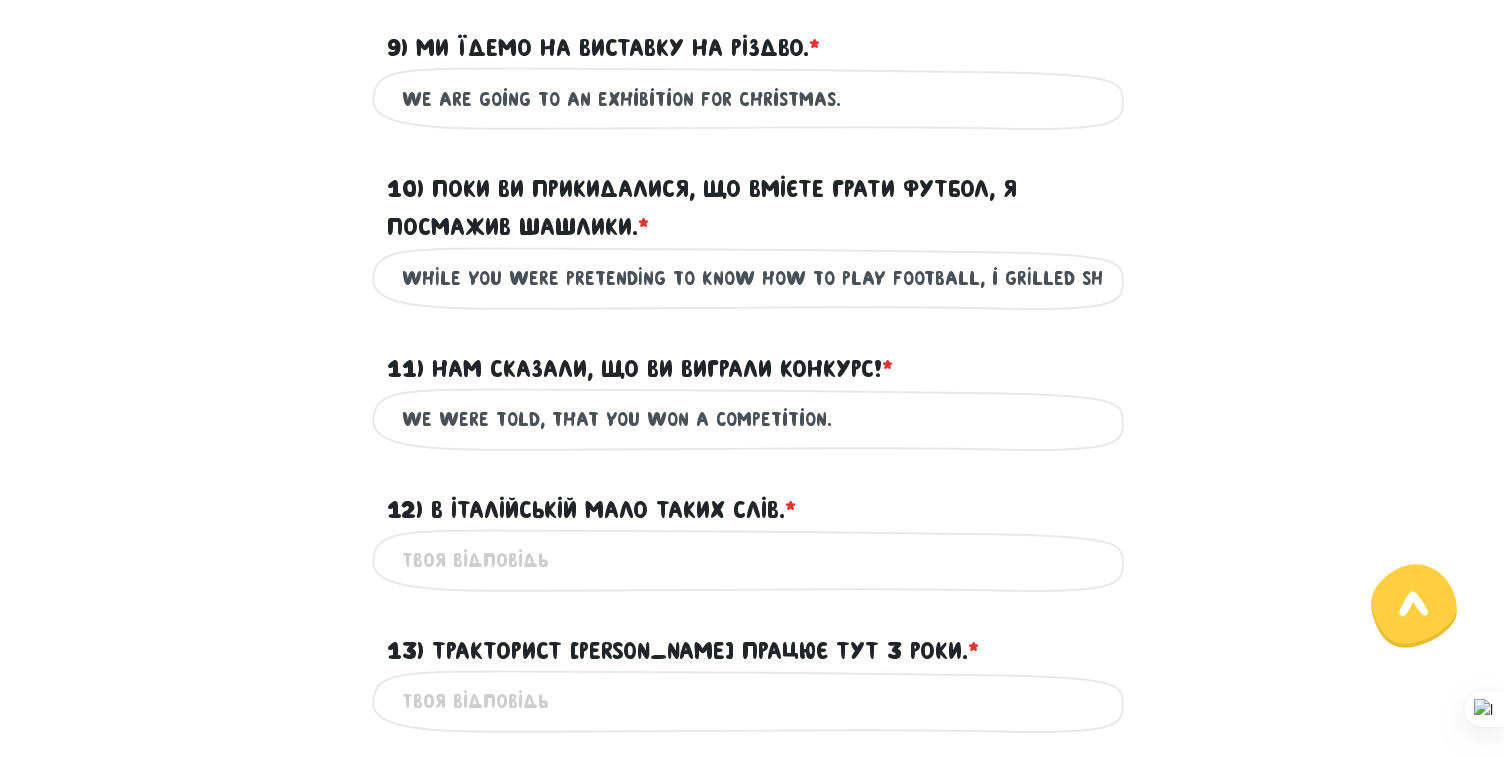drag, startPoint x: 919, startPoint y: 457, endPoint x: 738, endPoint y: 465, distance: 181.17671 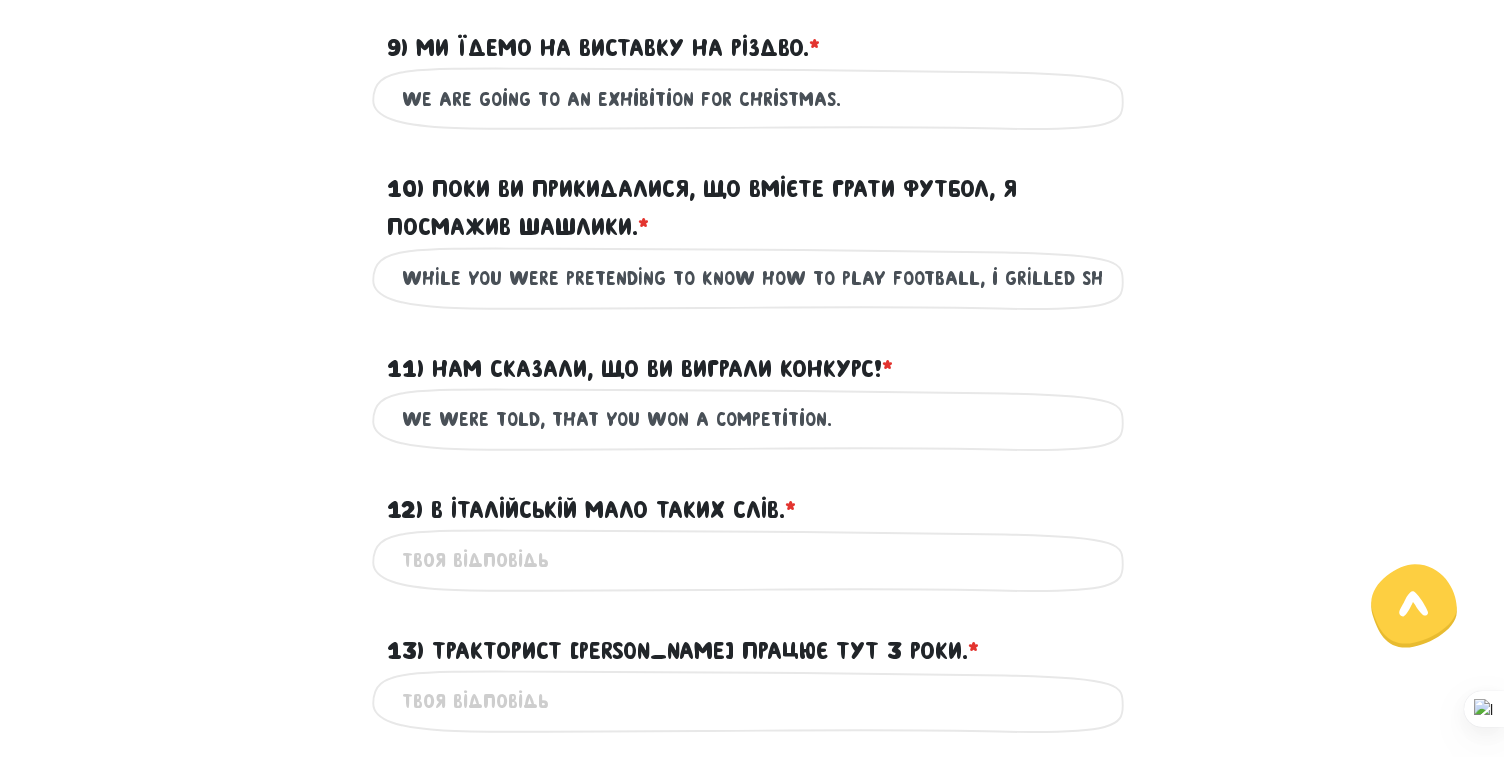 click on "We were told, that you won a competition." at bounding box center (752, 419) 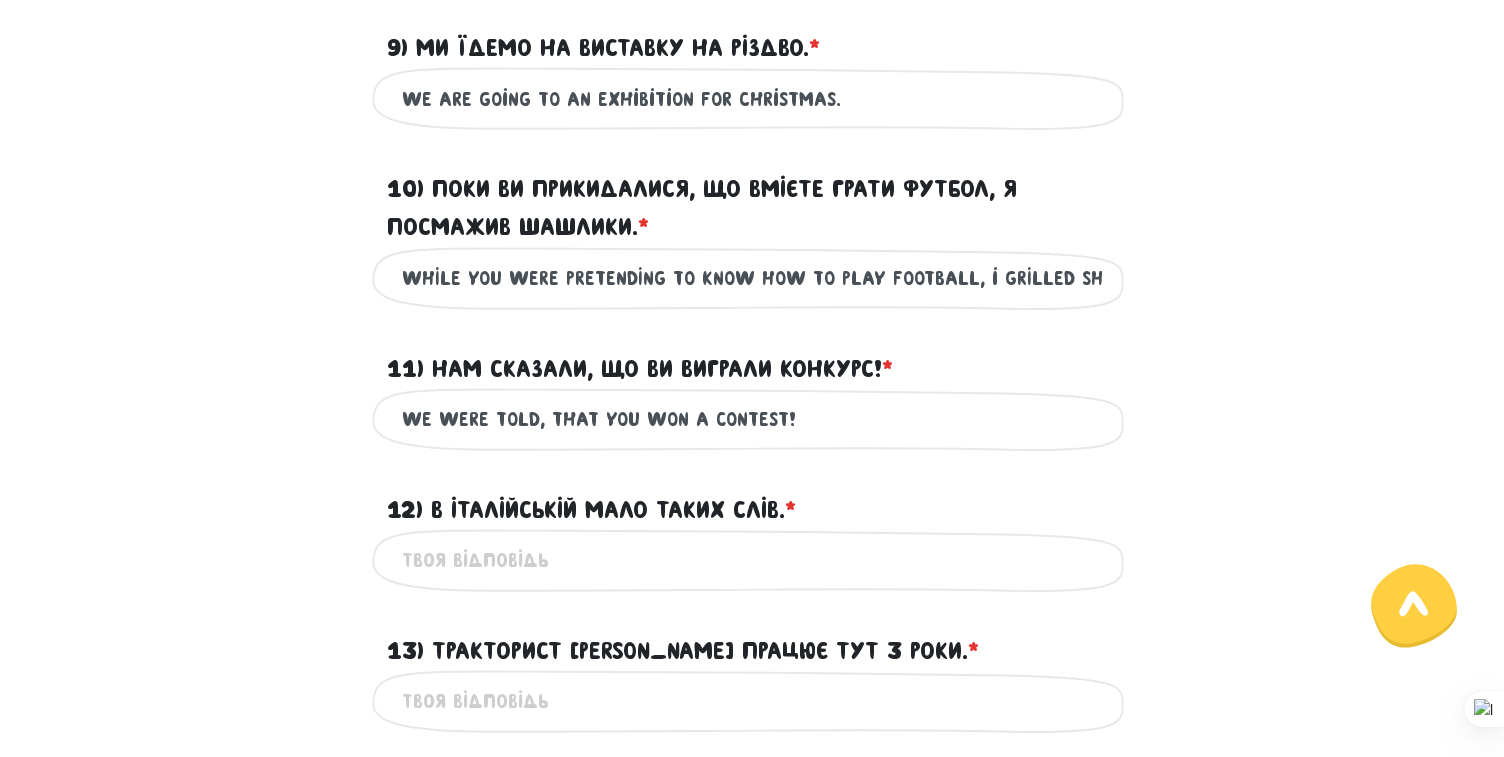 type on "We were told, that you won a contest!" 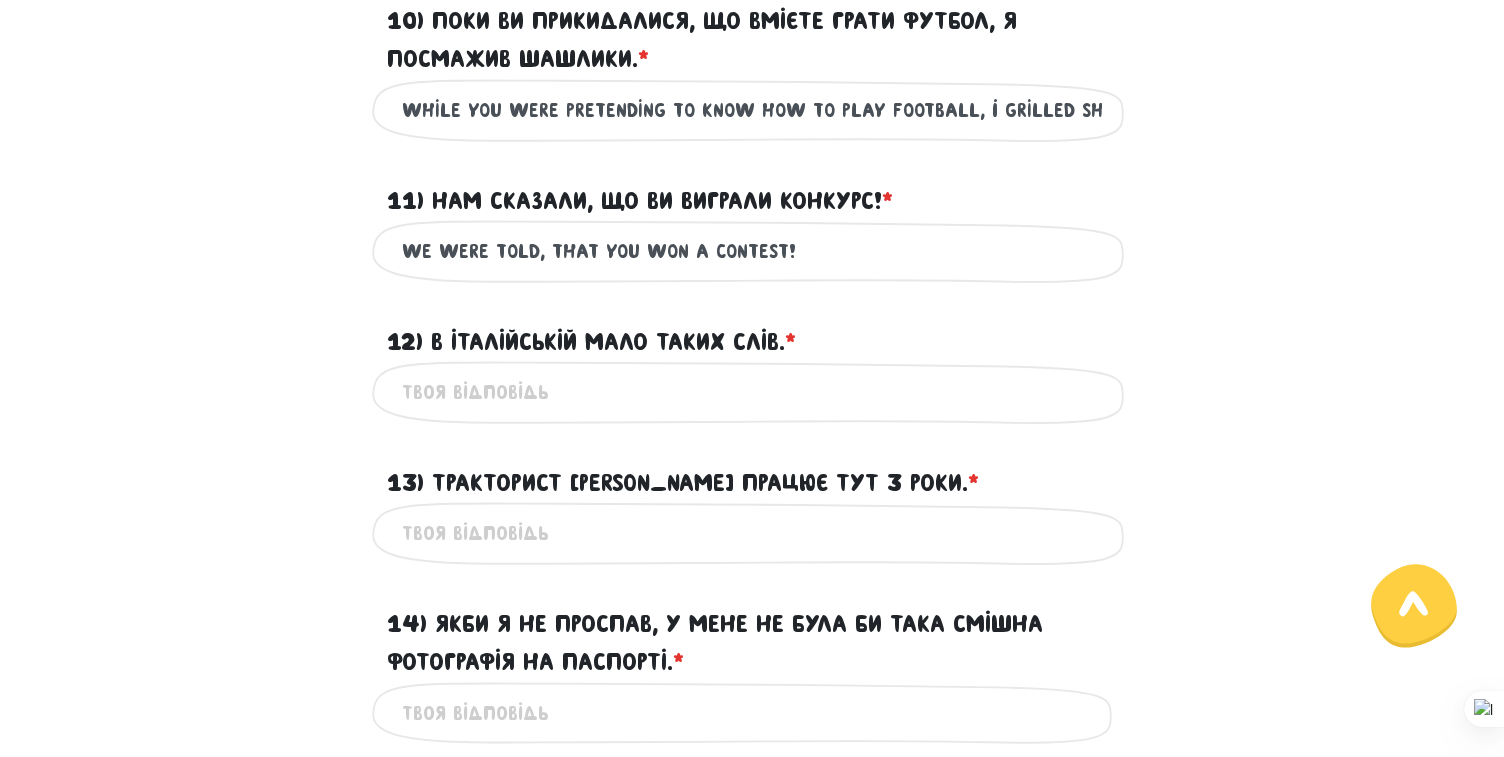 scroll, scrollTop: 2023, scrollLeft: 0, axis: vertical 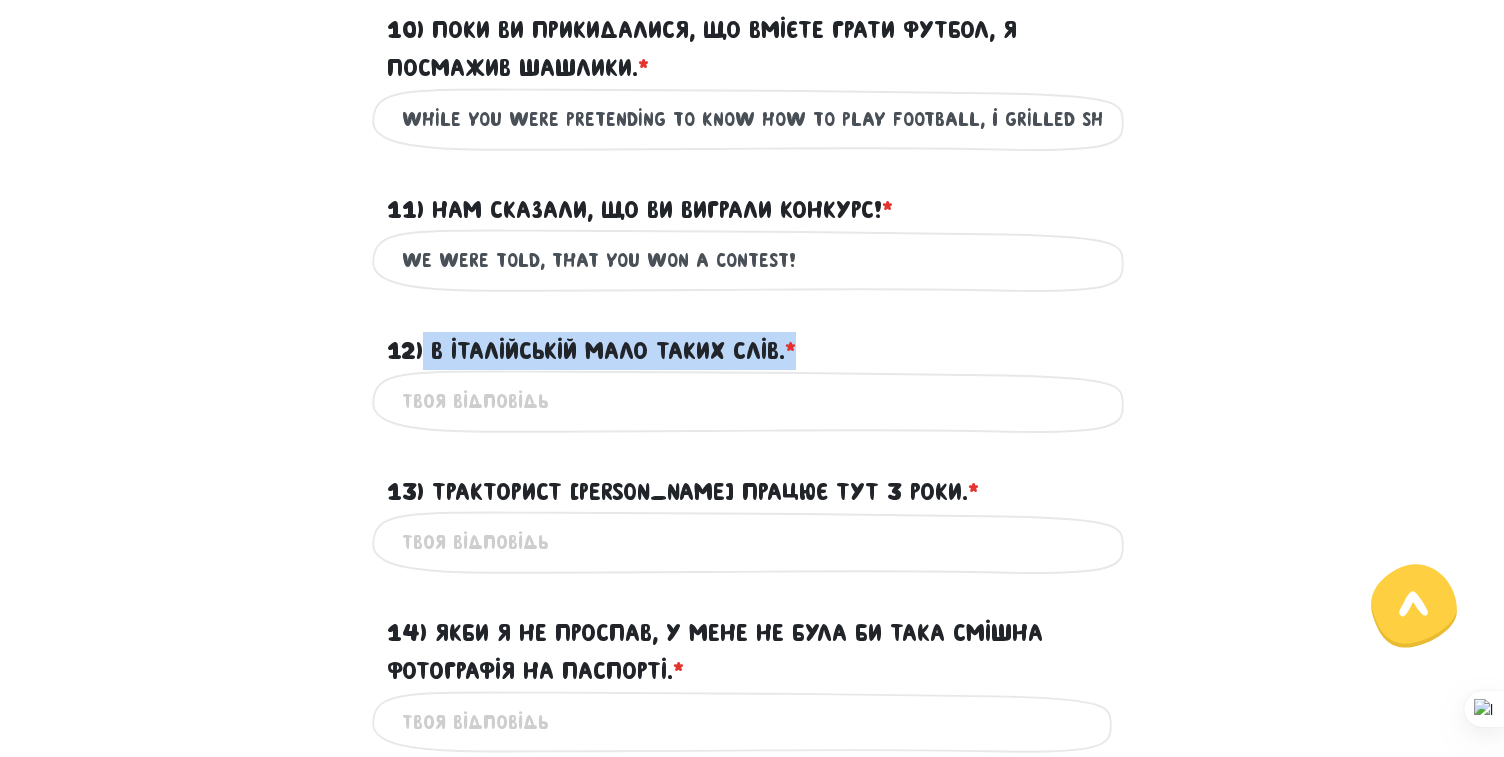 drag, startPoint x: 425, startPoint y: 382, endPoint x: 841, endPoint y: 387, distance: 416.03006 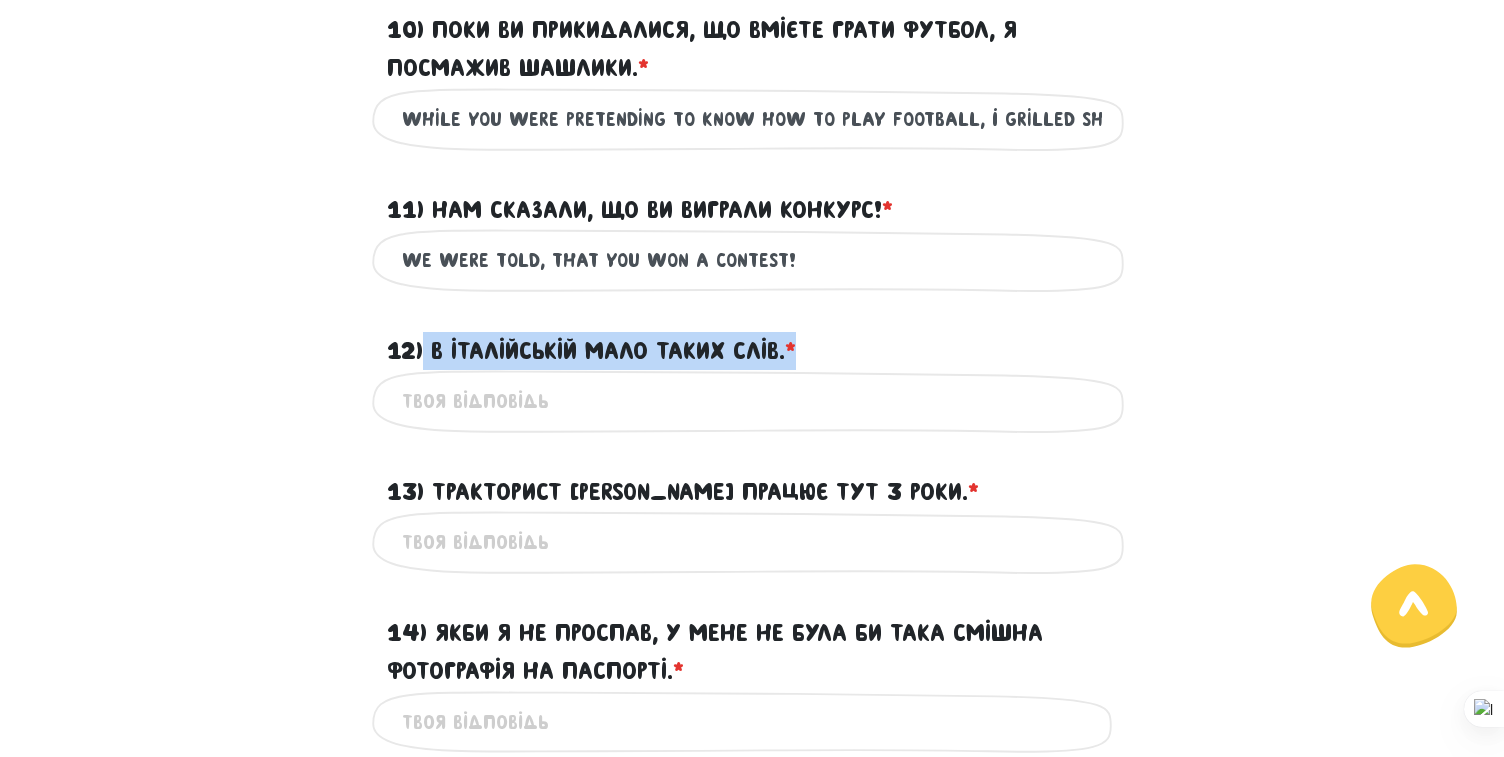click on "12) В італійській мало таких слів. *
?" at bounding box center [752, 339] 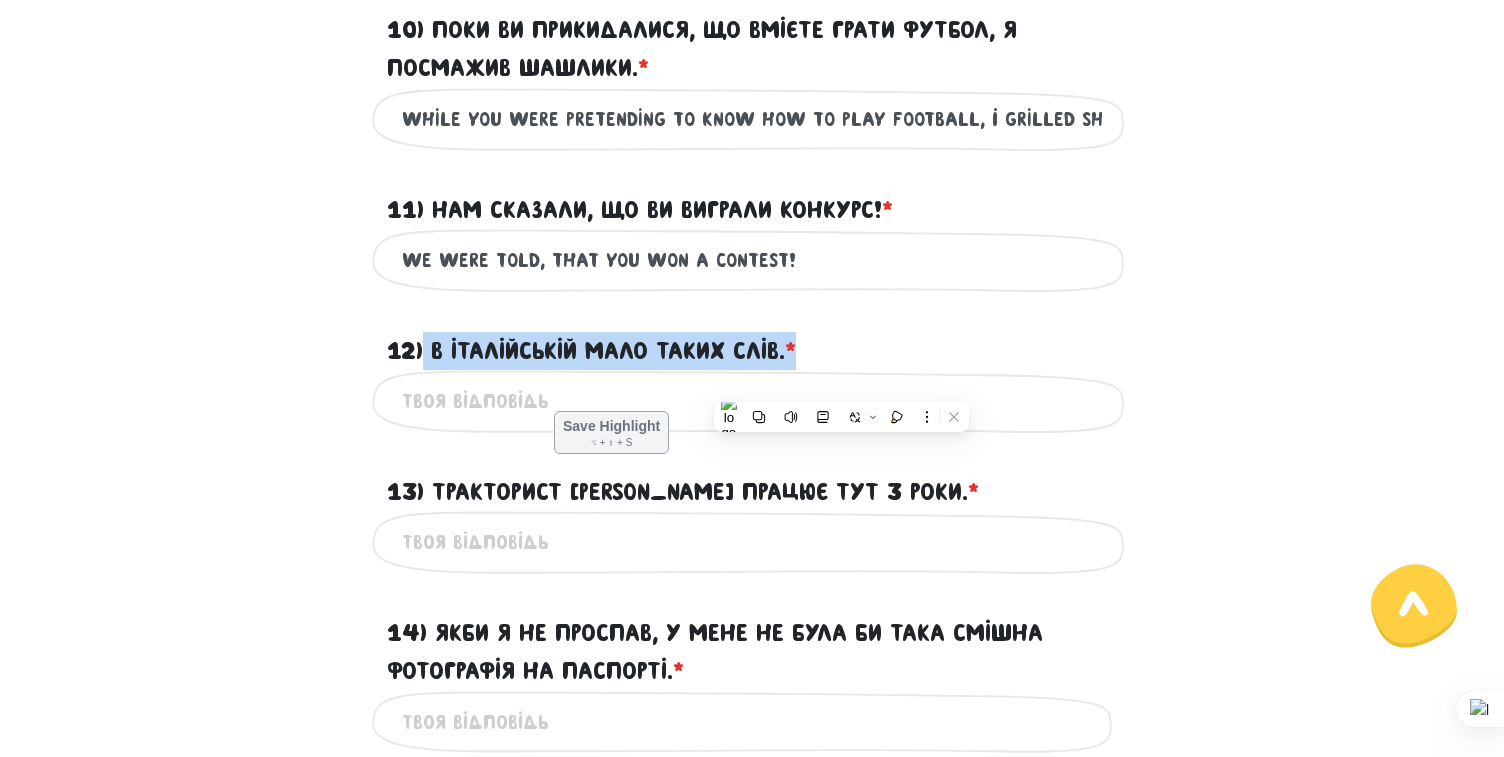 copy on "В італійській мало таких слів. *" 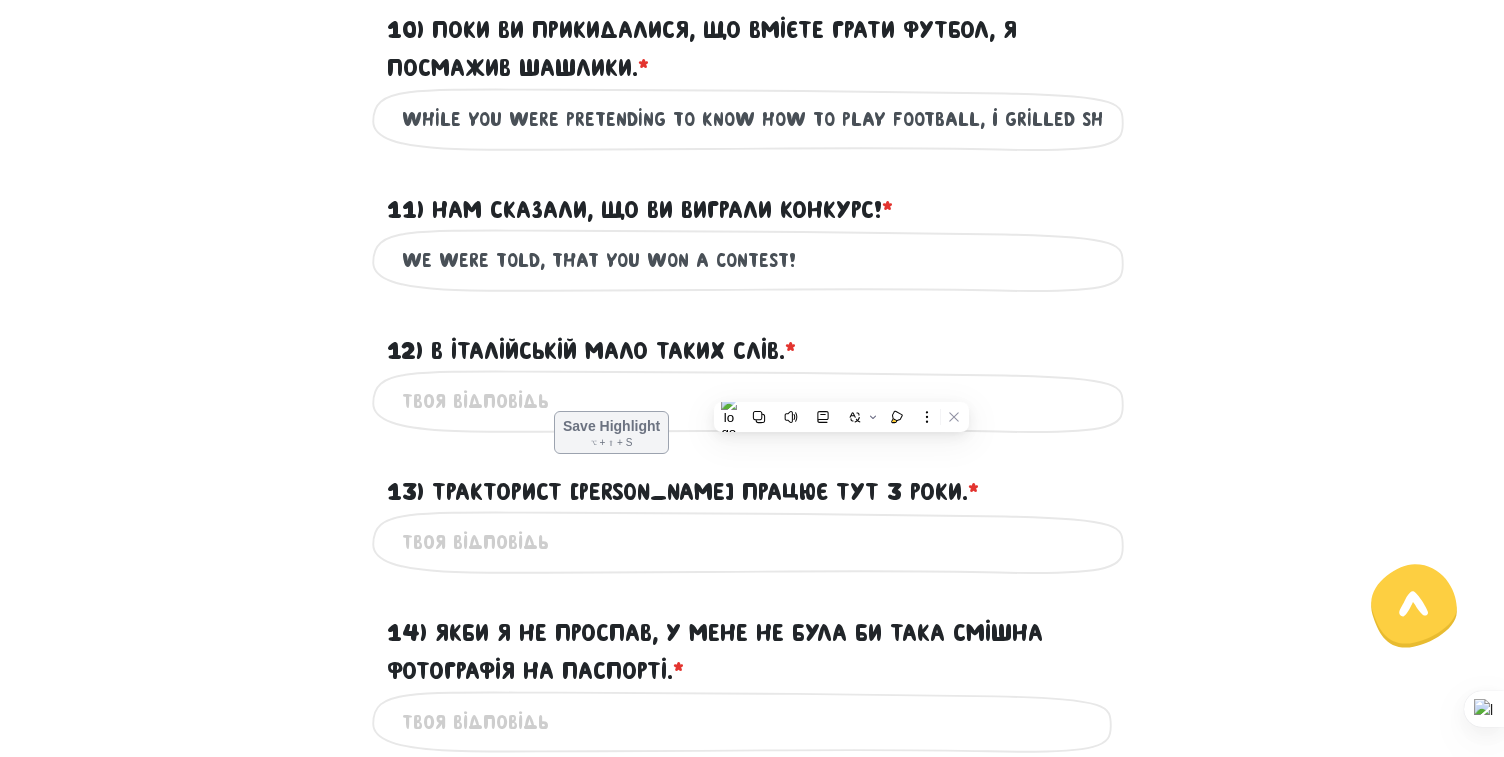 click on "12) В італійській мало таких слів. *
?" at bounding box center [752, 401] 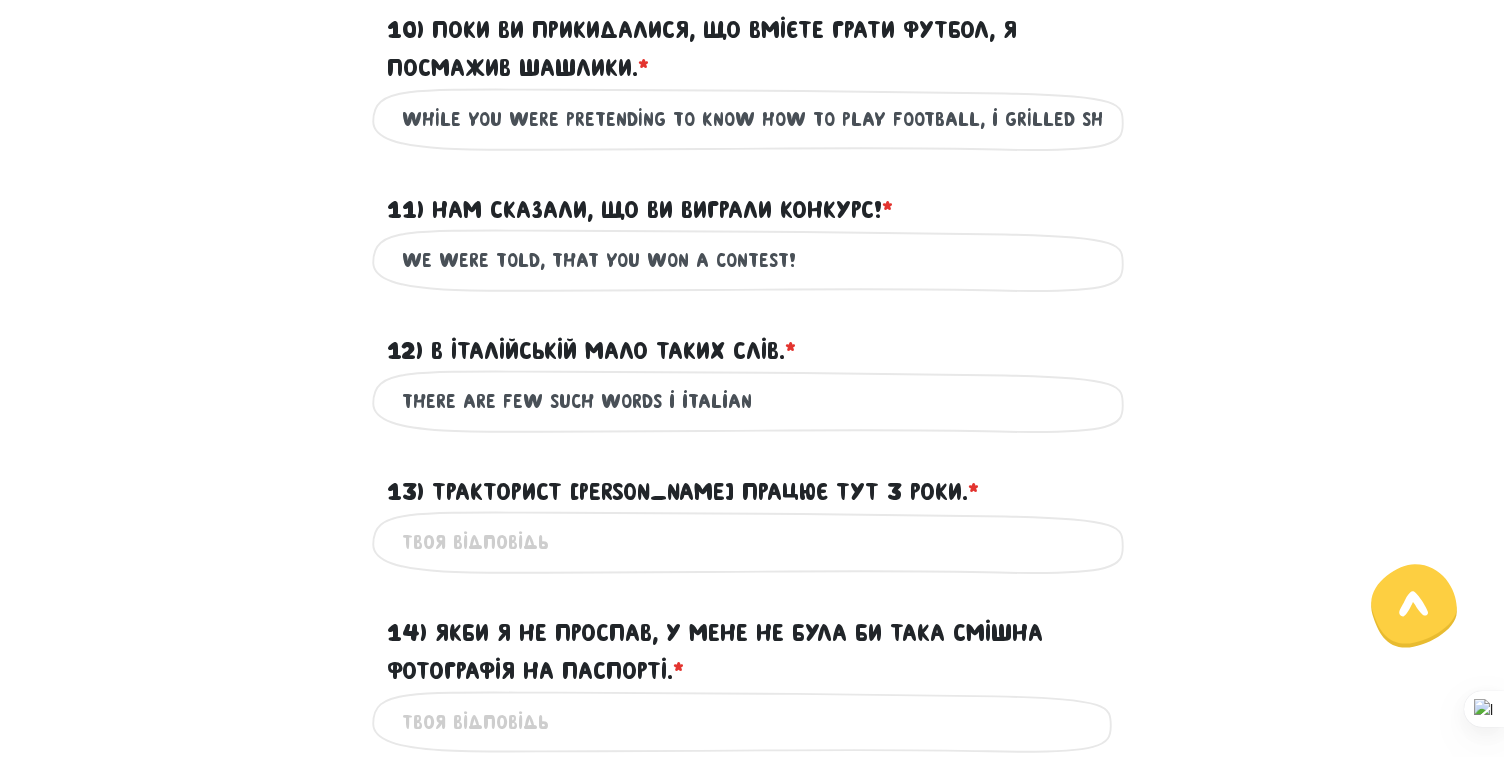 click on "there are few such words i italian" at bounding box center [752, 401] 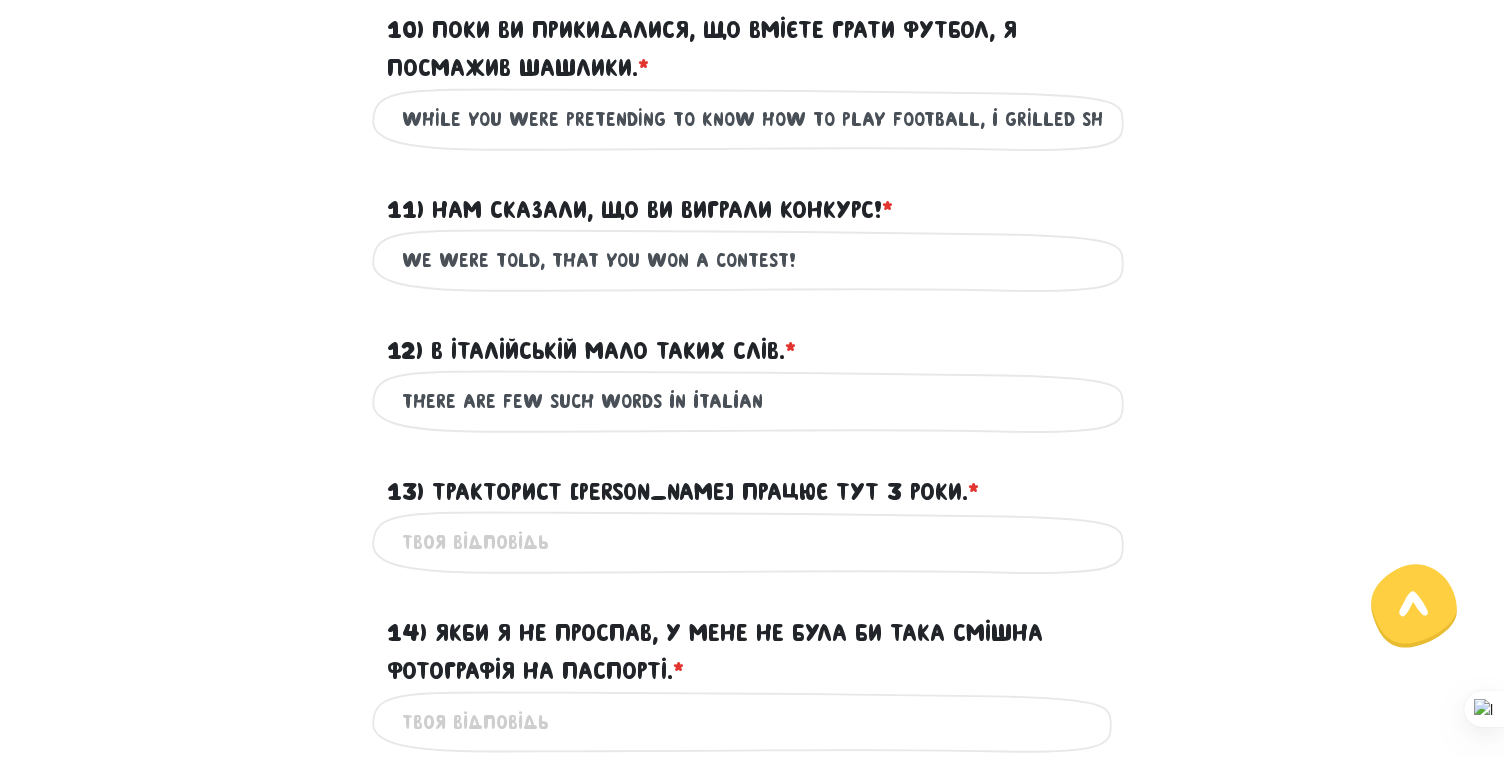click on "there are few such words in italian" at bounding box center (752, 401) 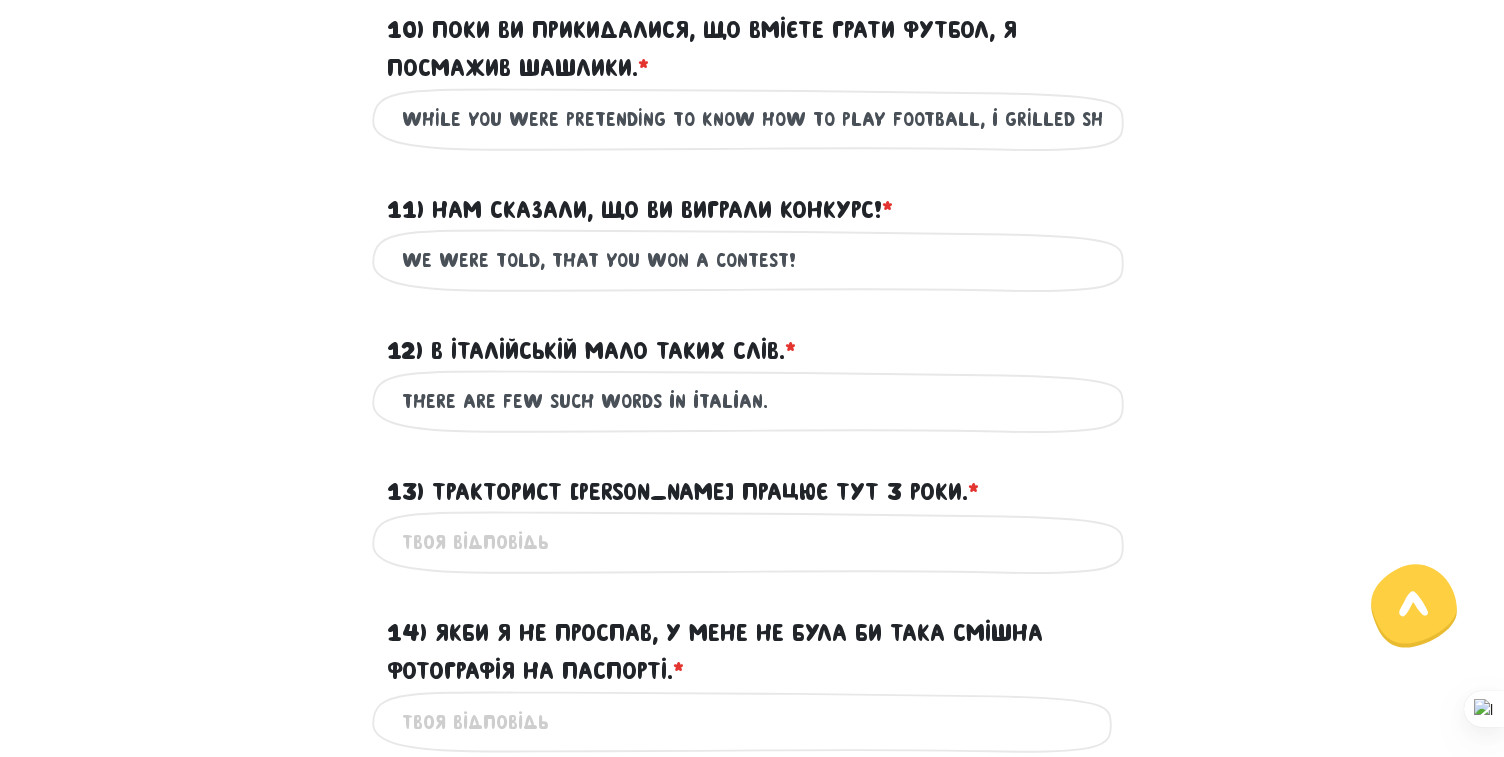 type on "there are few such words in italian." 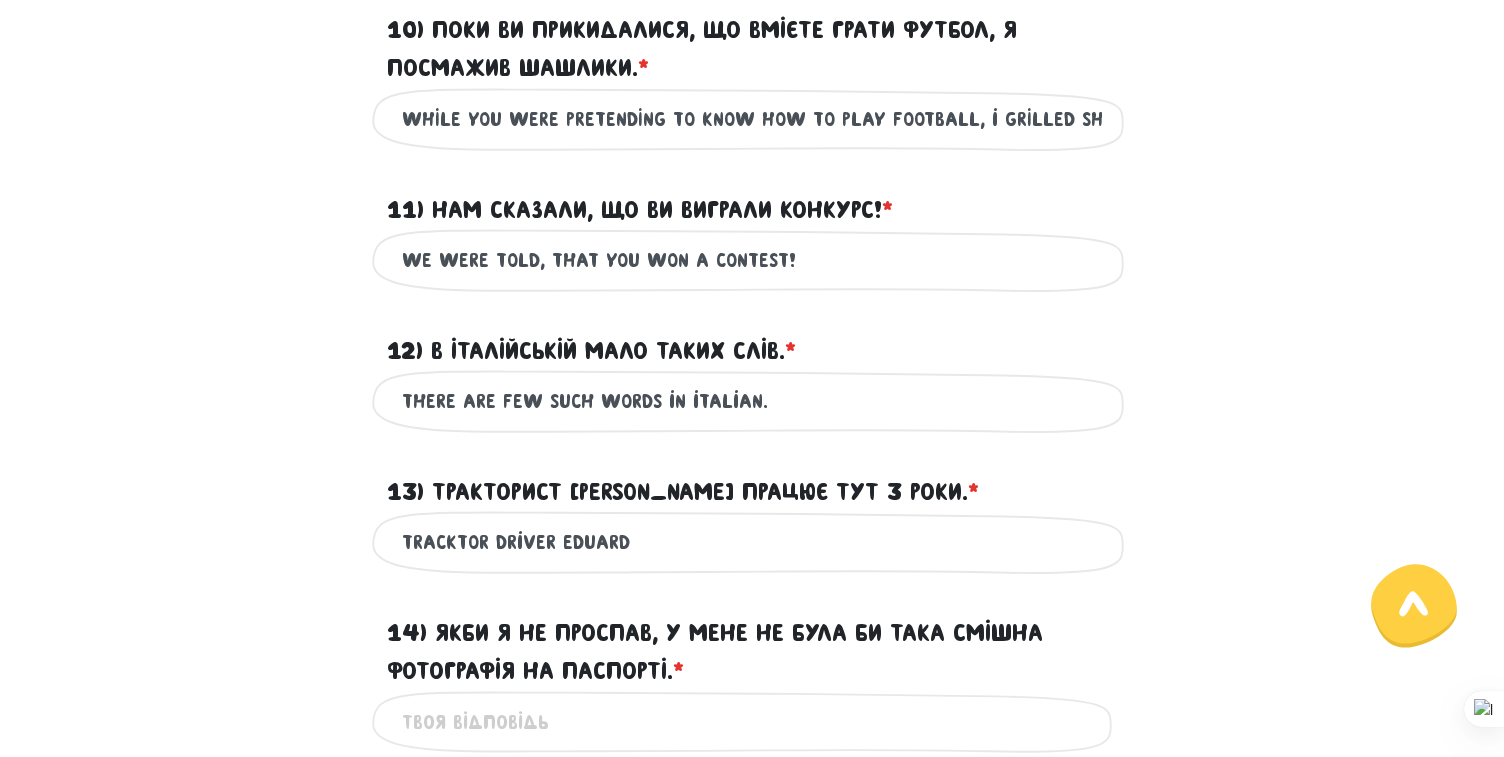click on "Tracktor driver EDuard" at bounding box center [752, 542] 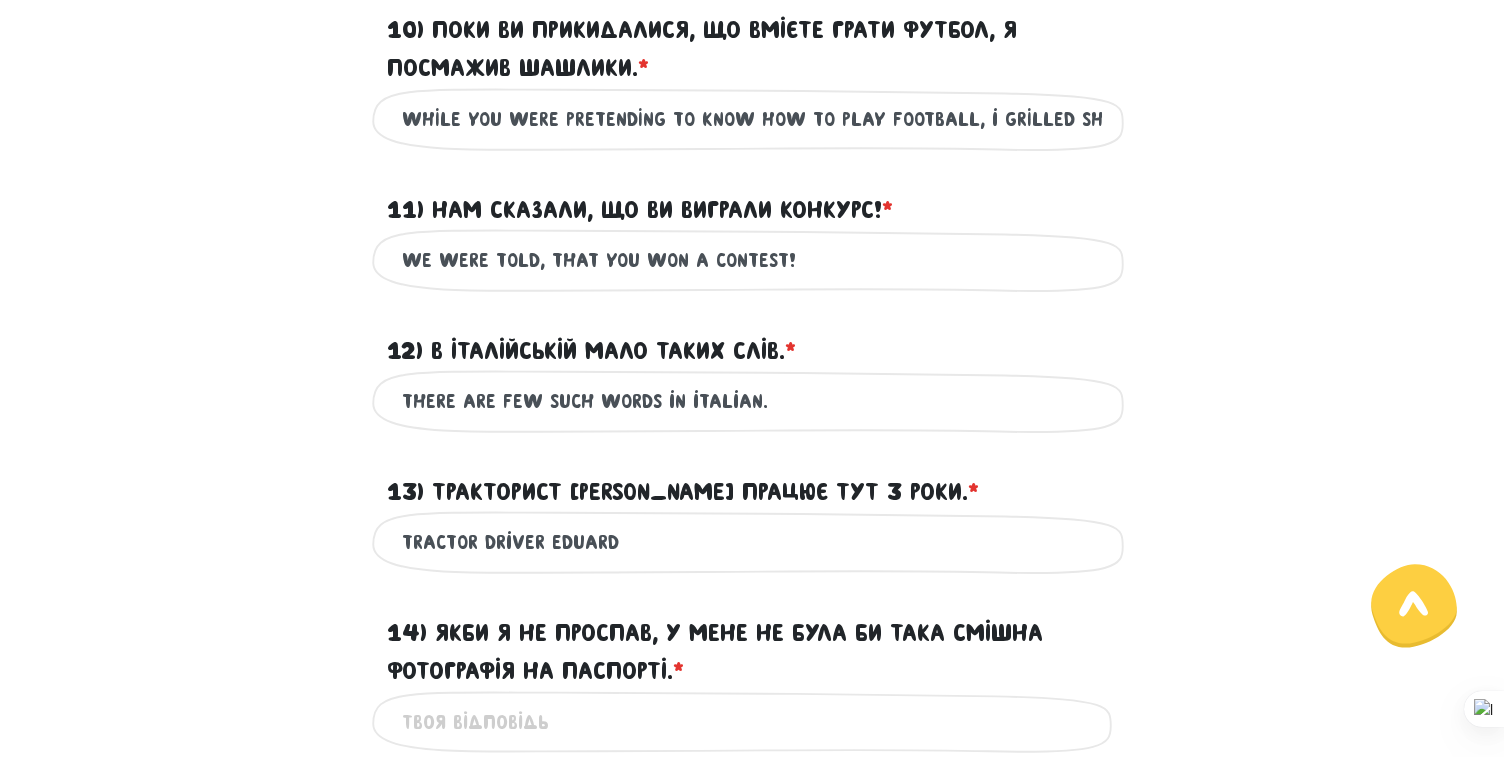 click on "Tractor driver EDuard" at bounding box center (752, 542) 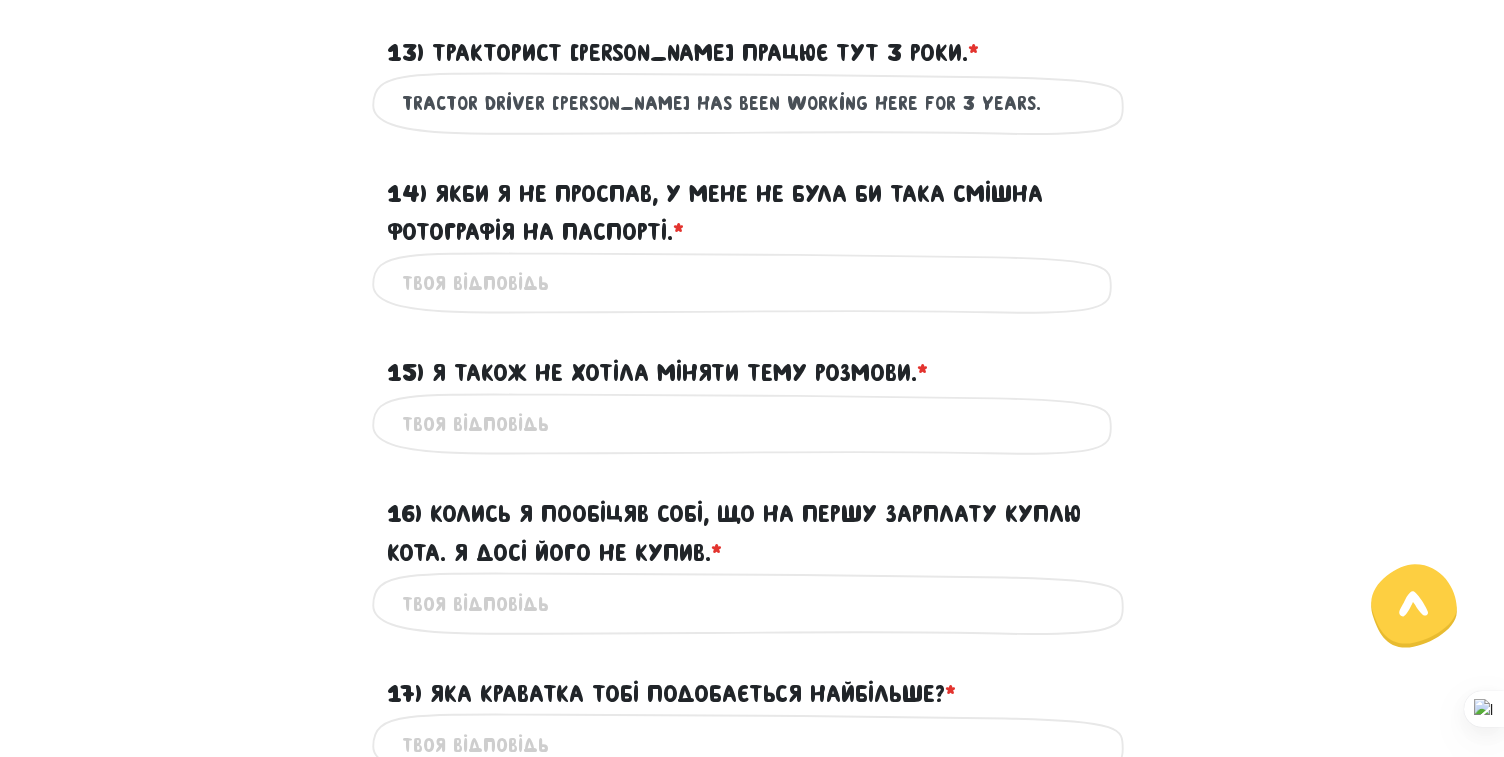 scroll, scrollTop: 2512, scrollLeft: 0, axis: vertical 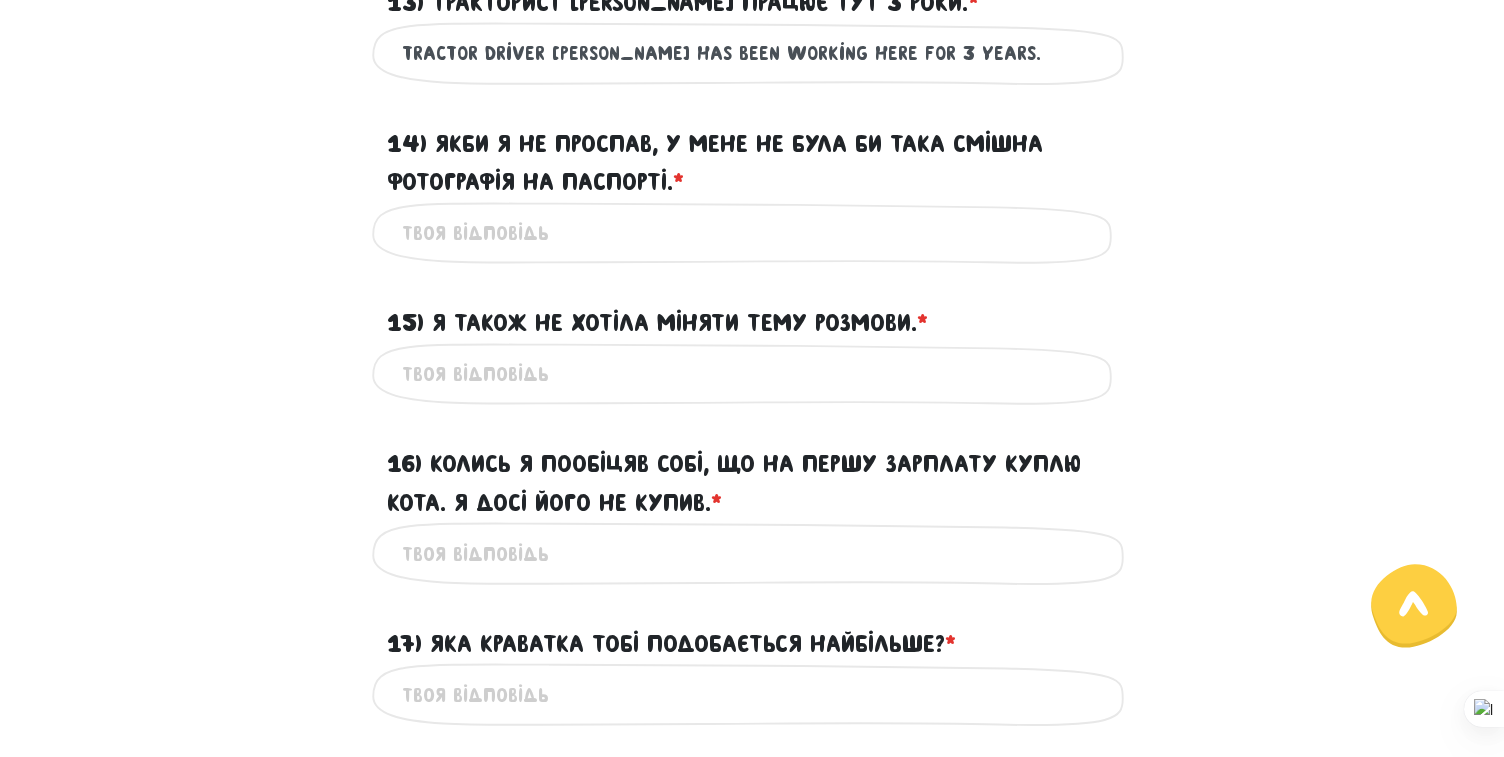 type on "Tractor driver [PERSON_NAME] has been working here for 3 years." 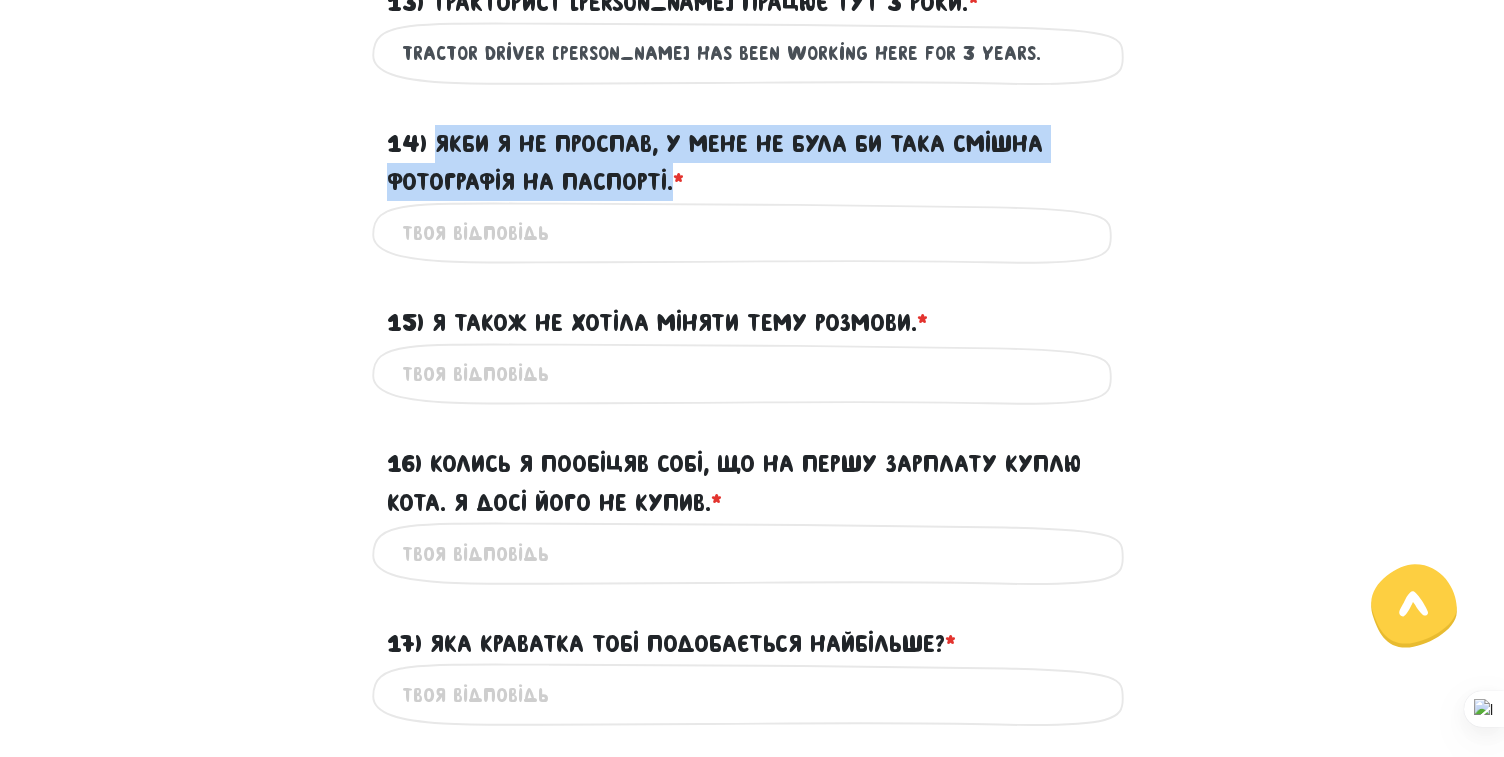 drag, startPoint x: 433, startPoint y: 175, endPoint x: 676, endPoint y: 212, distance: 245.80074 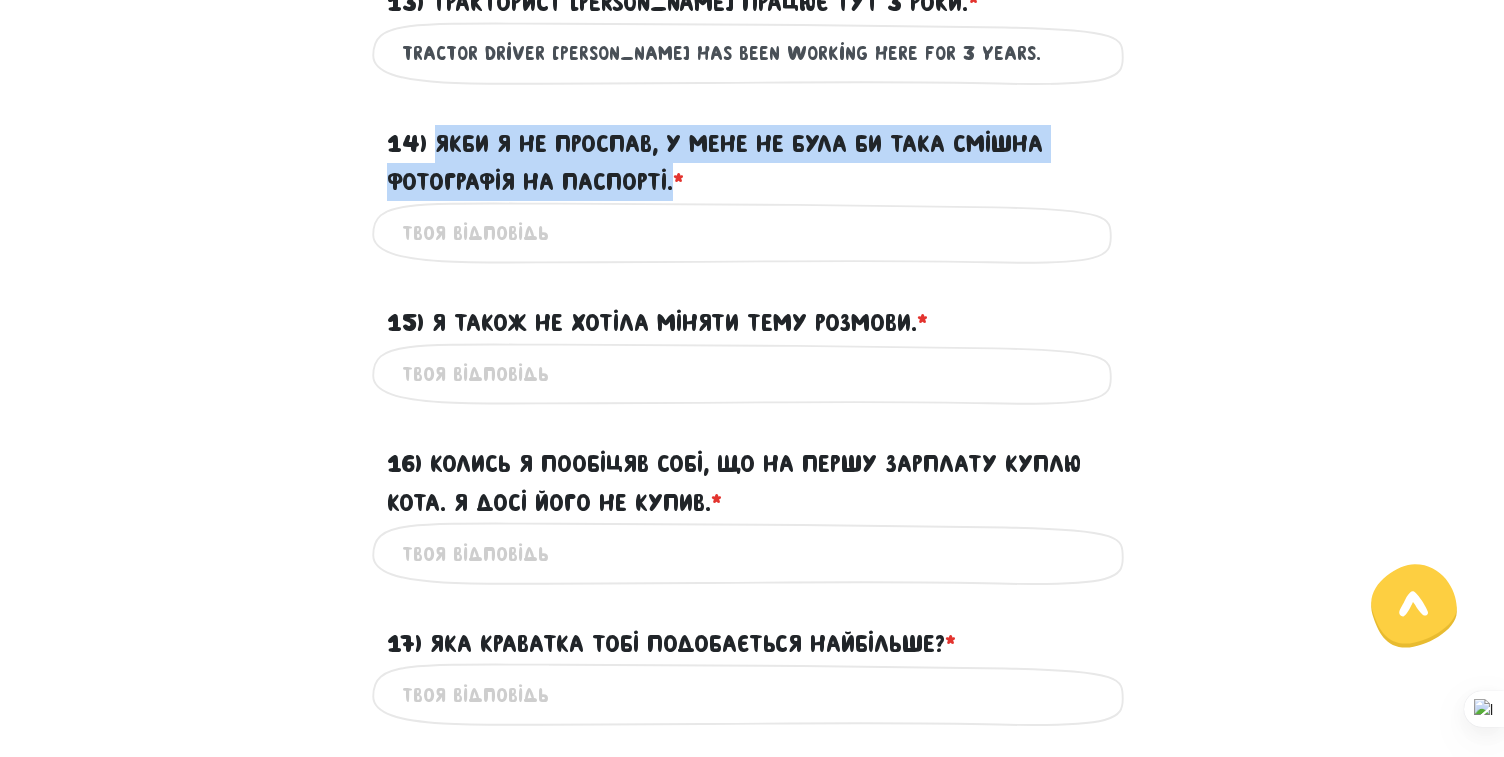 click on "14) Якби я не проспав, у мене не була би така смішна фотографія на паспорті. *
?" at bounding box center (752, 163) 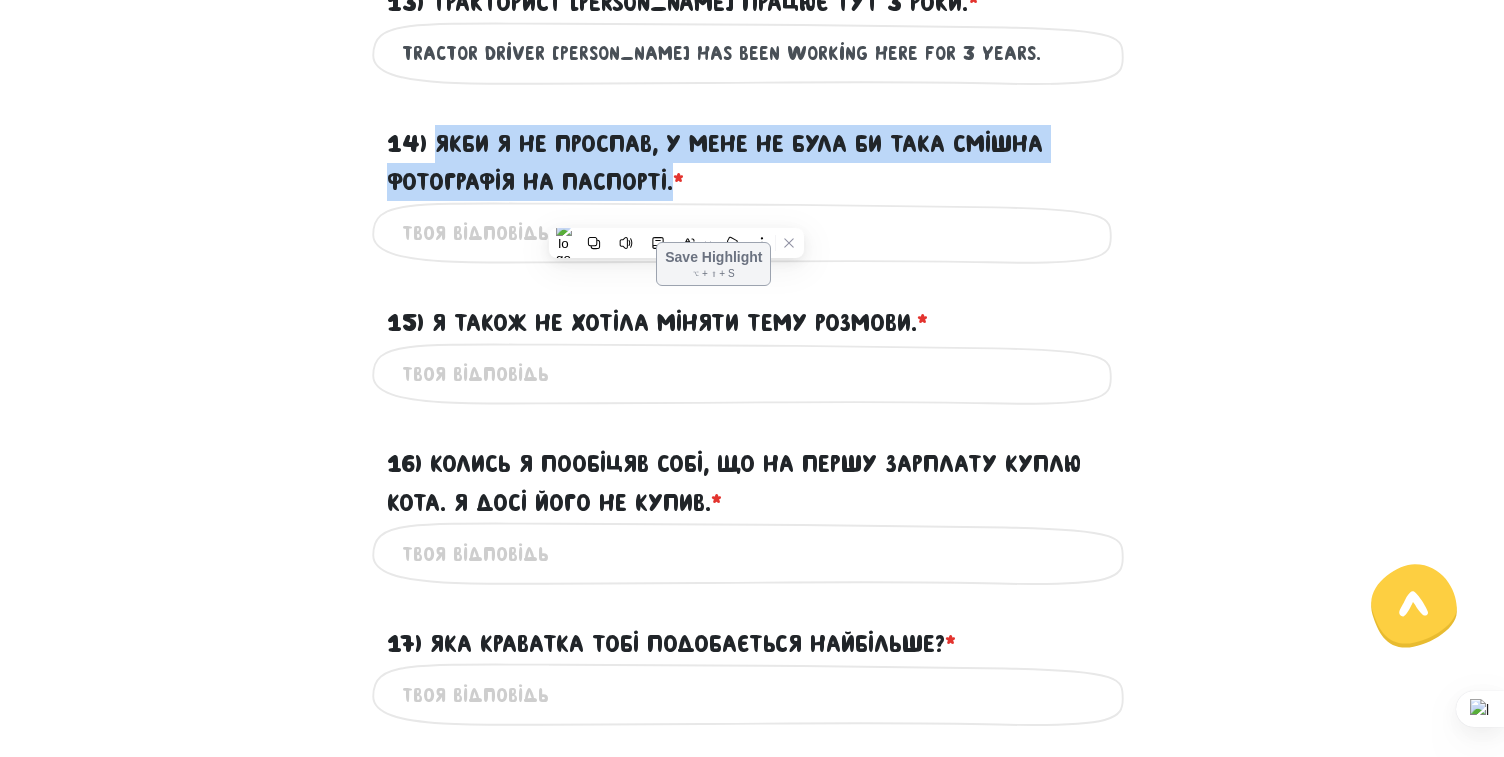 copy on "Якби я не проспав, у мене не була би така смішна фотографія на паспорті." 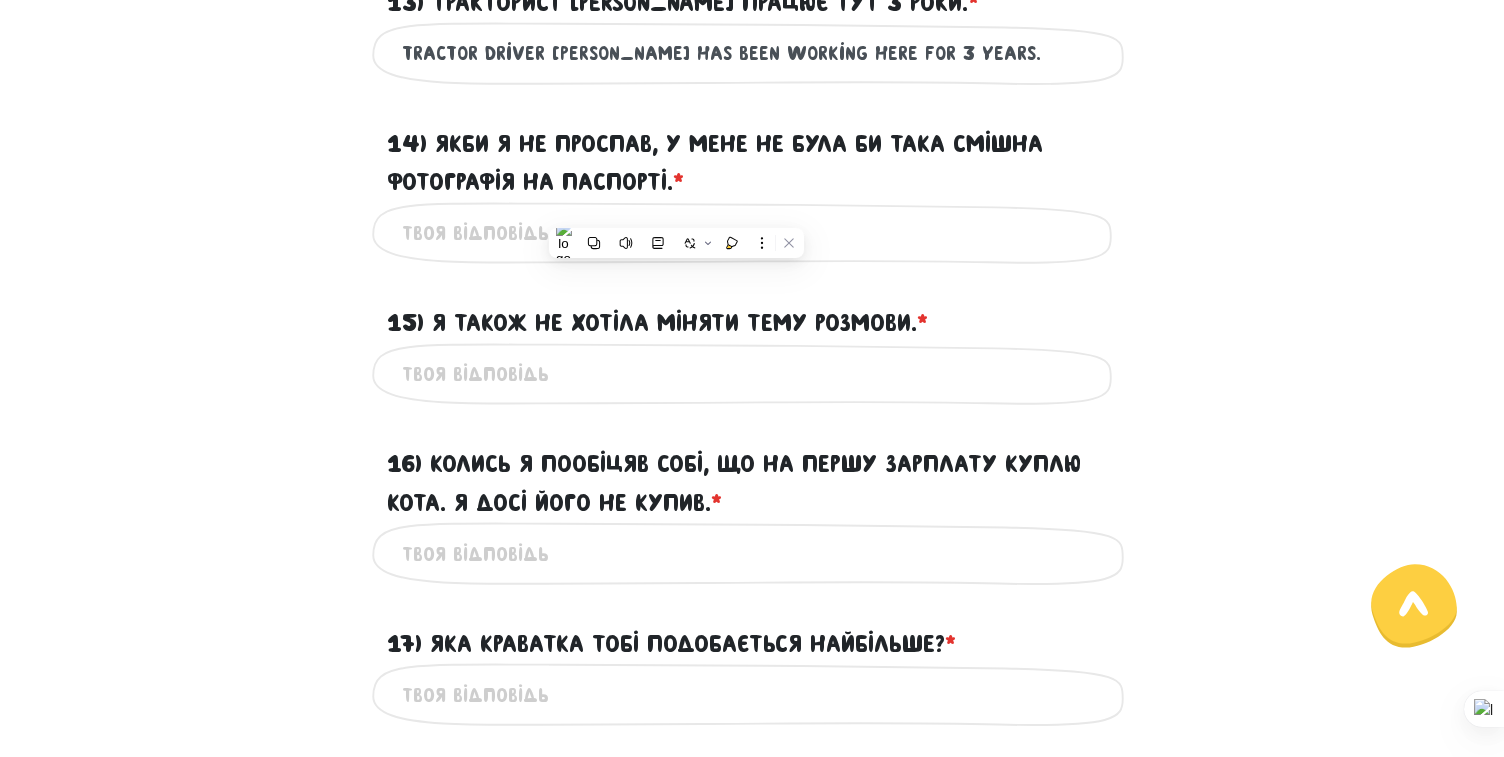 click on "14) Якби я не проспав, у мене не була би така смішна фотографія на паспорті. *
?" at bounding box center [752, 233] 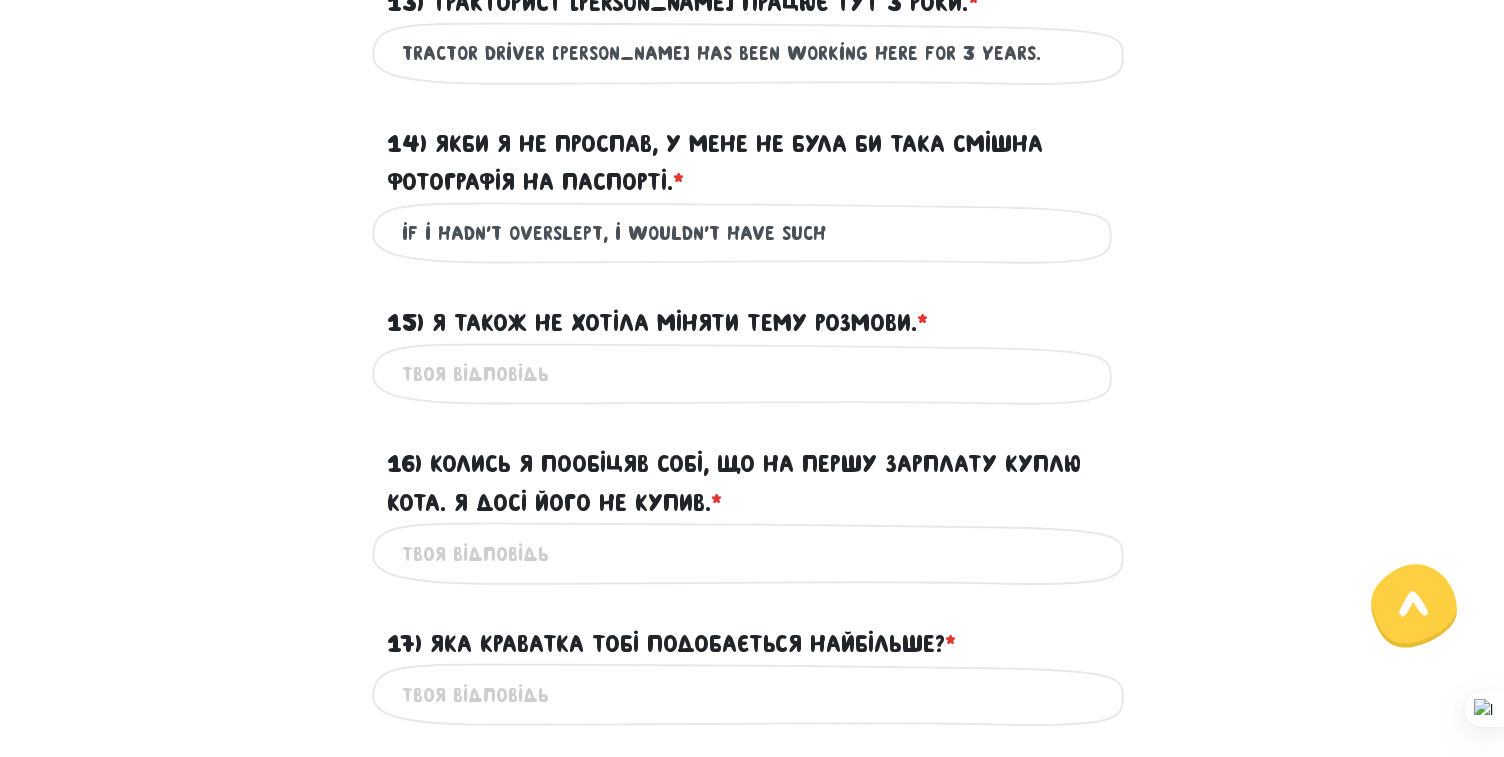 click on "if i hadn't overslept, i wouldn't have such" at bounding box center (752, 233) 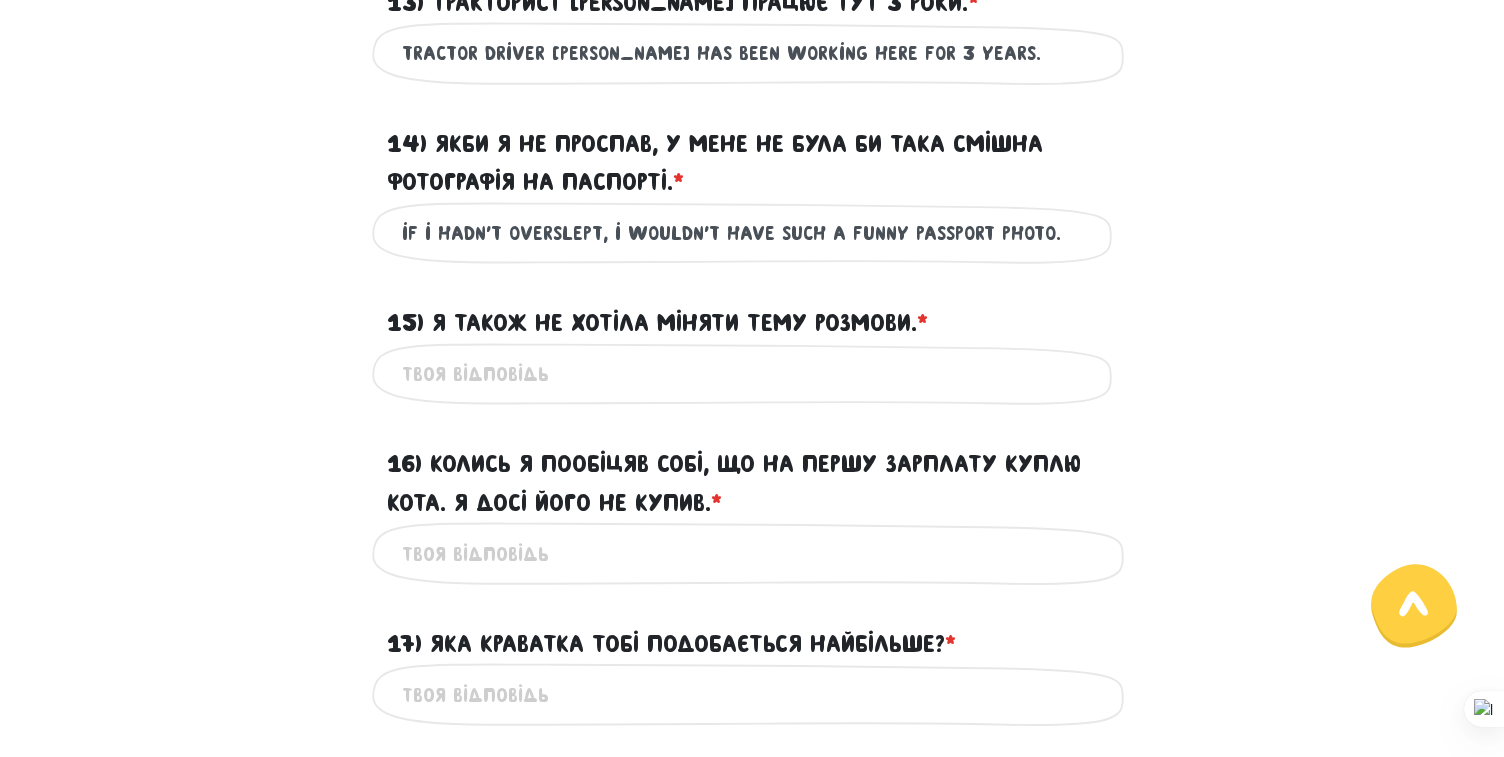 type on "if i hadn't overslept, i wouldn't have such a funny passport photo." 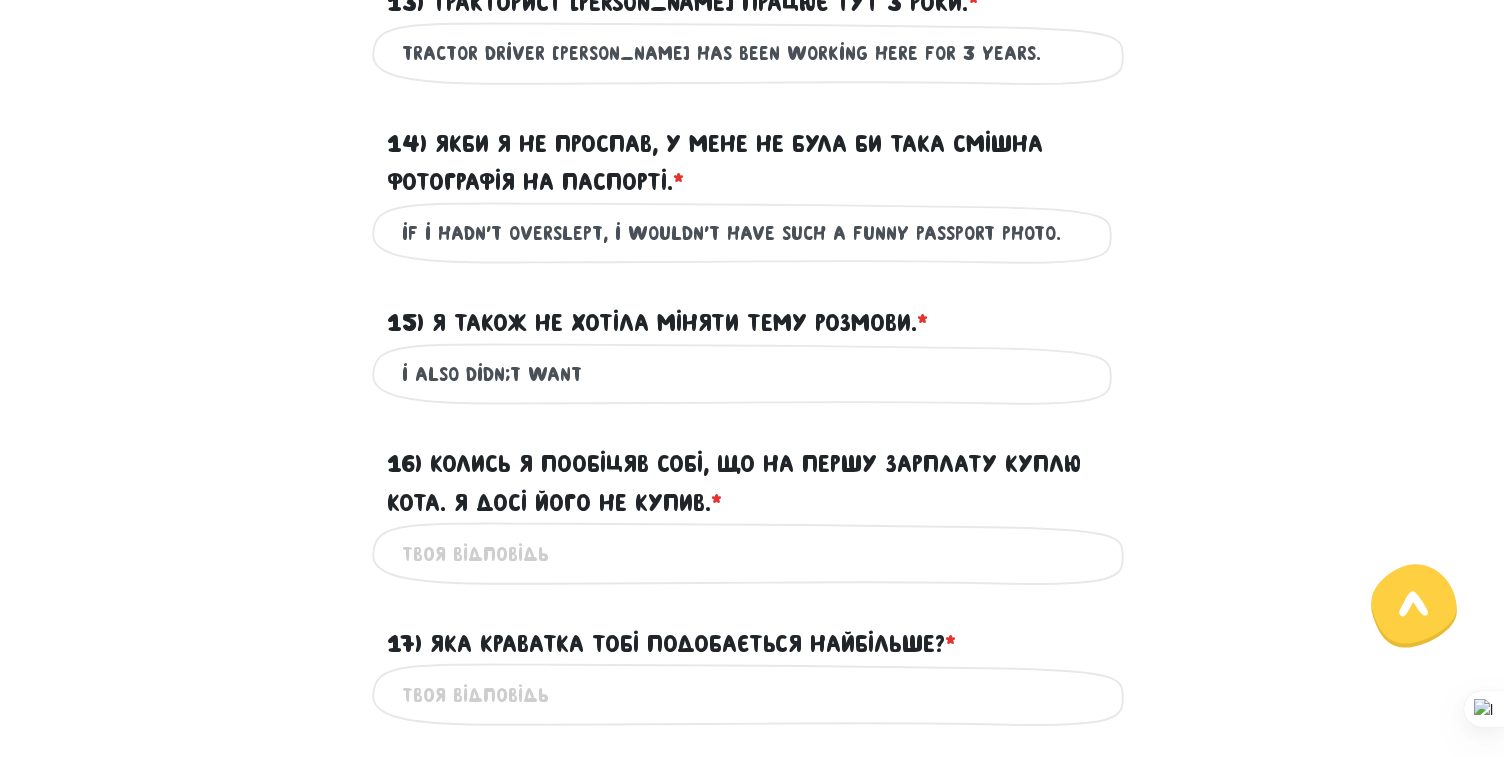 click on "i also didn;t want" at bounding box center [752, 374] 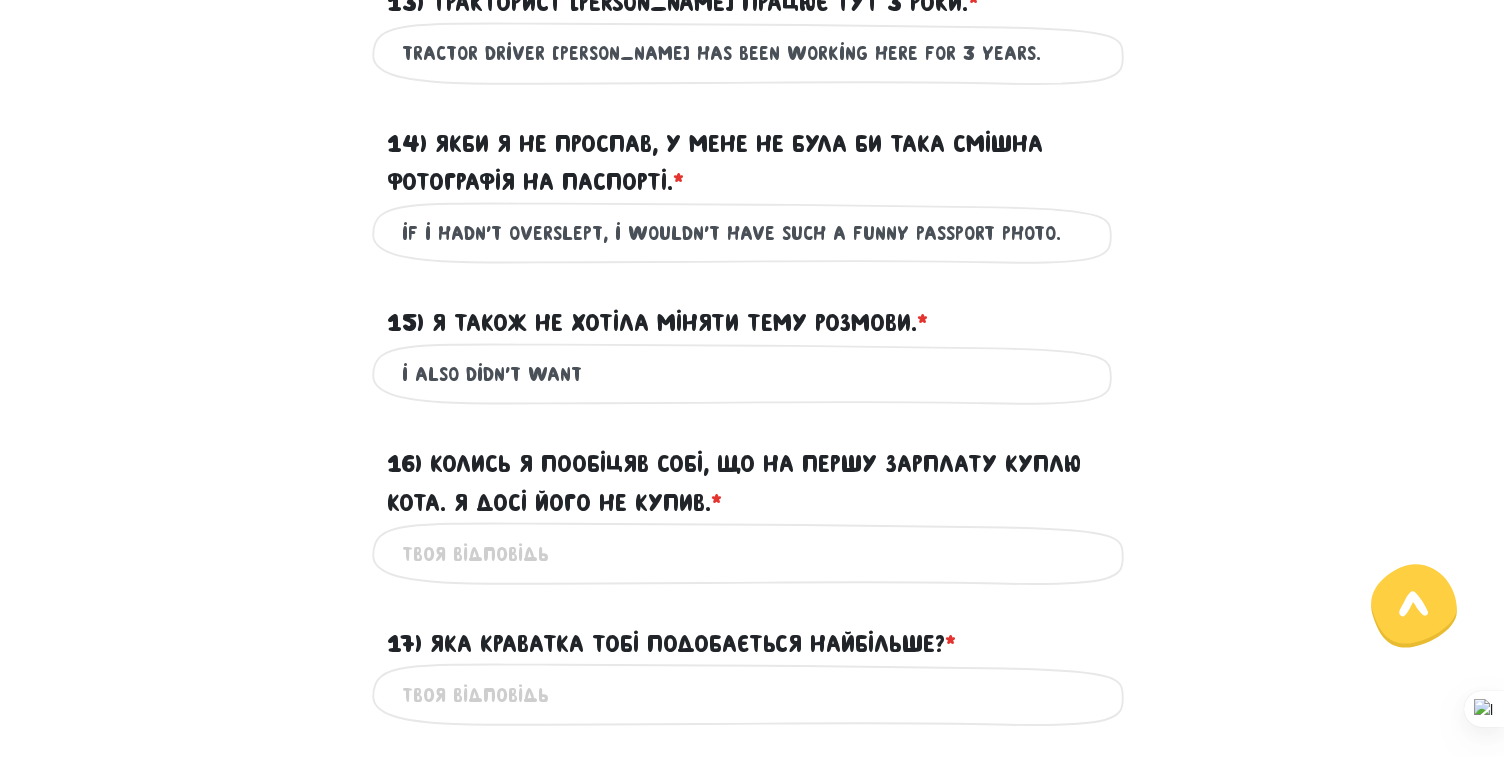 click on "i also didn't want" at bounding box center (752, 374) 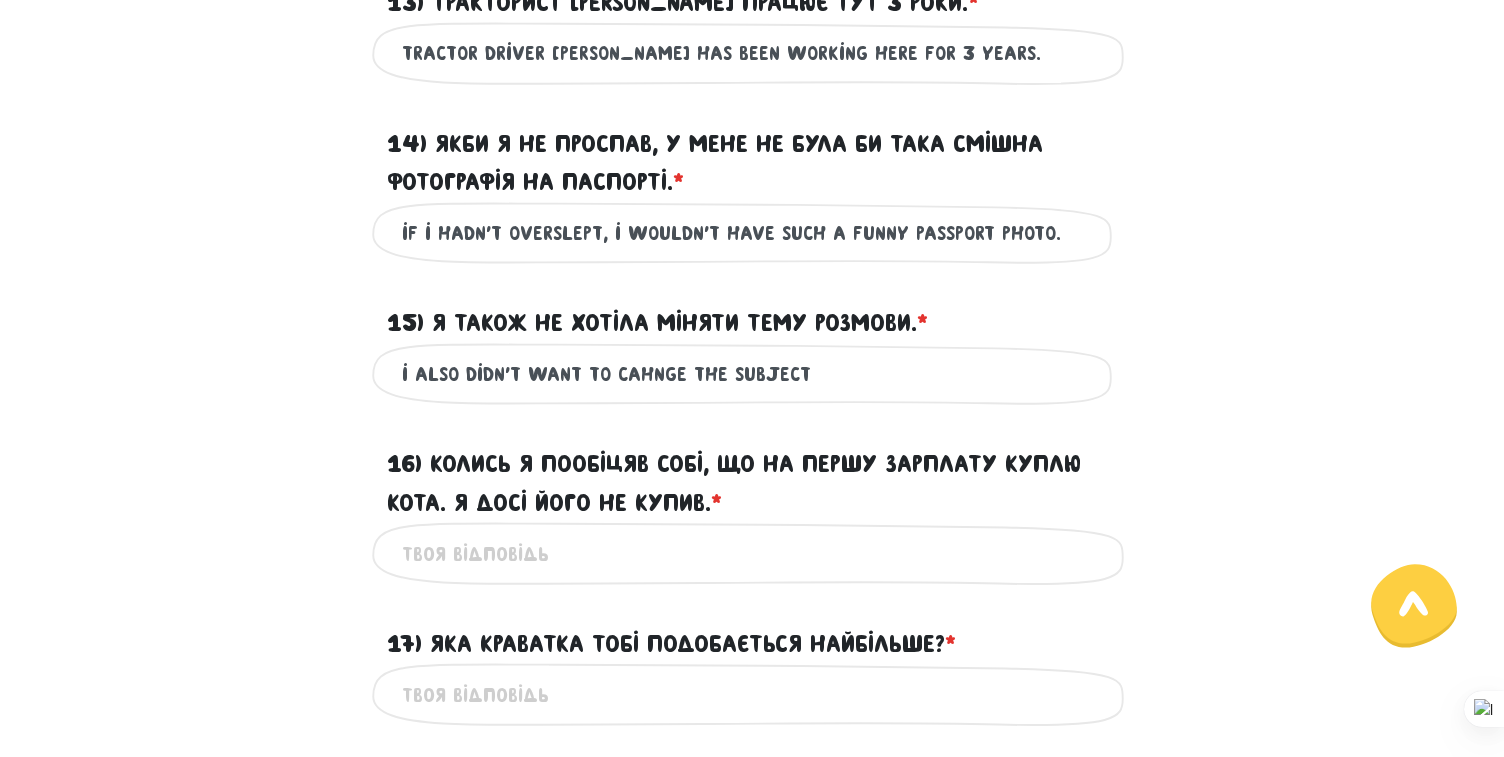 type on "i also didn't want to cahnge the subject" 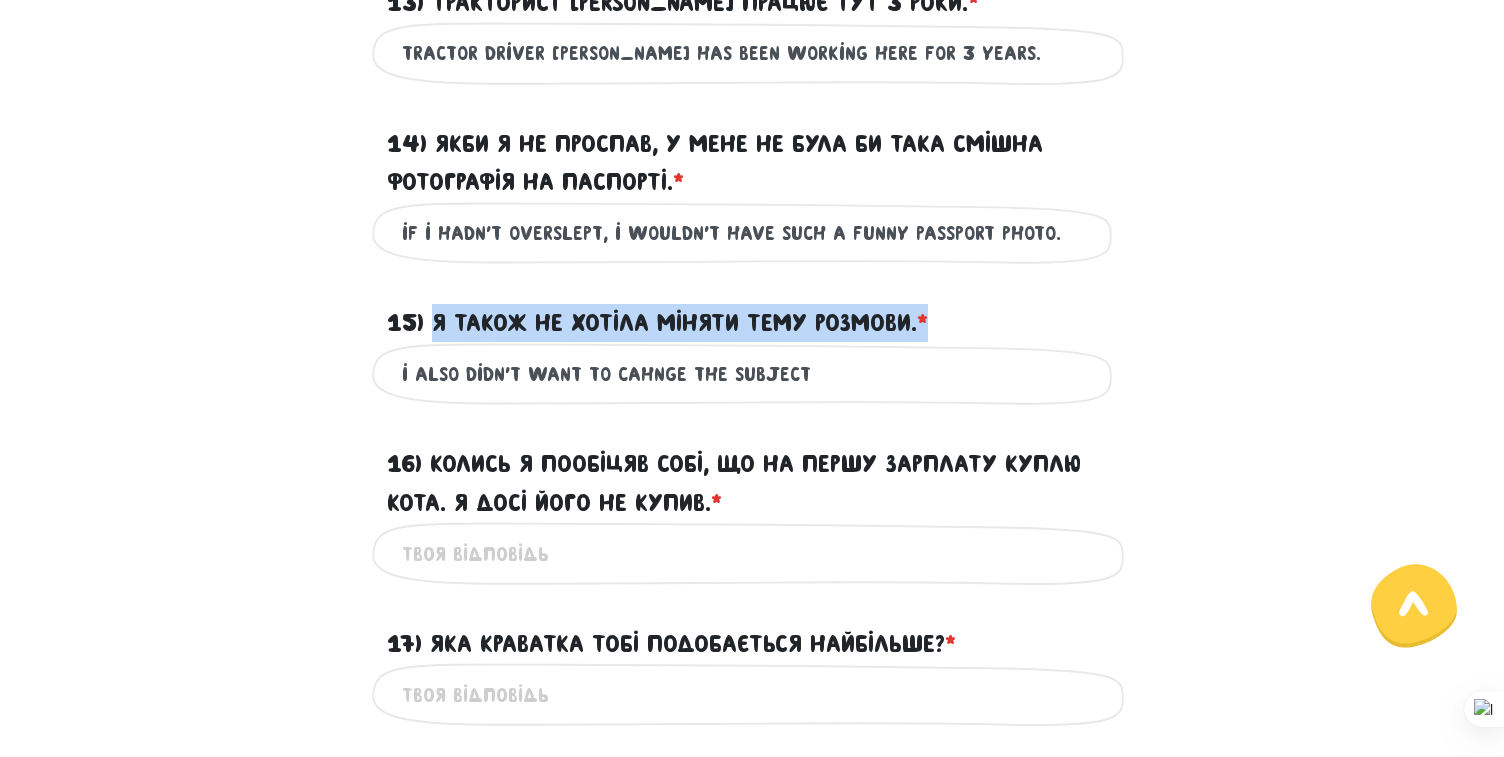 drag, startPoint x: 436, startPoint y: 356, endPoint x: 967, endPoint y: 354, distance: 531.0038 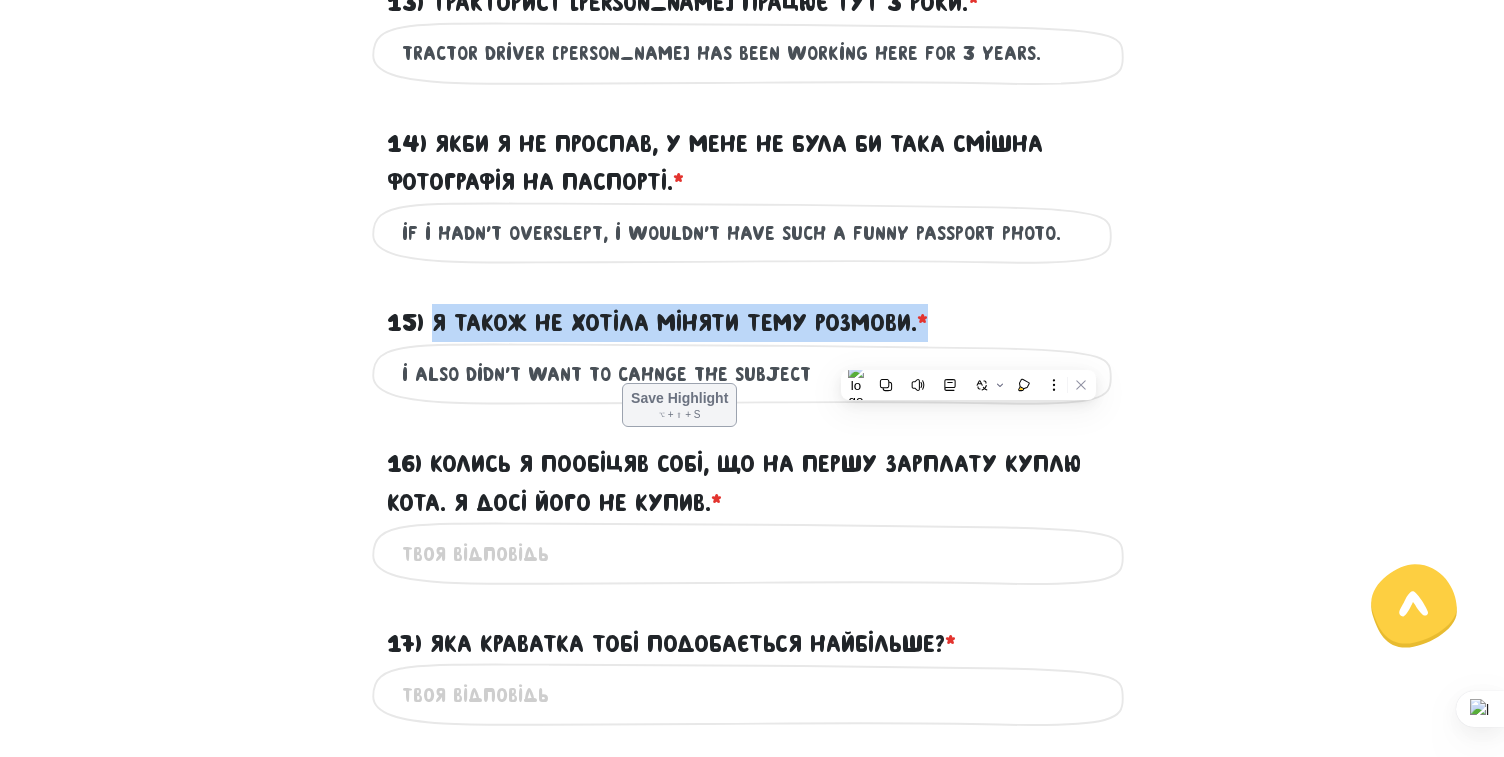 copy on "Я також не хотіла міняти тему розмови. *" 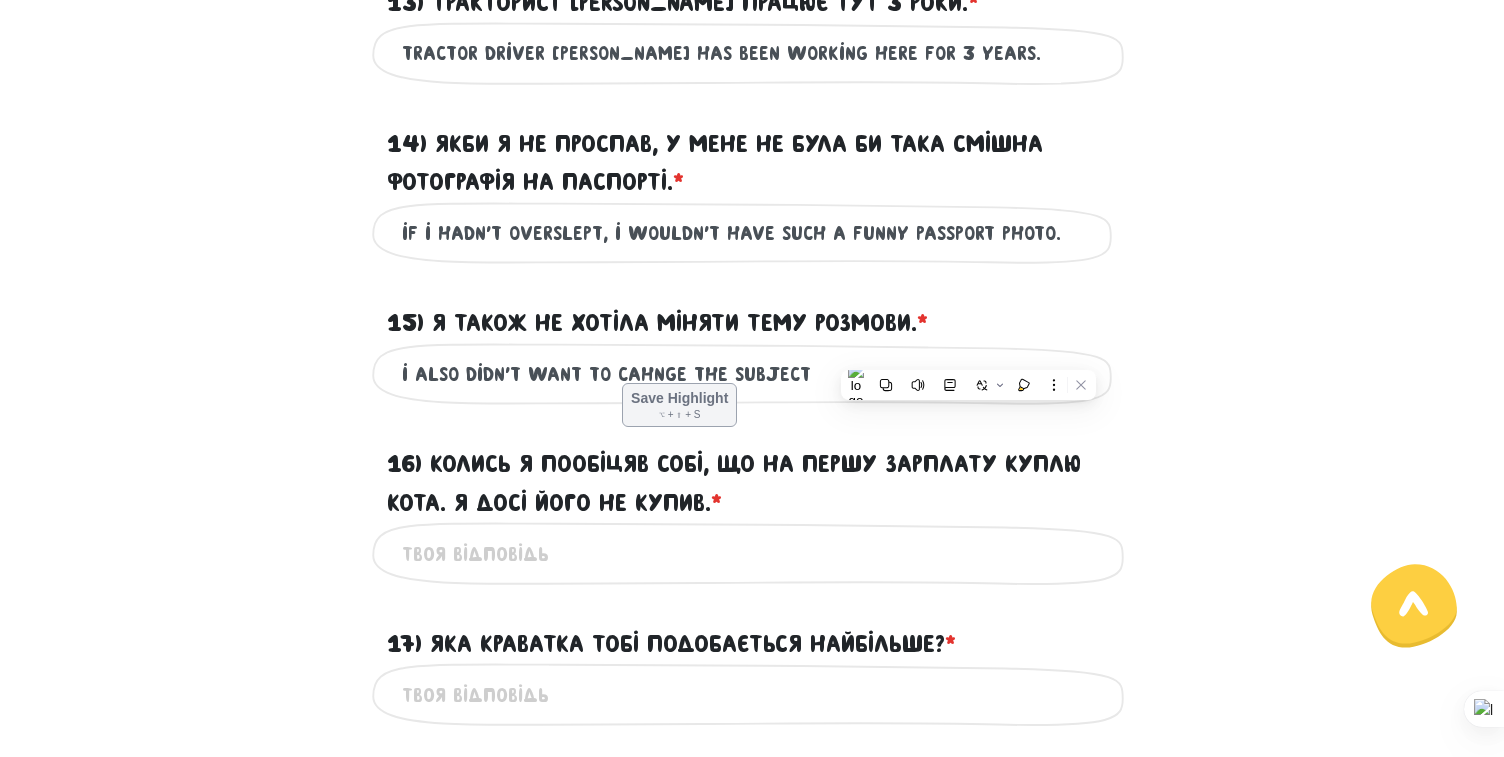 click on "16) Колись я пообіцяв собі, що на першу зарплату куплю кота. Я досі його не купив. *
?" at bounding box center [752, 483] 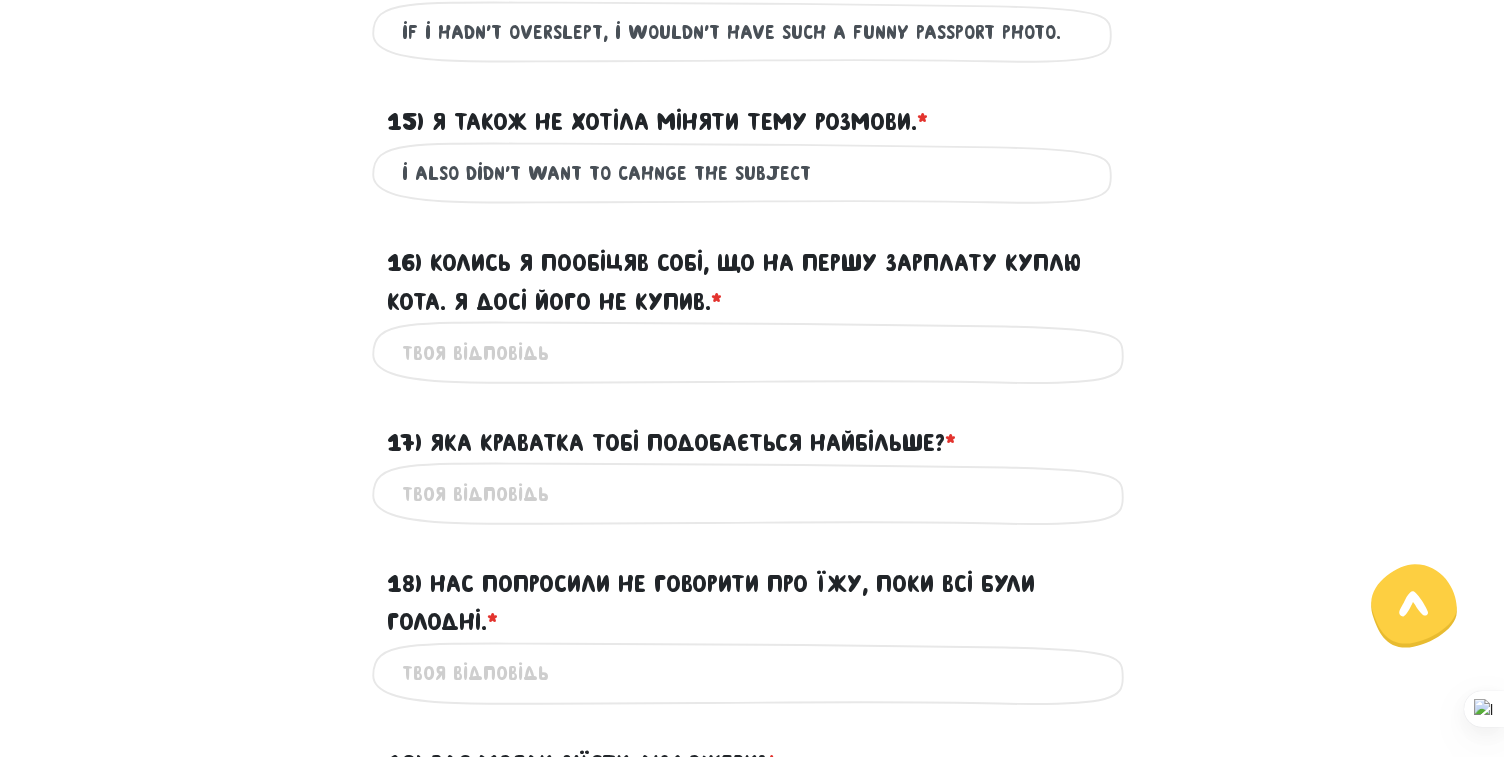 scroll, scrollTop: 2710, scrollLeft: 0, axis: vertical 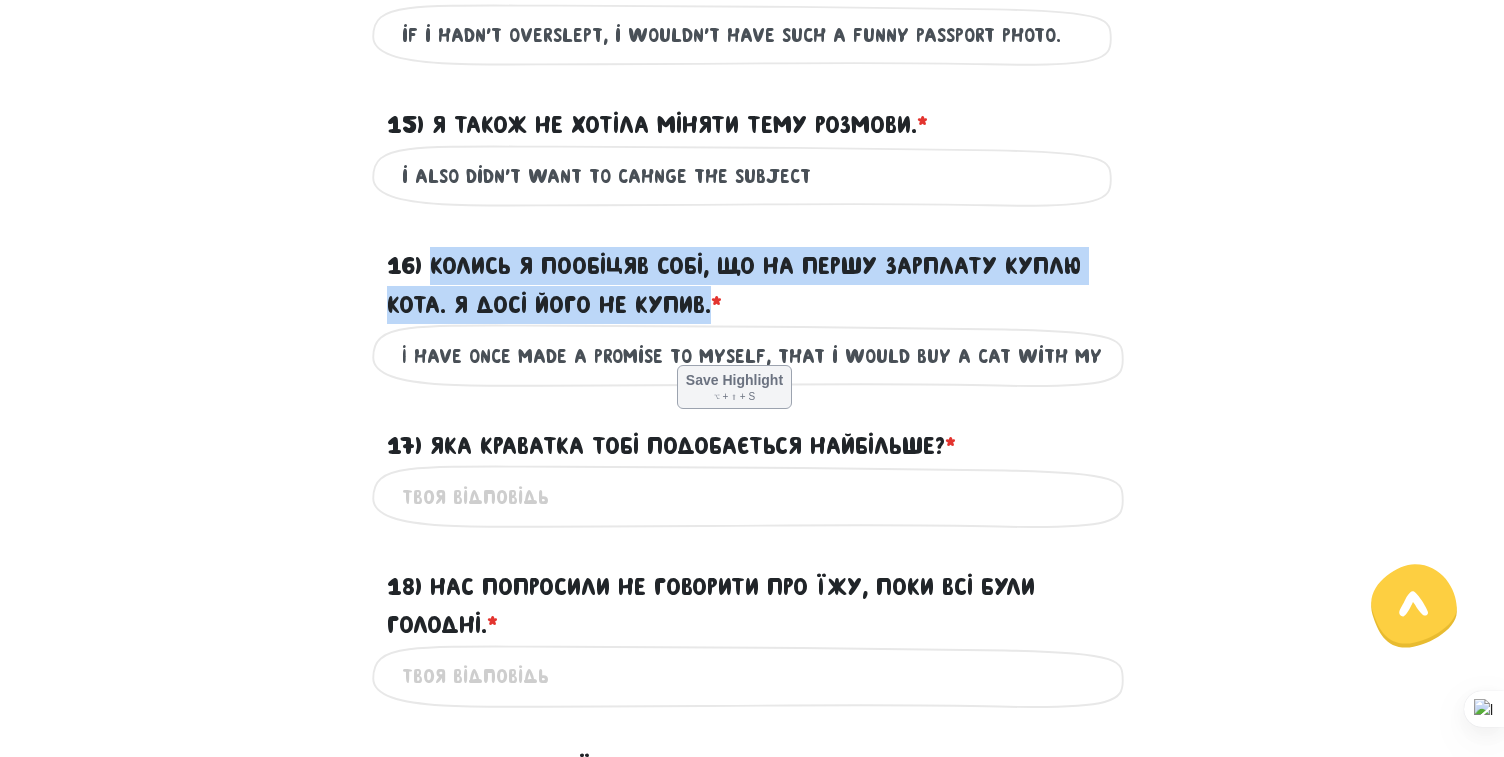 drag, startPoint x: 432, startPoint y: 299, endPoint x: 713, endPoint y: 348, distance: 285.24023 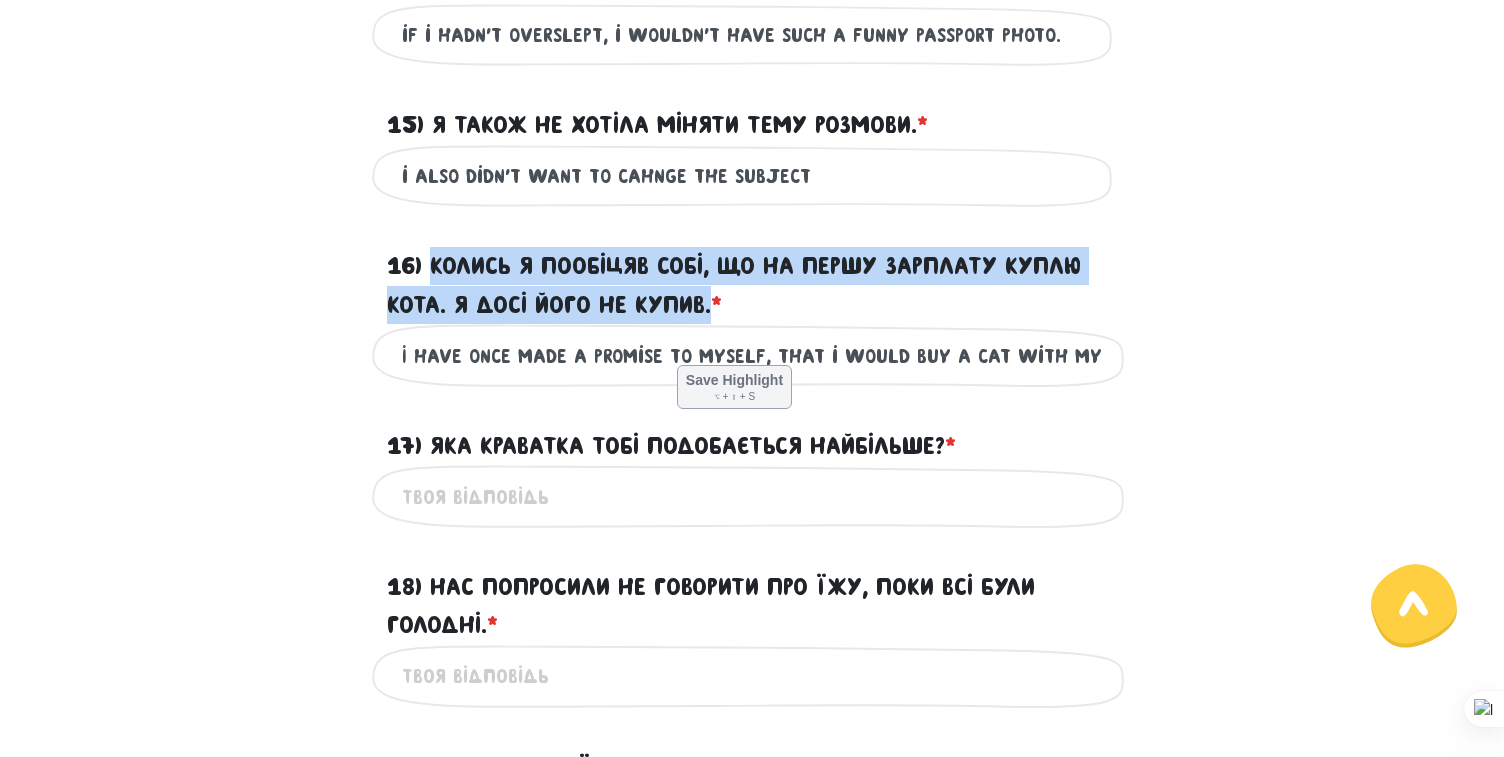 click on "16) Колись я пообіцяв собі, що на першу зарплату куплю кота. Я досі його не купив. *
?" at bounding box center (752, 285) 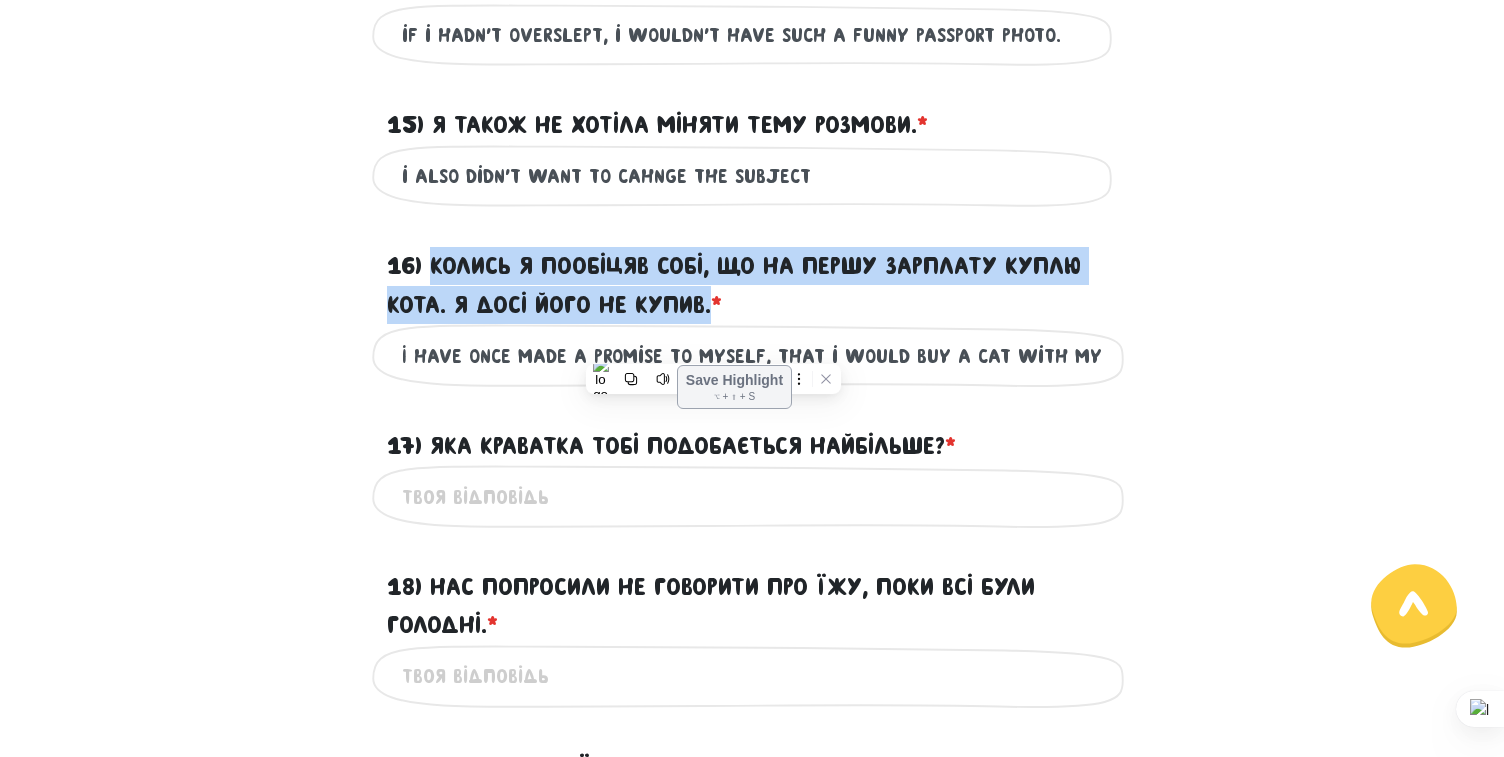 copy on "Колись я пообіцяв собі, що на першу зарплату куплю кота. Я досі його не купив." 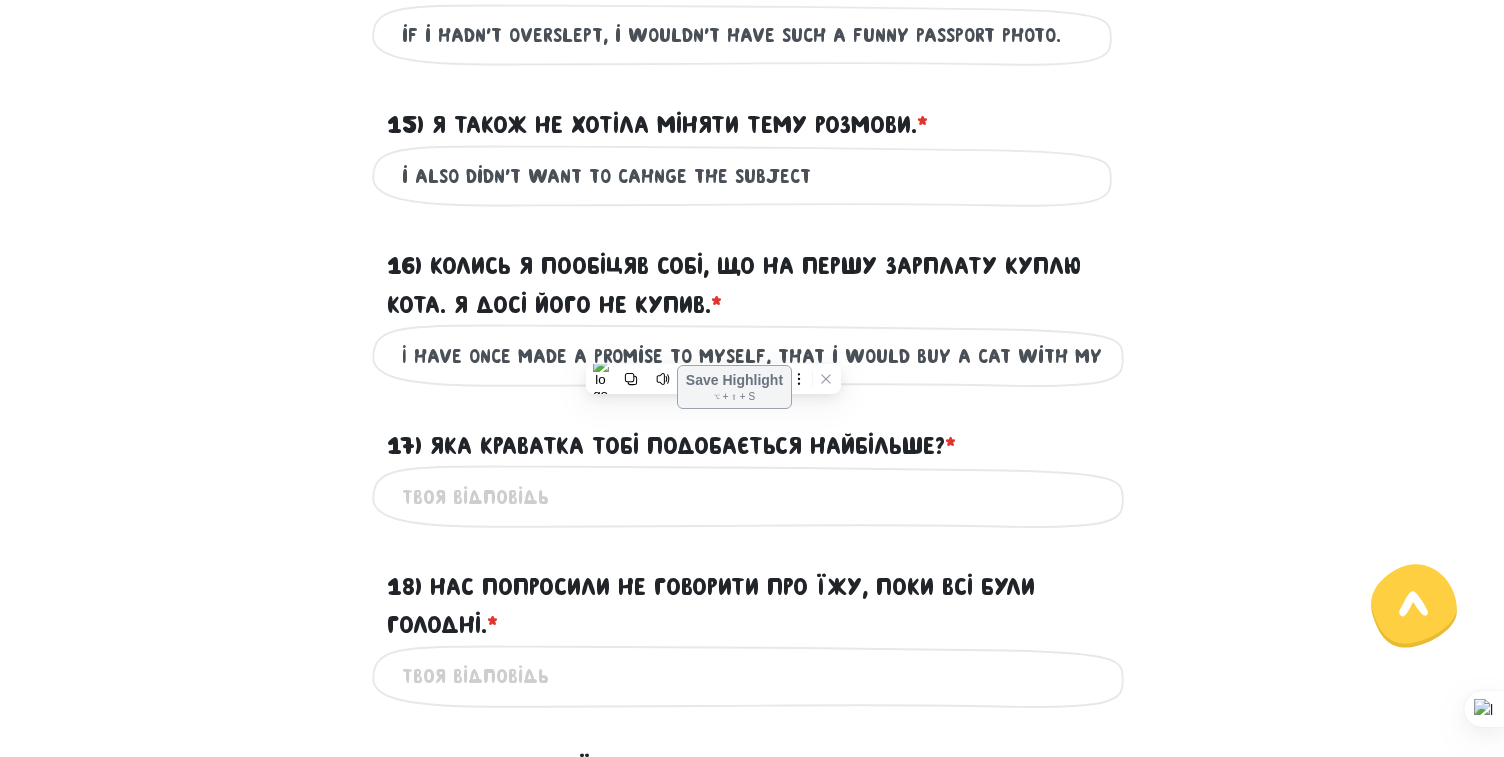 click on "I have once made a promise to myself, that i would buy a cat with my first paycheck. I still haven't bought it.
Це обов'язкове поле" at bounding box center [752, 355] 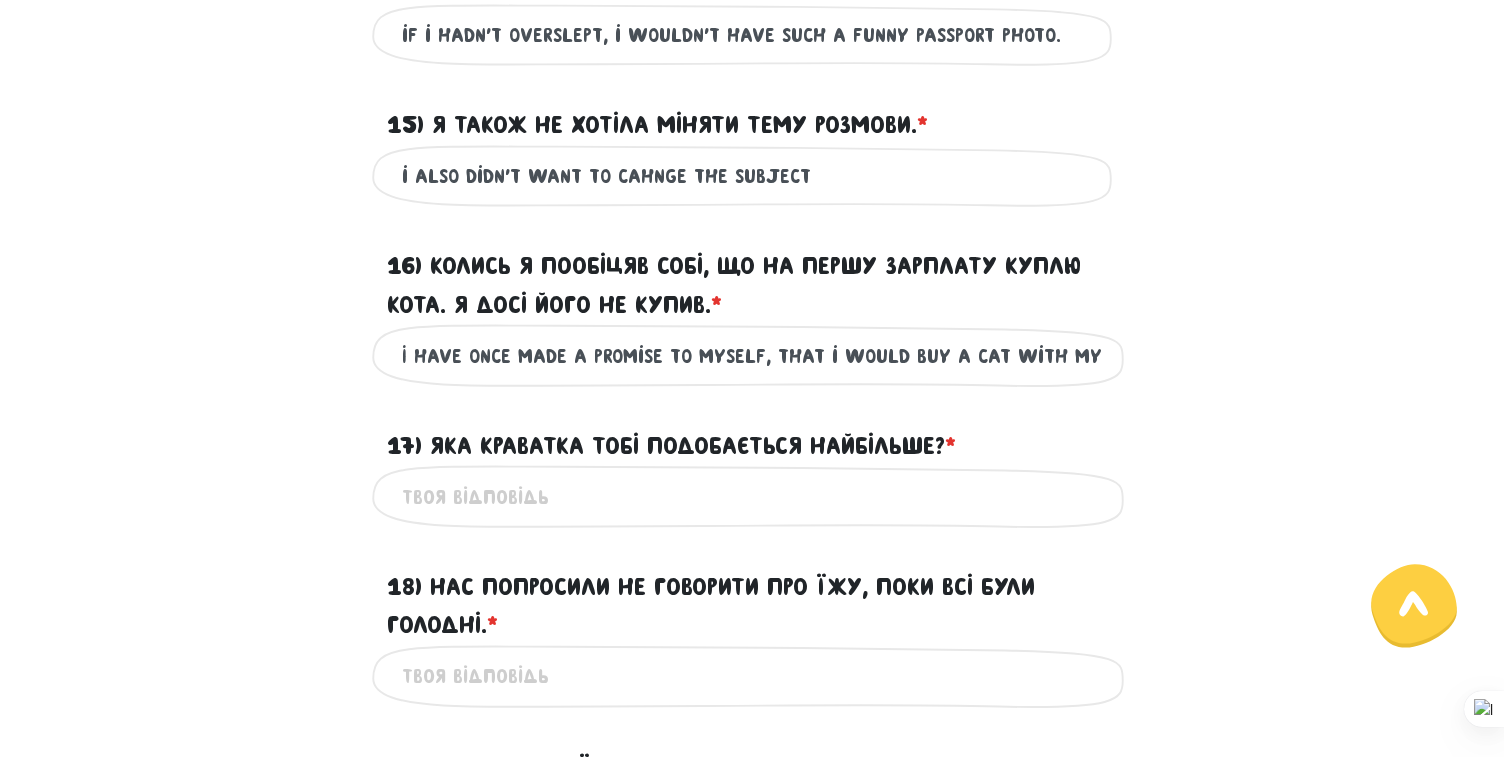 drag, startPoint x: 399, startPoint y: 398, endPoint x: 454, endPoint y: 400, distance: 55.03635 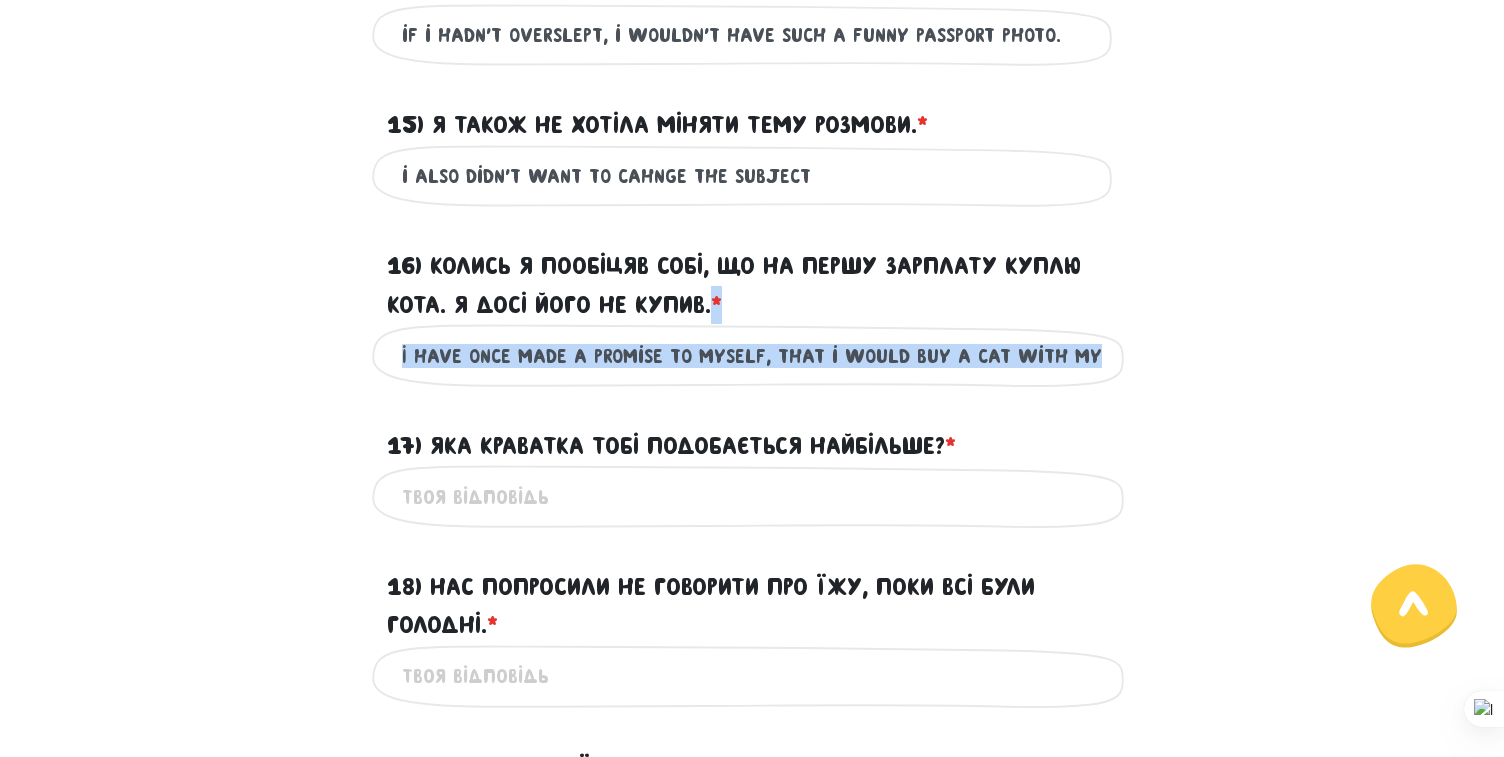 click on "I have once made a promise to myself, that i would buy a cat with my first paycheck. I still haven't bought it.
Це обов'язкове поле" at bounding box center (752, 355) 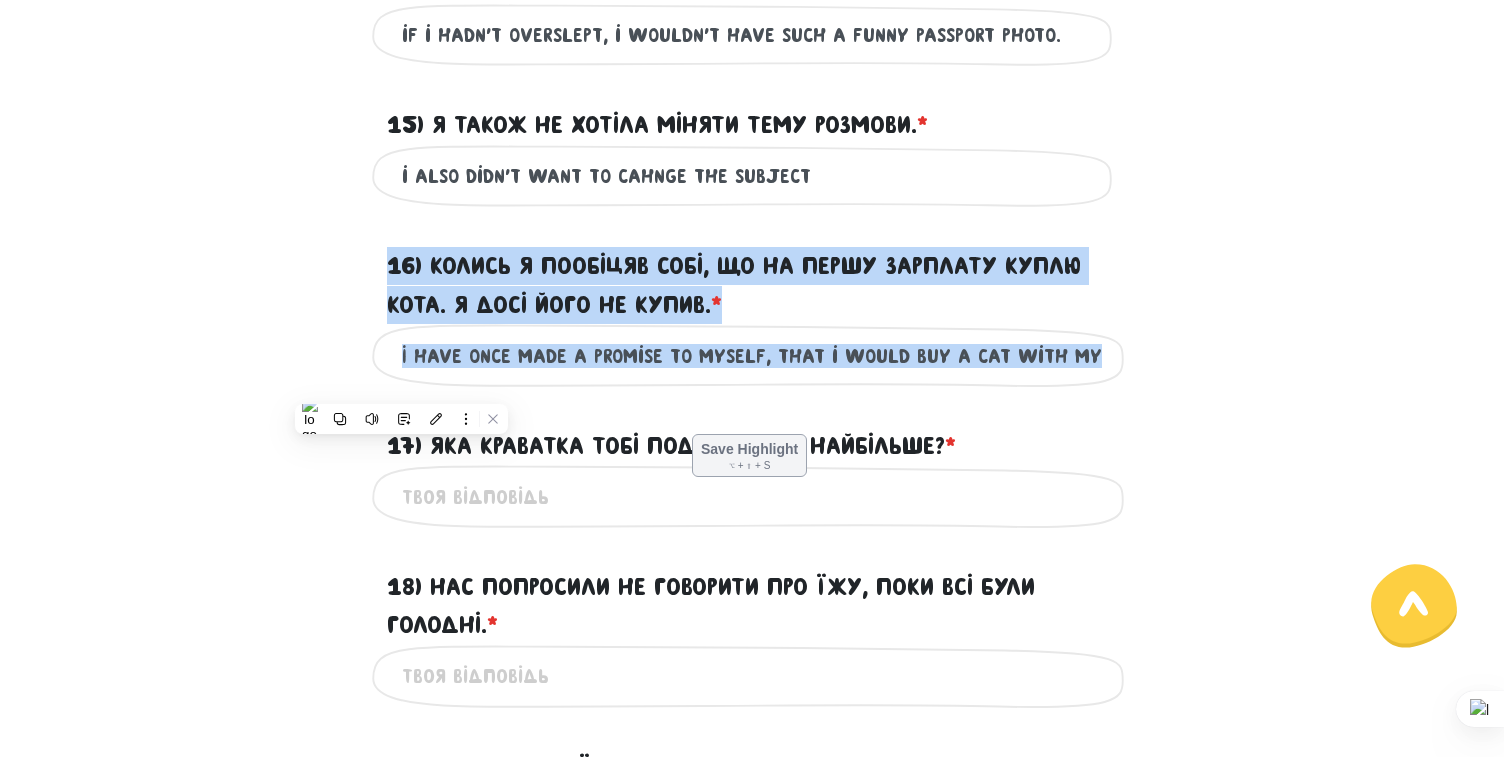 click on "I have once made a promise to myself, that i would buy a cat with my first paycheck. I still haven't bought it.
Це обов'язкове поле" at bounding box center [752, 355] 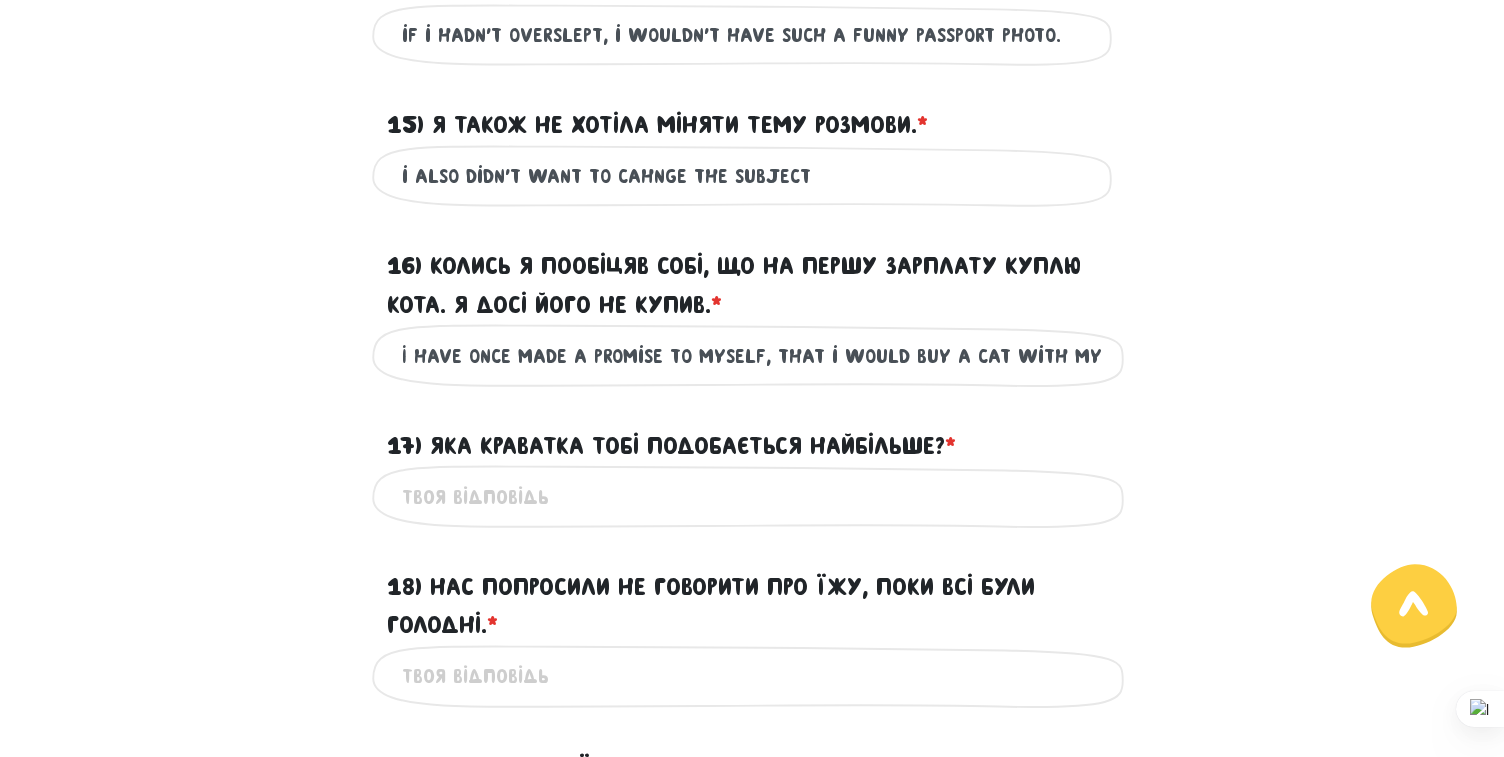 click on "I have once made a promise to myself, that i would buy a cat with my first paycheck. I still haven't bought it.
Це обов'язкове поле" at bounding box center [752, 355] 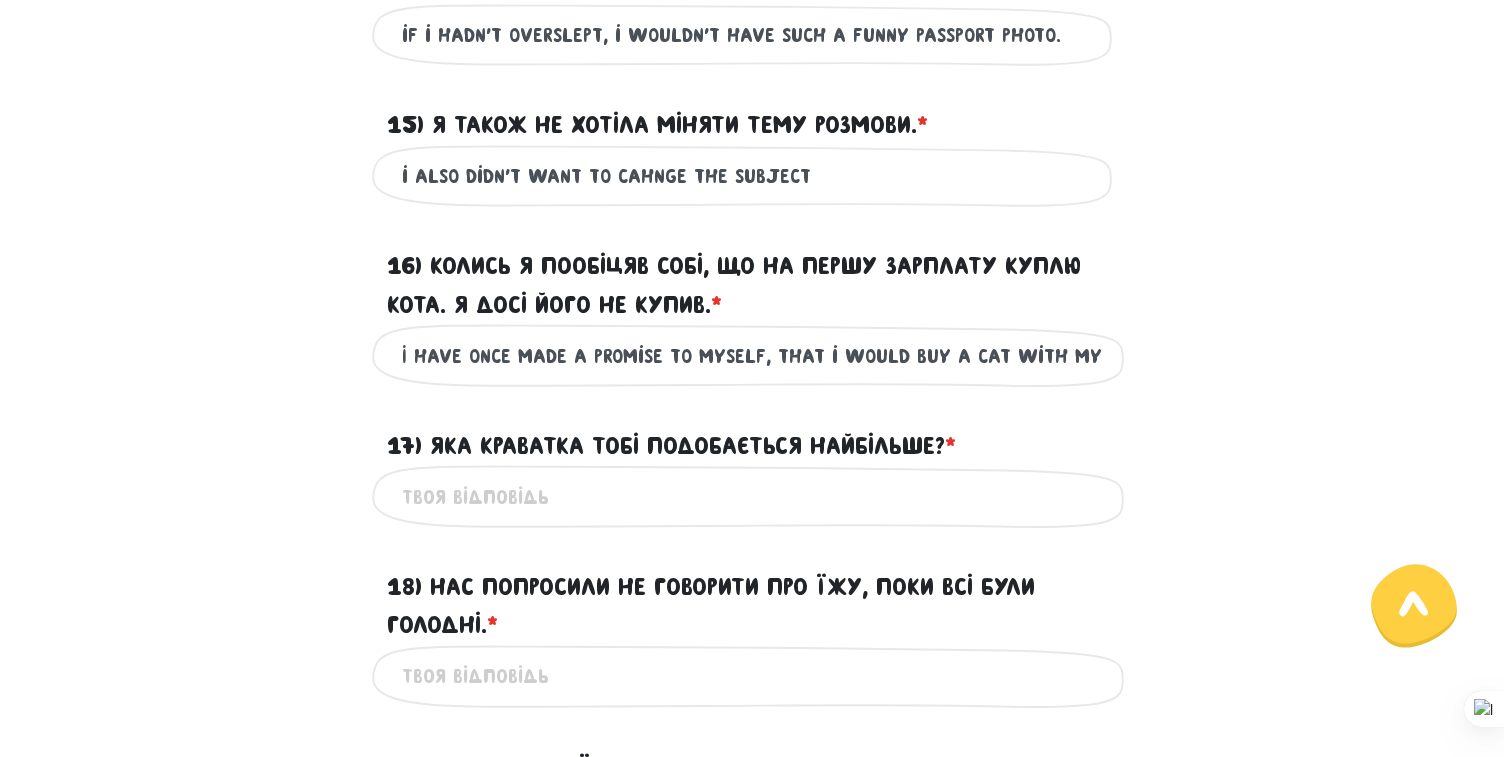 drag, startPoint x: 399, startPoint y: 392, endPoint x: 1049, endPoint y: 390, distance: 650.00305 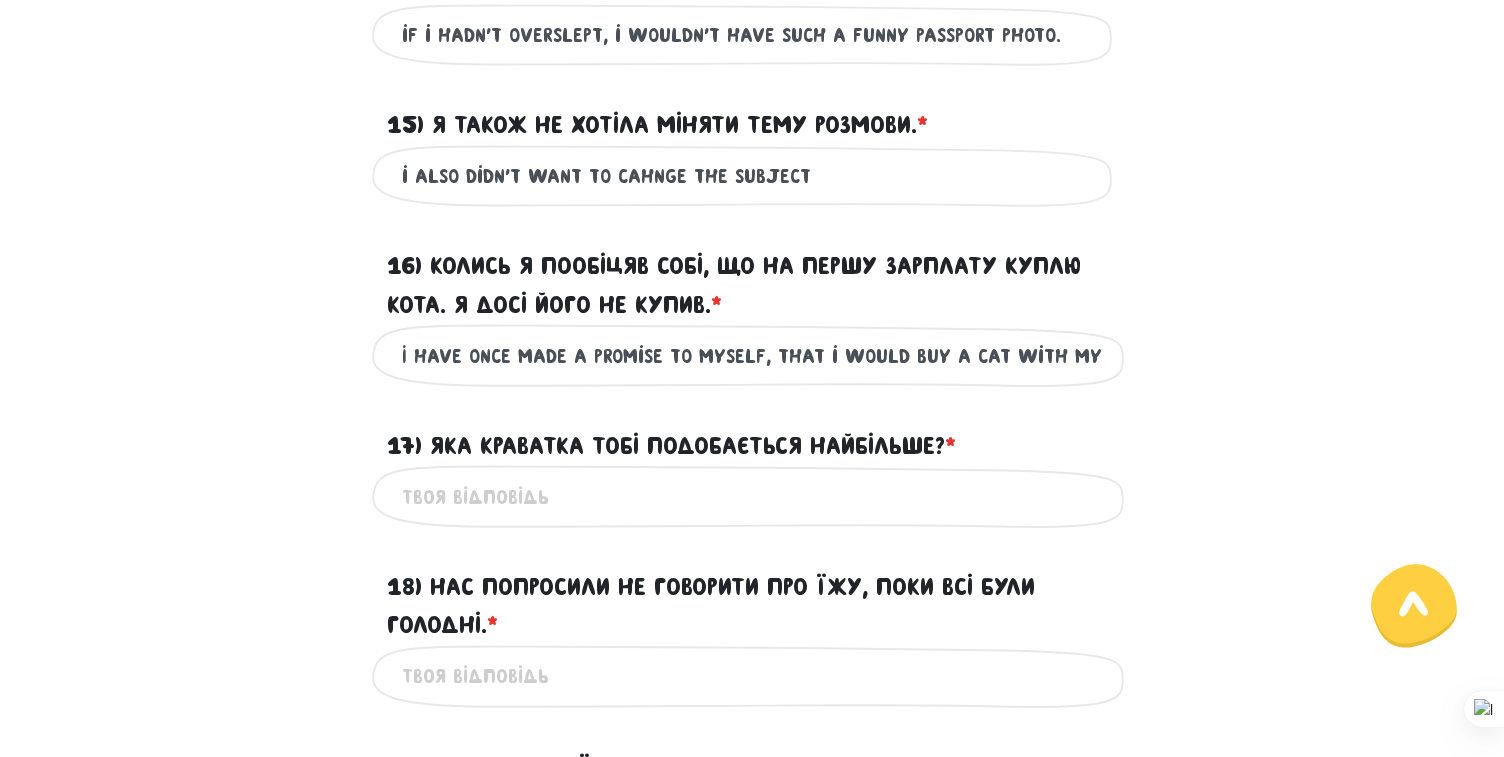 click on "I have once made a promise to myself, that i would buy a cat with my first paycheck. I still haven't bought it.
Це обов'язкове поле" at bounding box center (752, 355) 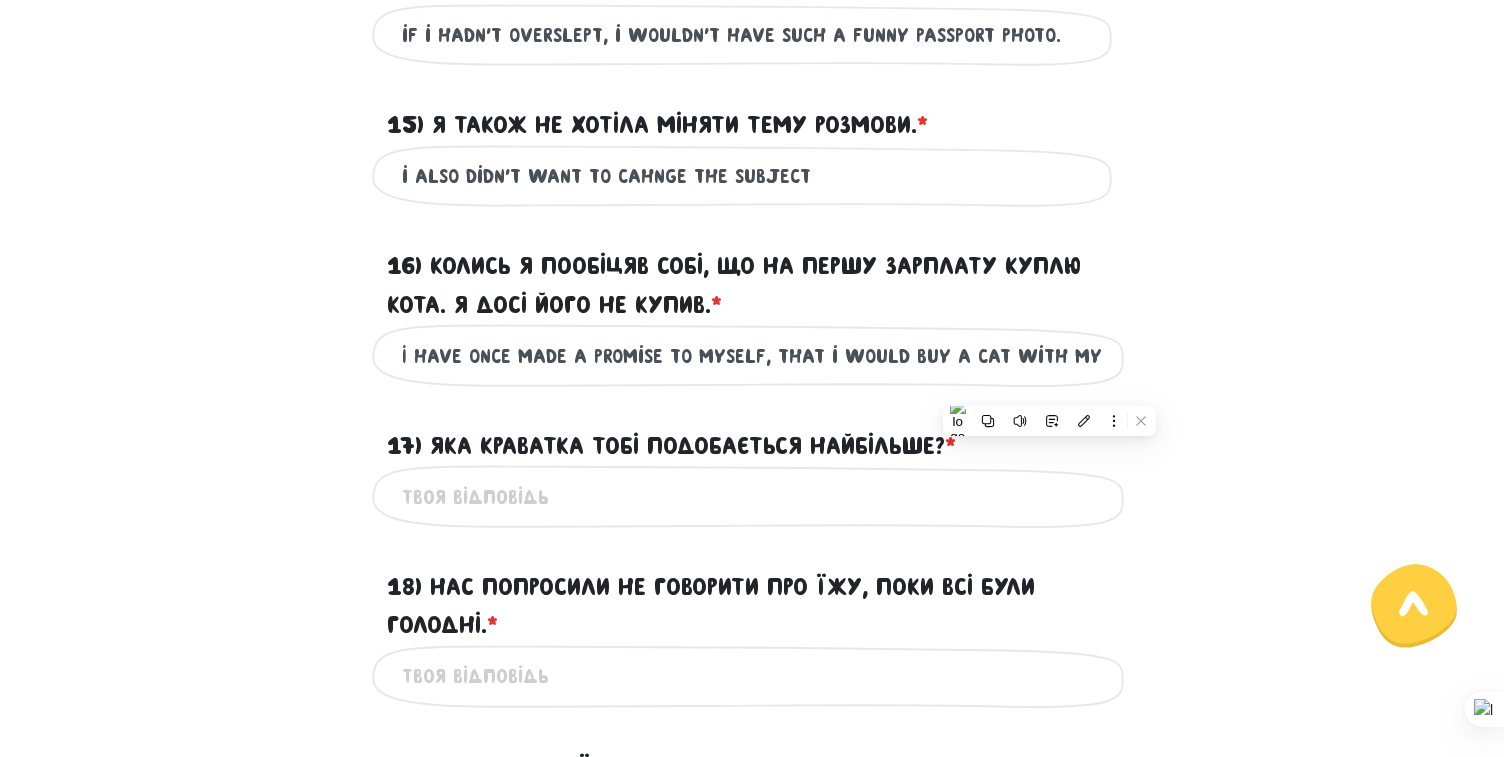click on "I have once made a promise to myself, that i would buy a cat with my first paycheck. I still haven't bought it." at bounding box center [752, 355] 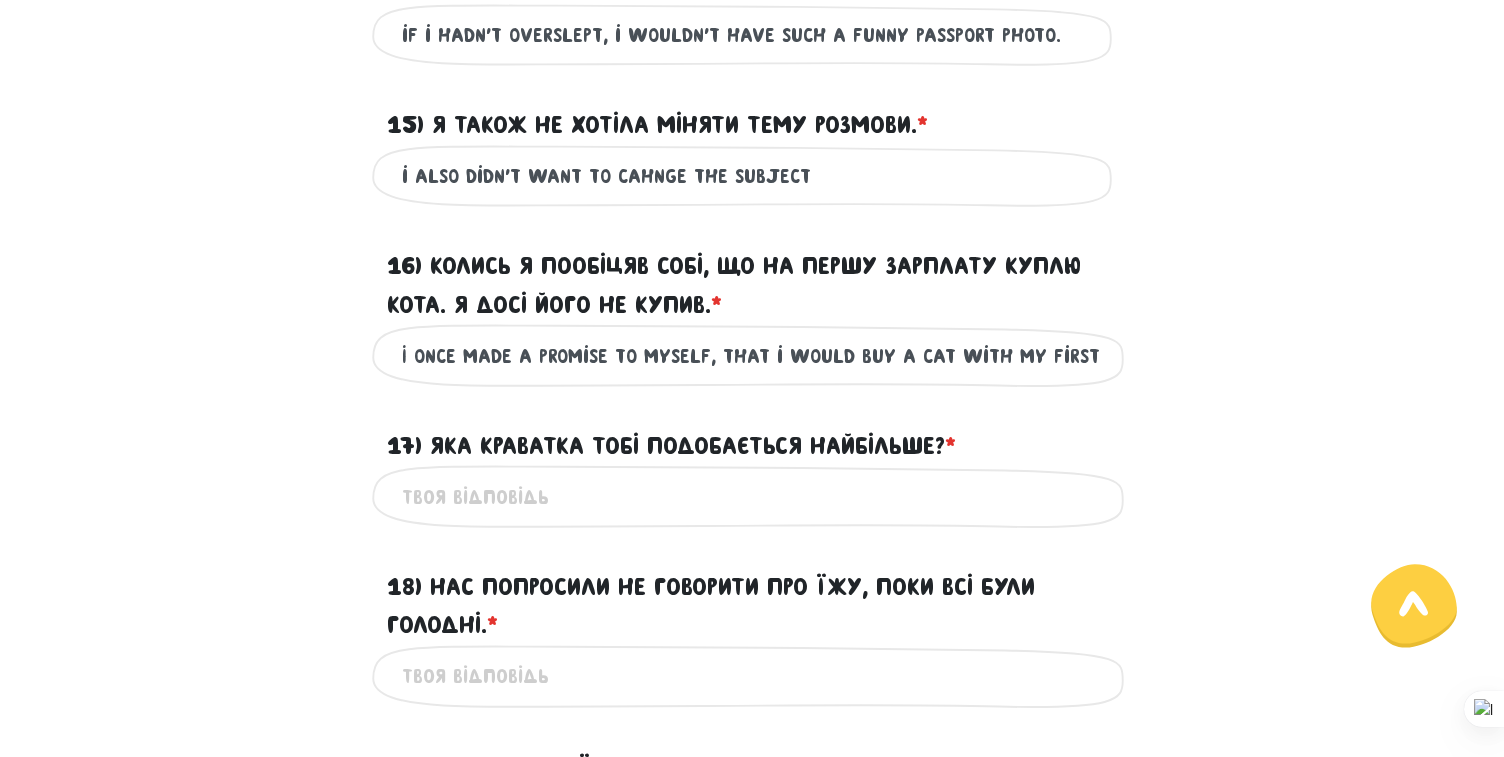 click on "I once made a promise to myself, that i would buy a cat with my first paycheck. I still haven't bought it." at bounding box center (752, 355) 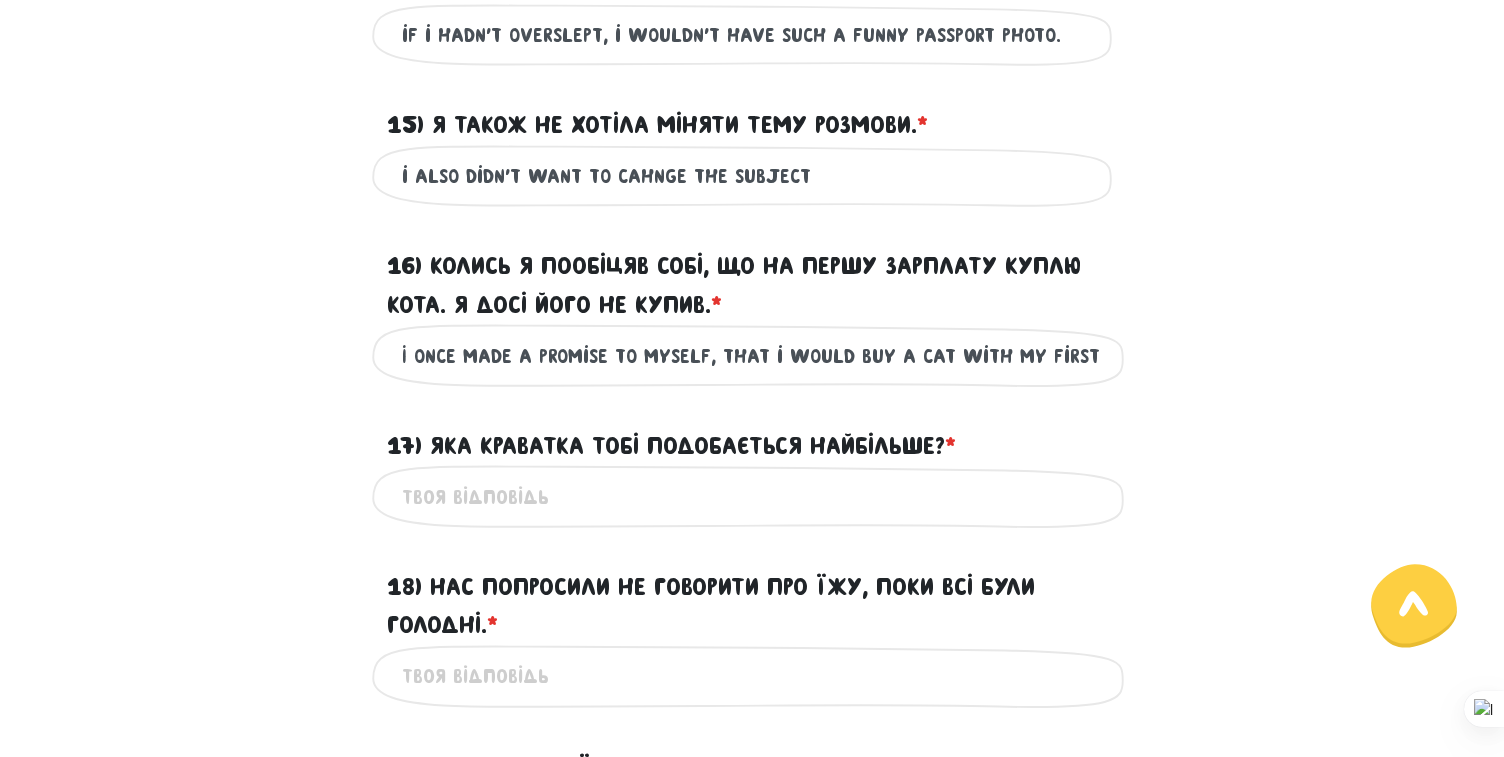 scroll, scrollTop: 0, scrollLeft: 314, axis: horizontal 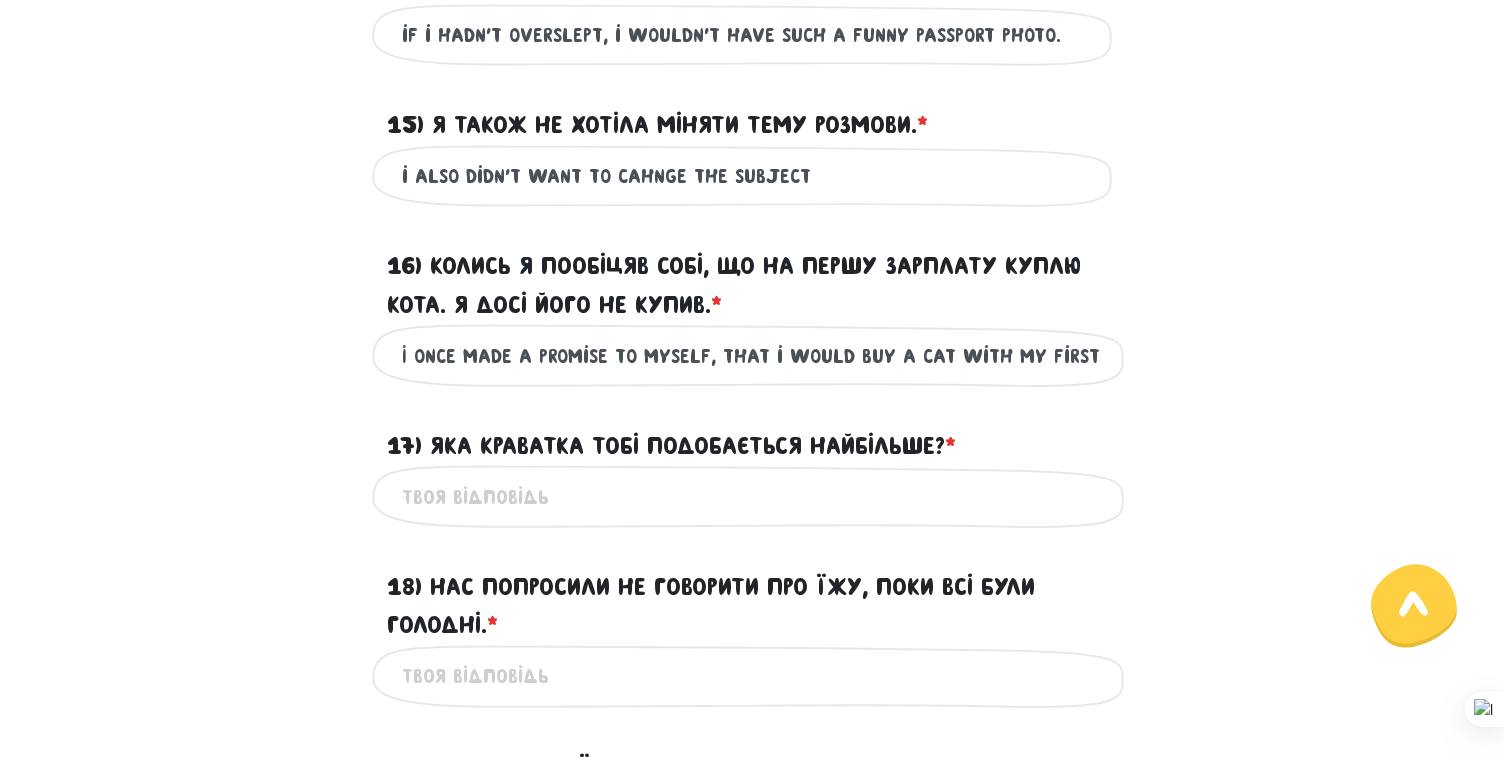 click on "I once made a promise to myself, that i would buy a cat with my first paycheck. I still haven't bought it." at bounding box center [752, 355] 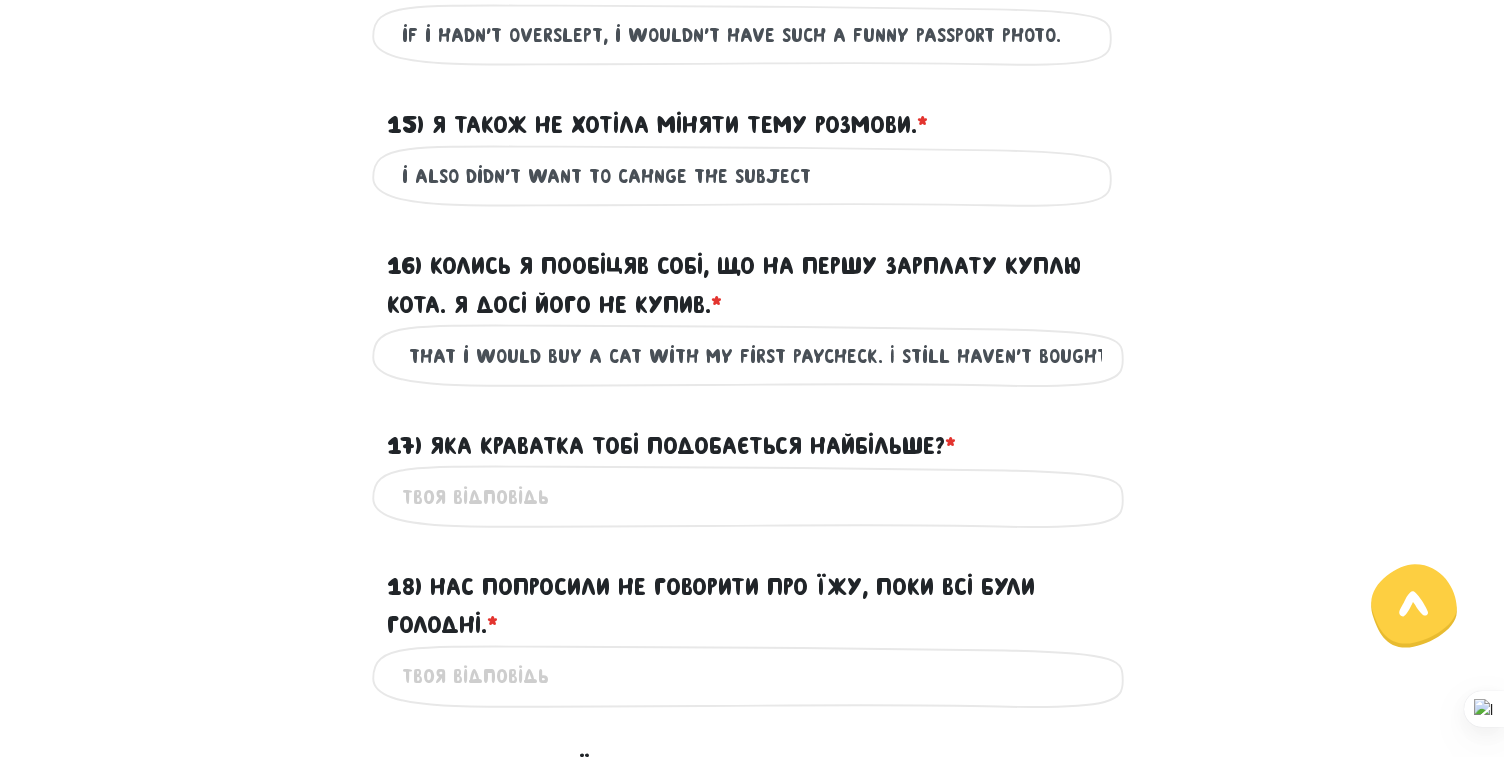 click on "I once made a promise to myself, that i would buy a cat with my first paycheck. I still haven't bought it." at bounding box center (752, 355) 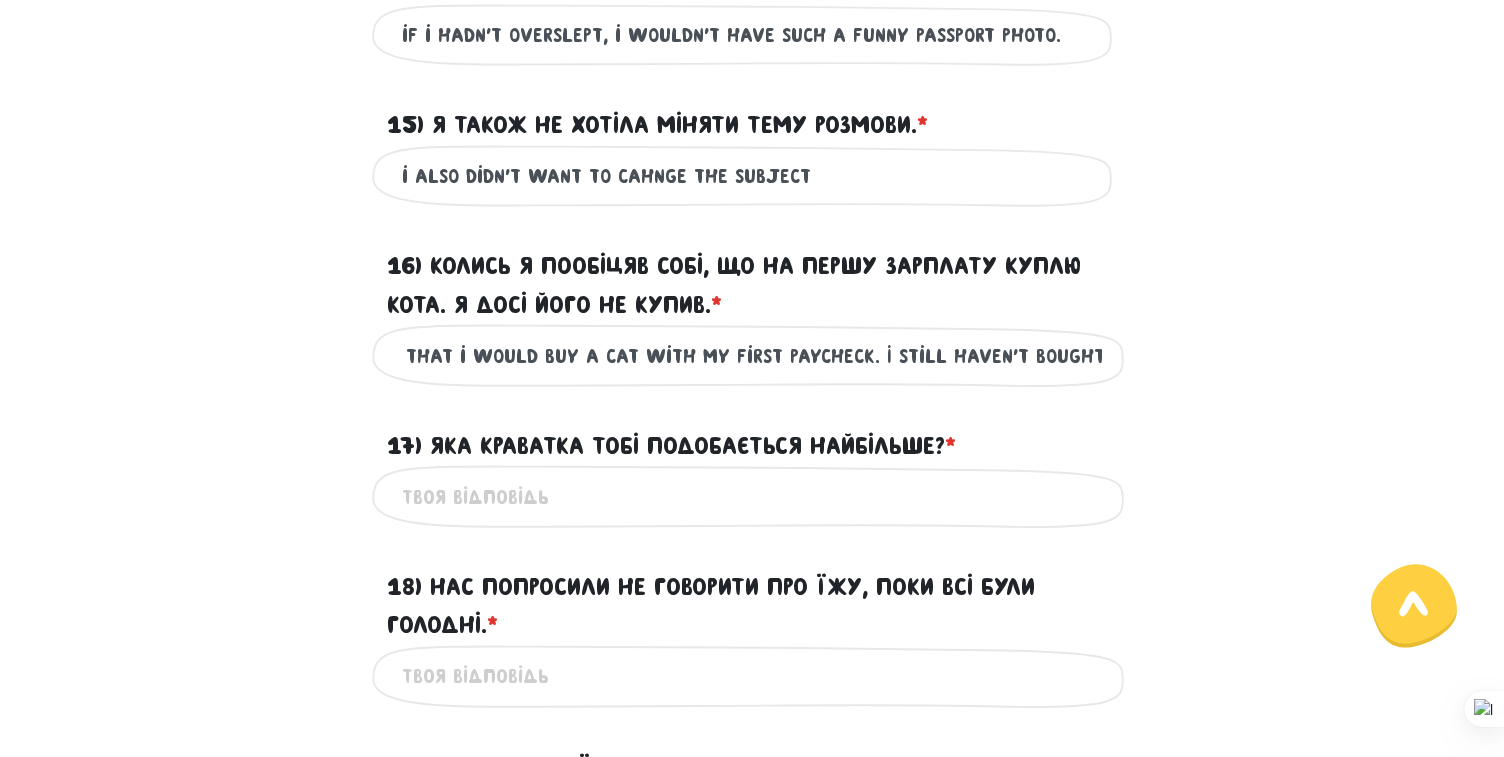 scroll, scrollTop: 0, scrollLeft: 327, axis: horizontal 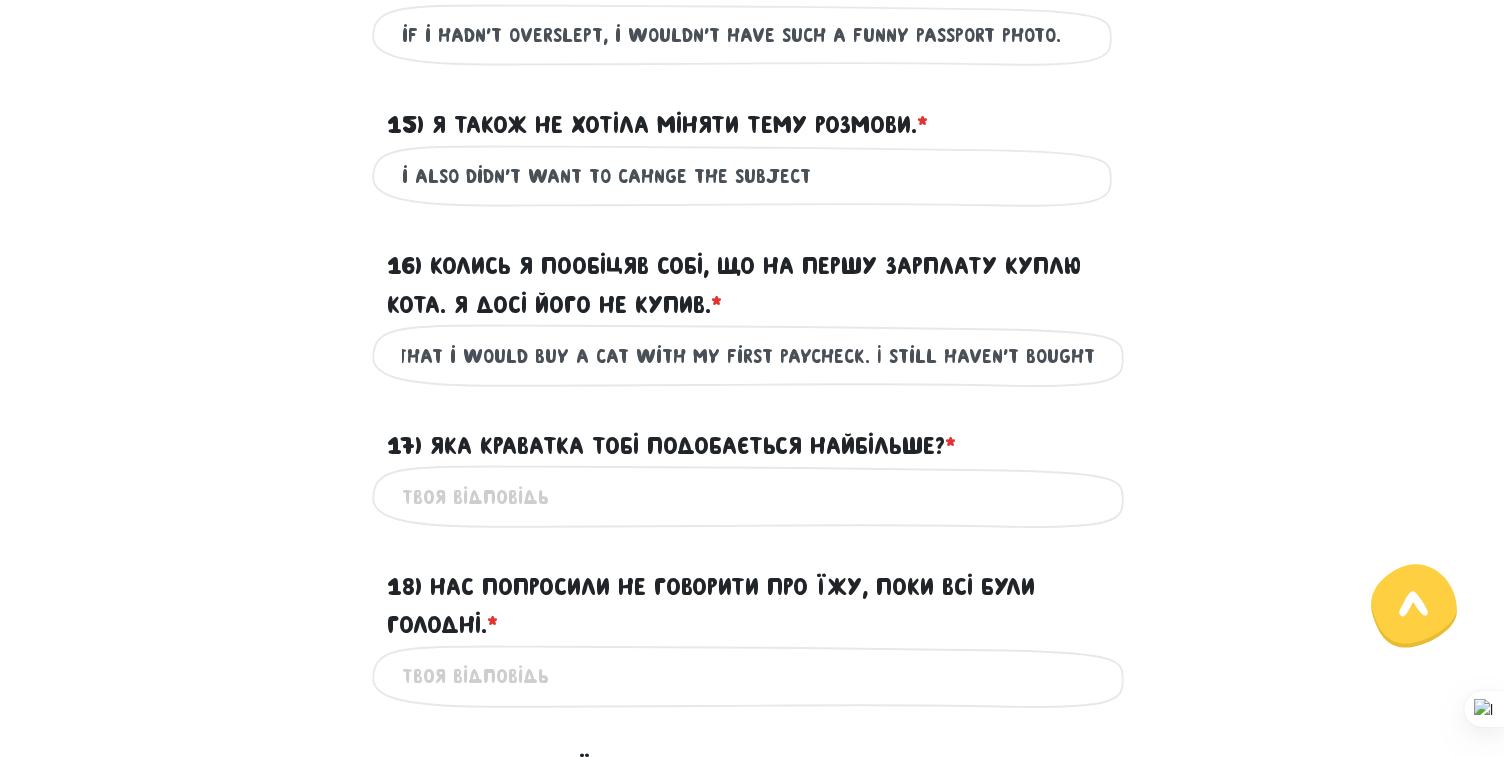 type on "I once made a promise to myself, that i would buy a cat with my first paycheck. I still haven't bought one." 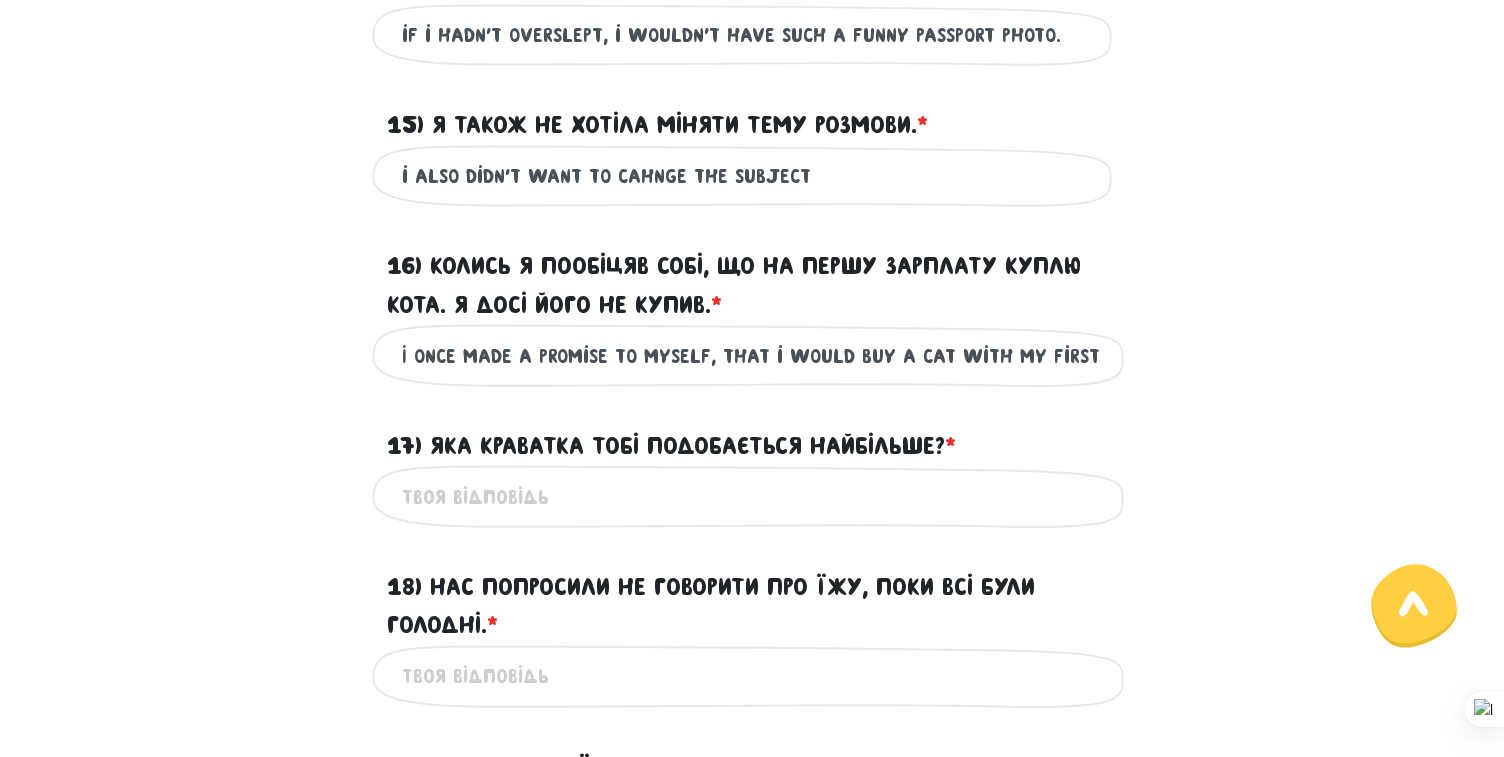 click on "17) Яка краватка тобі подобається найбільше? *
?" at bounding box center (752, 496) 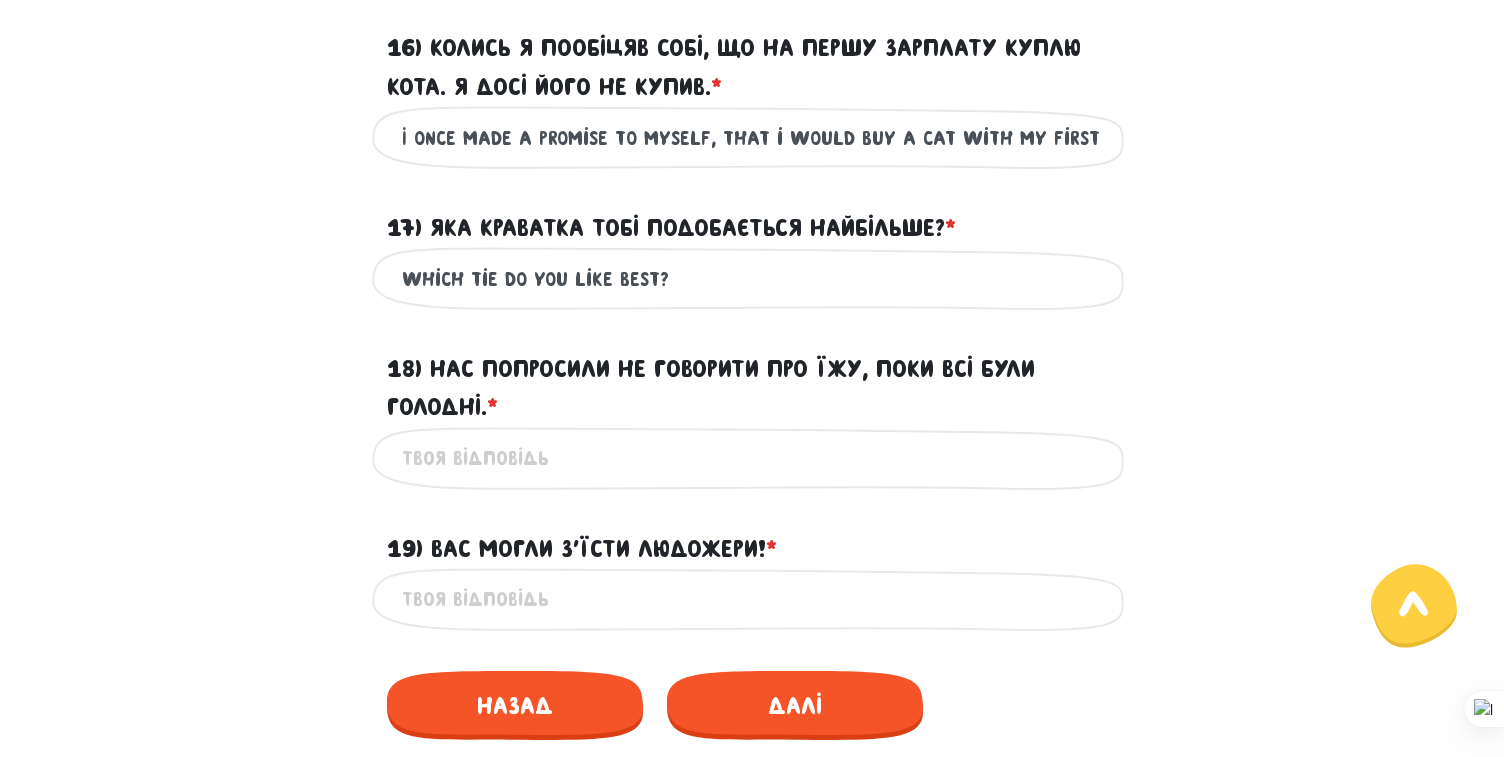 scroll, scrollTop: 2911, scrollLeft: 0, axis: vertical 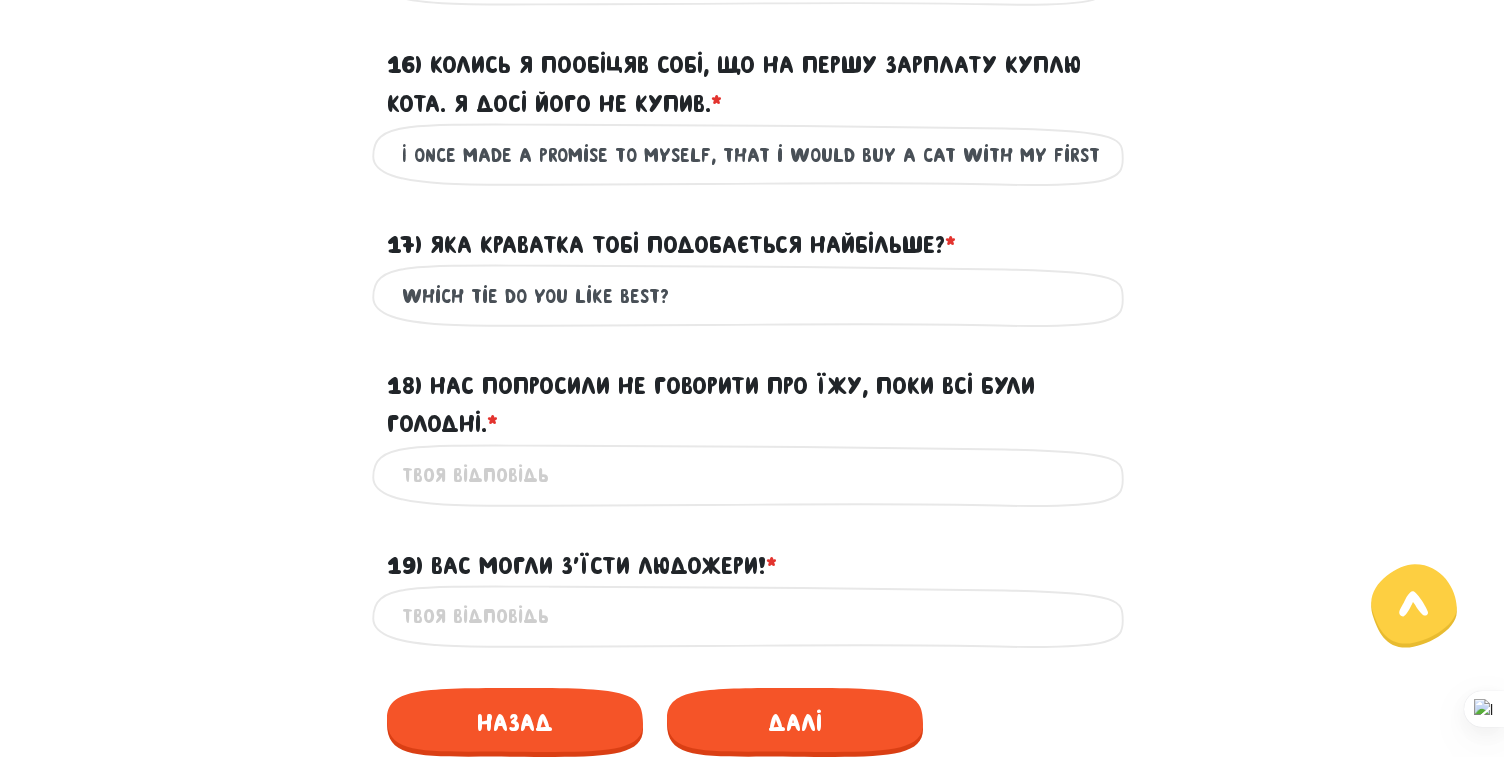 type on "which tie do you like best?" 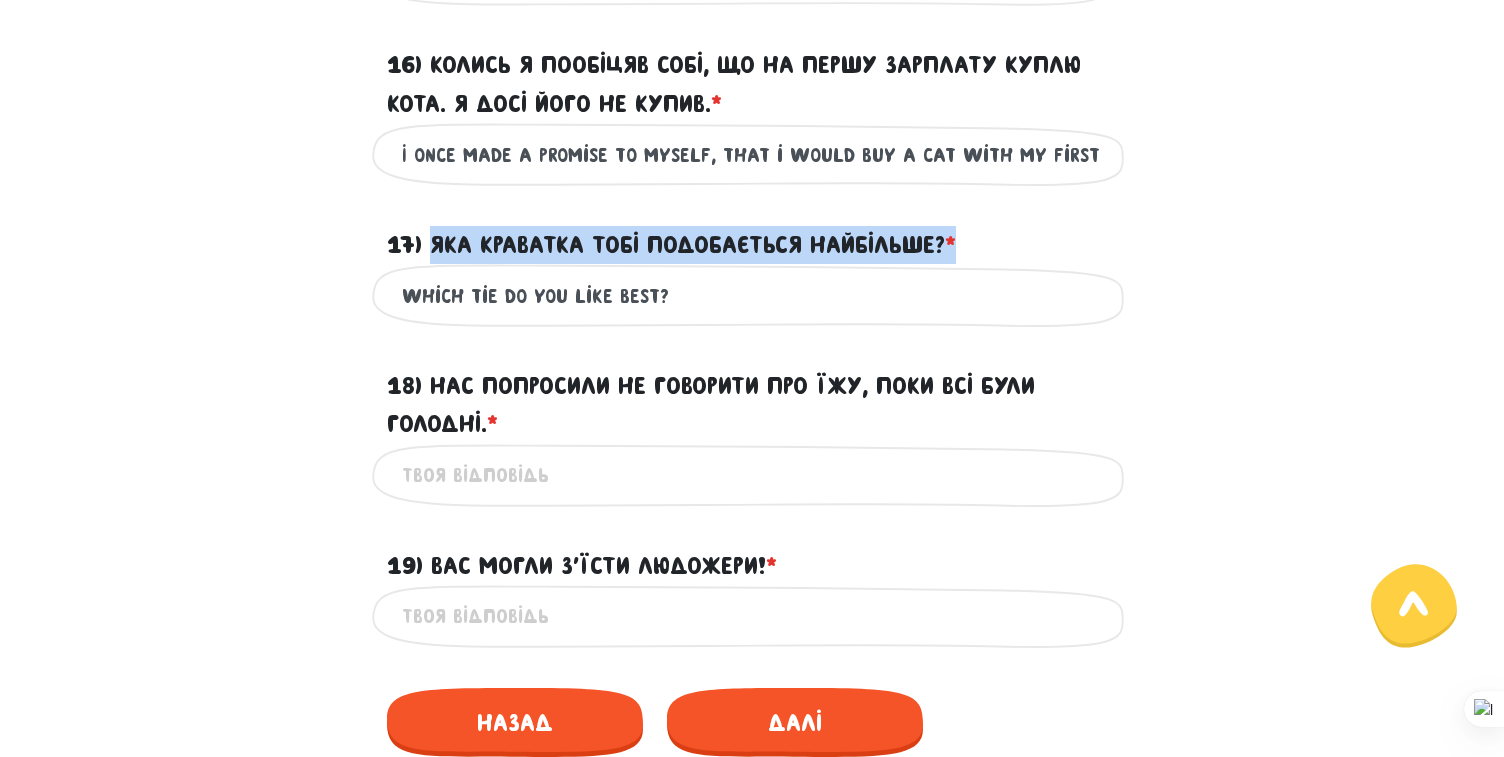 drag, startPoint x: 431, startPoint y: 277, endPoint x: 957, endPoint y: 270, distance: 526.0466 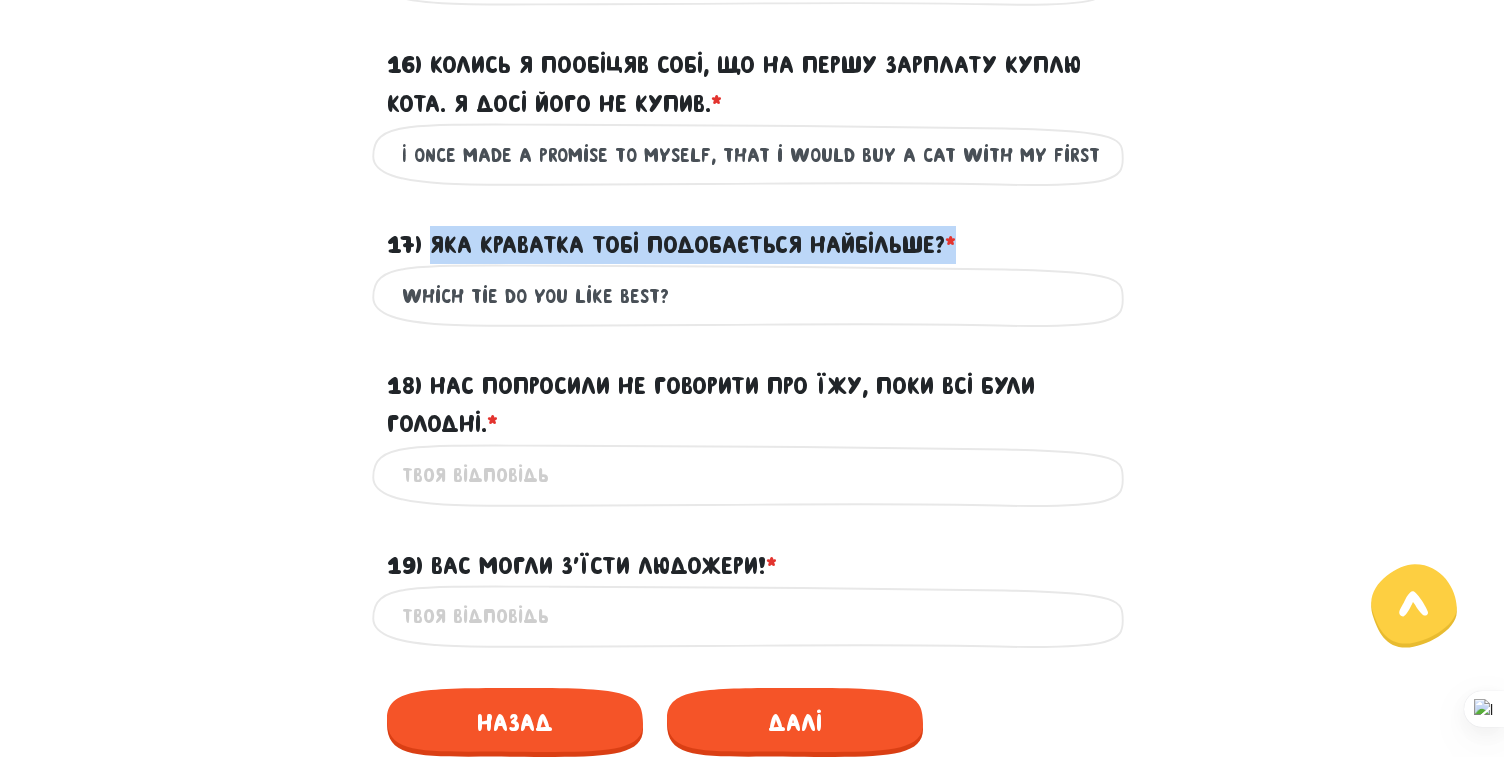 click on "17) Яка краватка тобі подобається найбільше? *
?" at bounding box center [671, 245] 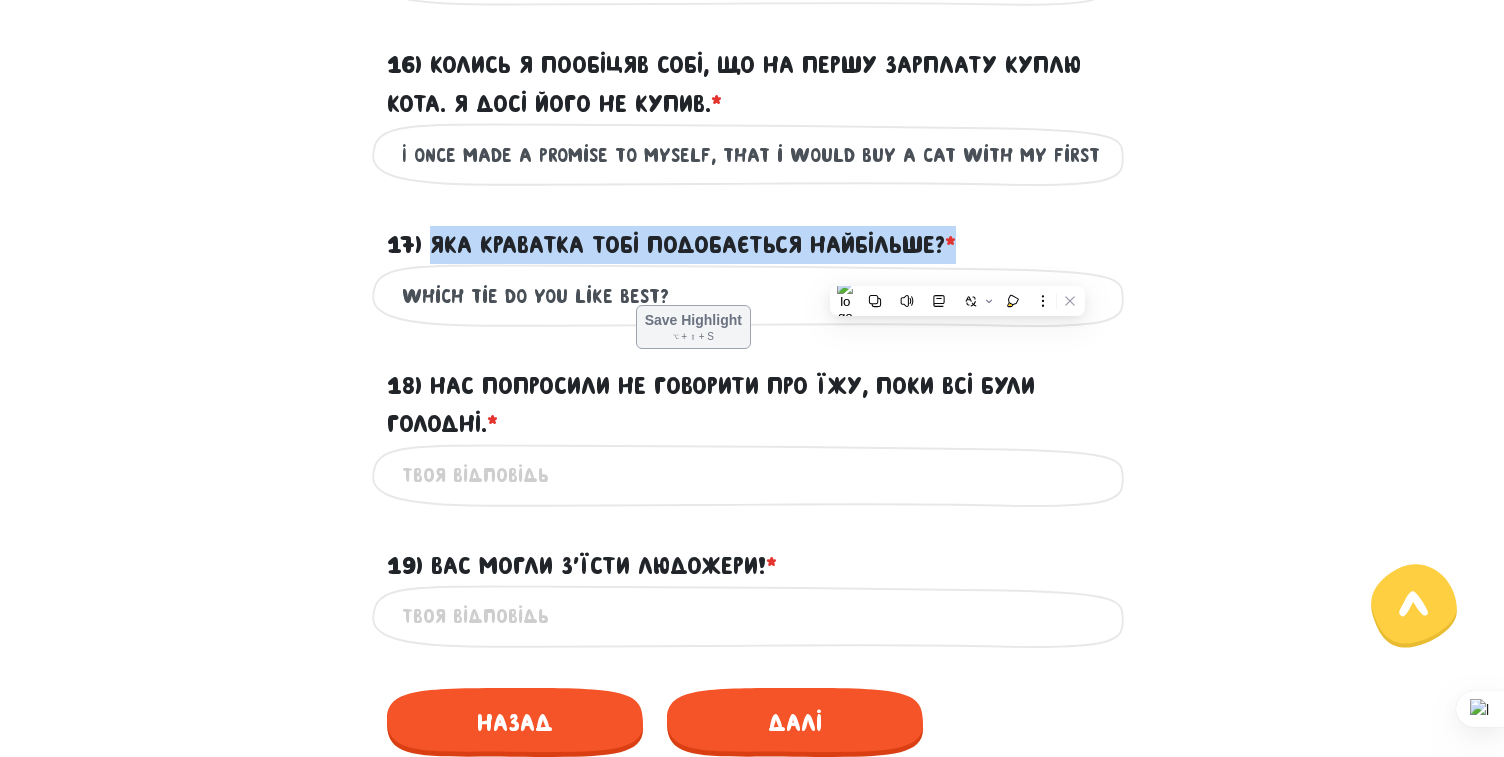 copy on "Яка краватка тобі подобається найбільше? *" 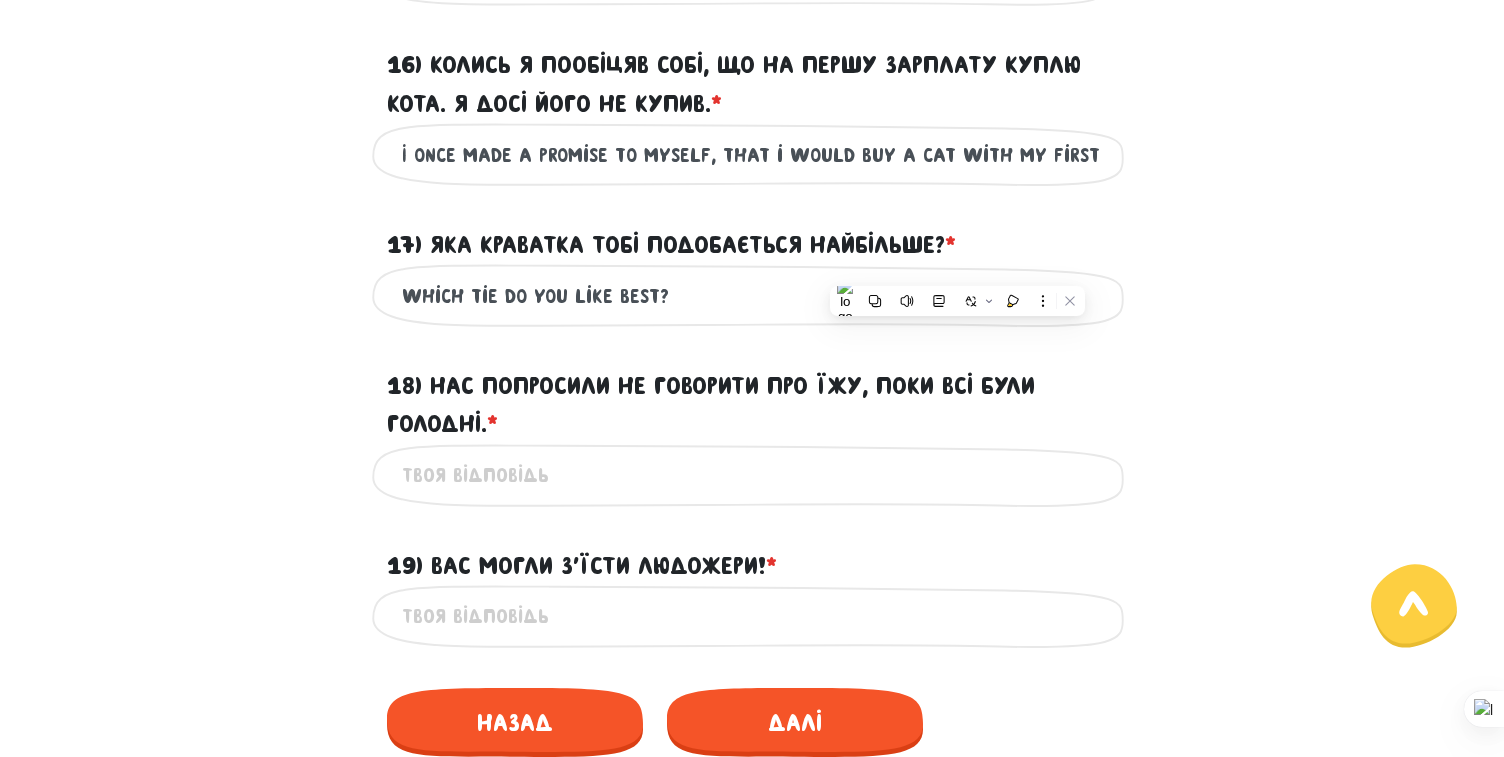 click on "18) Нас попросили не говорити про їжу, поки всі були голодні. *
?" at bounding box center (752, 475) 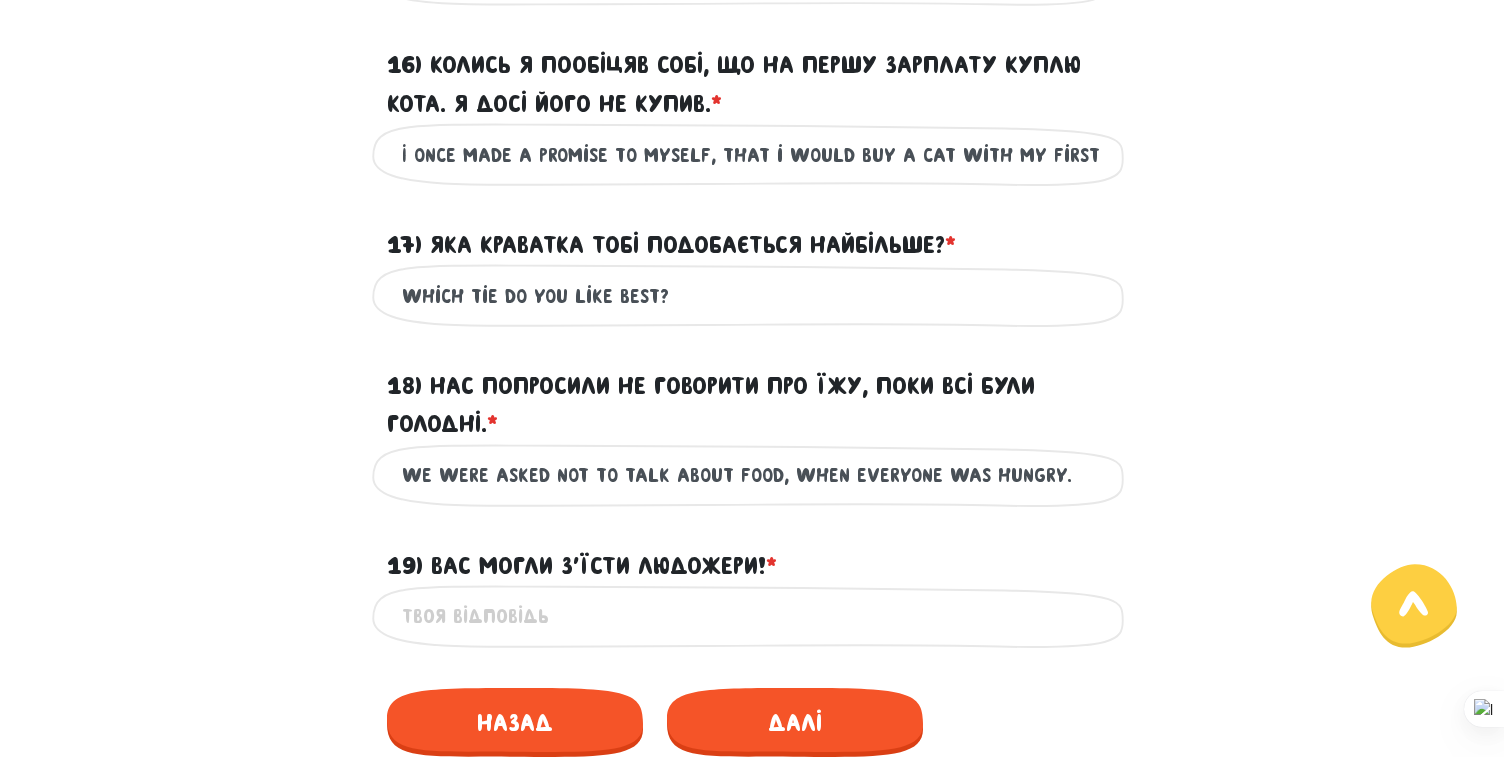 type on "we were asked not to talk about food, when everyone was hungry." 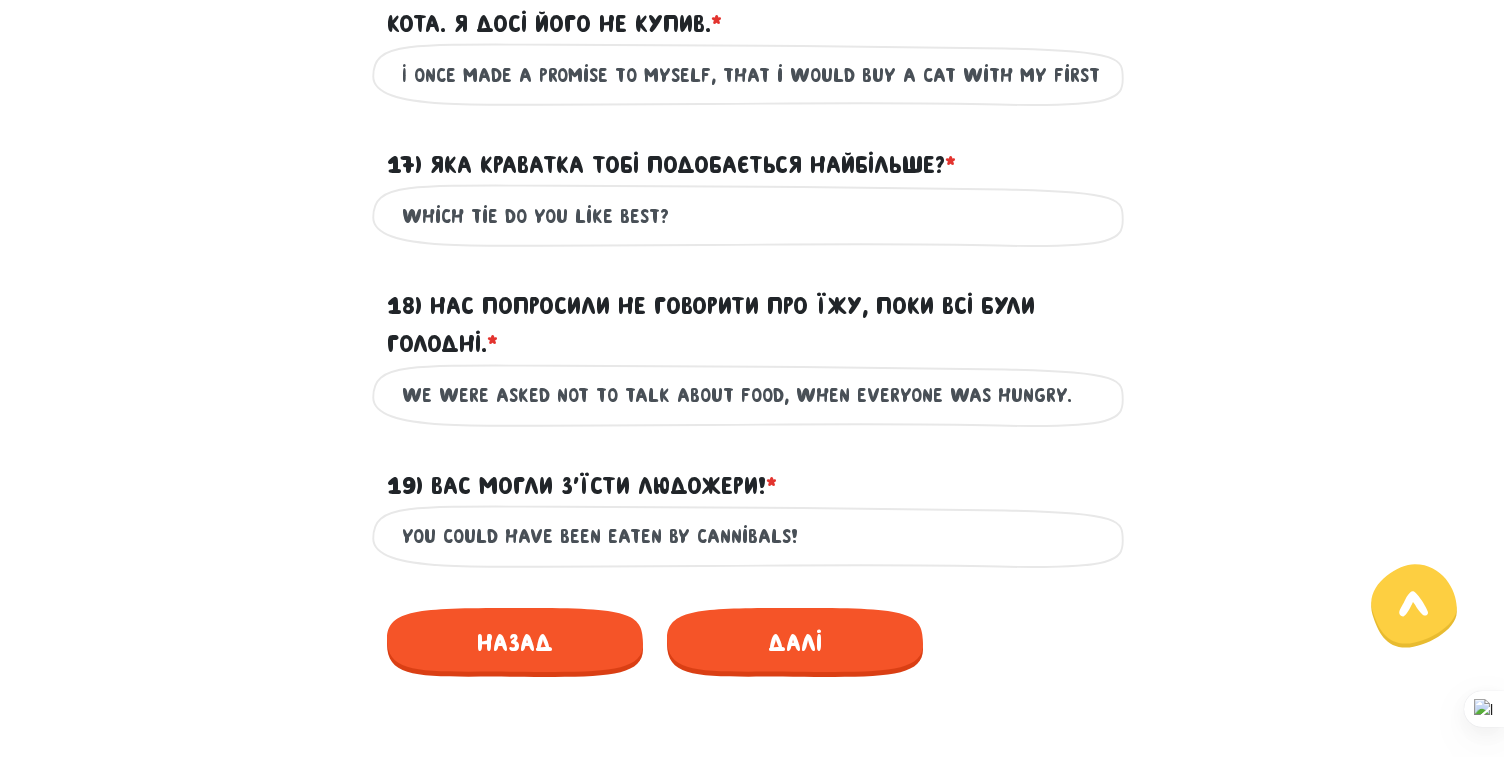 type on "You could have been eaten by cannibals!" 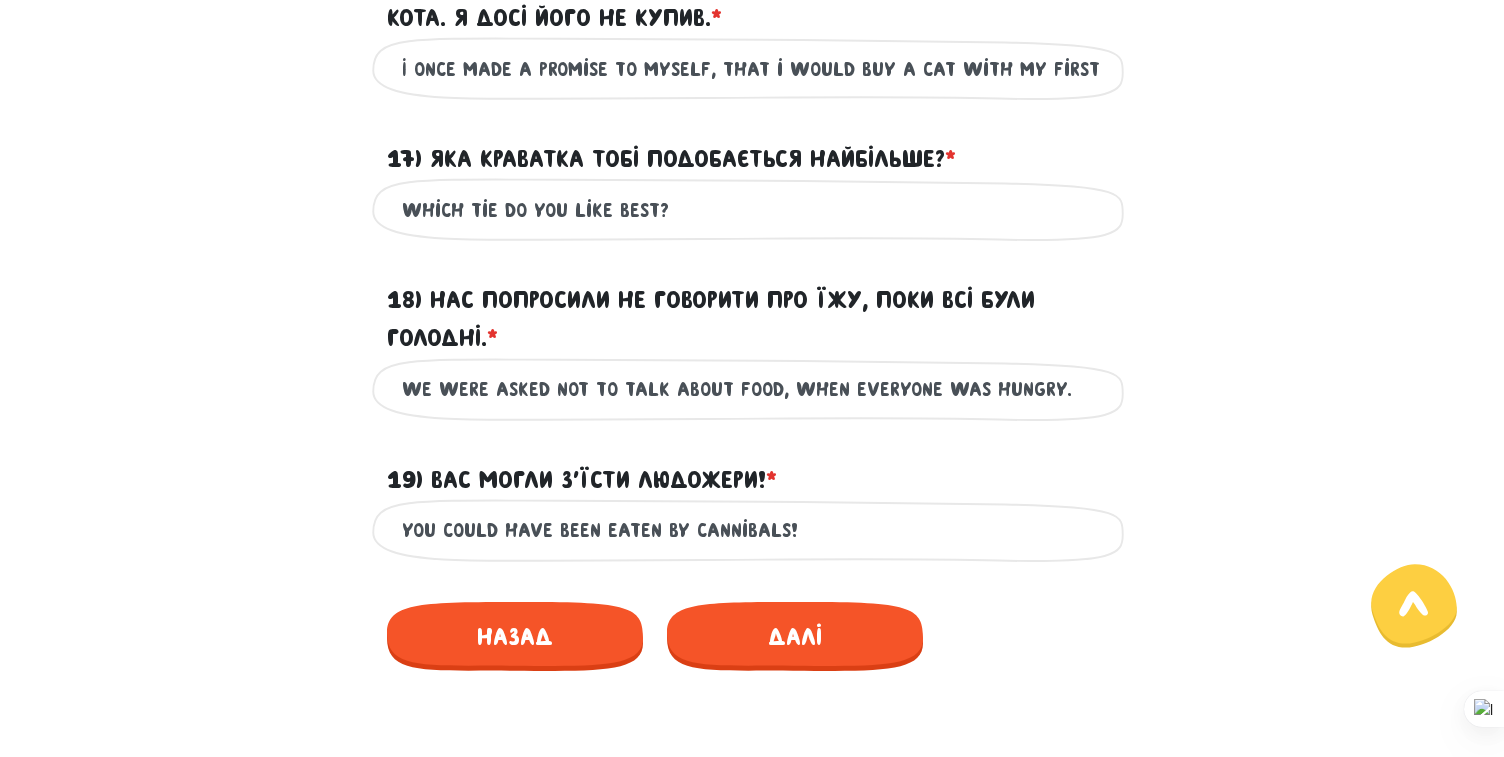 scroll, scrollTop: 2999, scrollLeft: 0, axis: vertical 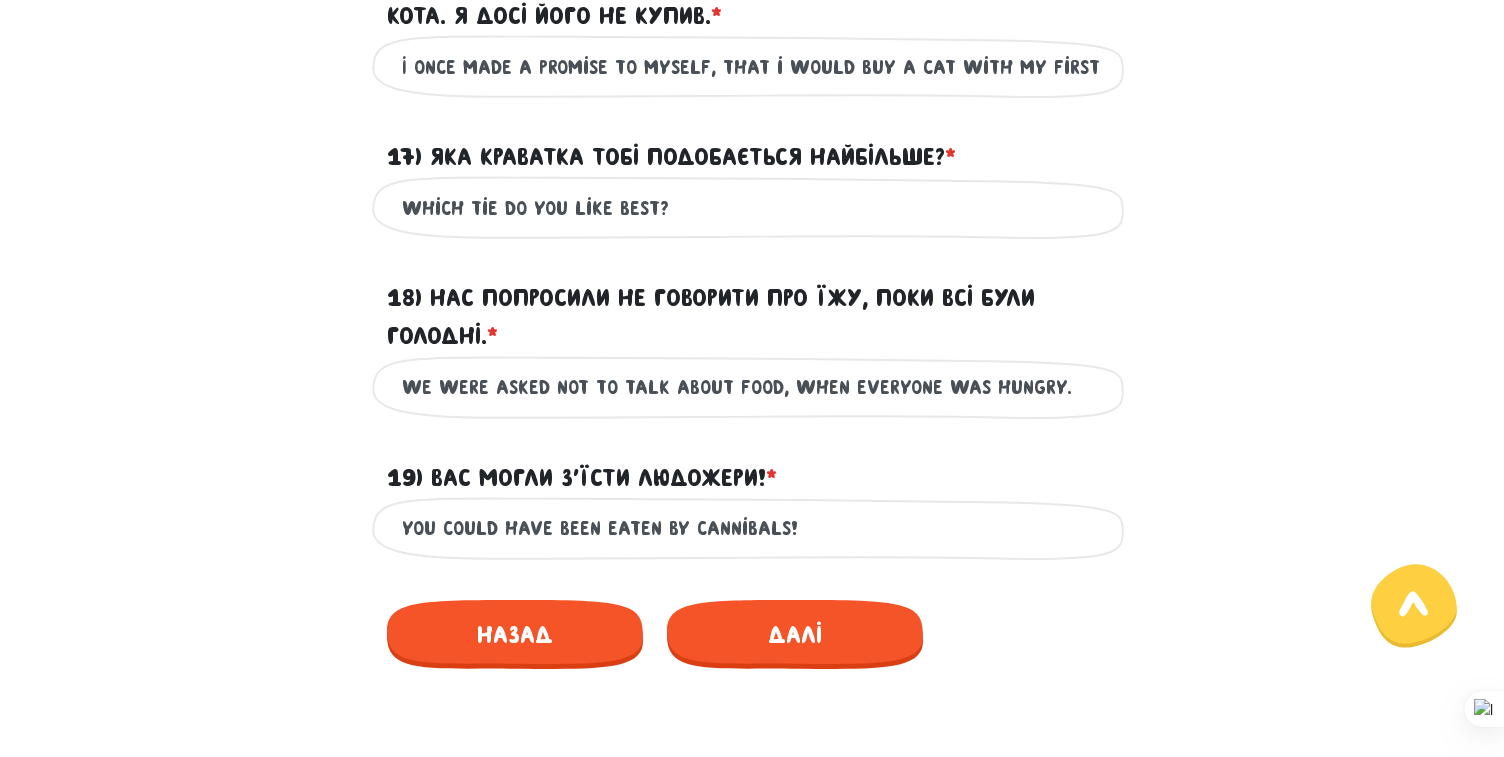 click on "we were asked not to talk about food, when everyone was hungry." at bounding box center (752, 387) 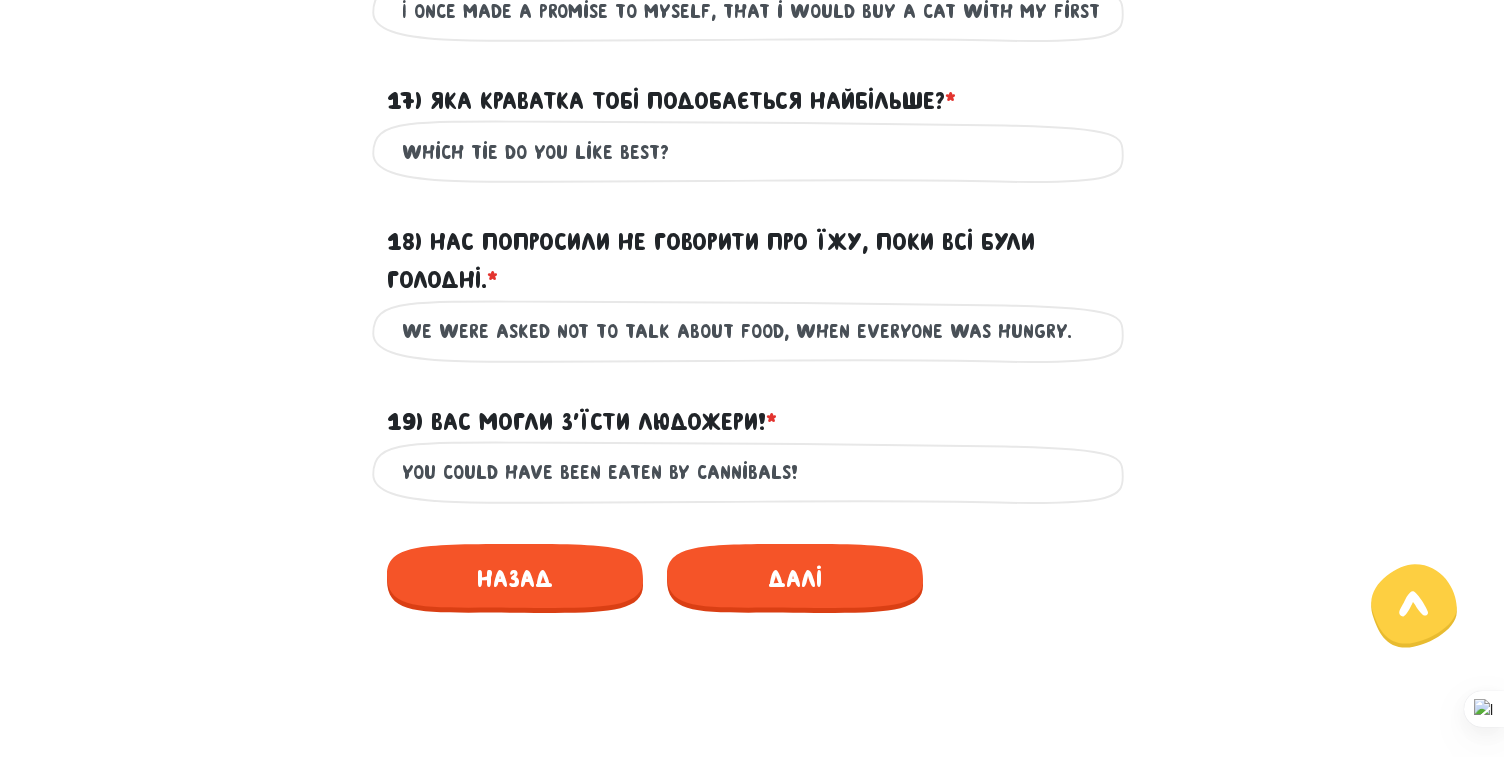 scroll, scrollTop: 3071, scrollLeft: 0, axis: vertical 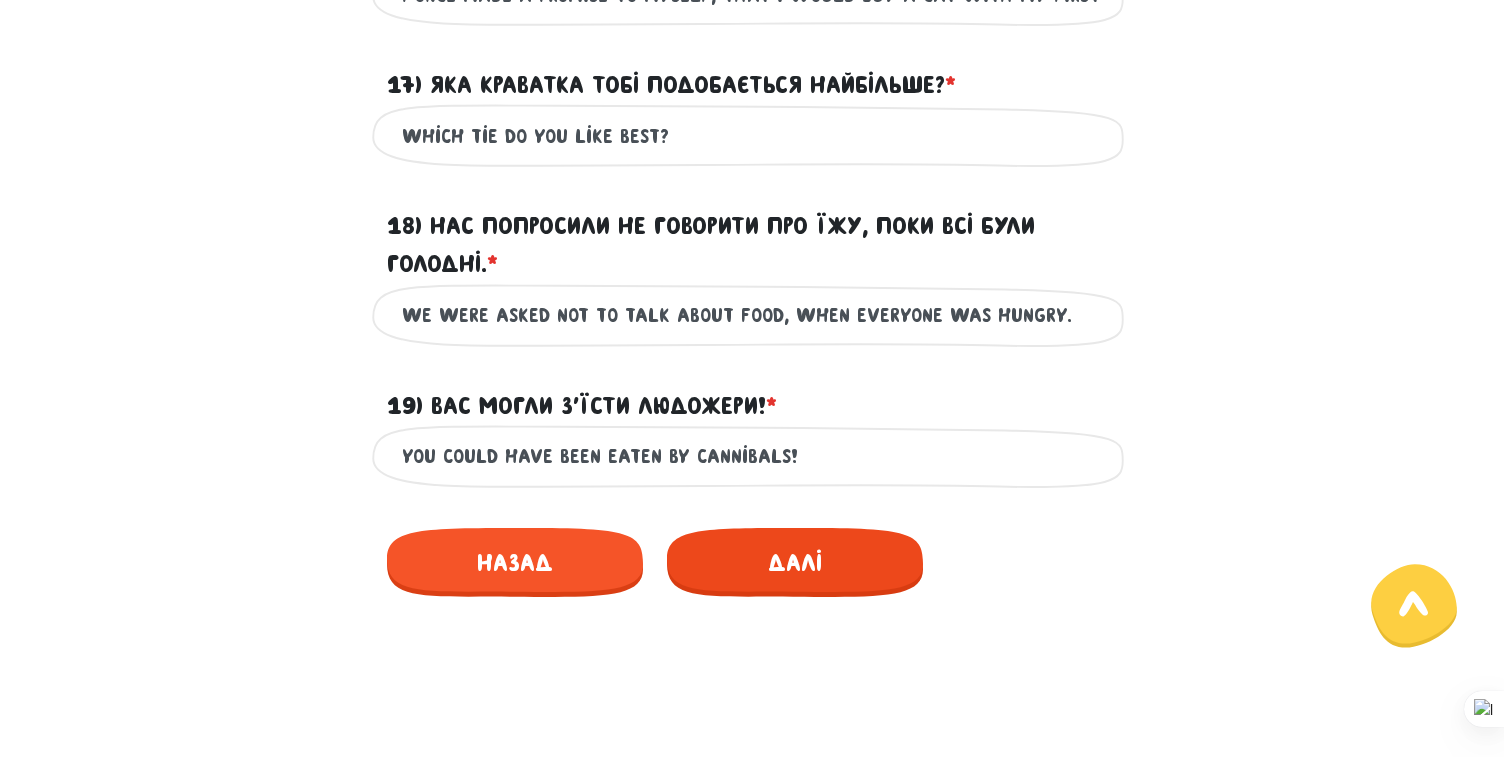 click on "Далі" at bounding box center (795, 562) 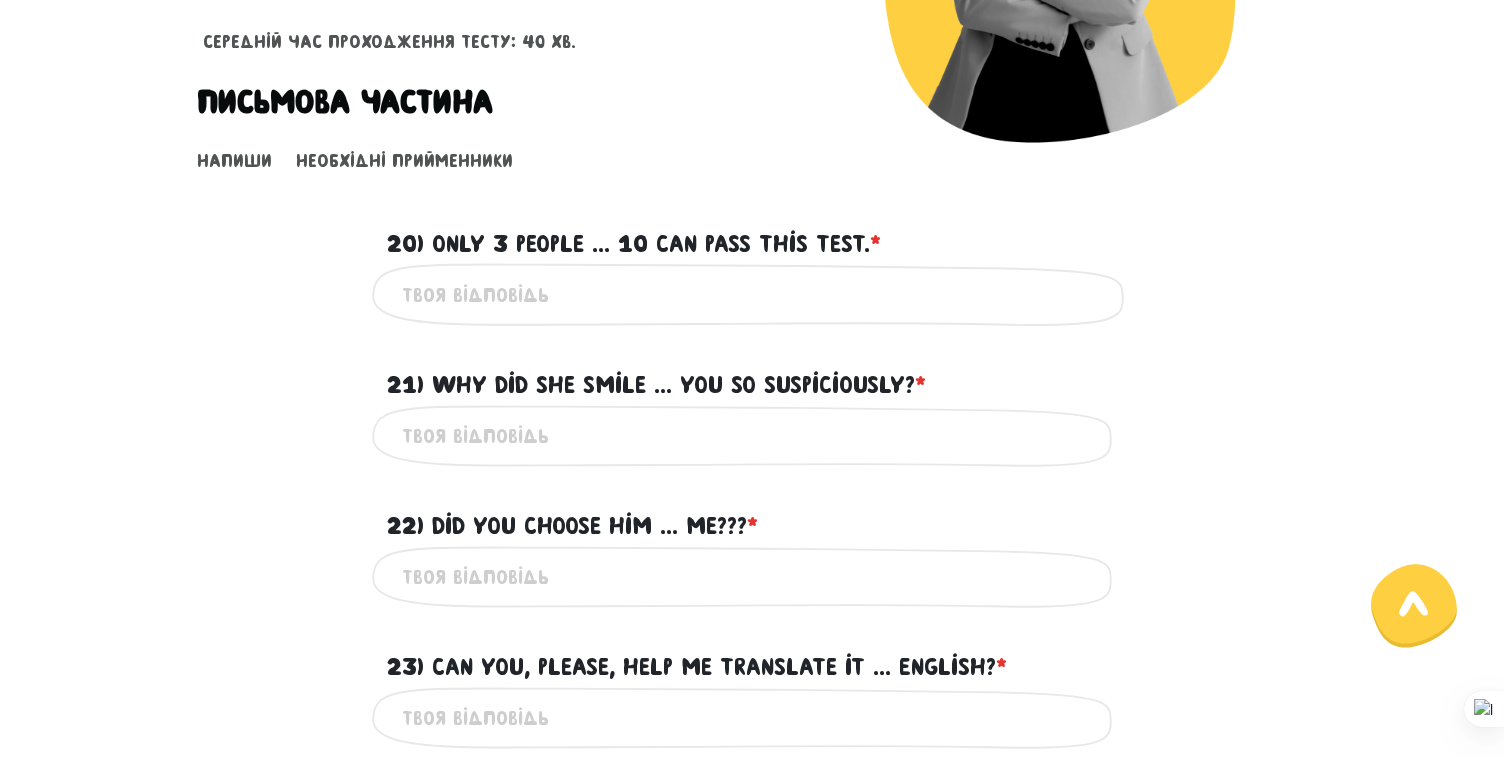 scroll, scrollTop: 418, scrollLeft: 0, axis: vertical 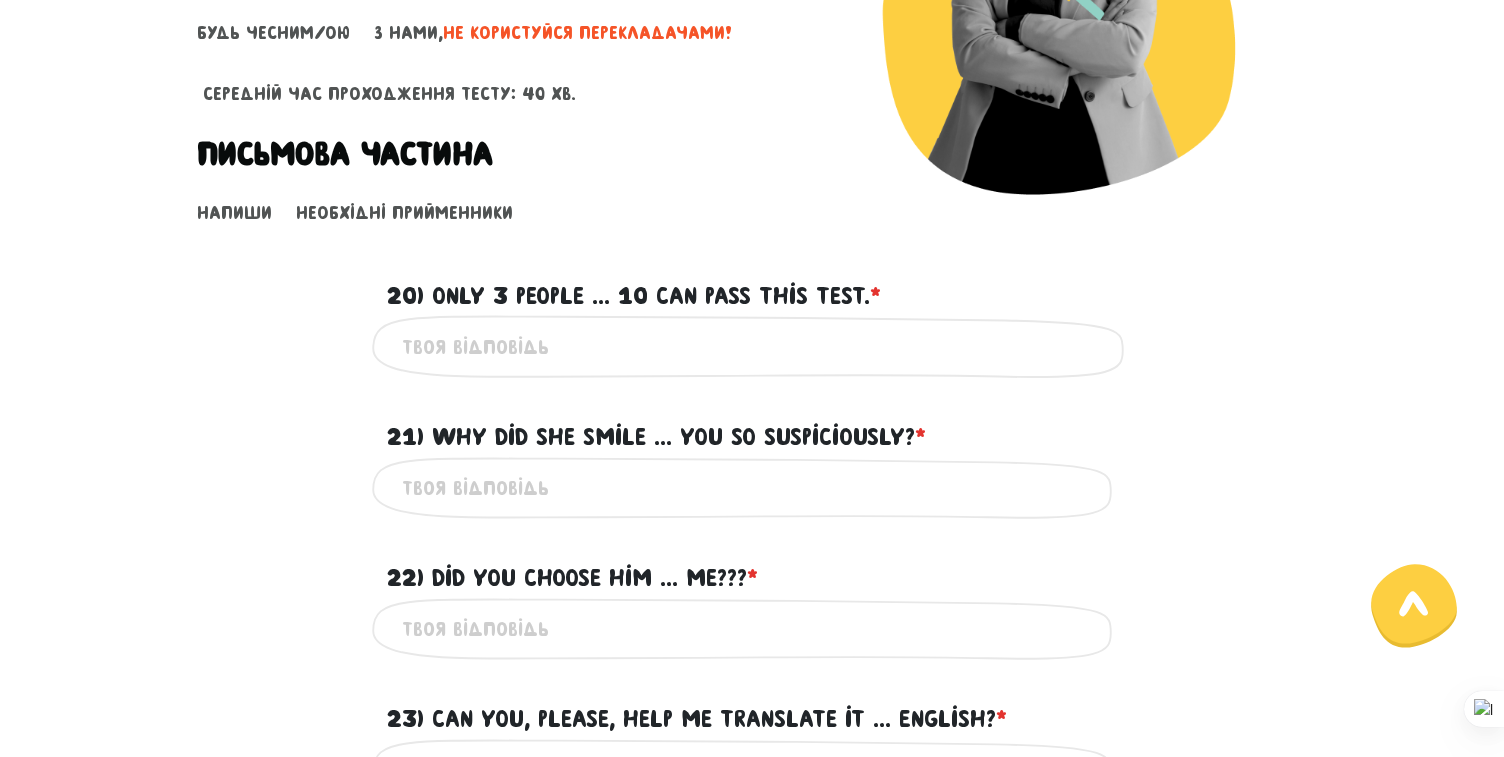 click on "20) Only 3 people ... 10 can pass this test. *
?" at bounding box center (752, 346) 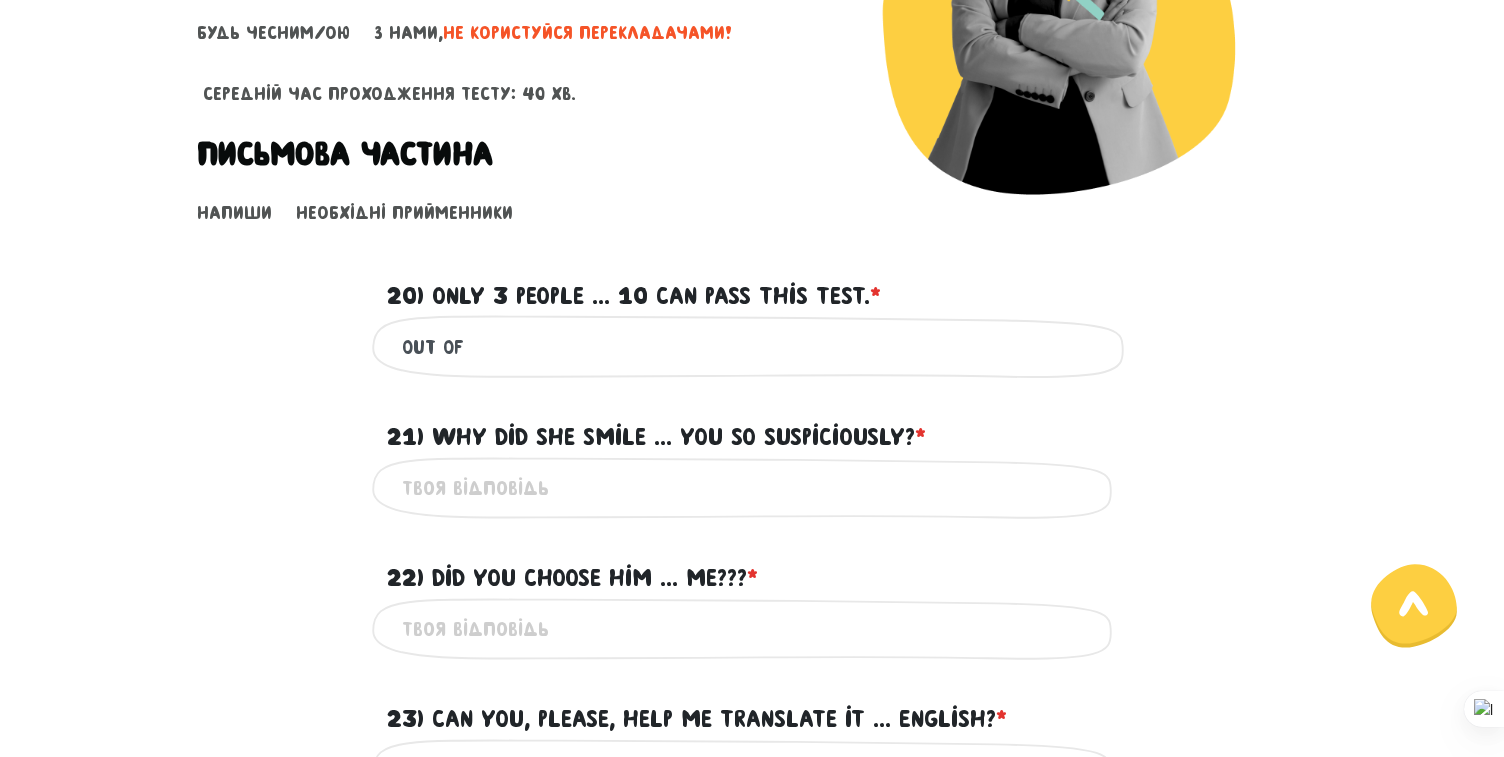 type on "OUT OF" 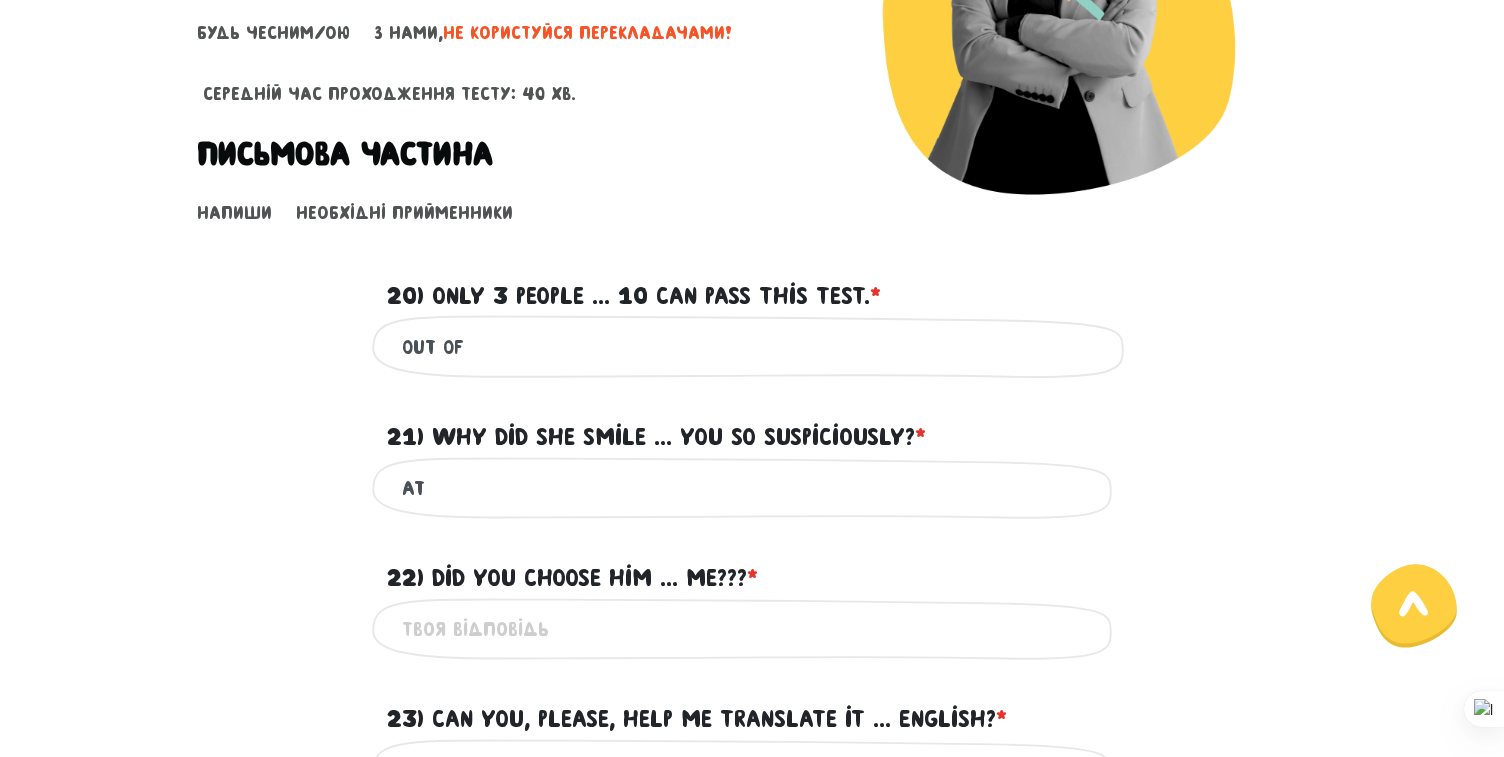 type on "AT" 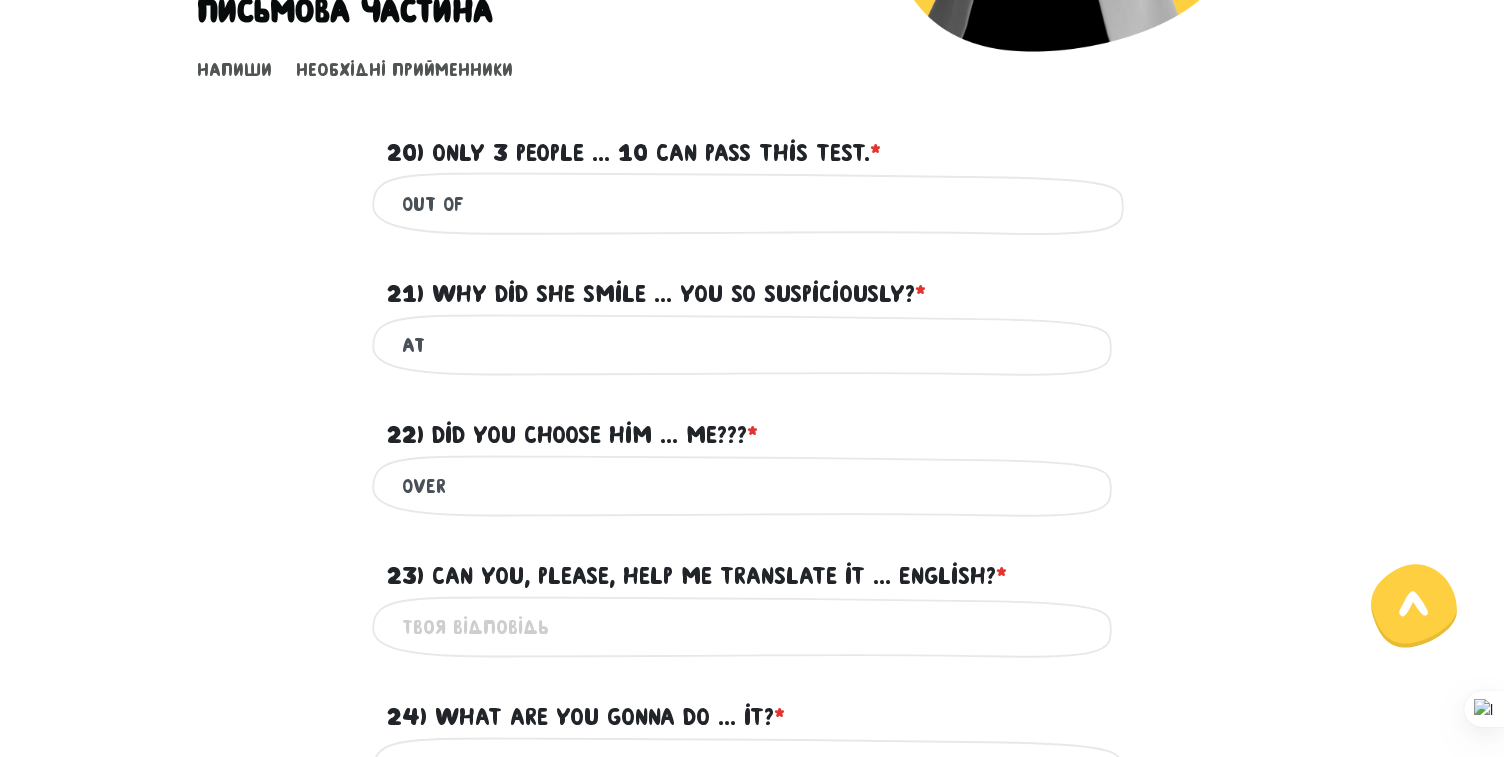 scroll, scrollTop: 570, scrollLeft: 0, axis: vertical 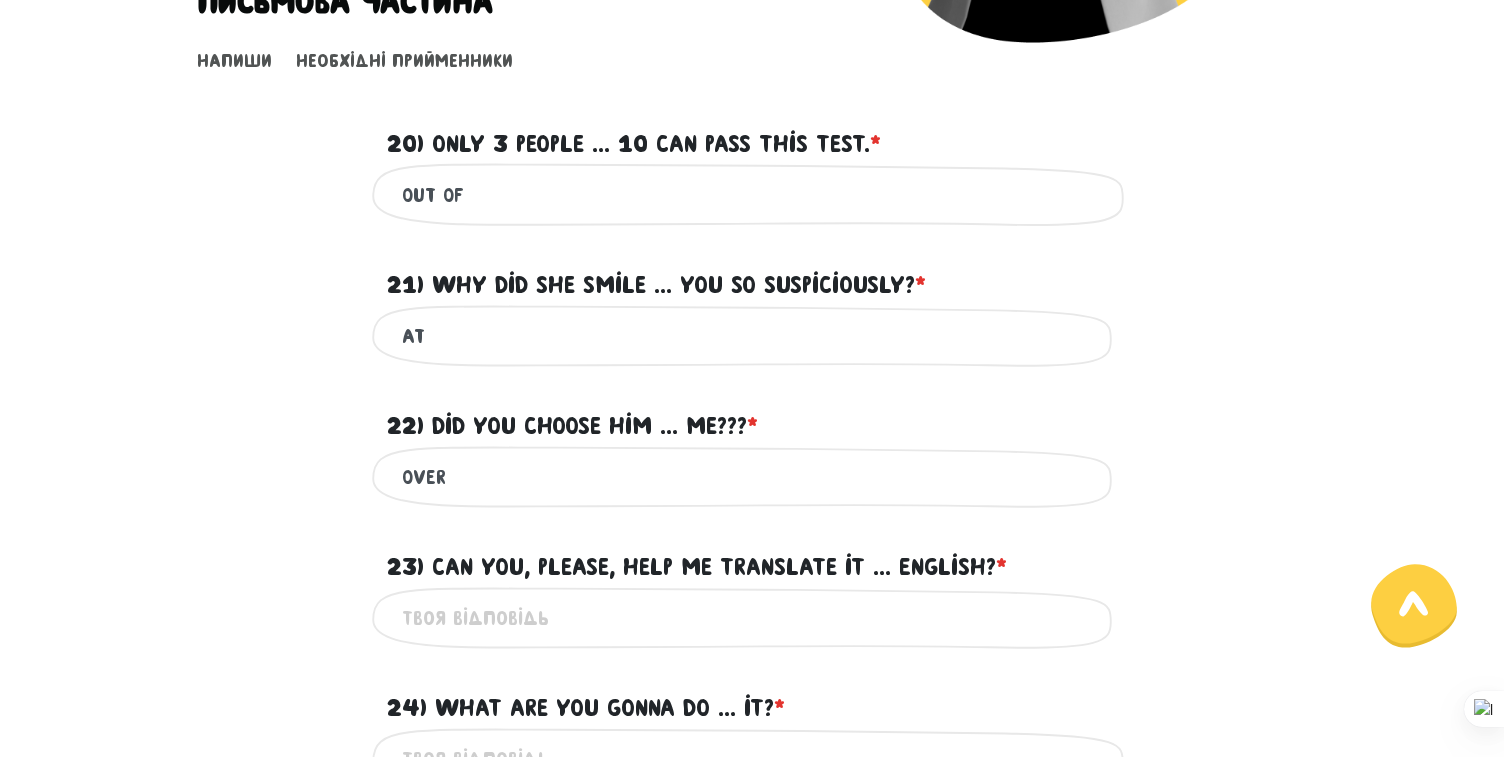 type on "over" 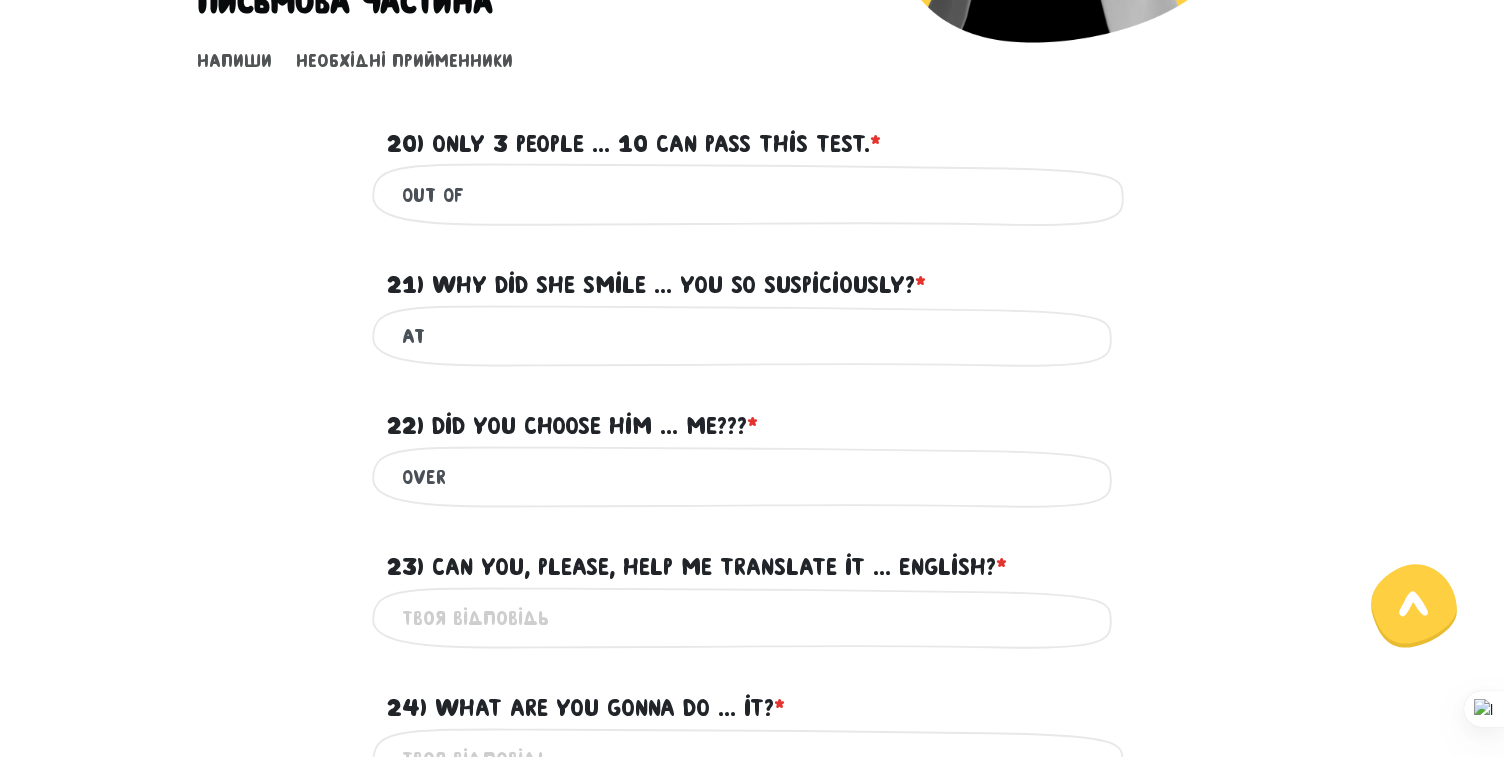 scroll, scrollTop: 685, scrollLeft: 0, axis: vertical 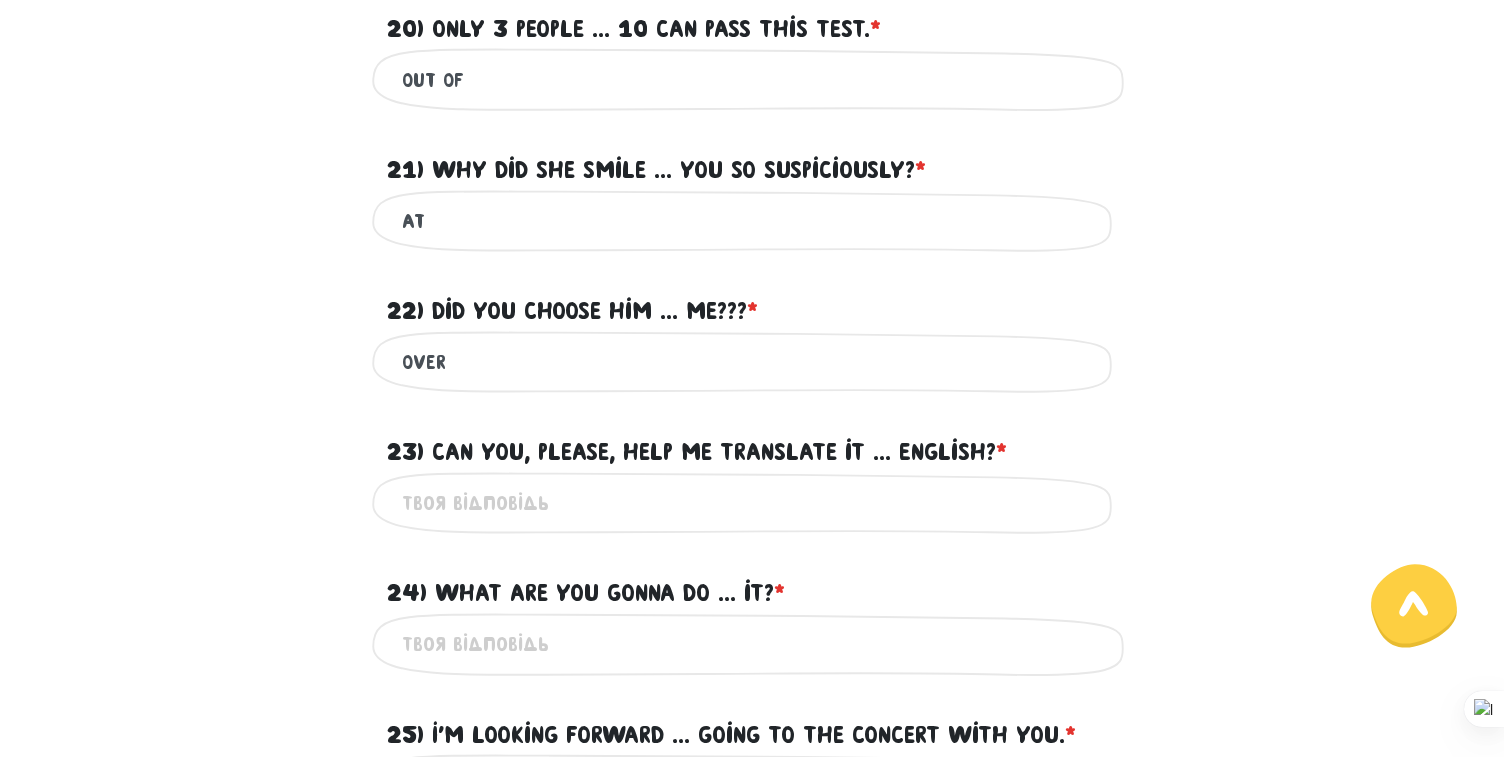 type on "At" 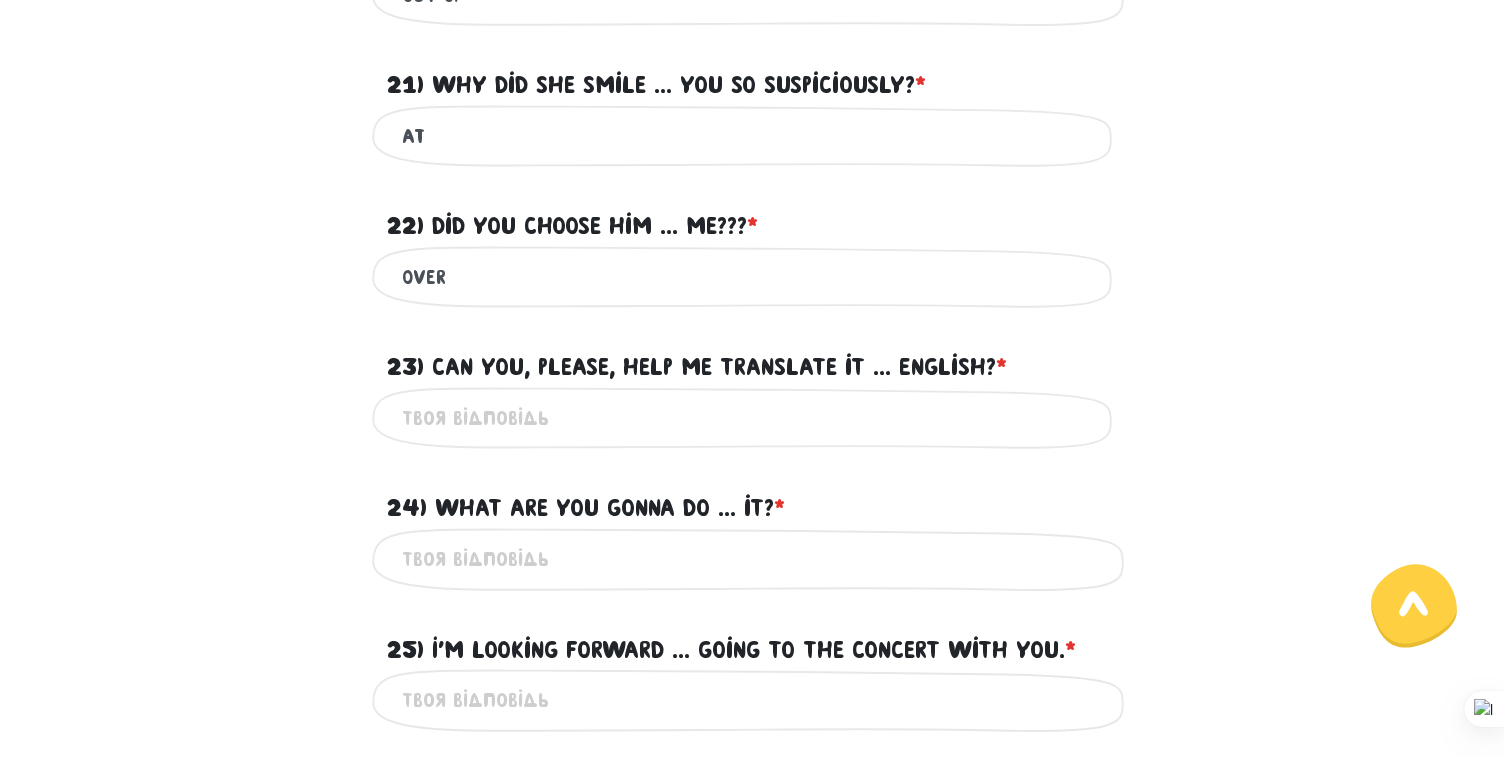 scroll, scrollTop: 775, scrollLeft: 0, axis: vertical 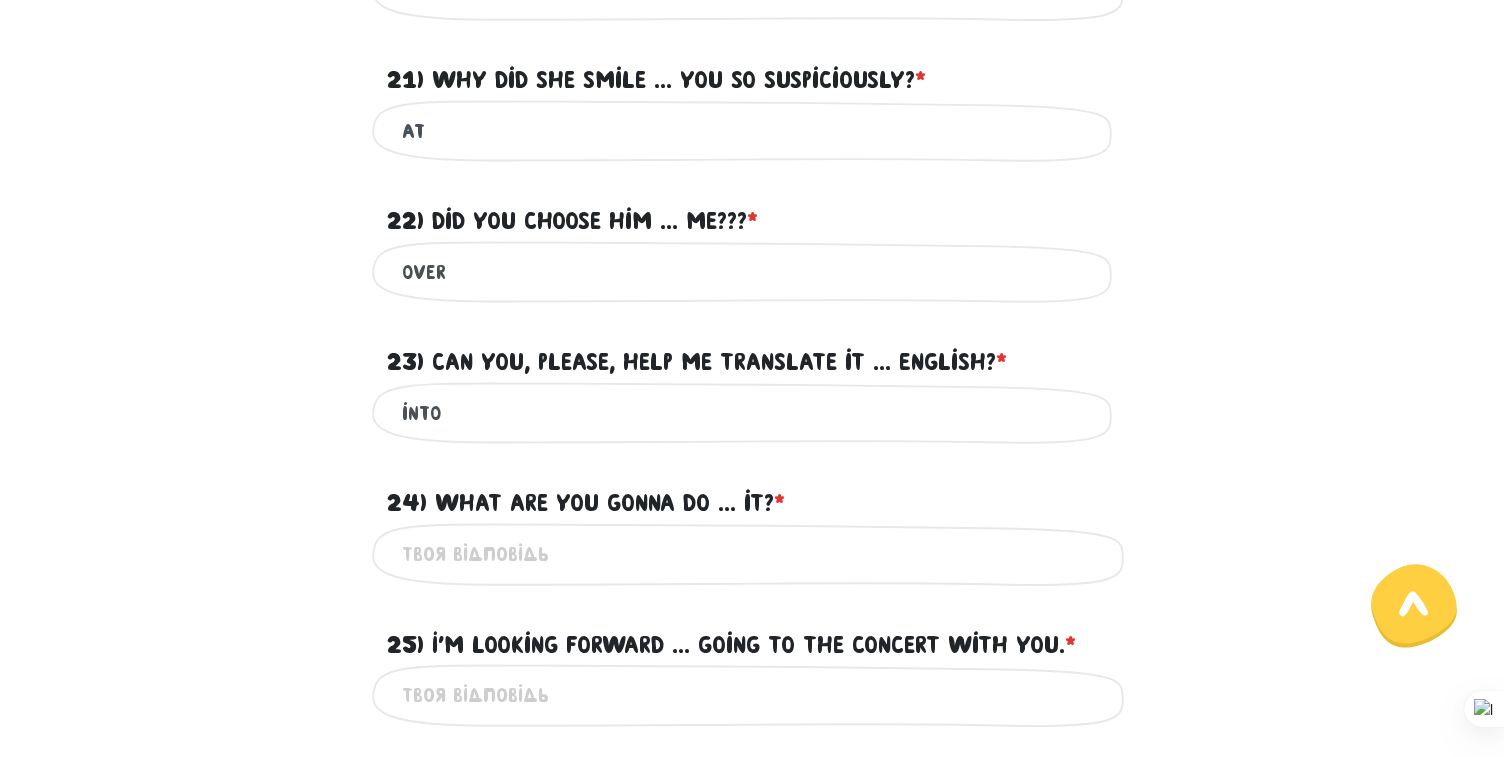 type on "into" 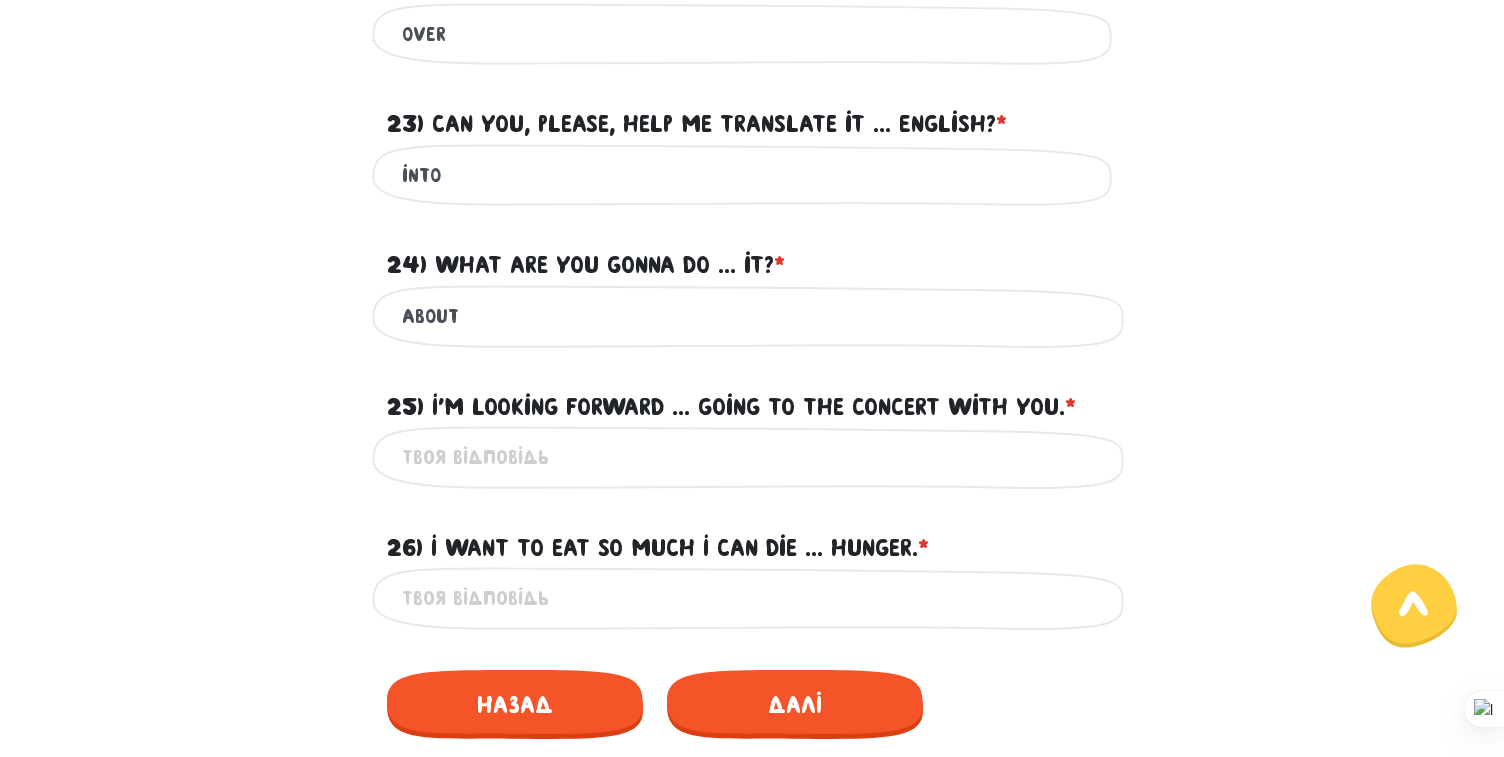 scroll, scrollTop: 1015, scrollLeft: 0, axis: vertical 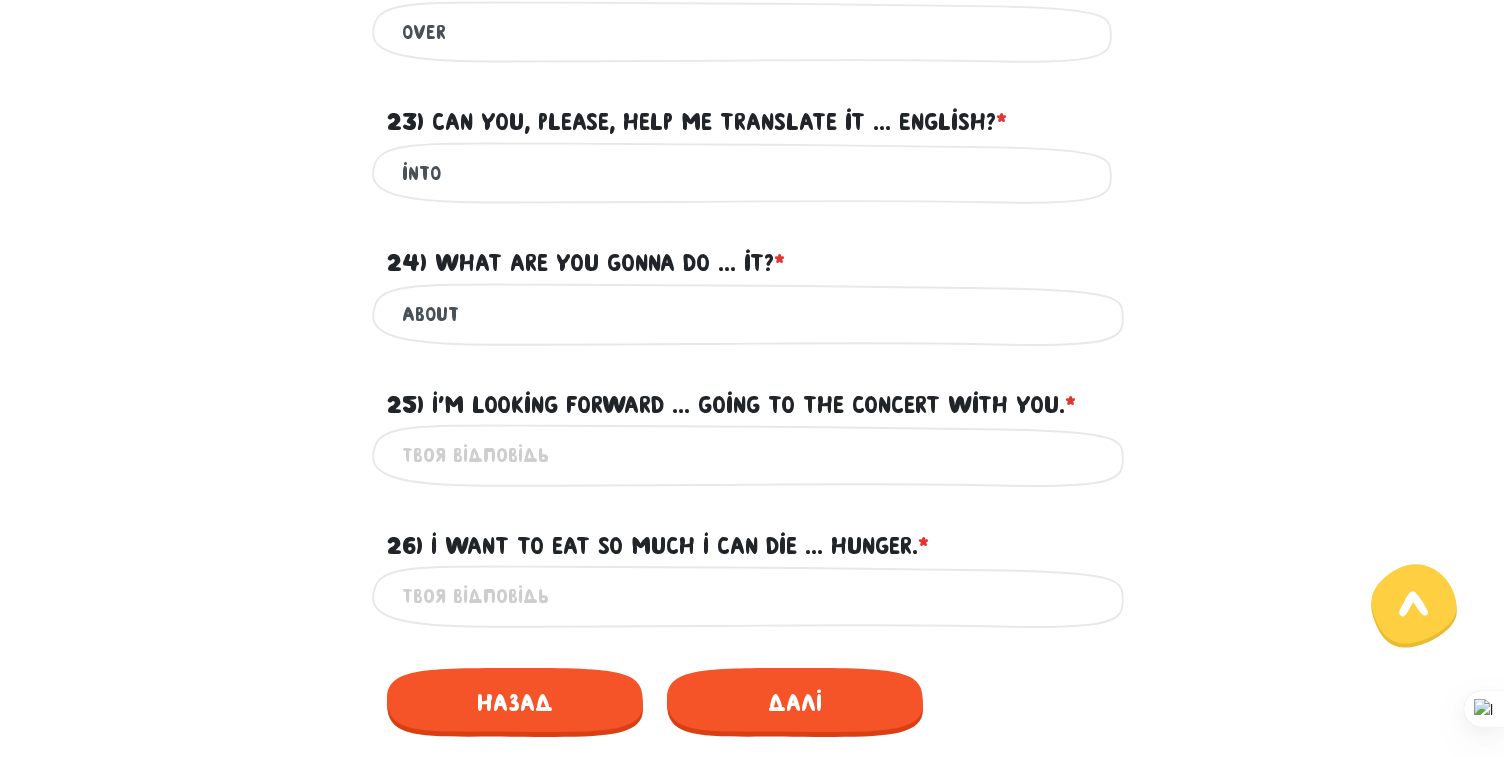 type on "about" 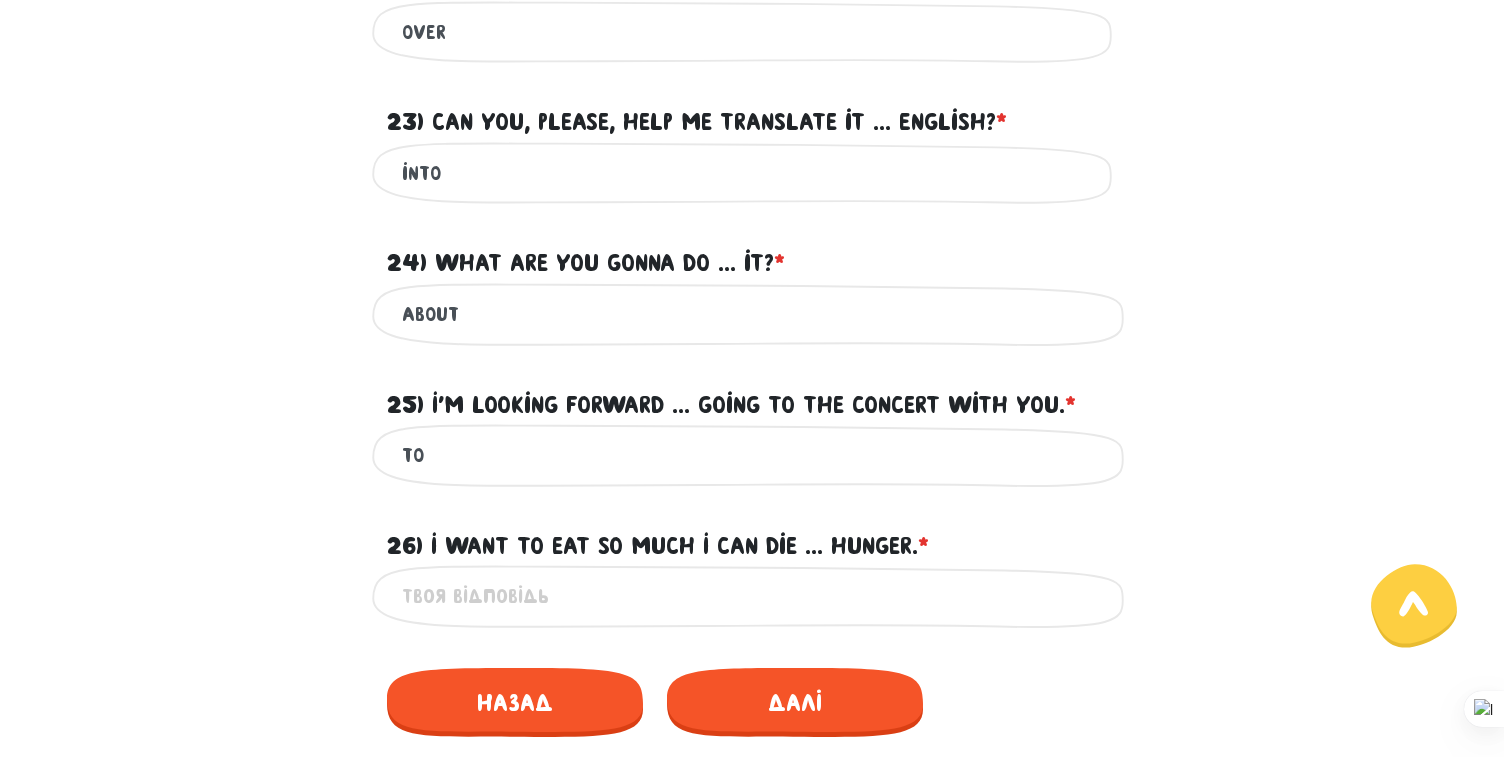 type on "to" 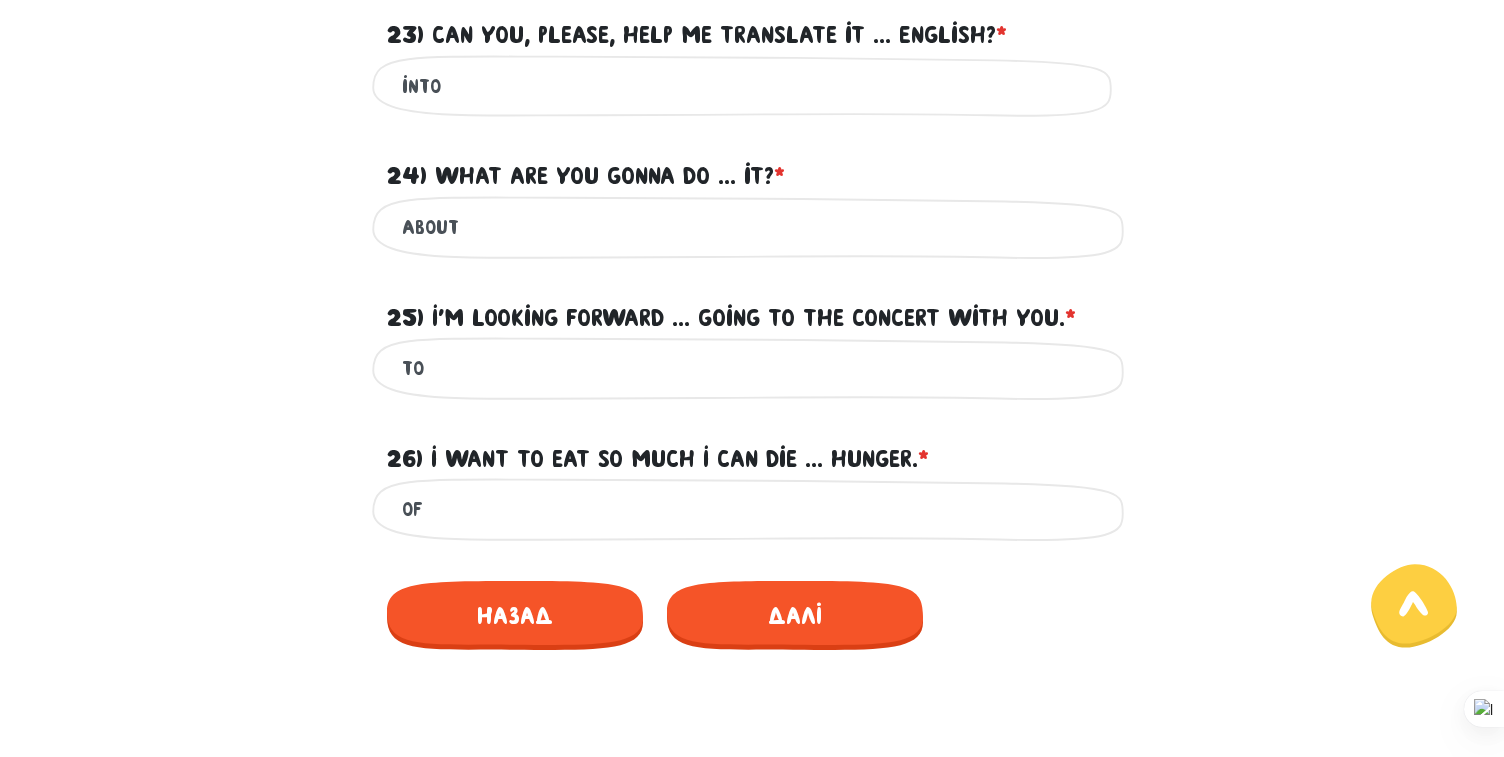 scroll, scrollTop: 1116, scrollLeft: 0, axis: vertical 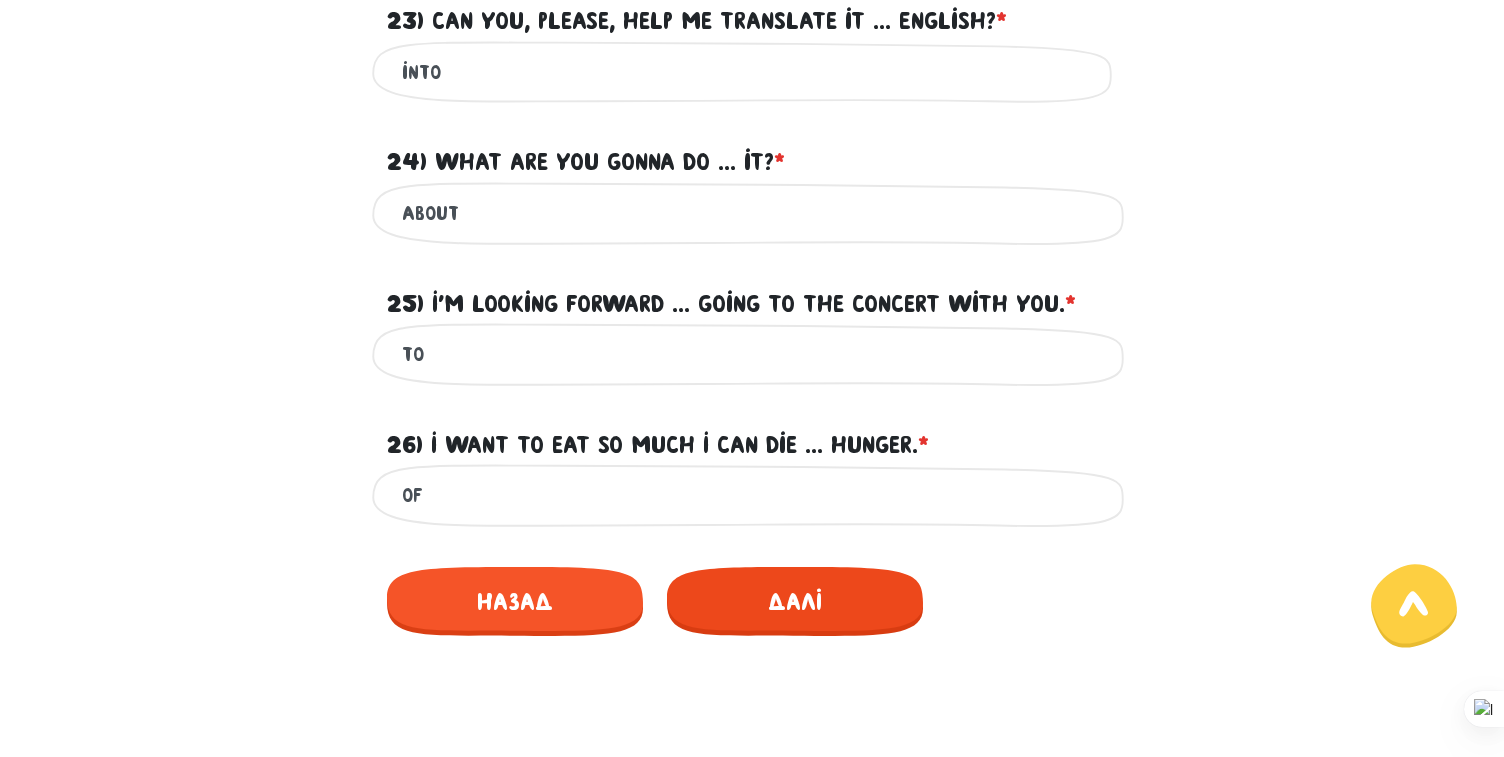 type on "of" 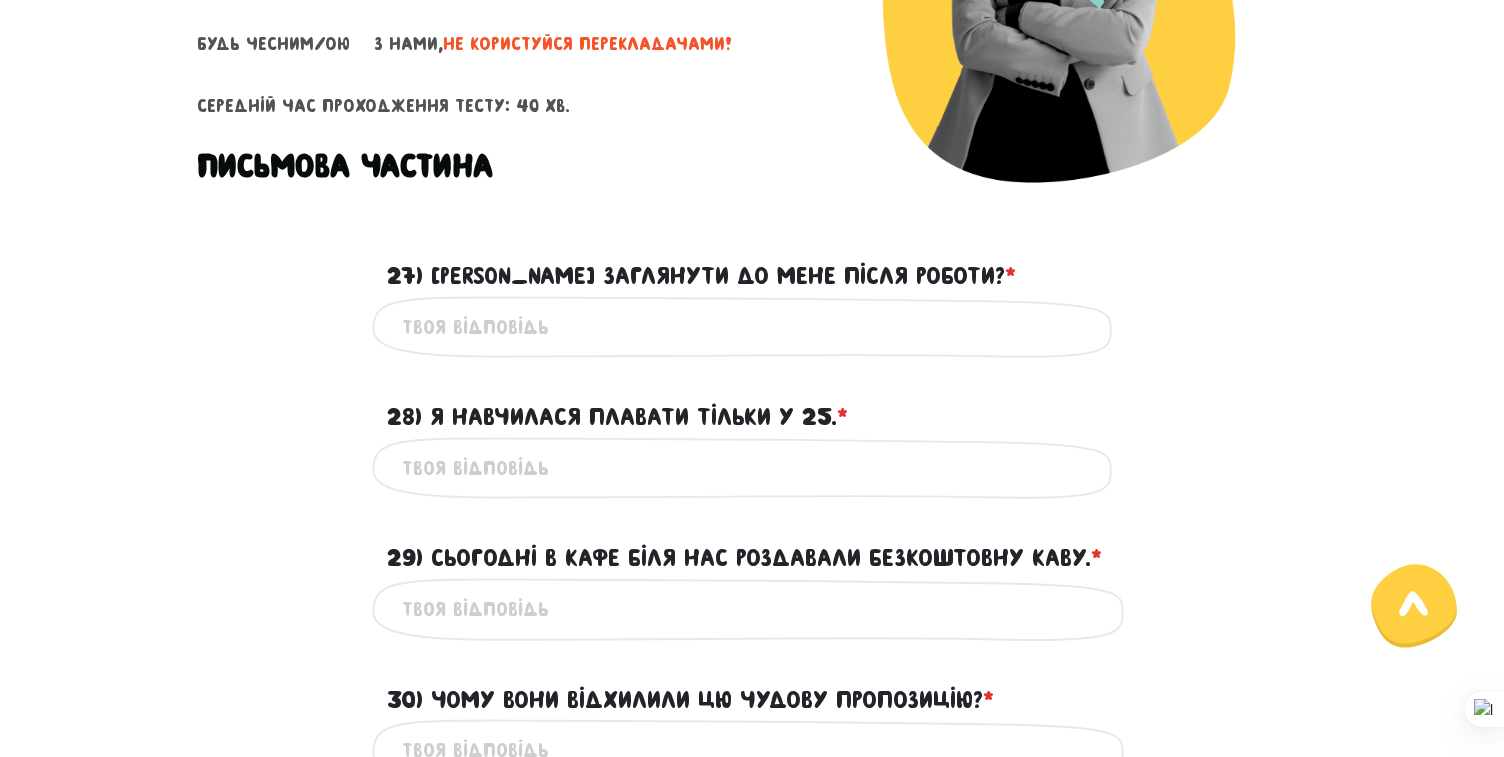 scroll, scrollTop: 425, scrollLeft: 0, axis: vertical 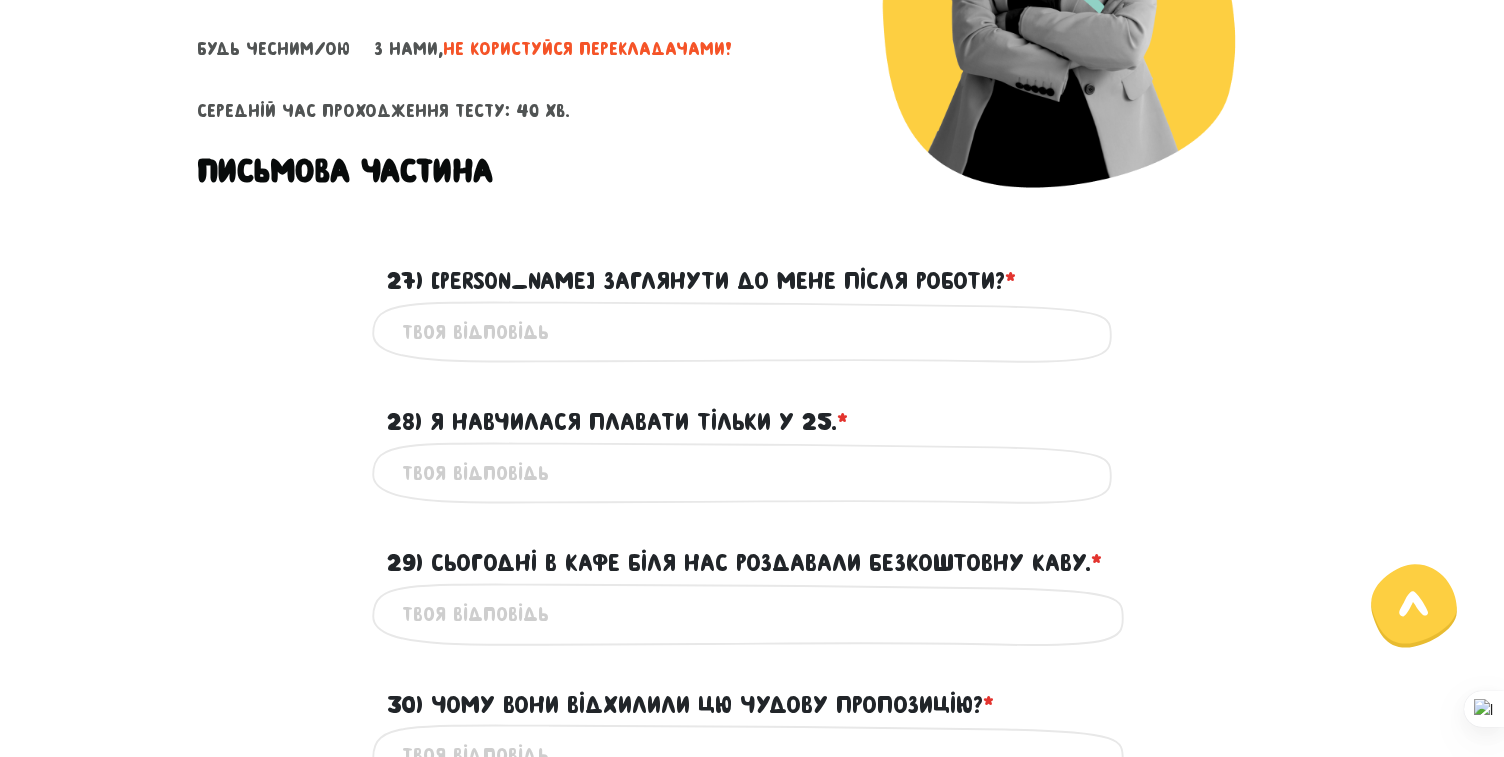 click on "27) [PERSON_NAME] заглянути до мене після роботи? *
?" at bounding box center [752, 332] 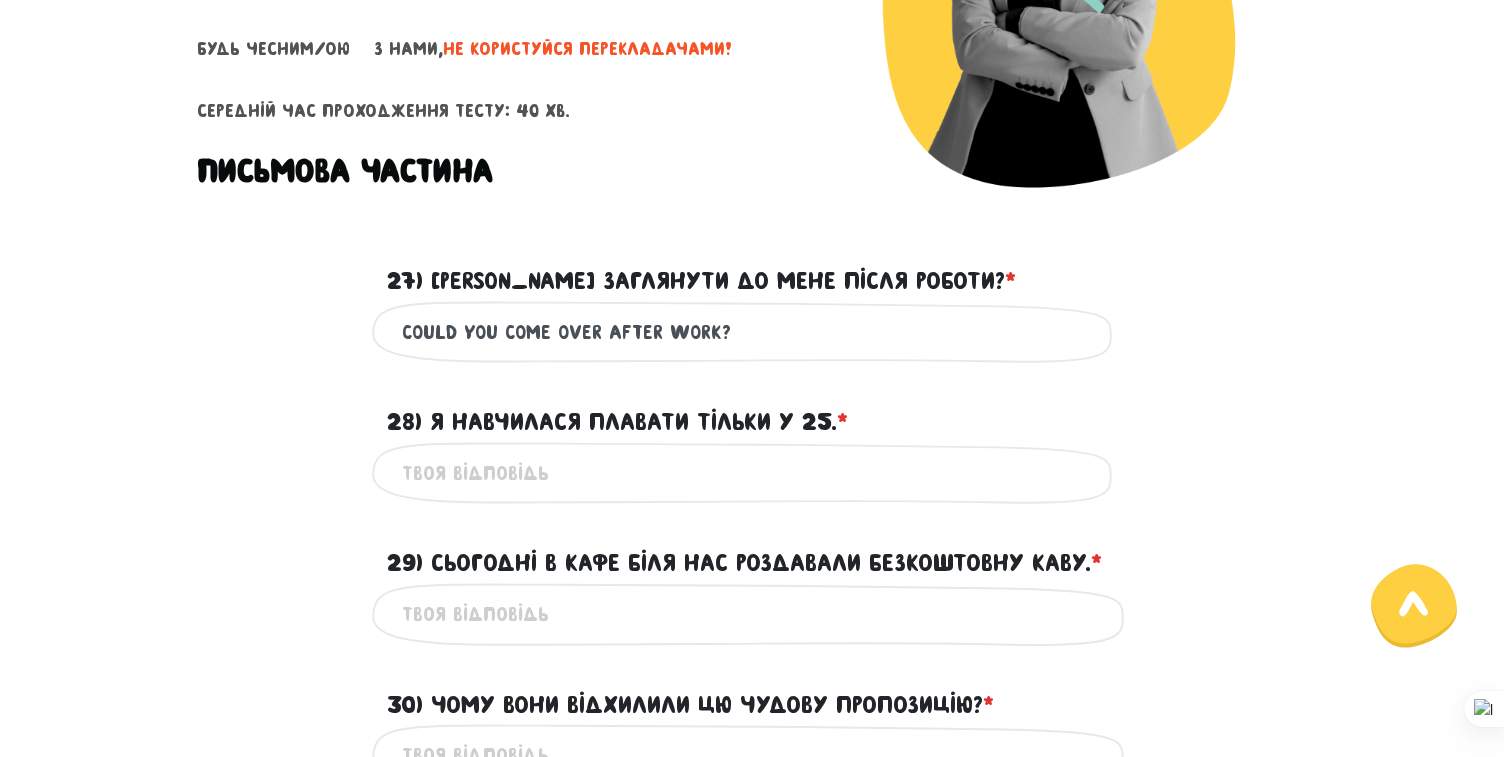 type on "could you come over after work?" 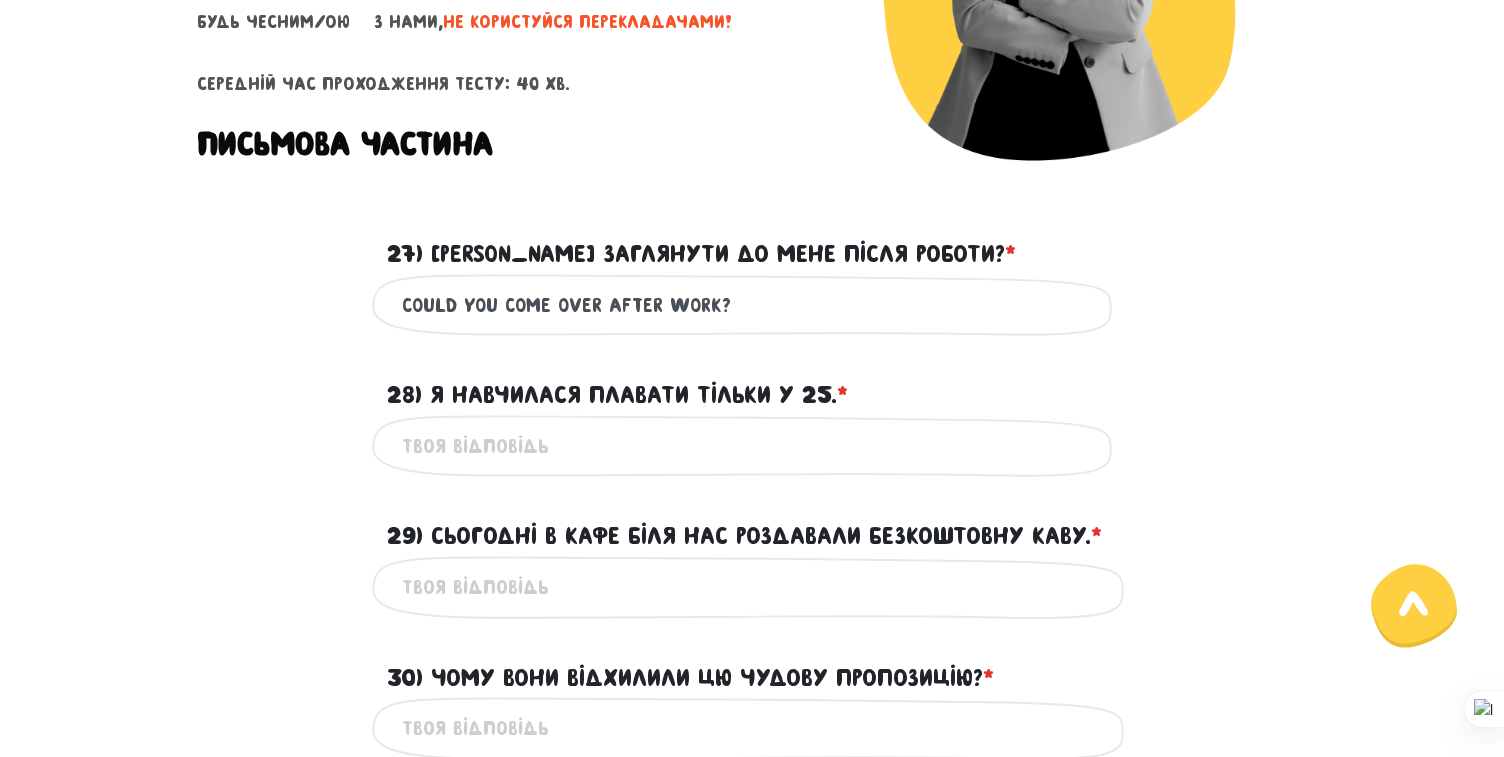 scroll, scrollTop: 454, scrollLeft: 0, axis: vertical 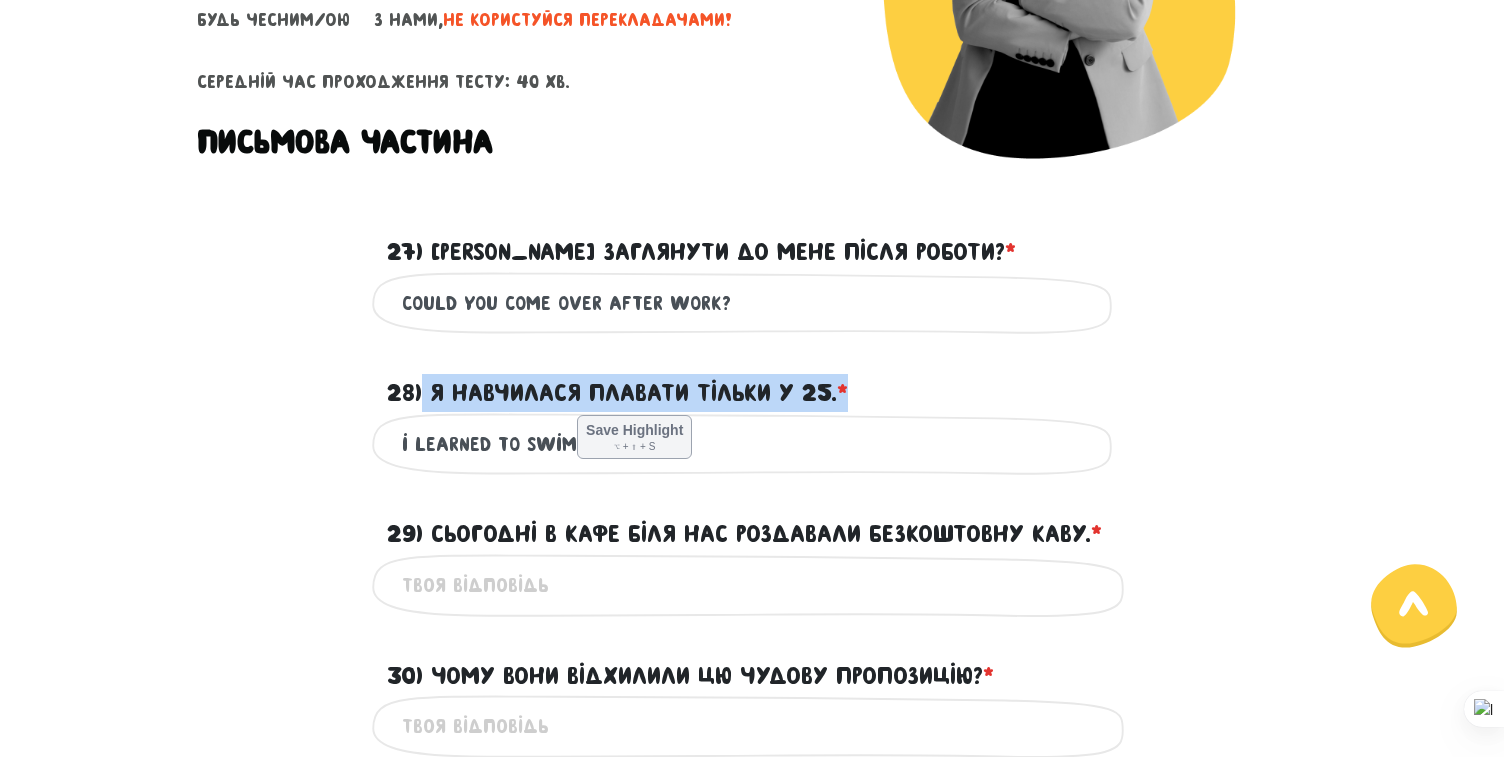 drag, startPoint x: 425, startPoint y: 381, endPoint x: 873, endPoint y: 402, distance: 448.4919 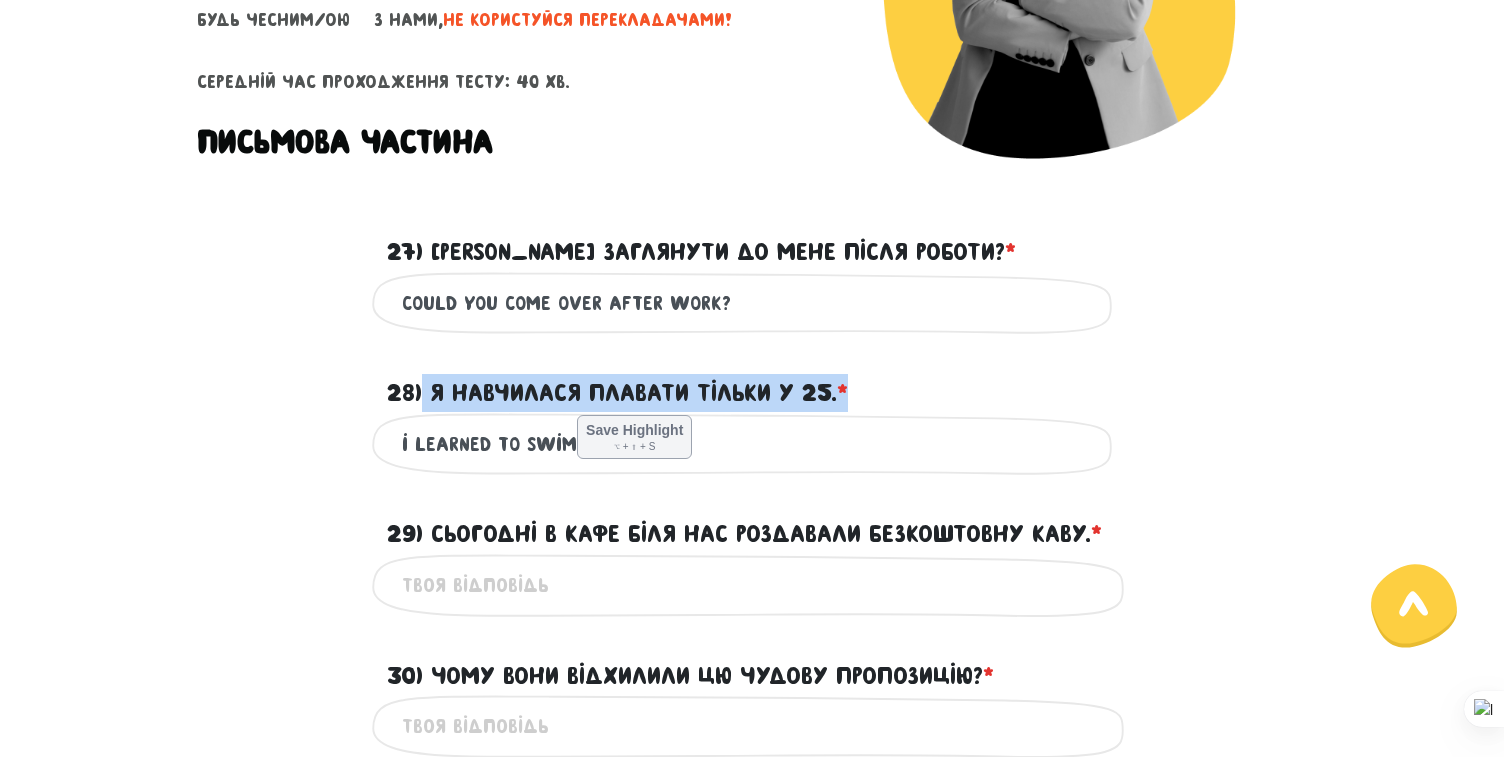 click on "28) Я навчилася плавати тільки у 25. *
?" at bounding box center [752, 381] 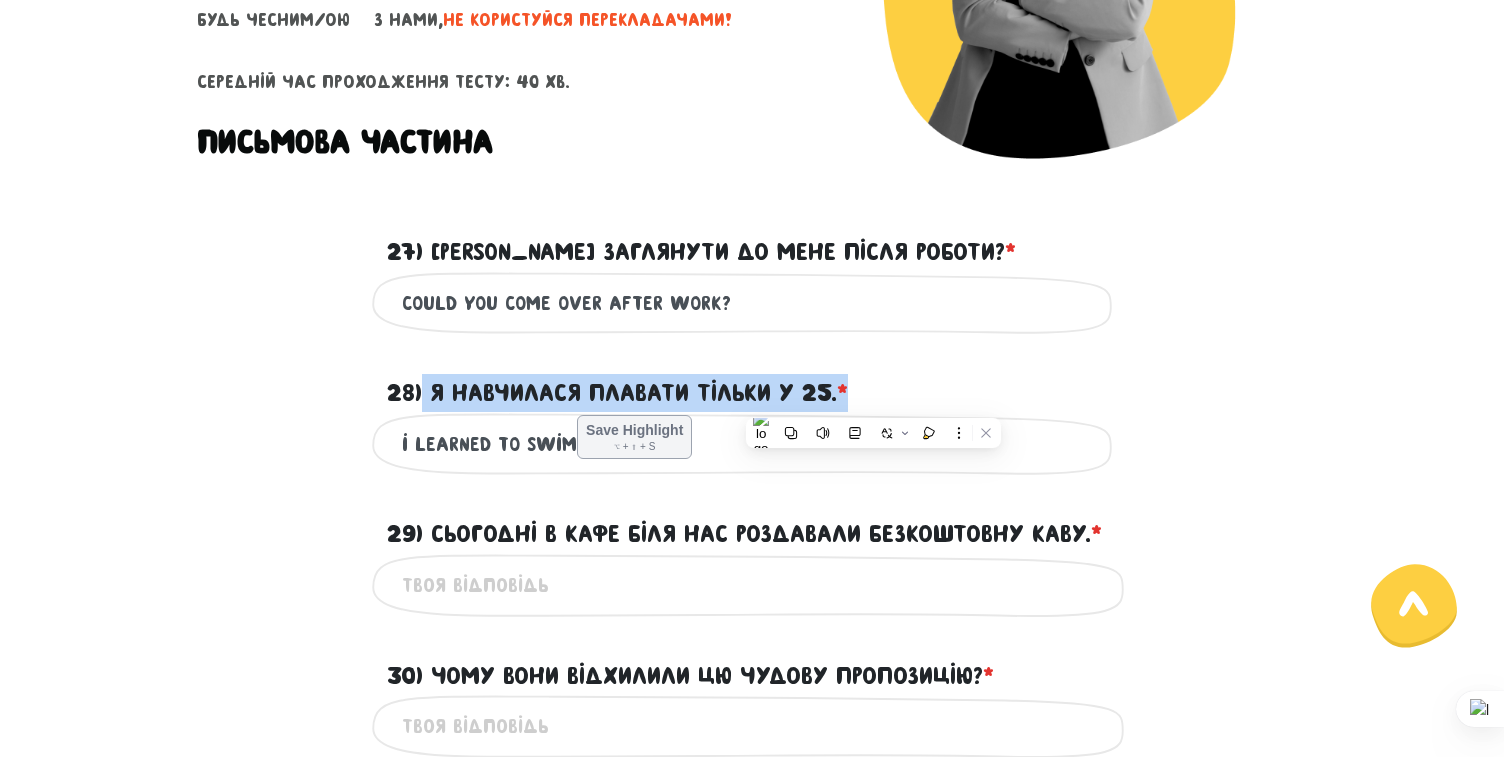 copy on "Я навчилася плавати тільки у 25. *" 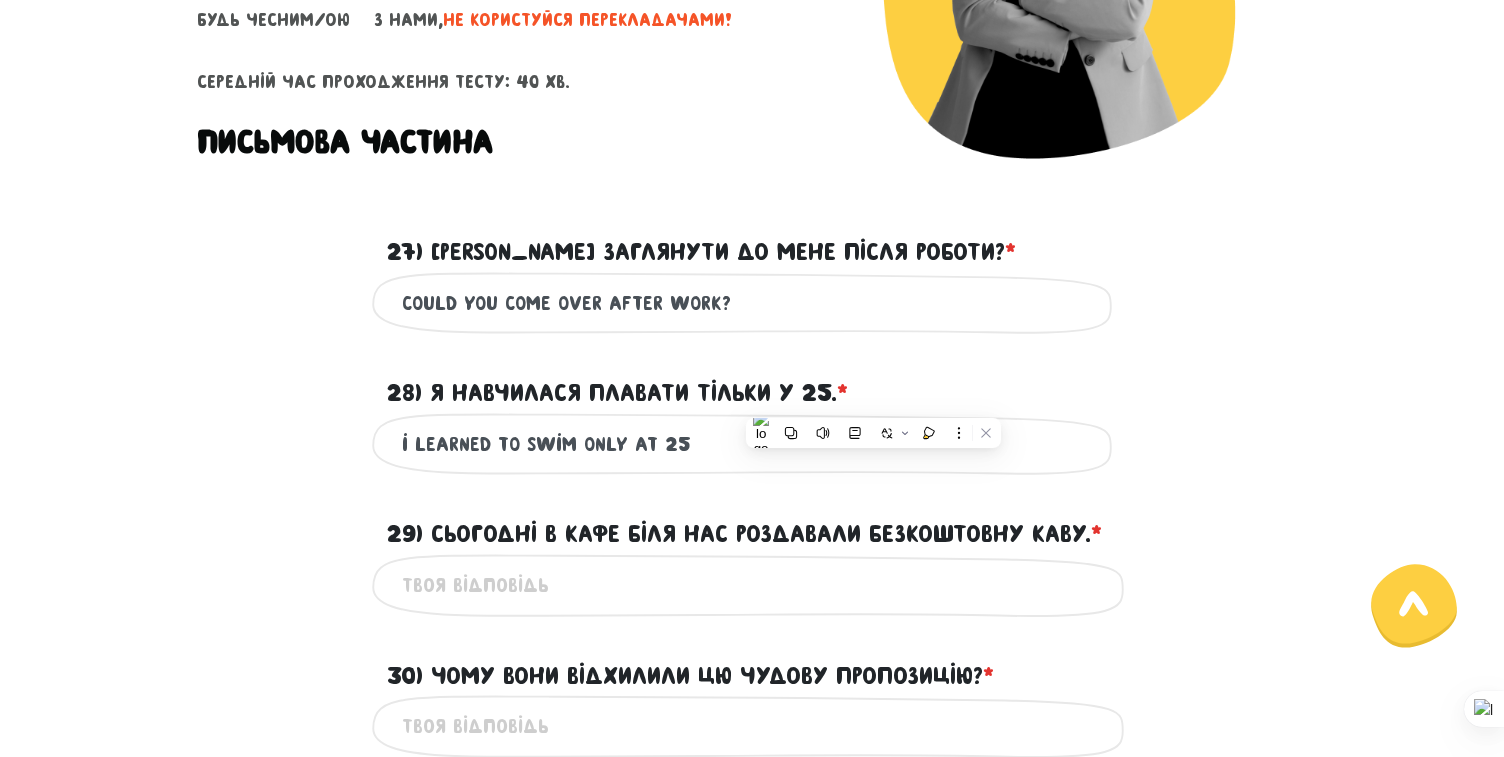 click on "28) Я навчилася плавати тільки у 25. *
?" at bounding box center (752, 381) 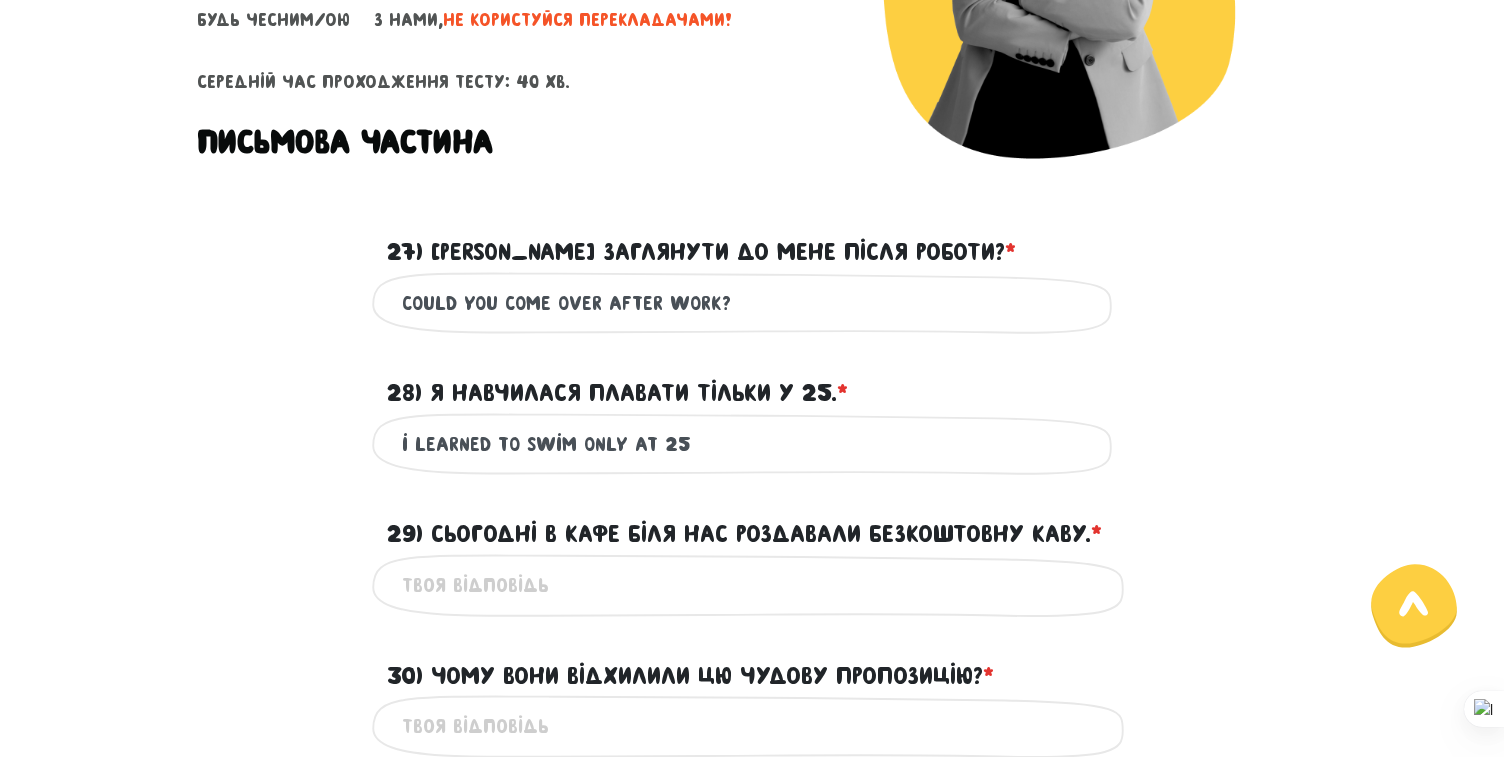 click on "i learned to swim only at 25" at bounding box center (752, 444) 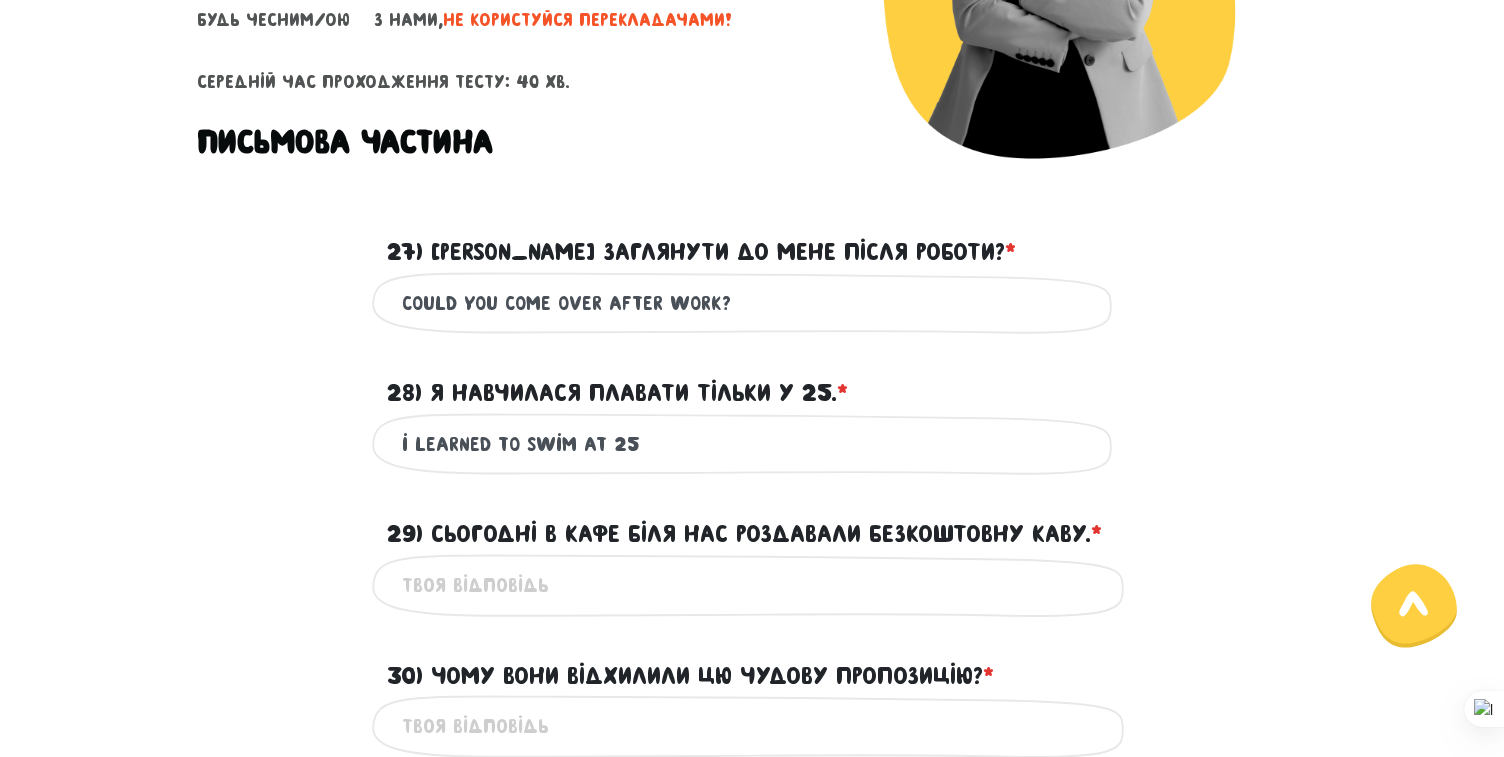 click on "i learned to swim at 25" at bounding box center (752, 444) 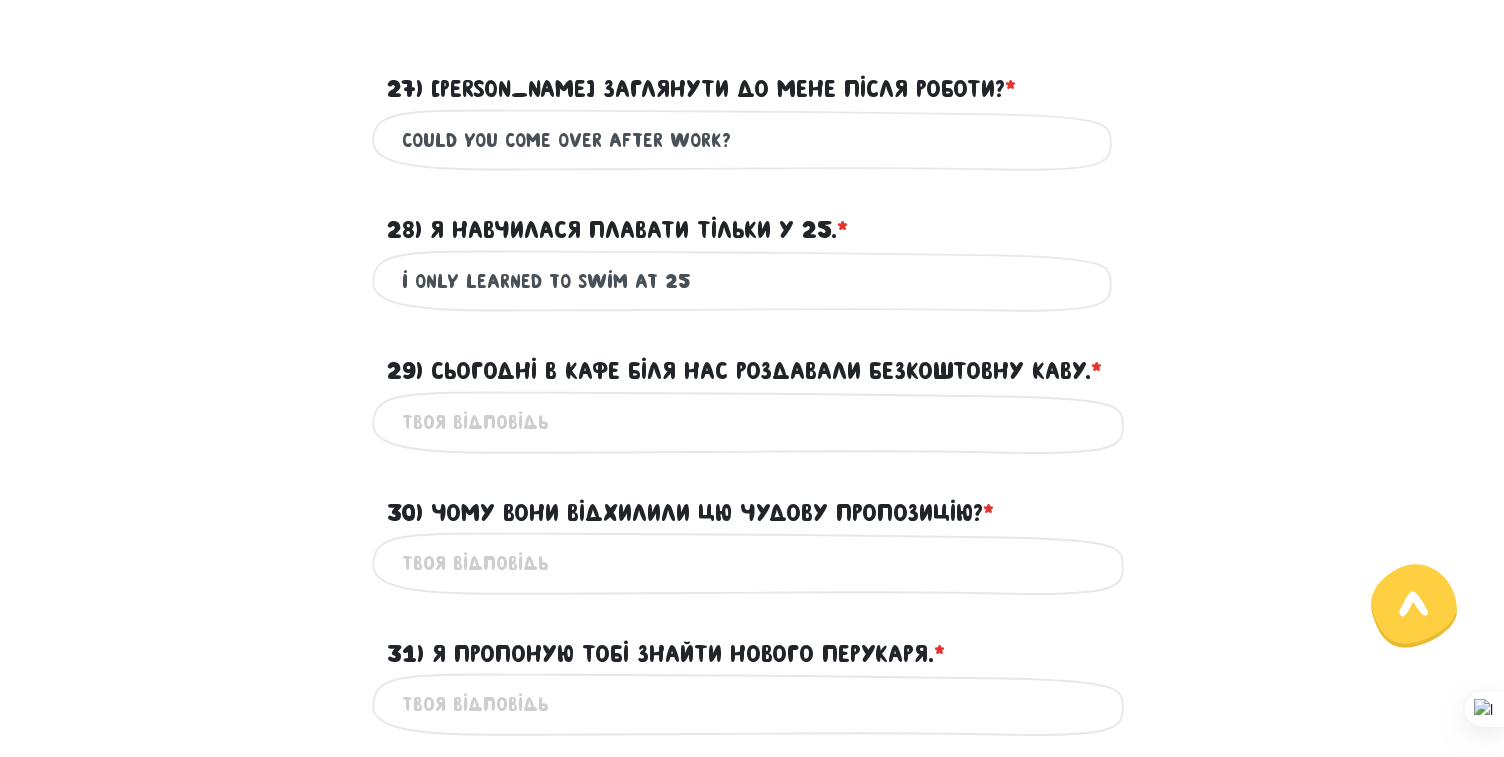 scroll, scrollTop: 620, scrollLeft: 0, axis: vertical 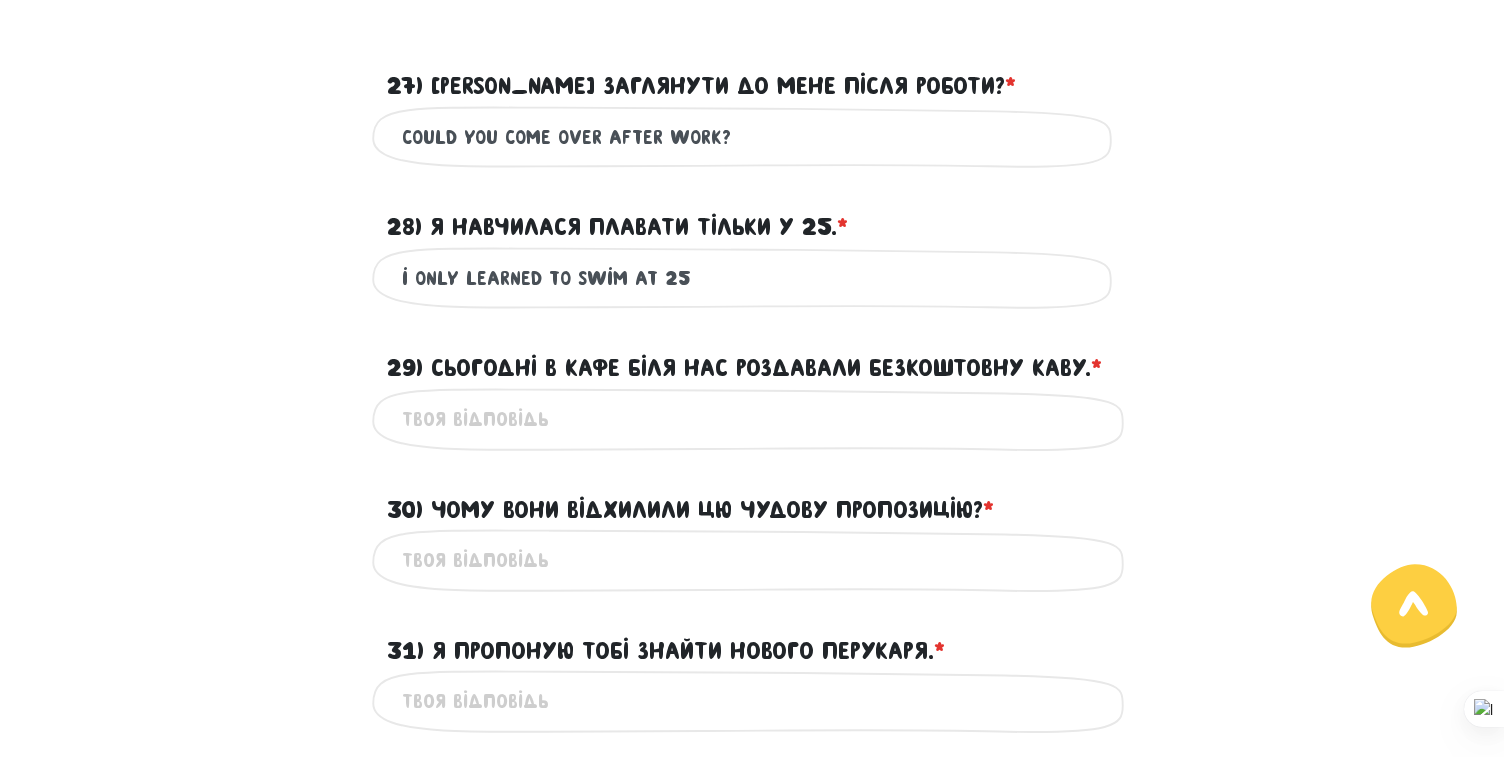 type on "i only learned to swim at 25" 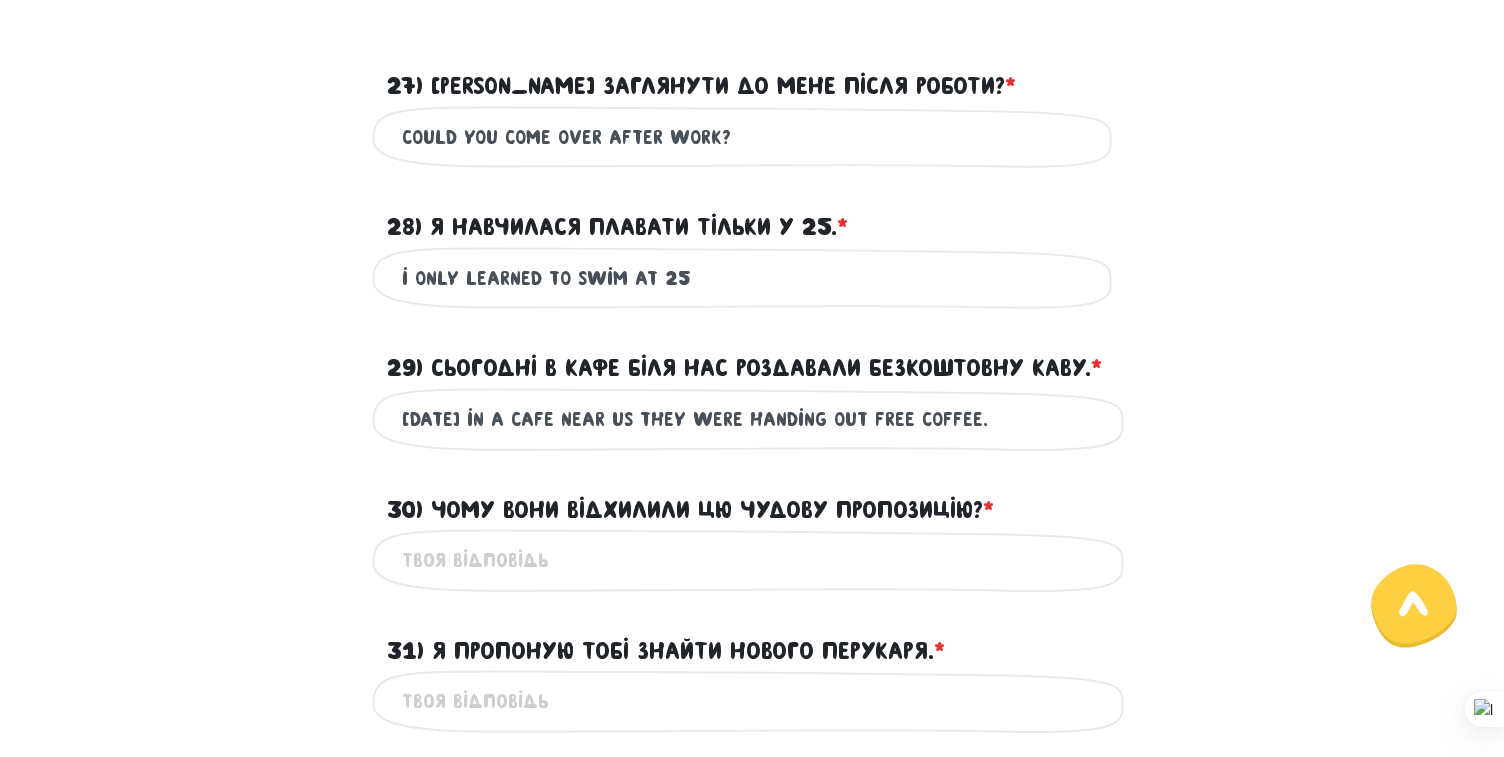 type on "[DATE] in a cafe near us they were handing out free coffee." 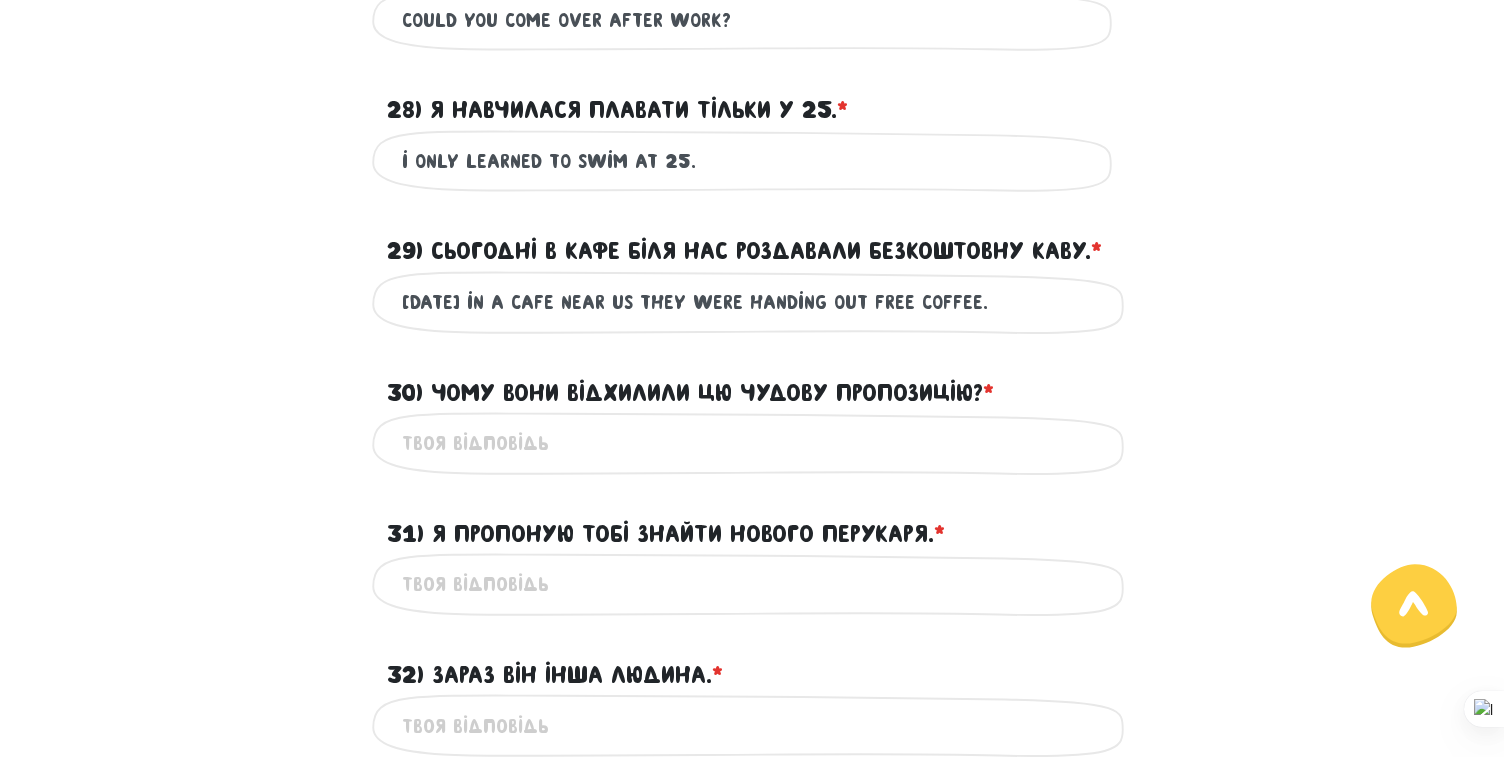 scroll, scrollTop: 762, scrollLeft: 0, axis: vertical 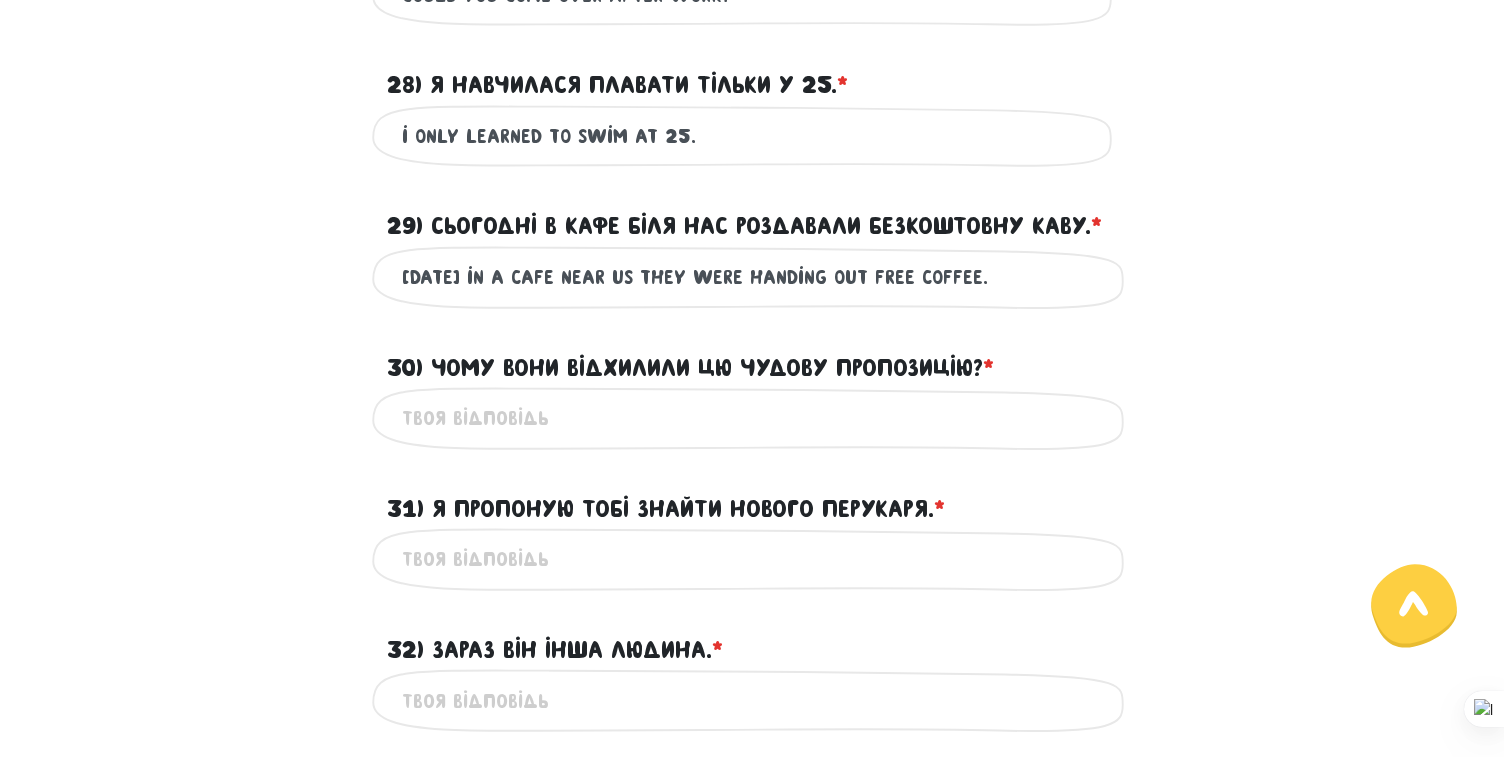 type on "i only learned to swim at 25." 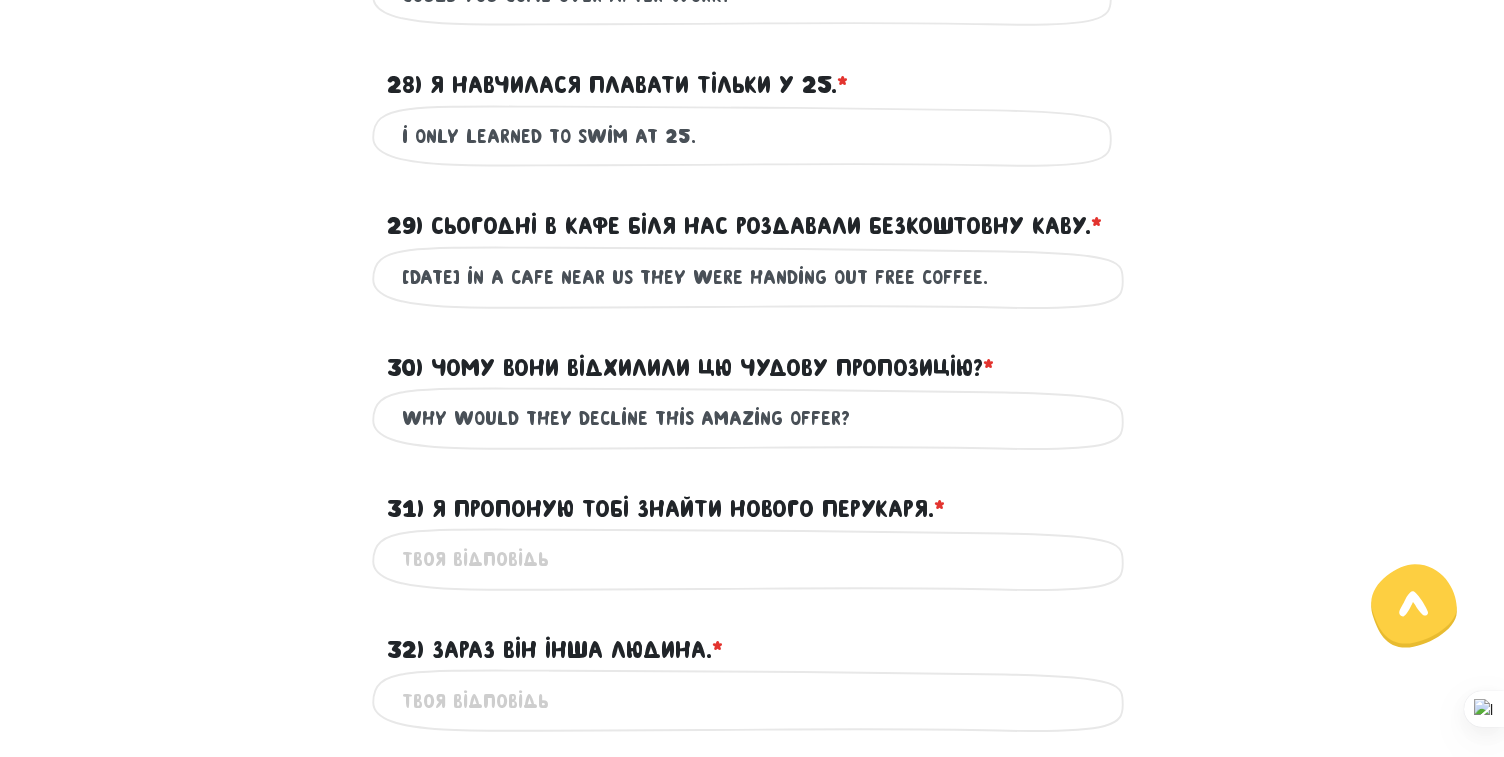 type on "why would they decline this amazing offer?" 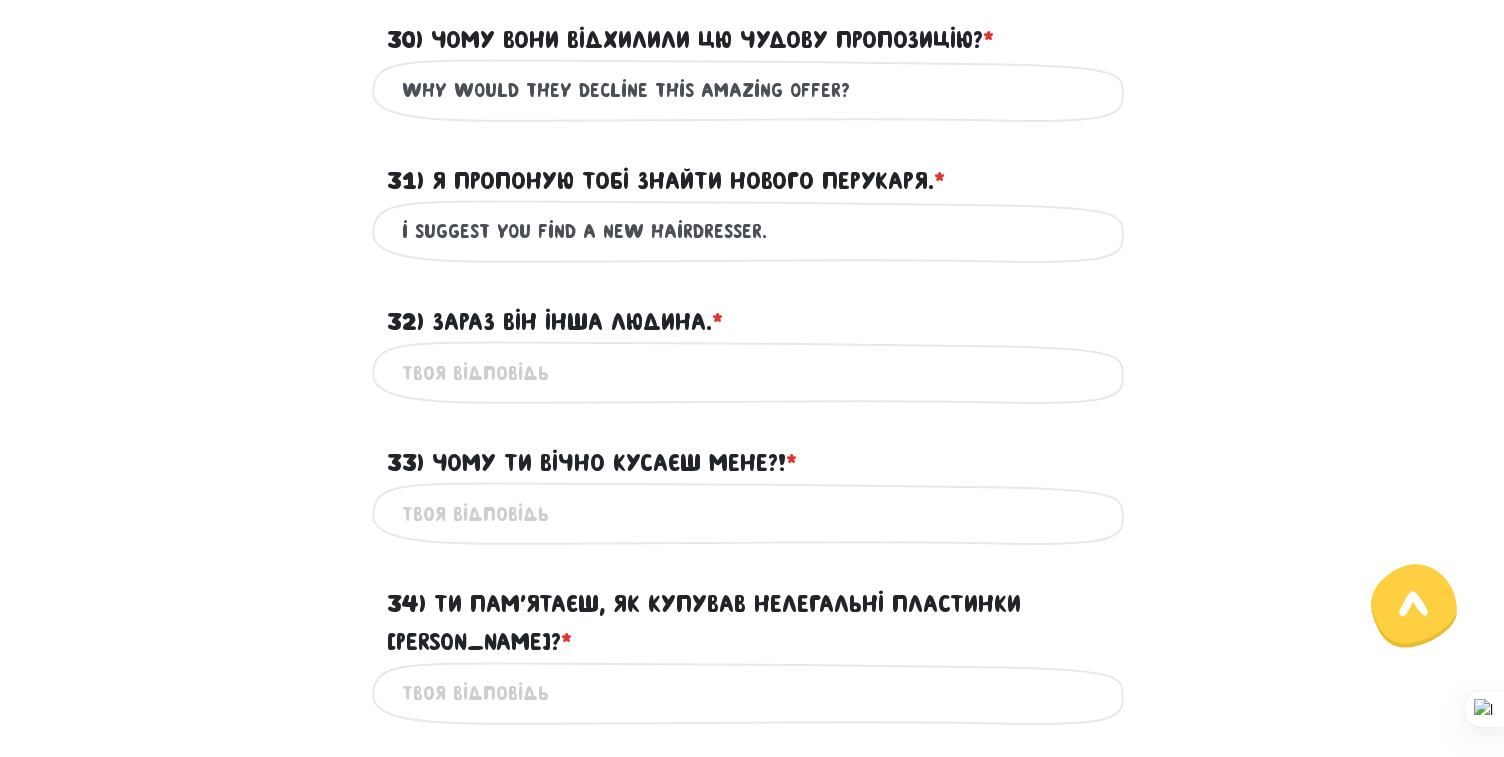 scroll, scrollTop: 1092, scrollLeft: 0, axis: vertical 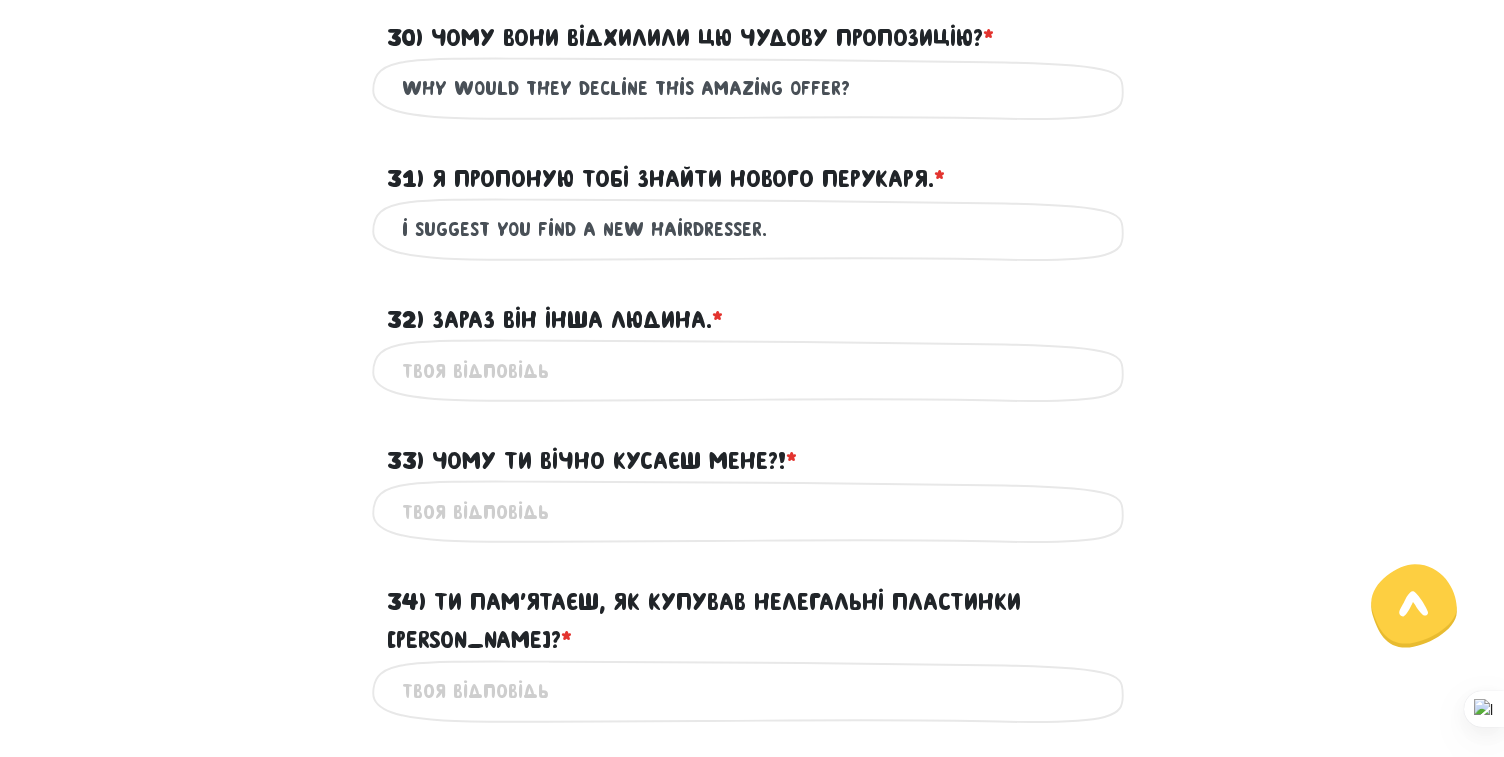 type on "i suggest you find a new hairdresser." 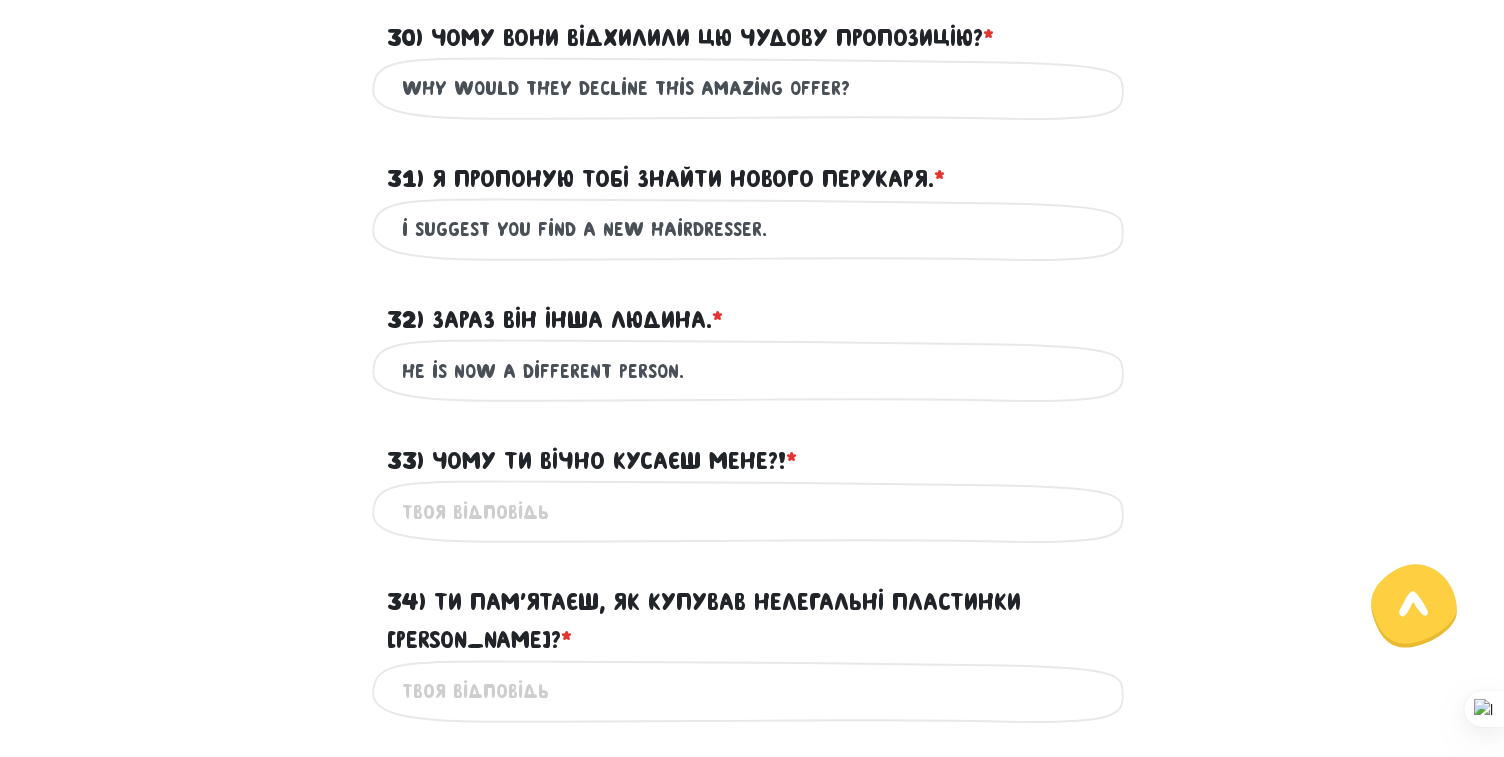 type on "he is now a different person." 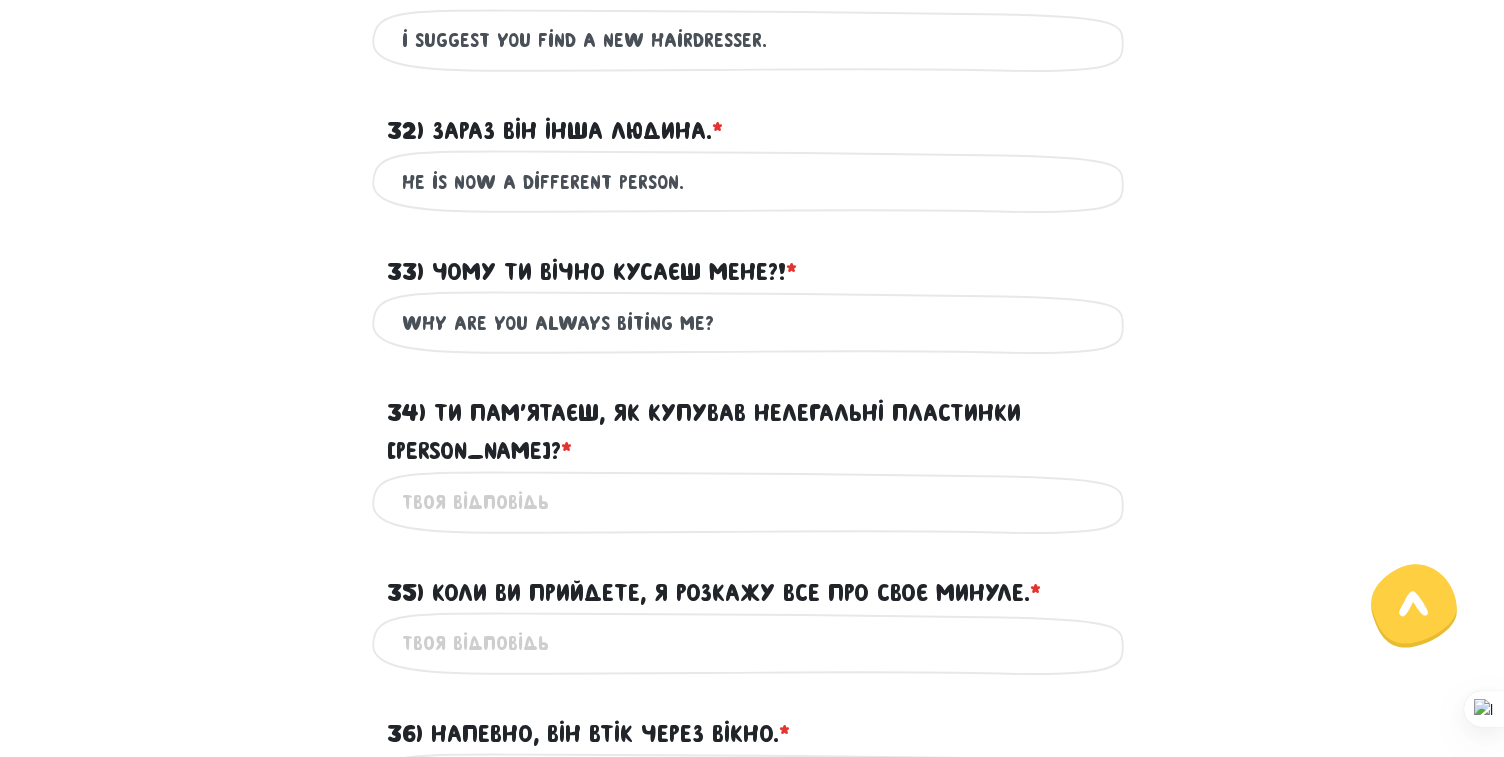 scroll, scrollTop: 1391, scrollLeft: 0, axis: vertical 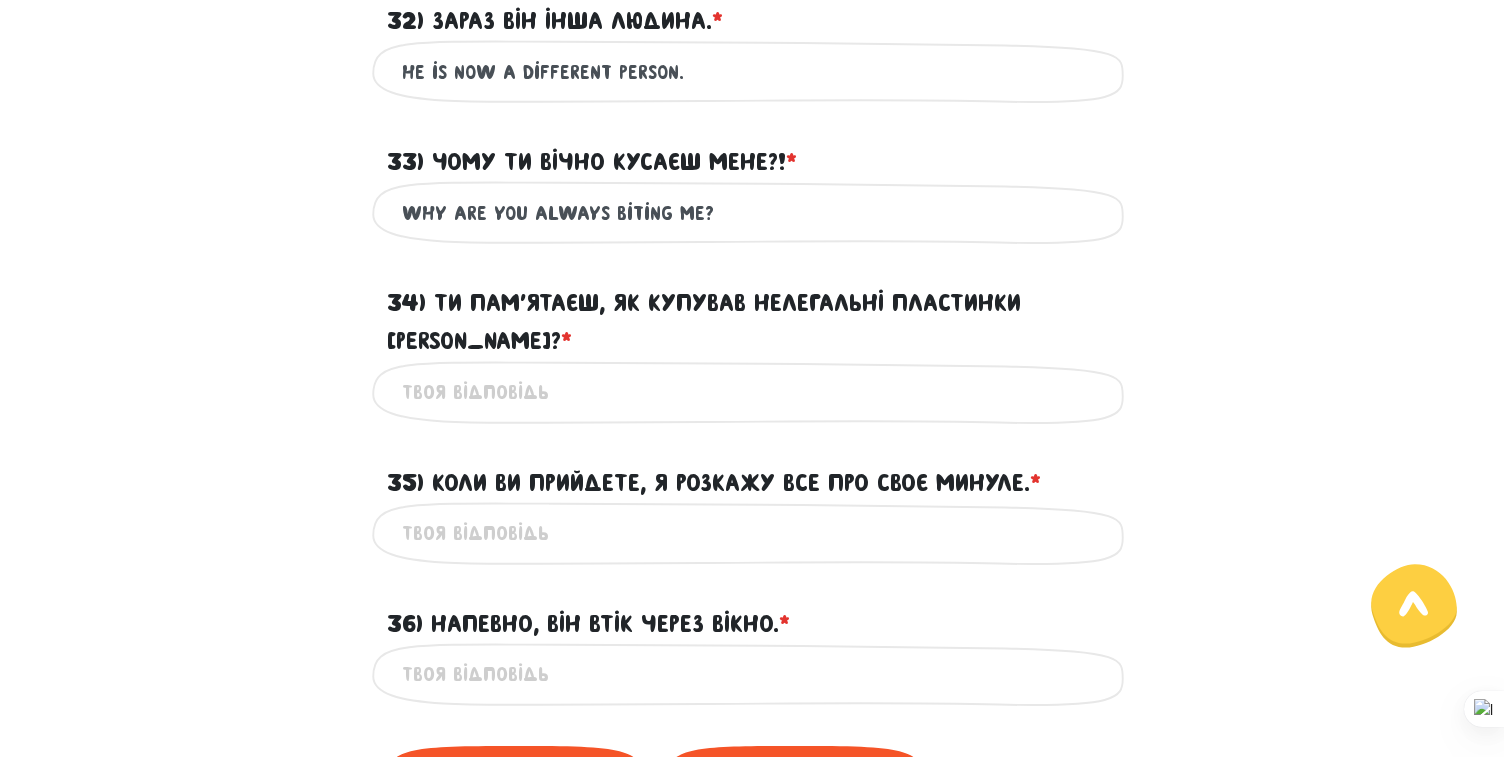 type on "why are you always biting me?" 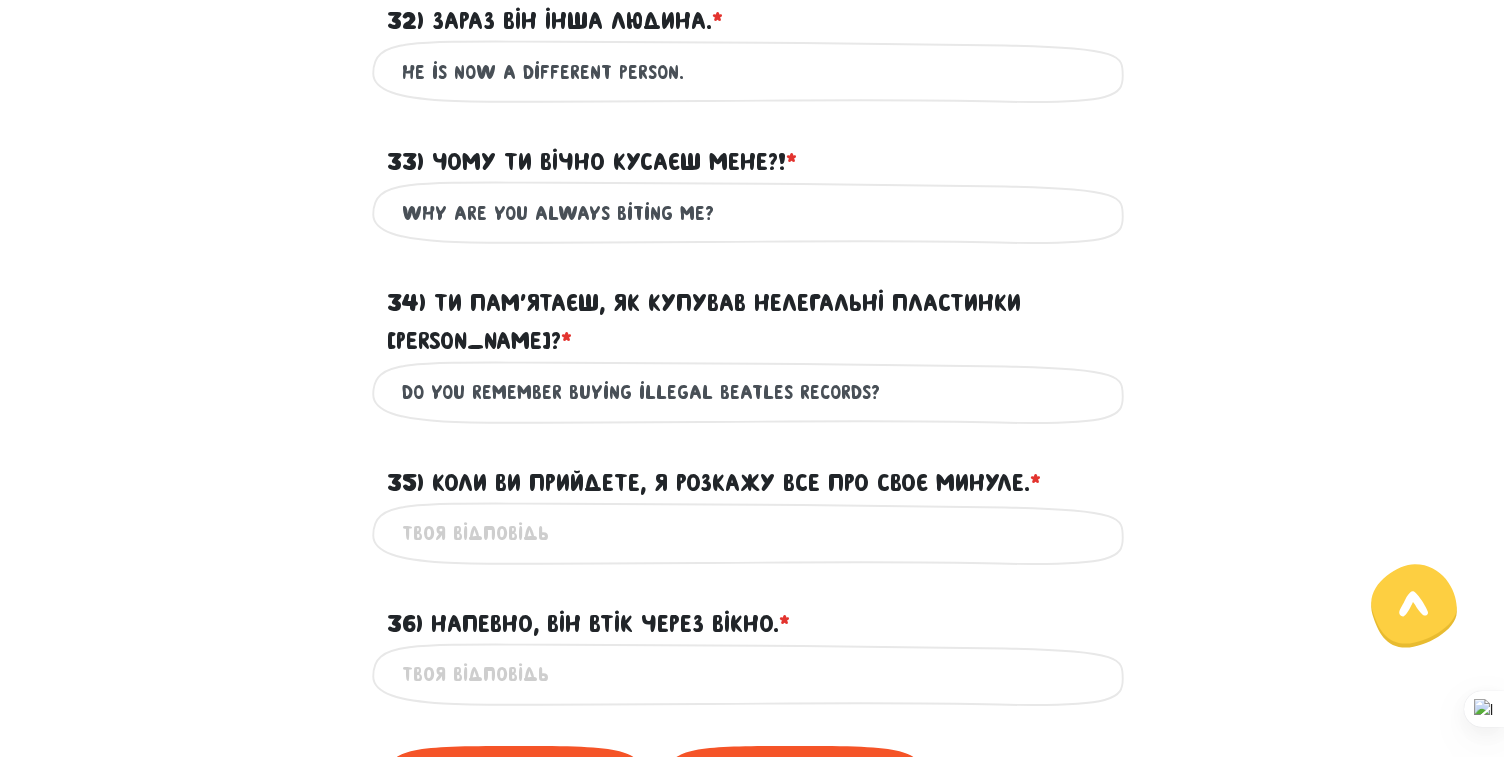 type on "do you remember buying illegal Beatles records?" 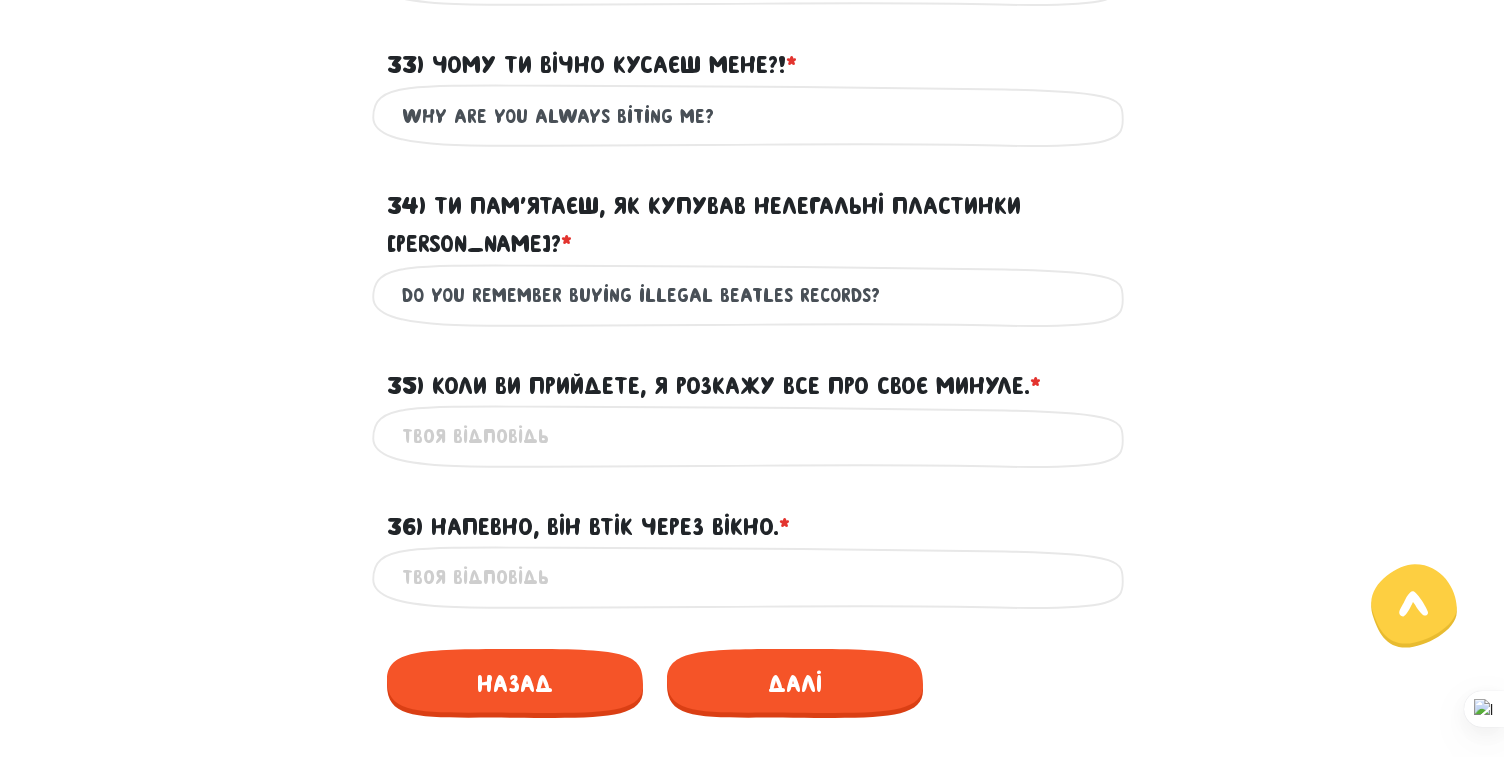 scroll, scrollTop: 1489, scrollLeft: 0, axis: vertical 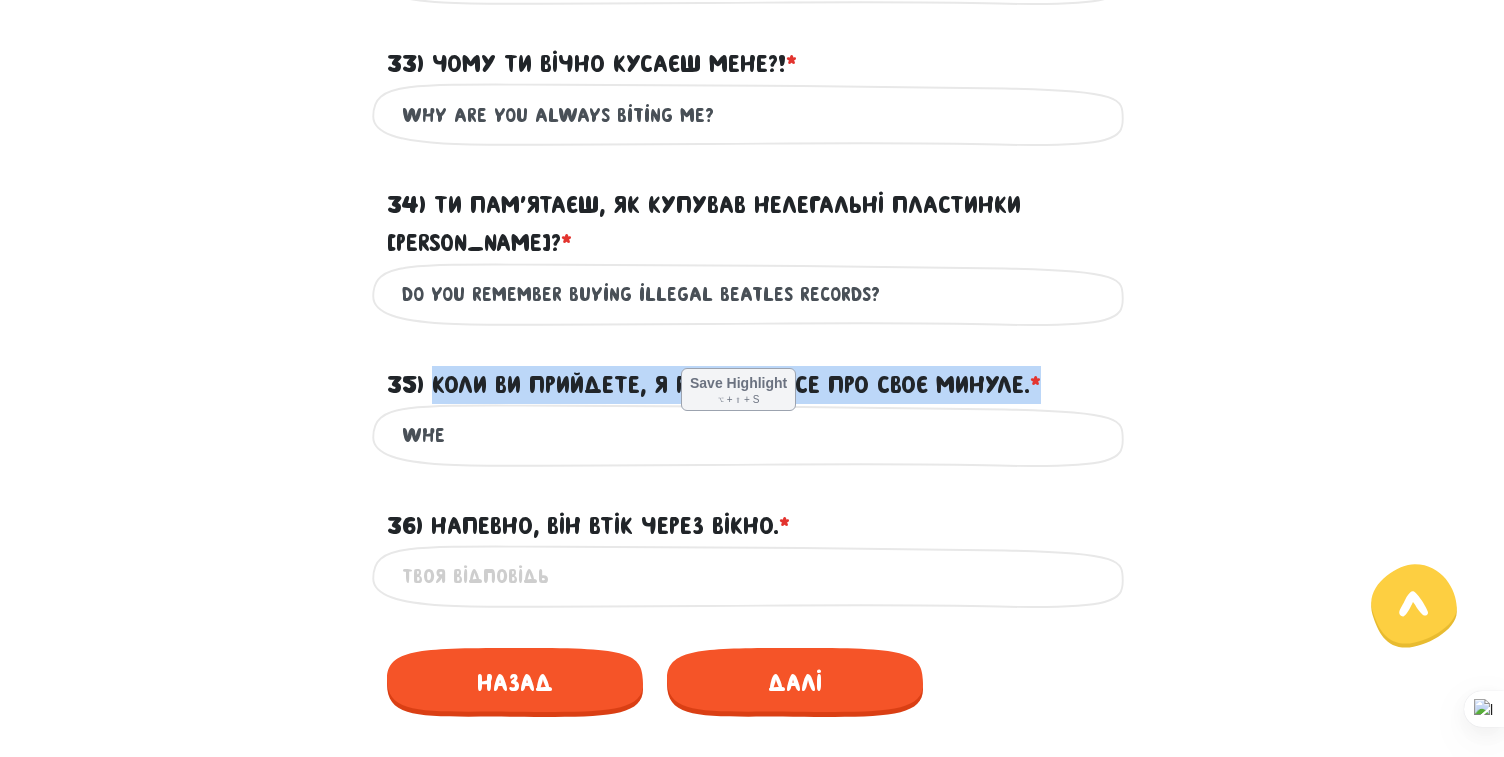 drag, startPoint x: 435, startPoint y: 343, endPoint x: 1095, endPoint y: 363, distance: 660.303 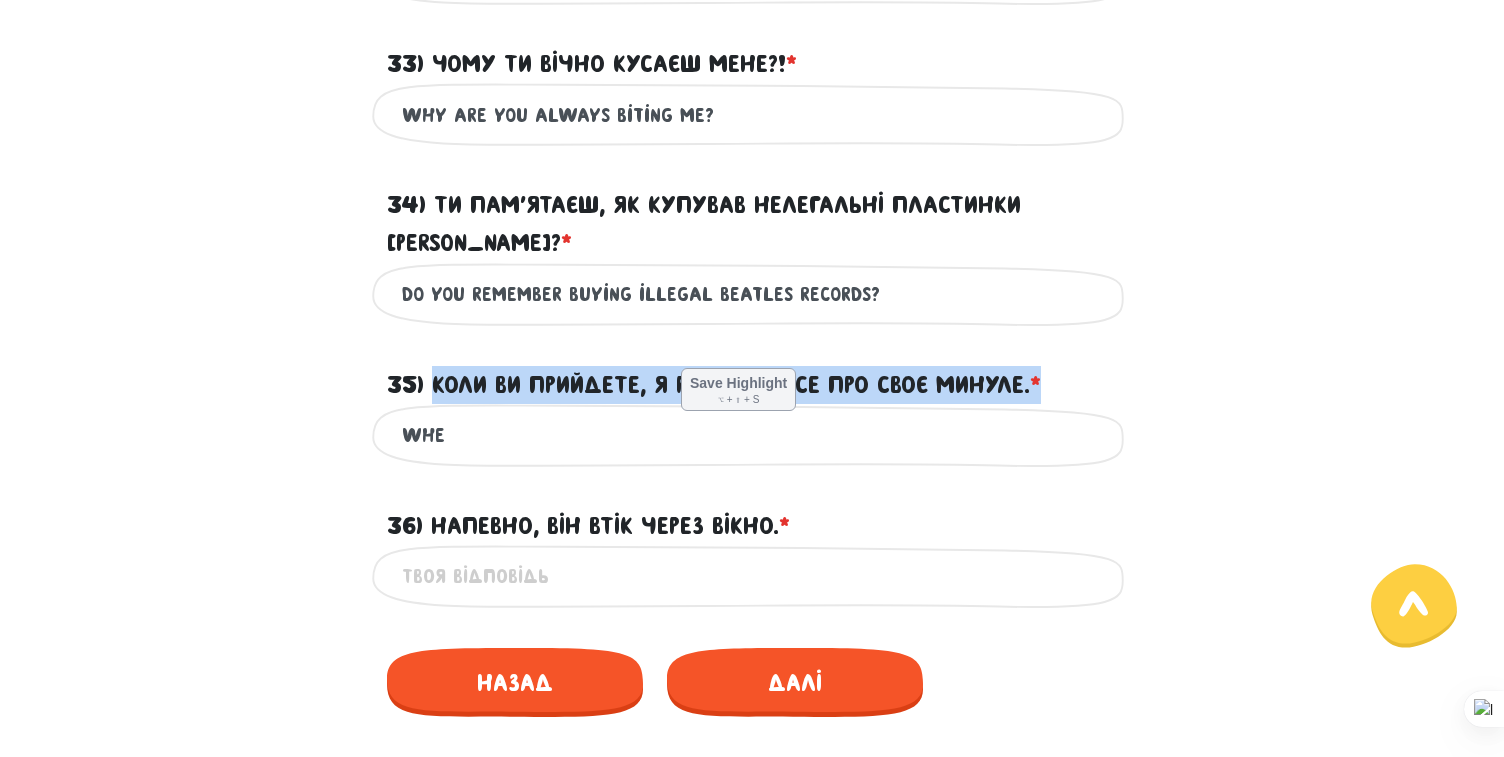 click on "35) Коли ви прийдете, я розкажу все про своє минуле. *
?" at bounding box center (752, 373) 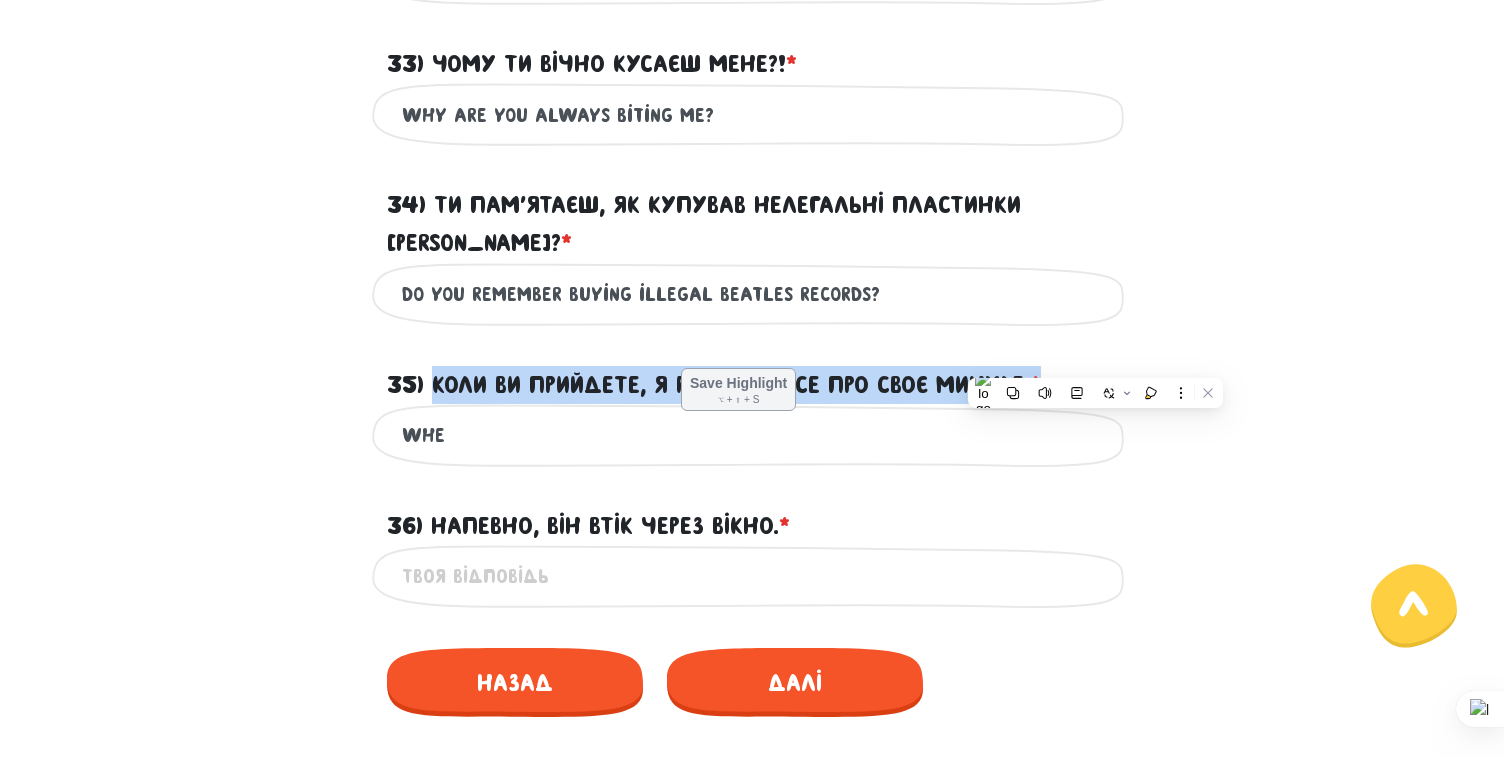 copy on "Коли ви прийдете, я розкажу все про своє минуле. *" 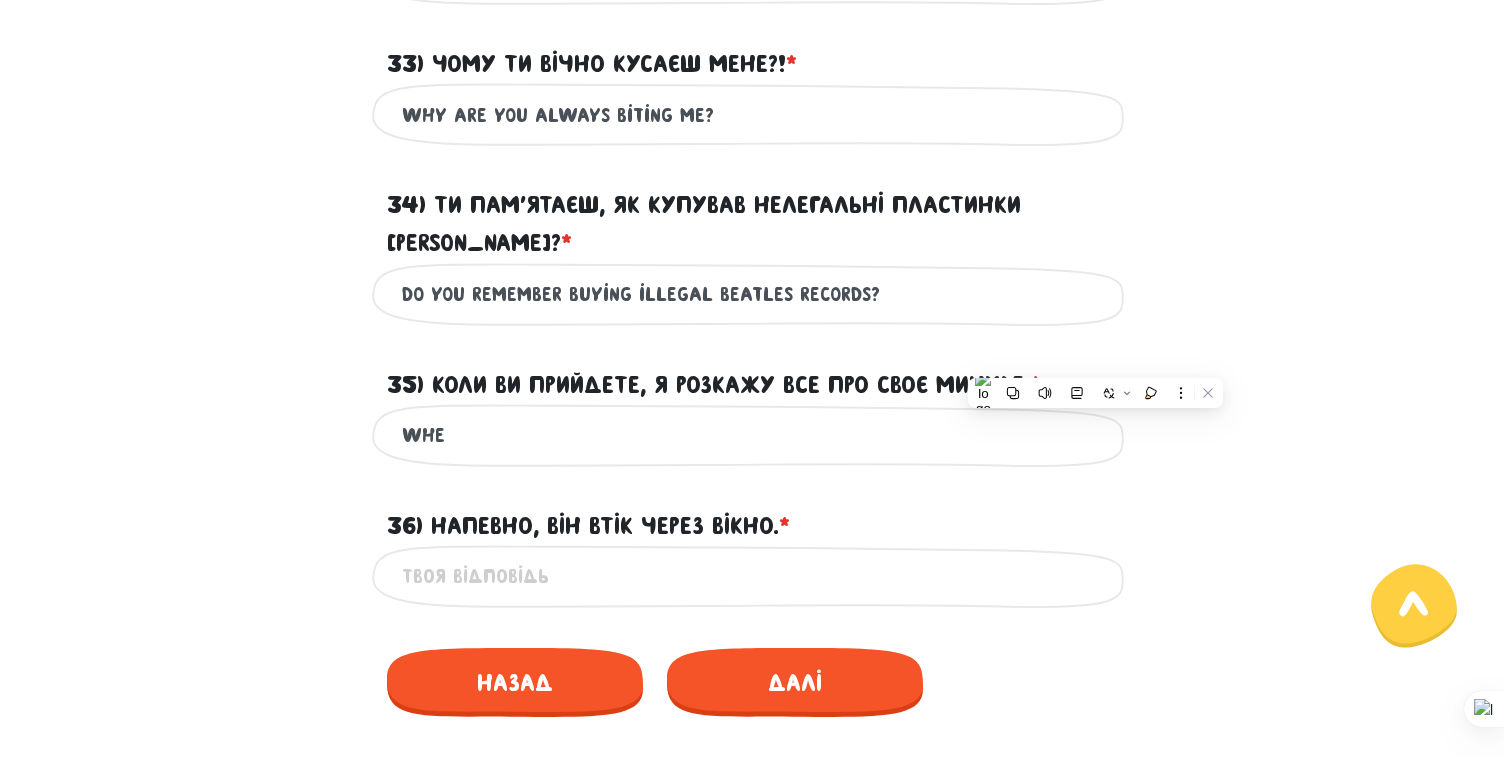 click on "whe" at bounding box center [752, 435] 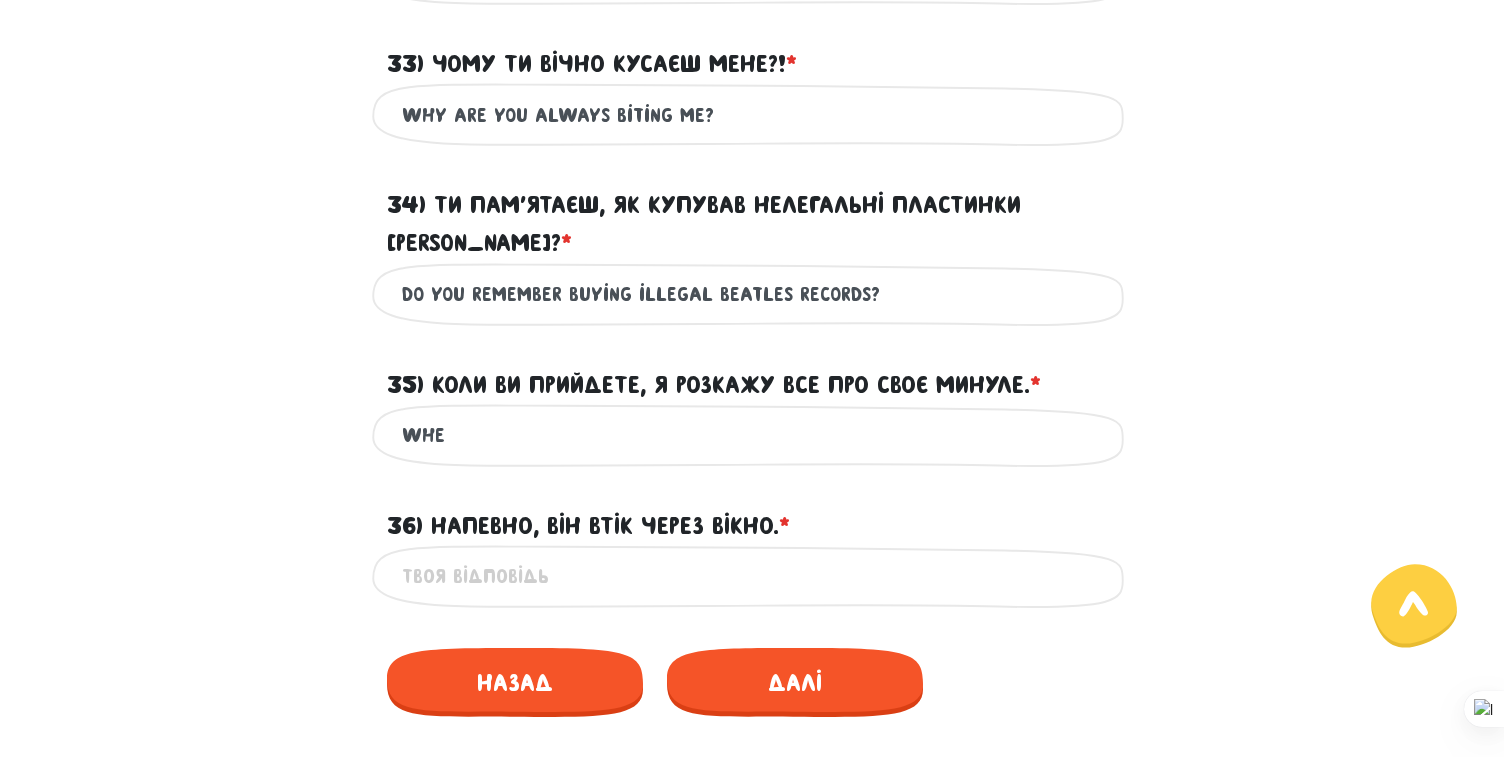 click on "whe" at bounding box center [752, 435] 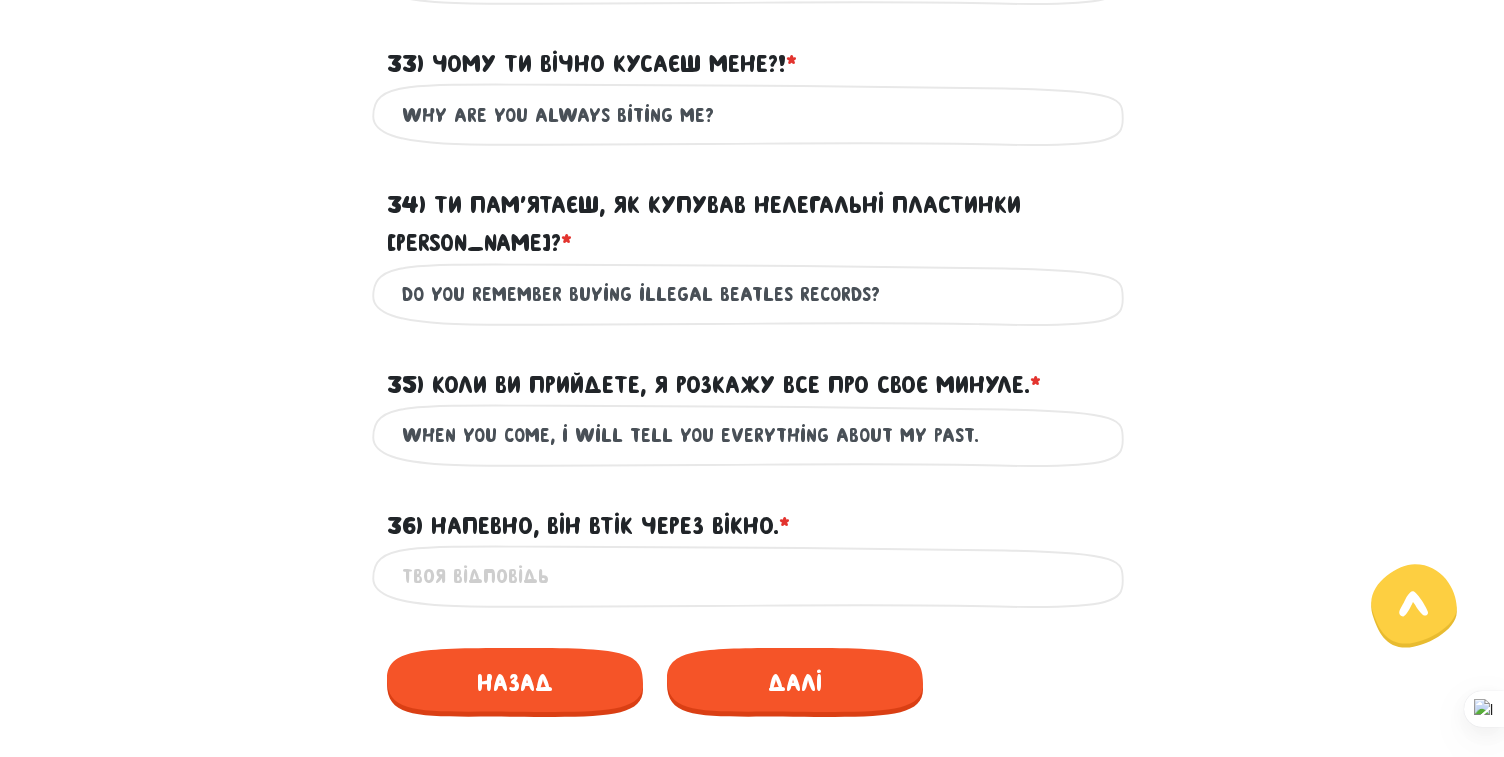 type on "when you come, i will tell you everything about my past." 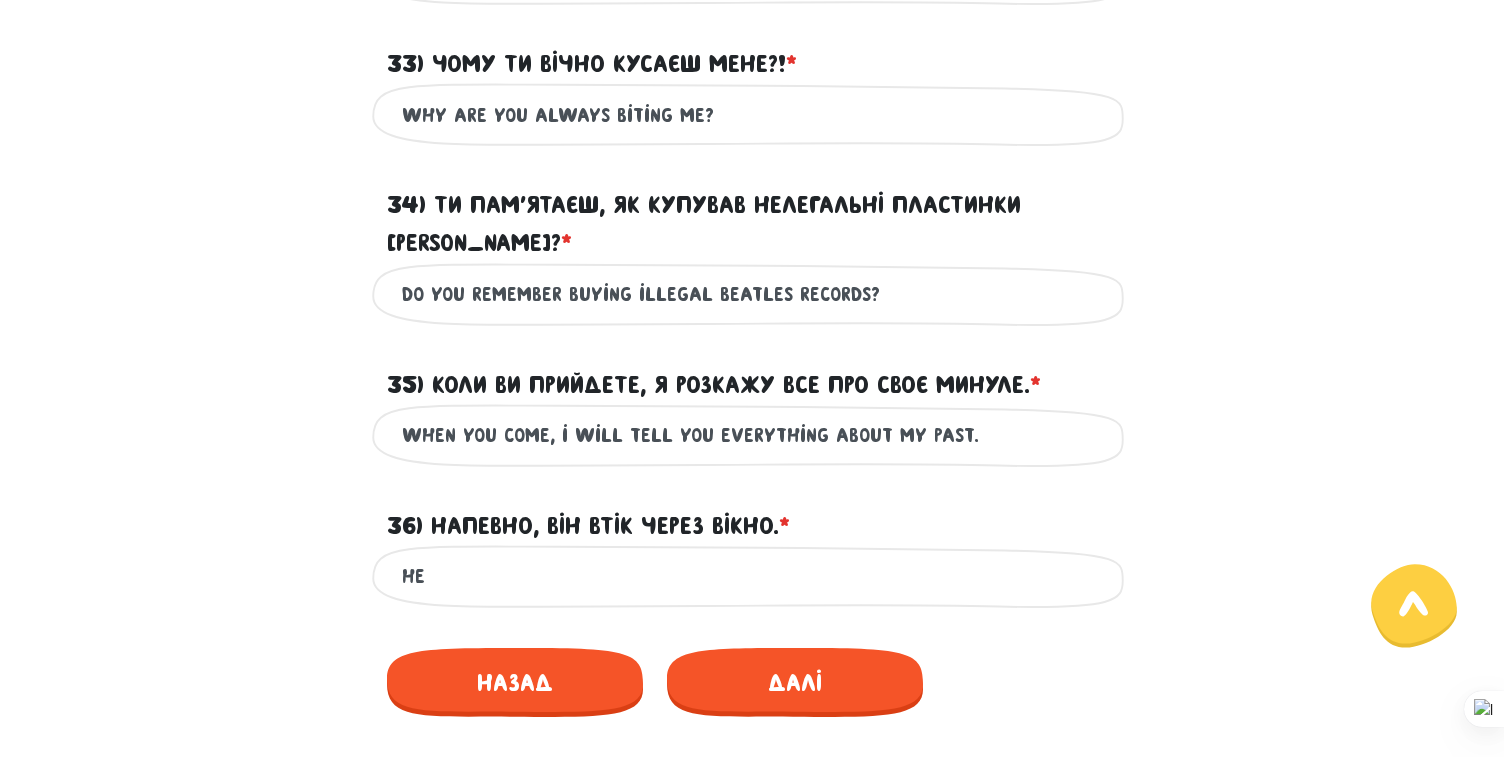 type on "h" 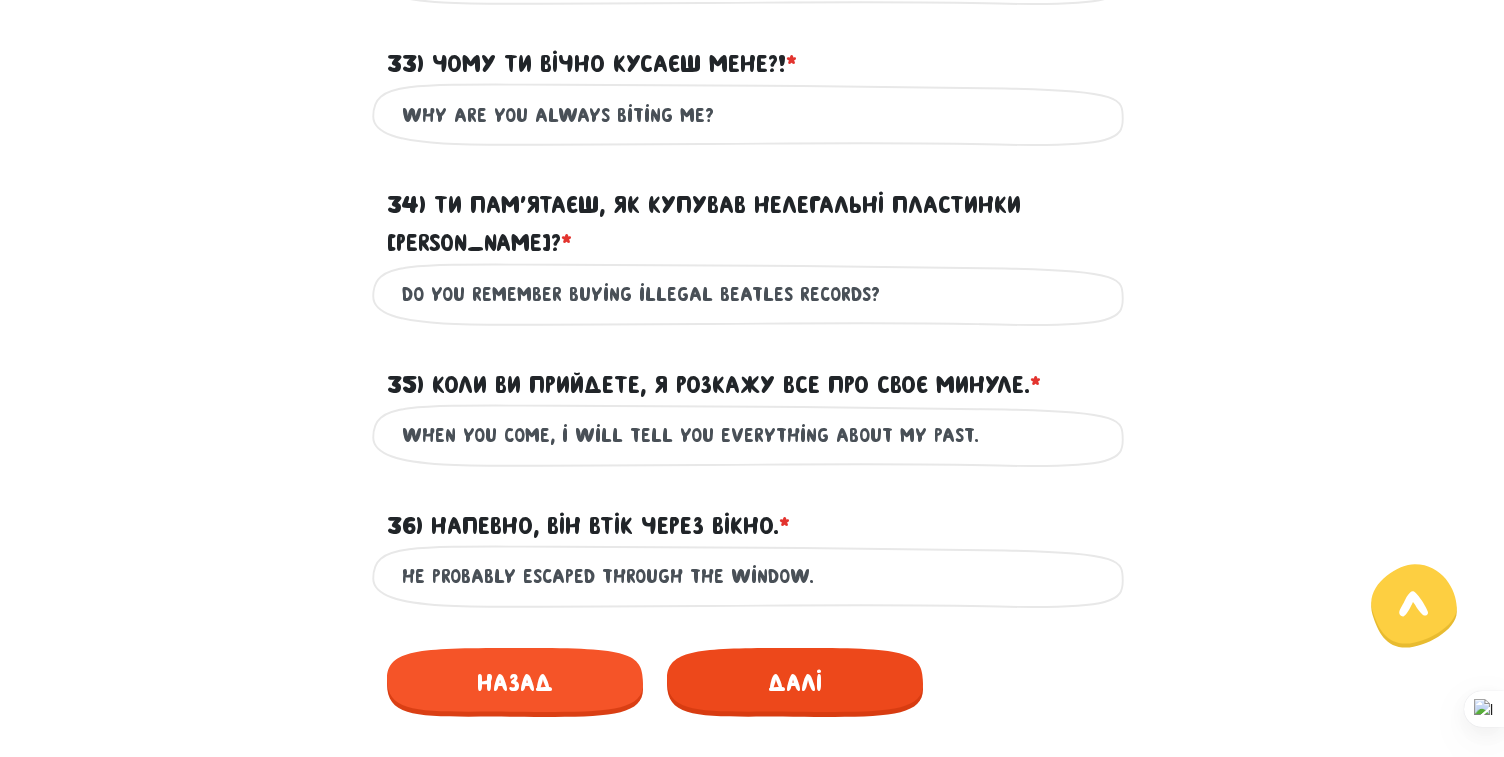 type on "he probably escaped through the window." 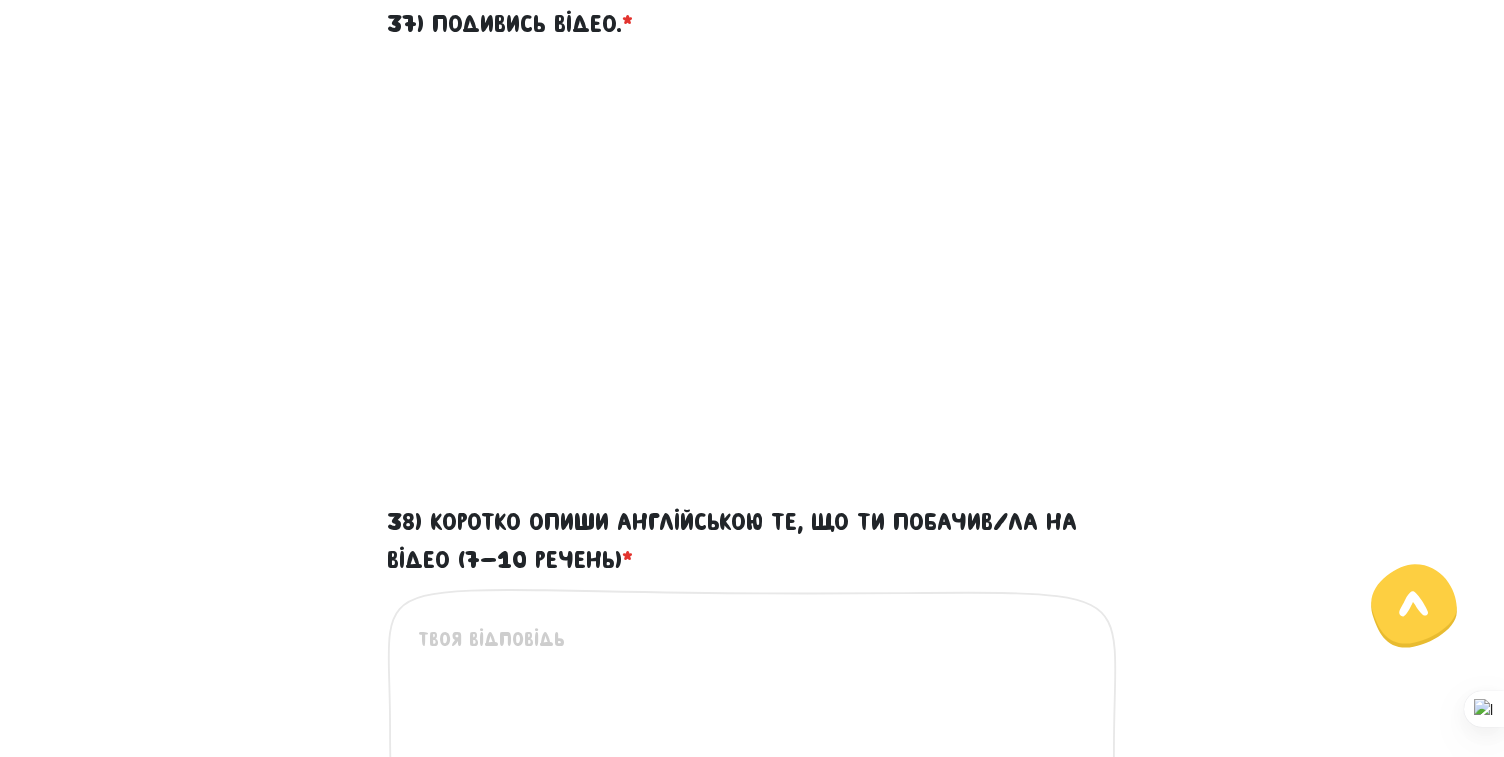 scroll, scrollTop: 766, scrollLeft: 0, axis: vertical 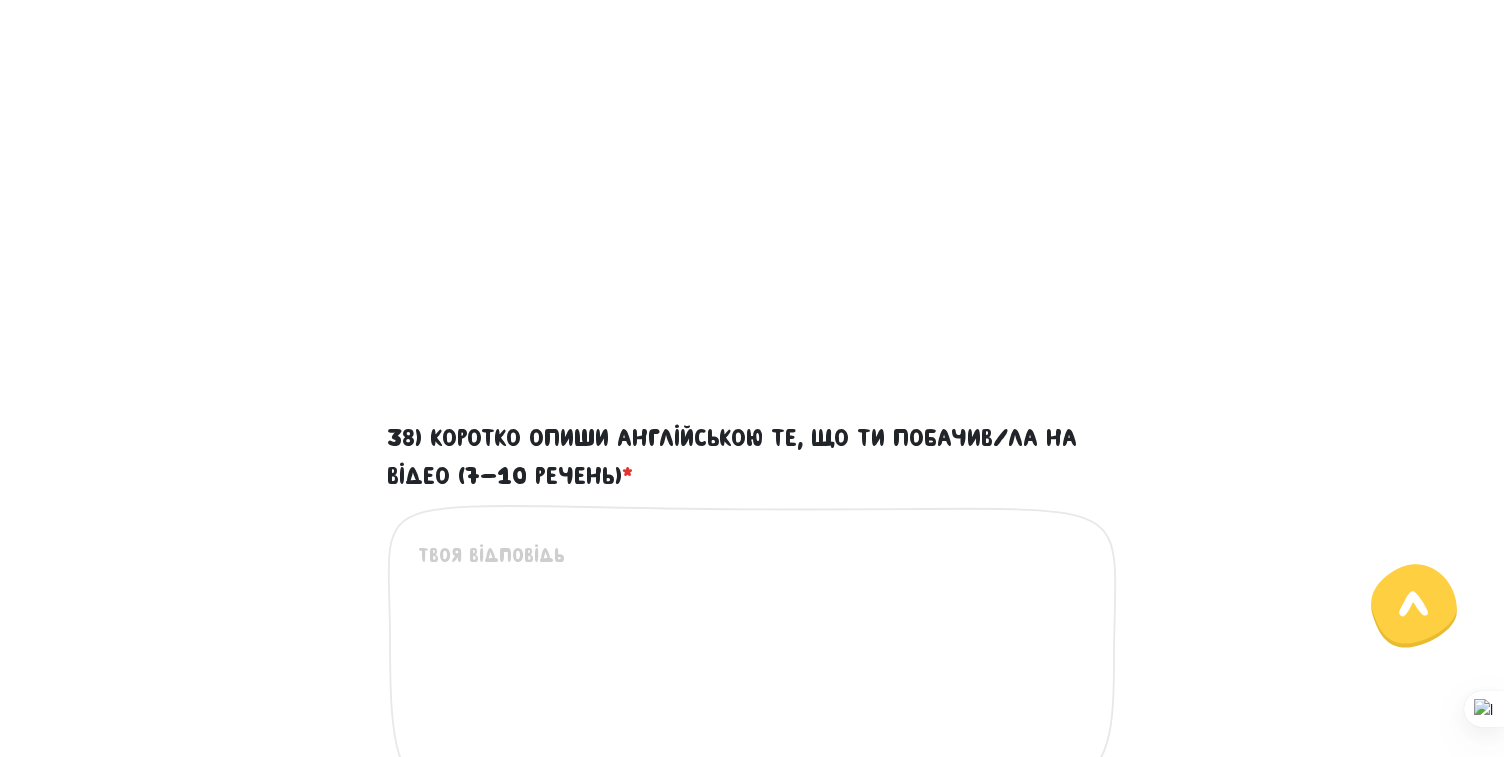 click on "38) Коротко опиши англійською те, що ти побачив/ла на відео (7-10 речень)
*" at bounding box center [753, 663] 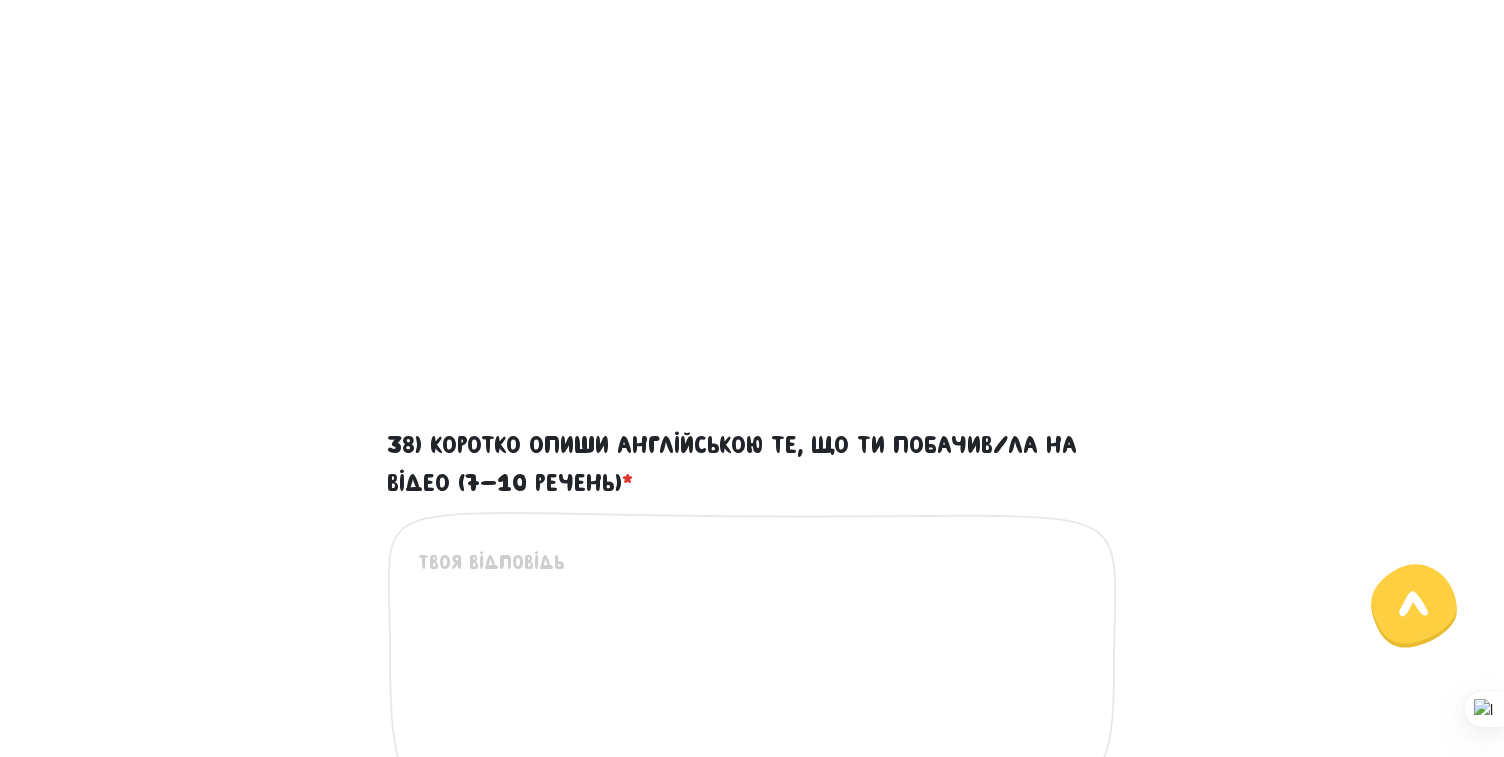 scroll, scrollTop: 783, scrollLeft: 0, axis: vertical 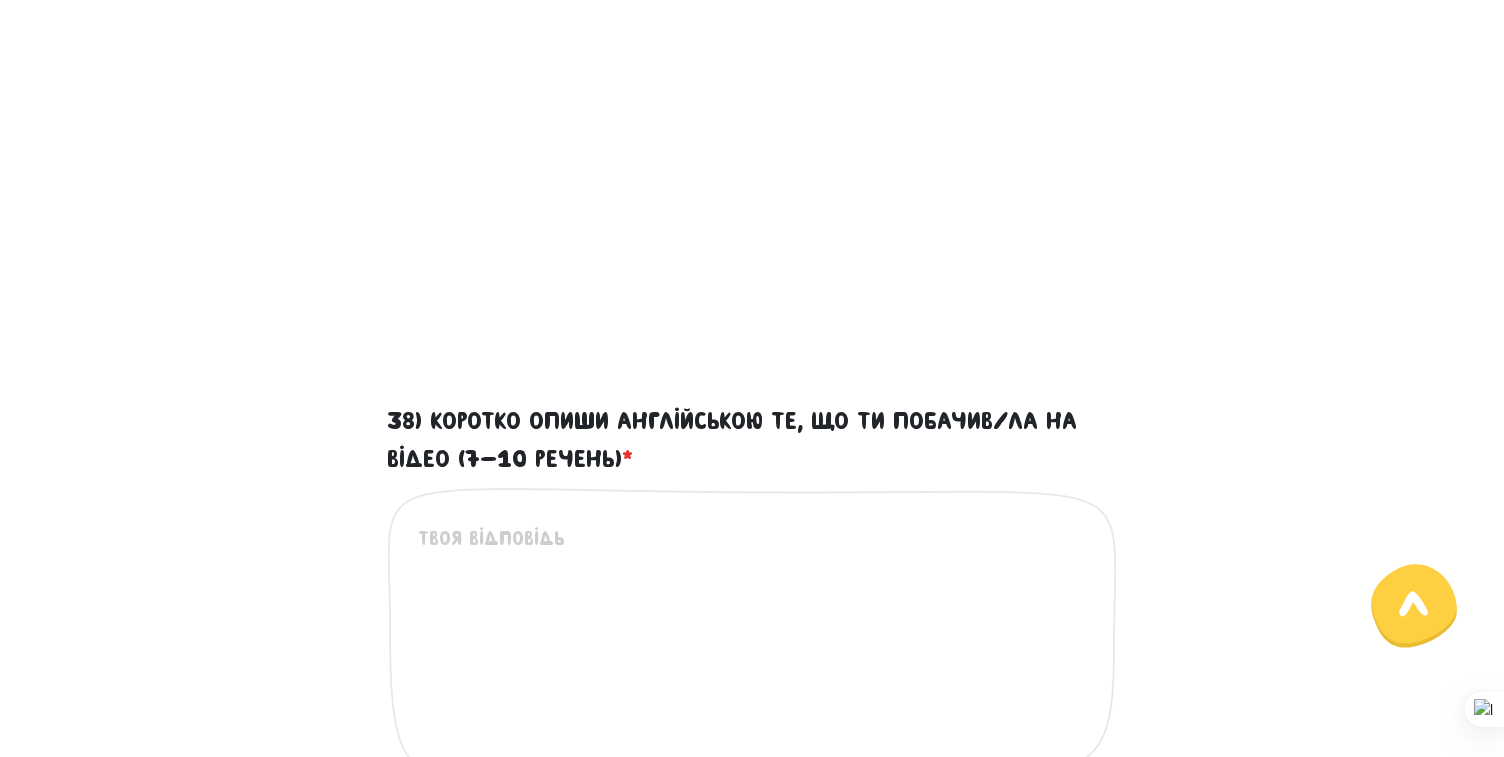 click on "38) Коротко опиши англійською те, що ти побачив/ла на відео (7-10 речень)
*" at bounding box center (753, 646) 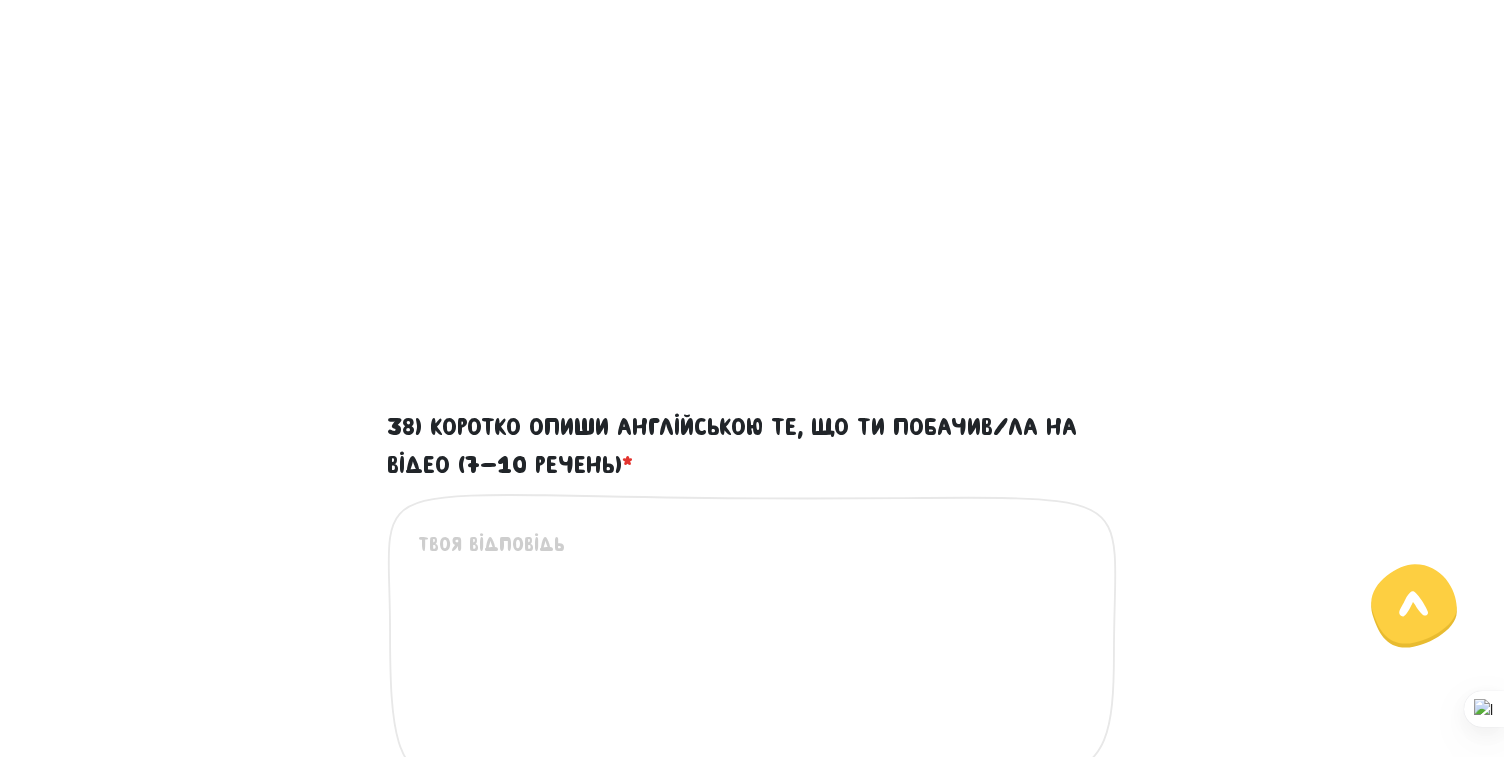 scroll, scrollTop: 807, scrollLeft: 0, axis: vertical 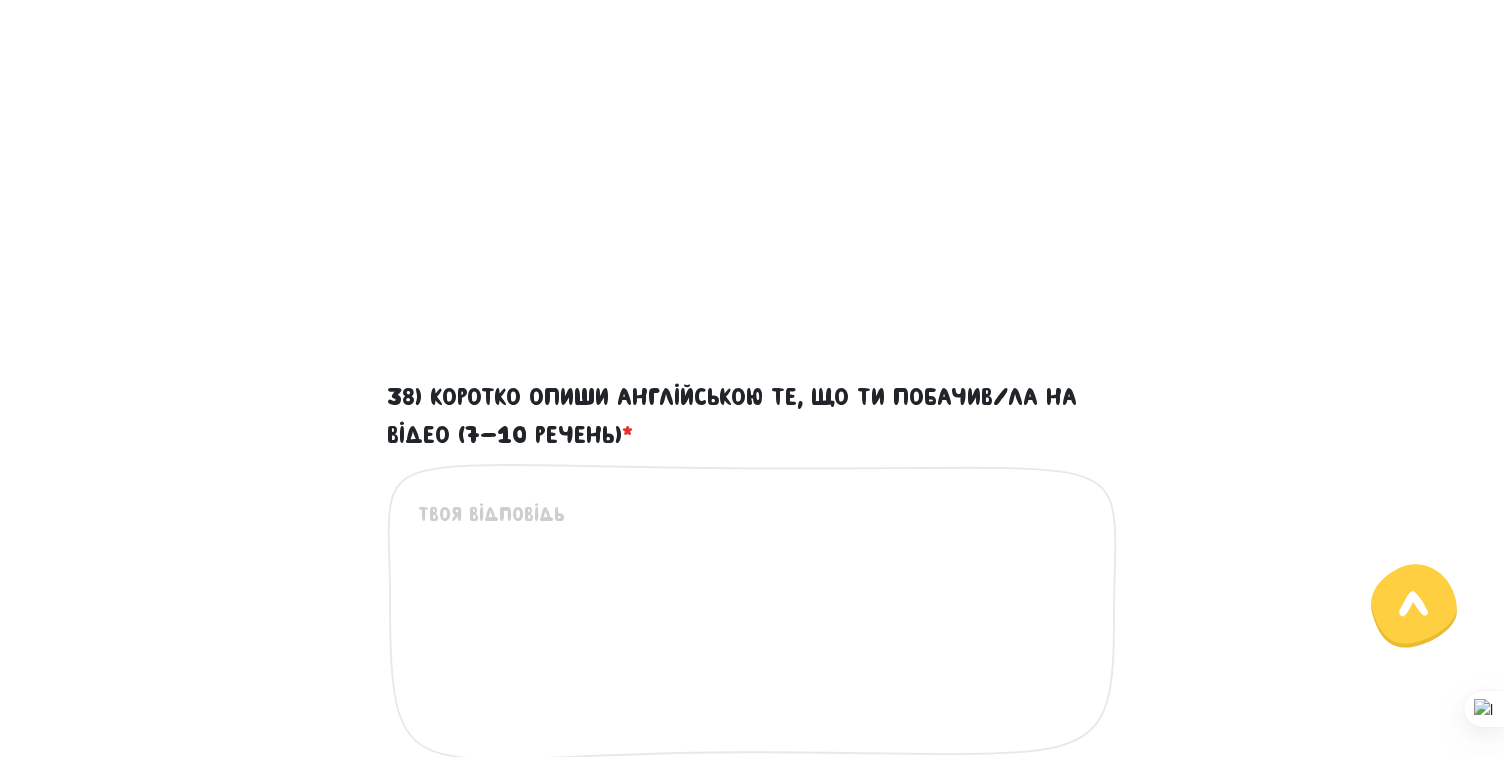 click on "38) Коротко опиши англійською те, що ти побачив/ла на відео (7-10 речень)
*" at bounding box center [753, 622] 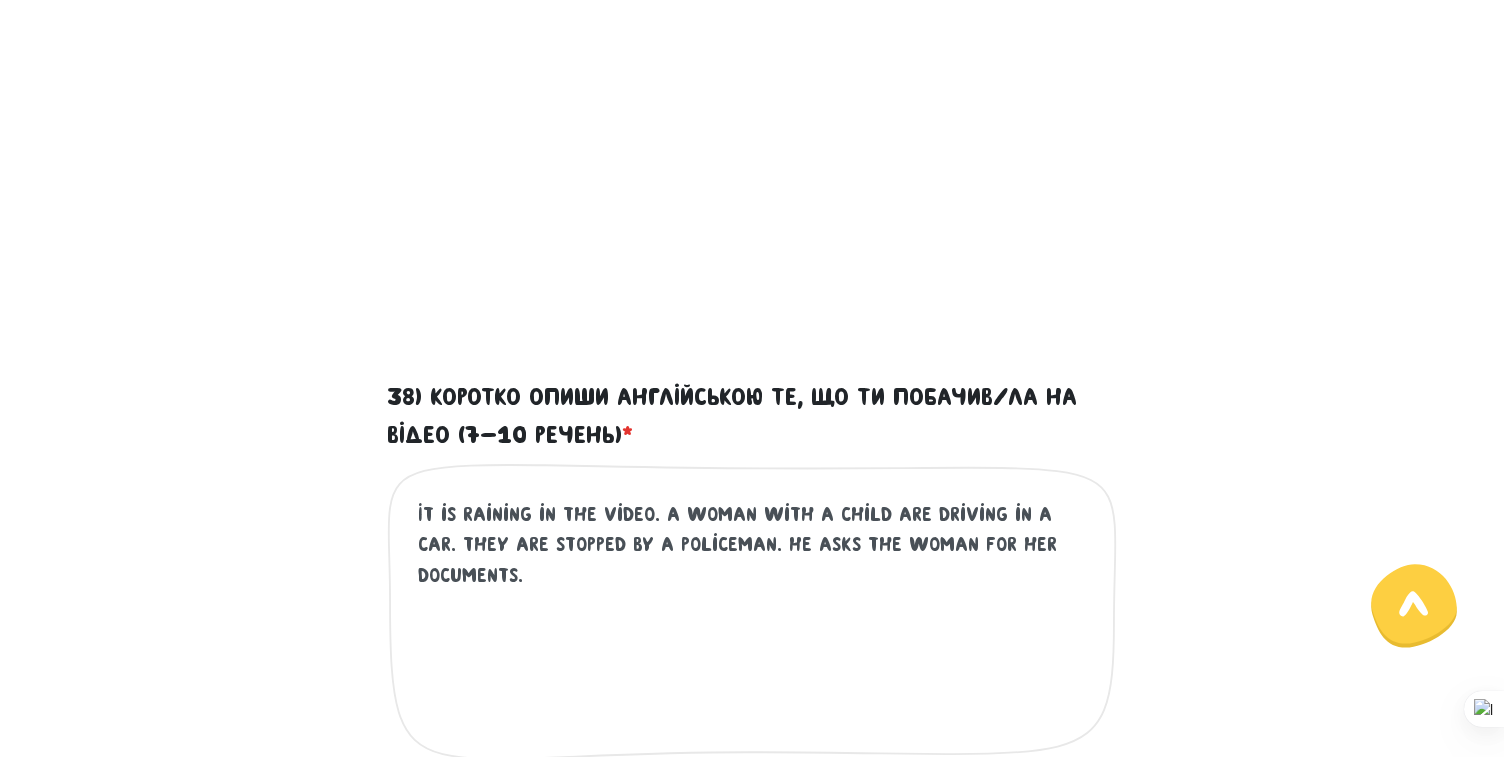 click on "38) Коротко опиши англійською те, що ти побачив/ла на відео (7-10 речень)
*
It is raining in the video. A woman with a child are driving in a car. They are stopped by a policeman. He asks the woman for her documents.
Це обов'язкове поле" at bounding box center [752, 593] 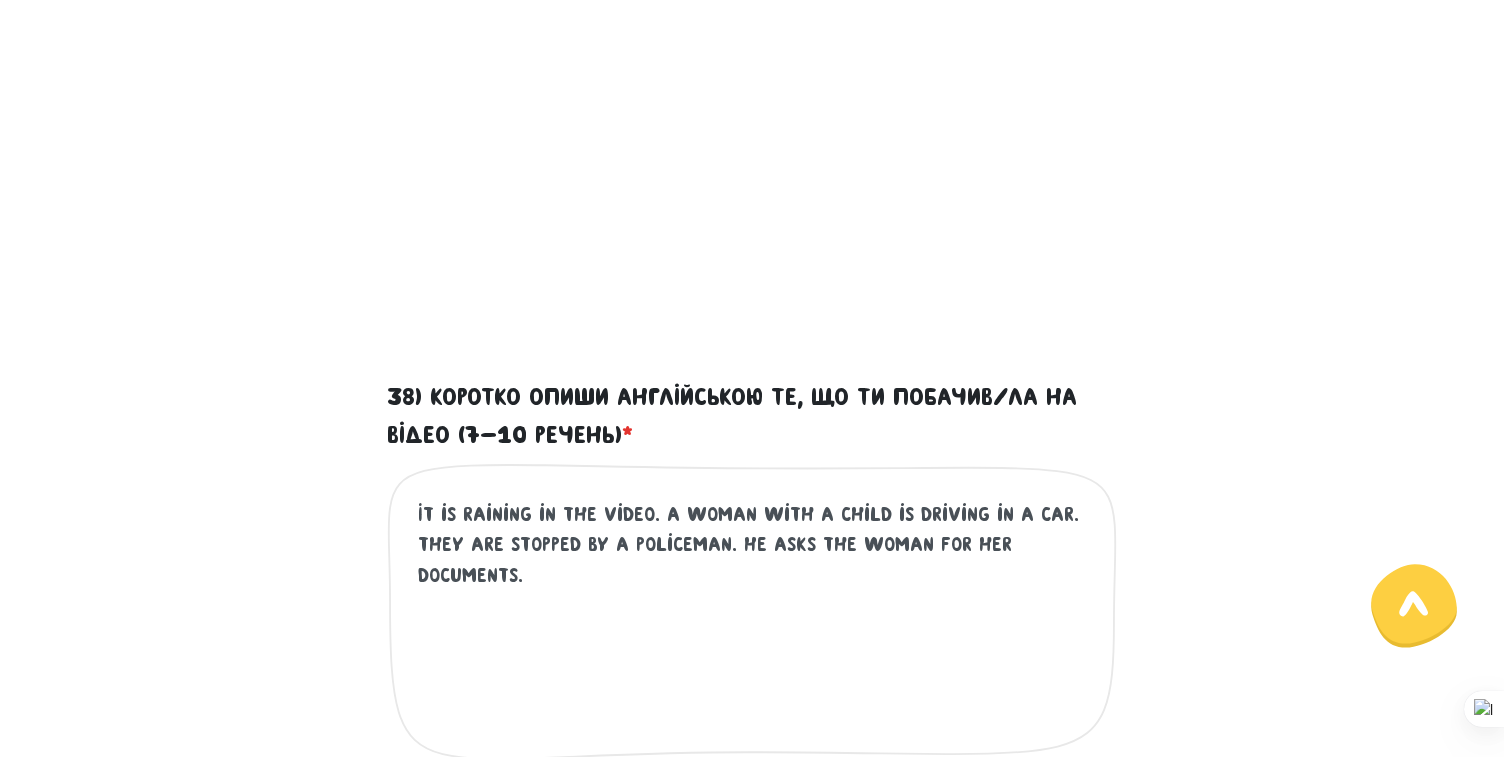 click on "38) Коротко опиши англійською те, що ти побачив/ла на відео (7-10 речень)
*
It is raining in the video. A woman with a child is driving in a car. They are stopped by a policeman. He asks the woman for her documents.
Це обов'язкове поле" at bounding box center (752, 593) 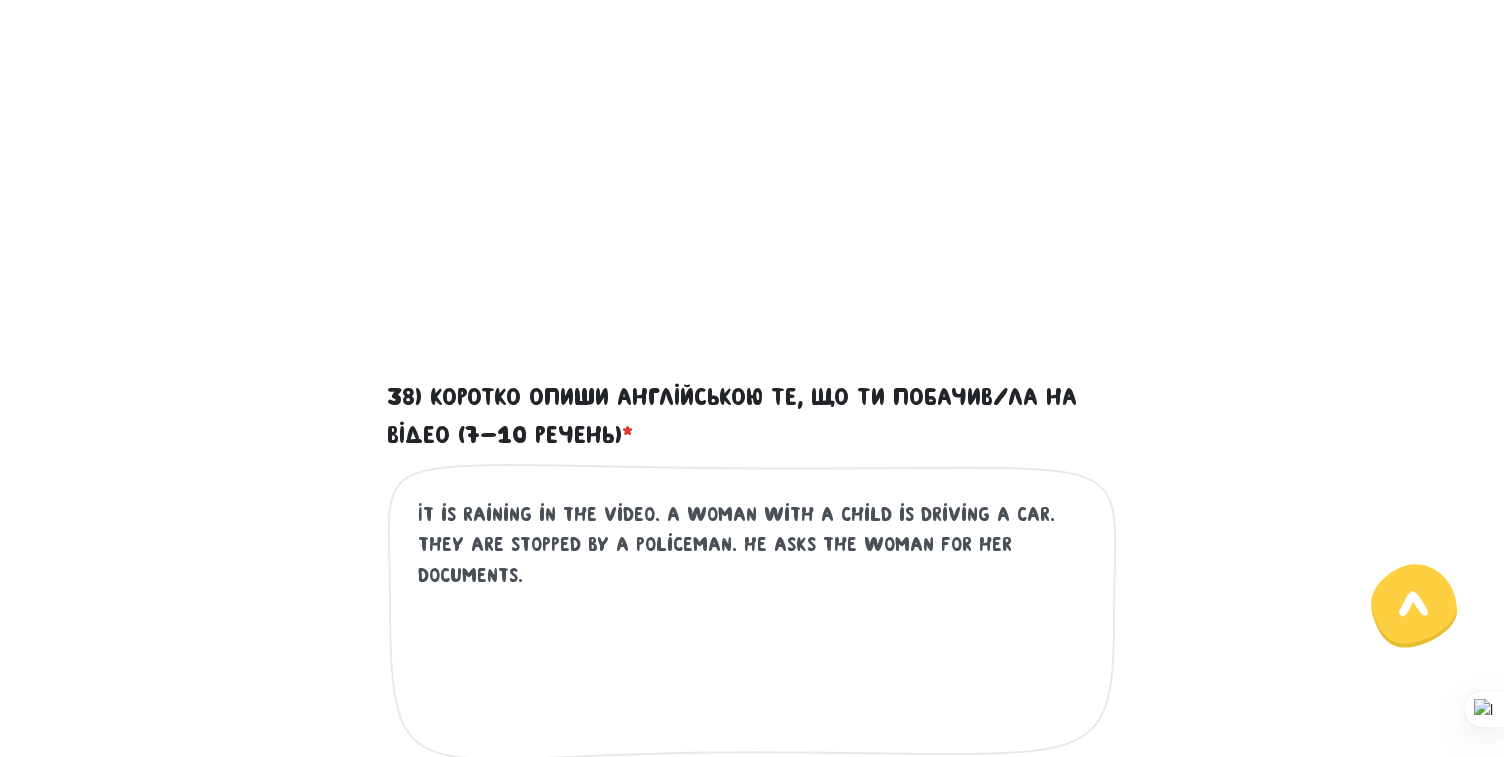 click on "It is raining in the video. A woman with a child is driving a car. They are stopped by a policeman. He asks the woman for her documents." at bounding box center [753, 622] 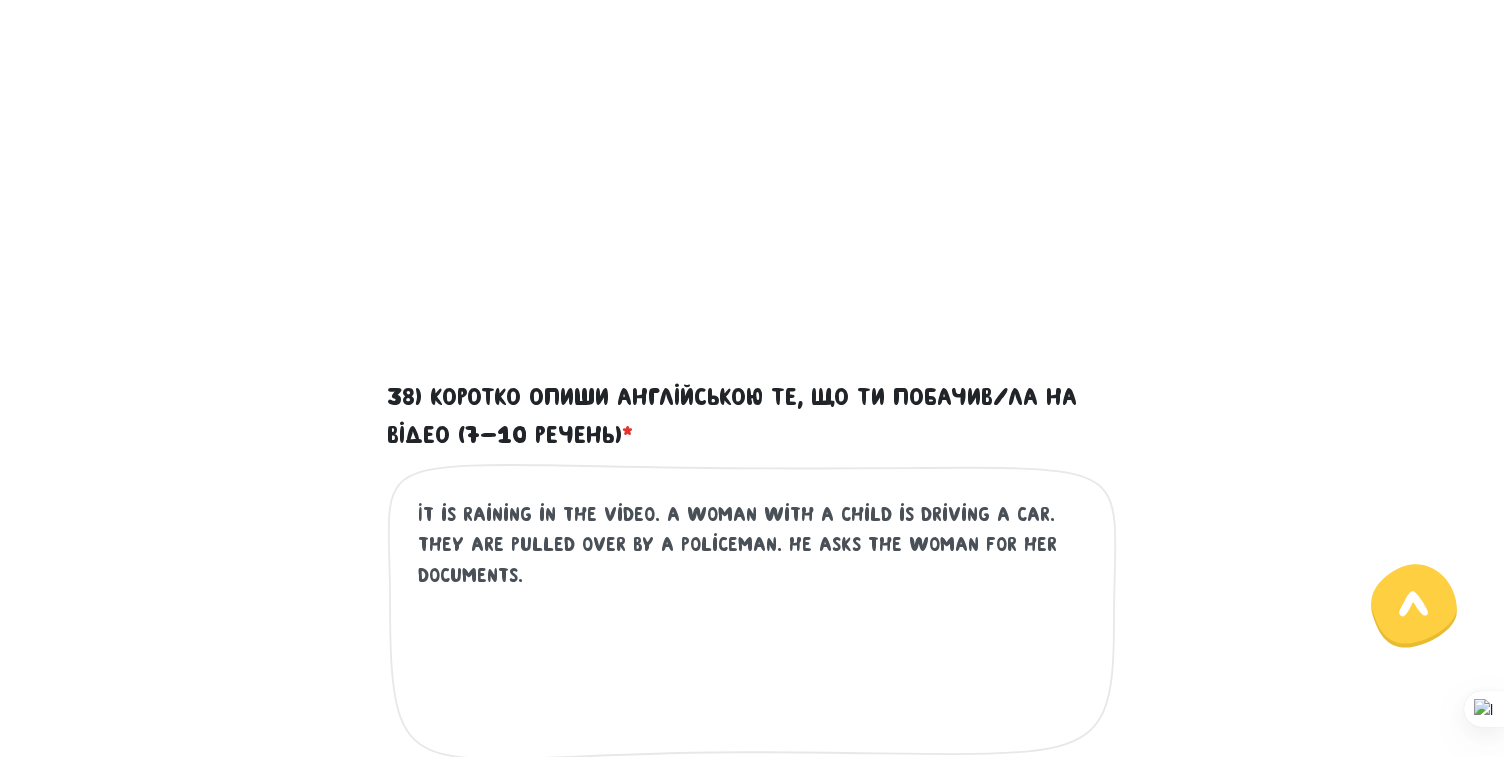 click on "It is raining in the video. A woman with a child is driving a car. They are pulled over by a policeman. He asks the woman for her documents." at bounding box center (753, 622) 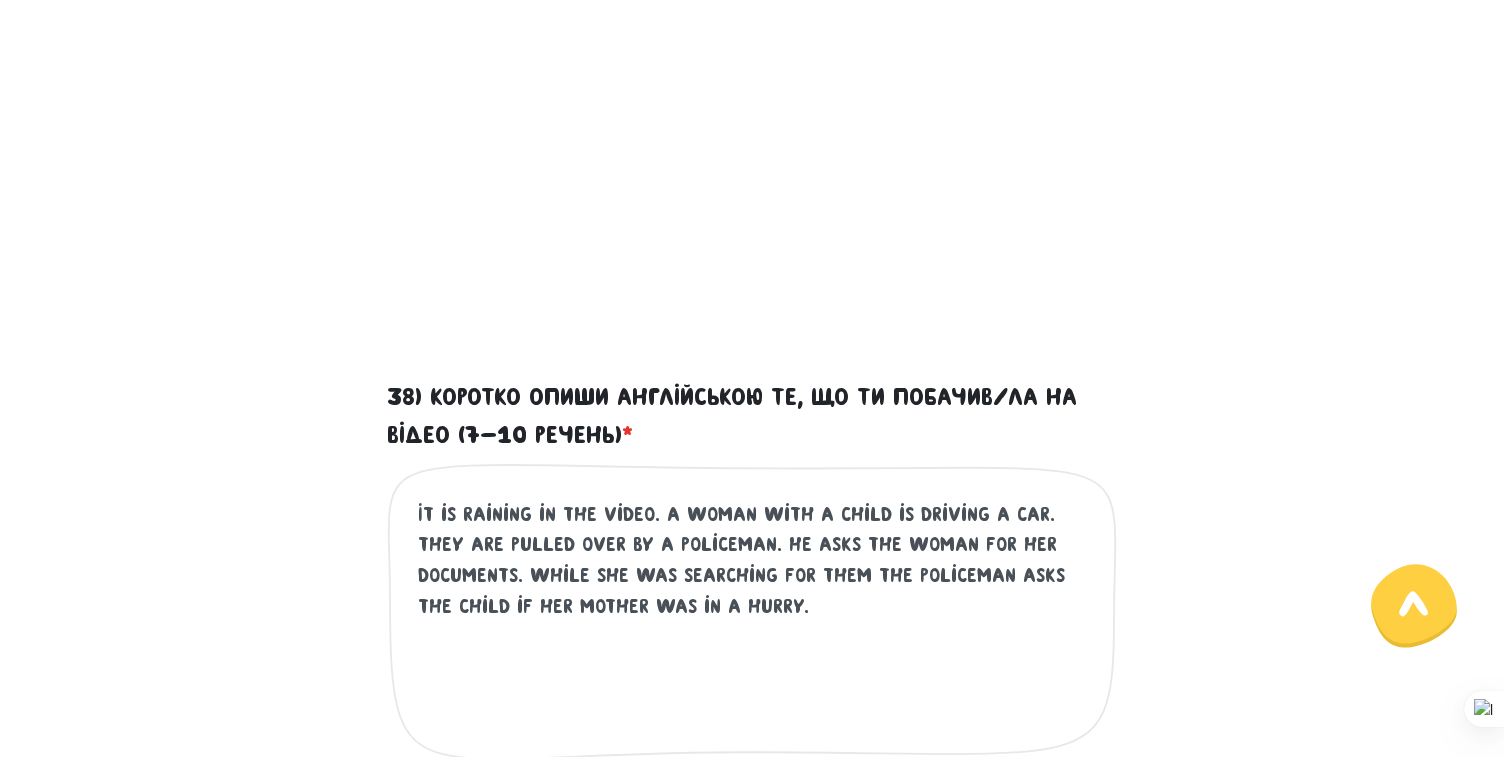 click on "38) Коротко опиши англійською те, що ти побачив/ла на відео (7-10 речень)
*
It is raining in the video. A woman with a child is driving a car. They are pulled over by a policeman. He asks the woman for her documents. While she was searching for them the policeman asks the child if her mother was in a hurry.
Це обов'язкове поле" at bounding box center [752, 593] 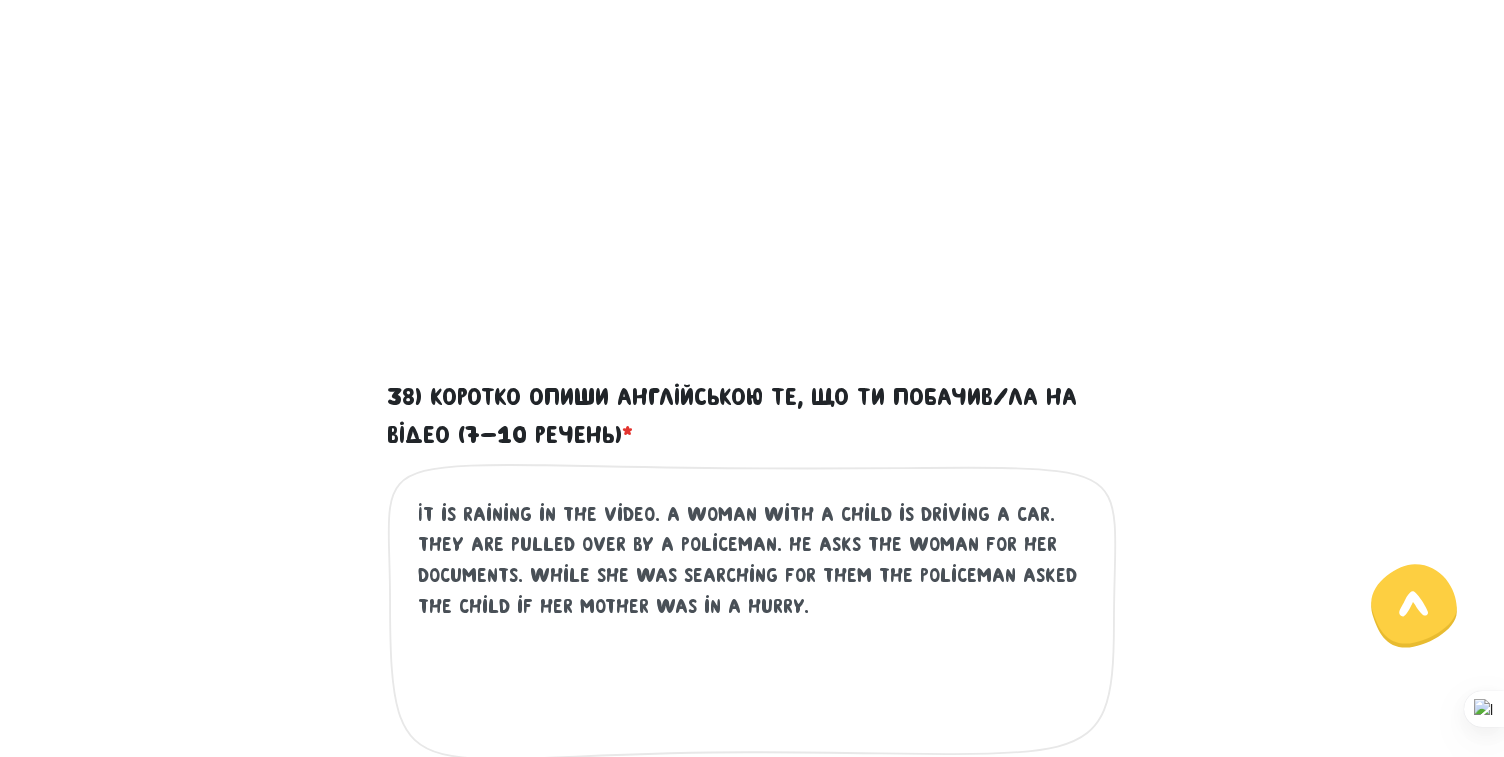 click on "It is raining in the video. A woman with a child is driving a car. They are pulled over by a policeman. He asks the woman for her documents. While she was searching for them the policeman asked the child if her mother was in a hurry." at bounding box center [753, 622] 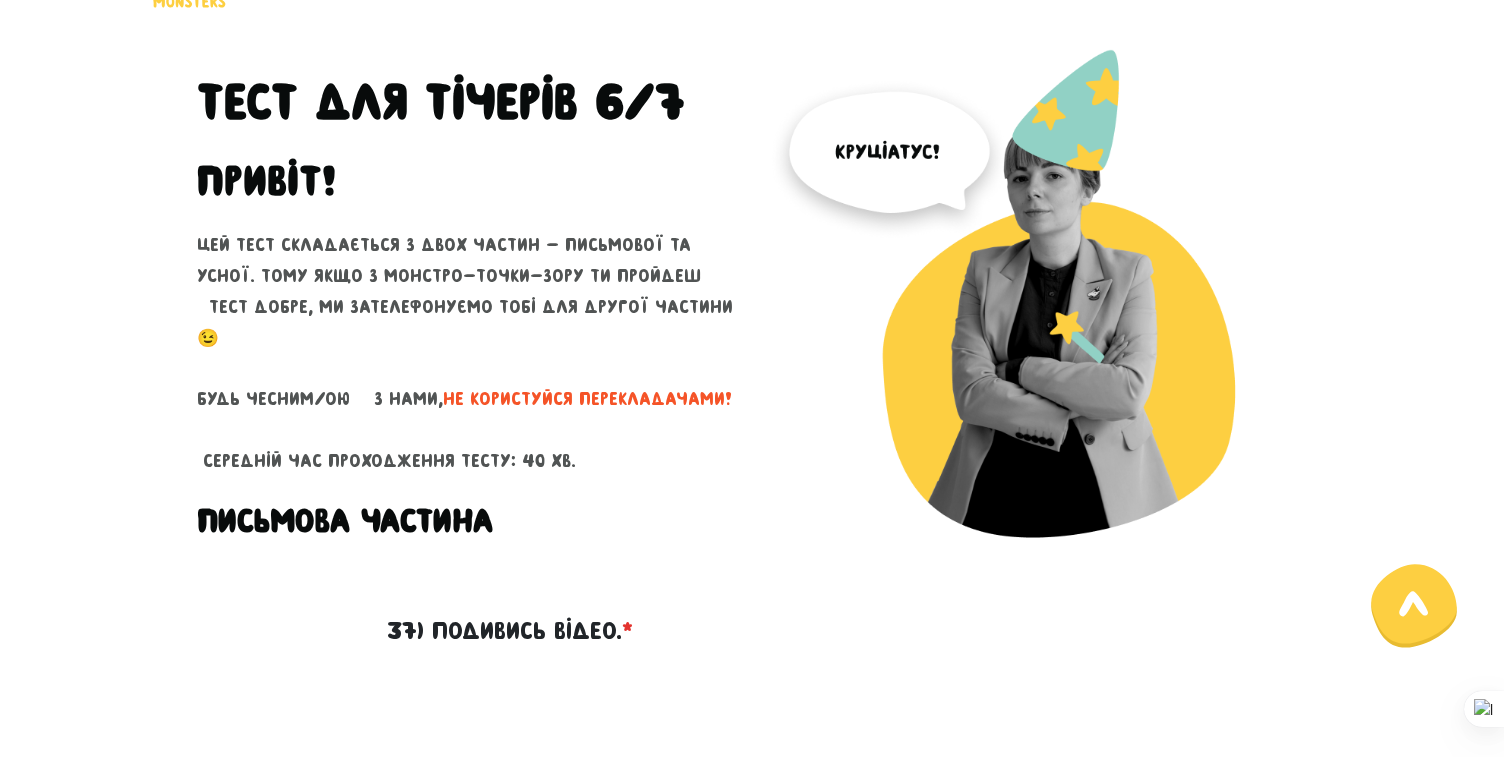 scroll, scrollTop: 980, scrollLeft: 0, axis: vertical 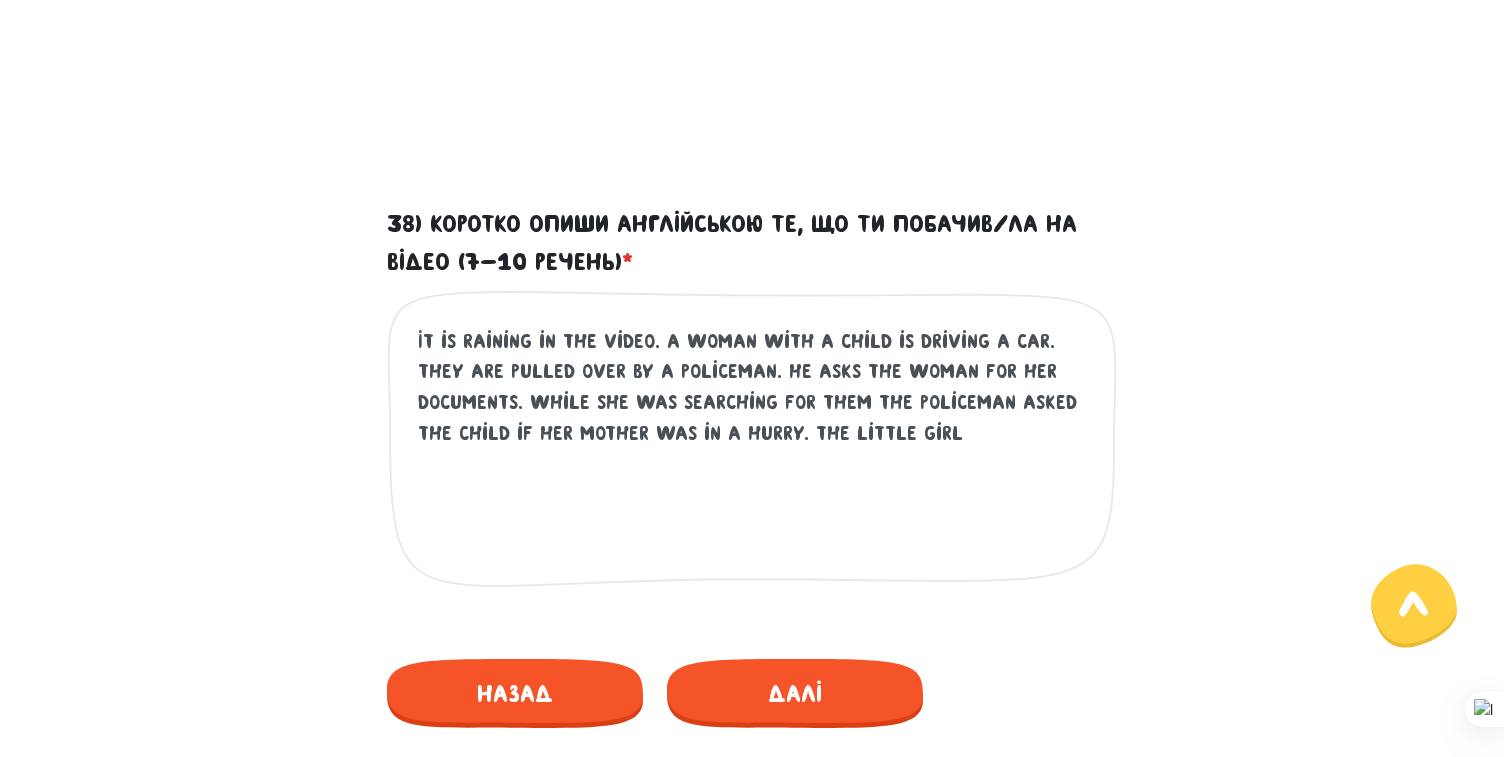 click on "It is raining in the video. A woman with a child is driving a car. They are pulled over by a policeman. He asks the woman for her documents. While she was searching for them the policeman asked the child if her mother was in a hurry. The little girl" at bounding box center [753, 449] 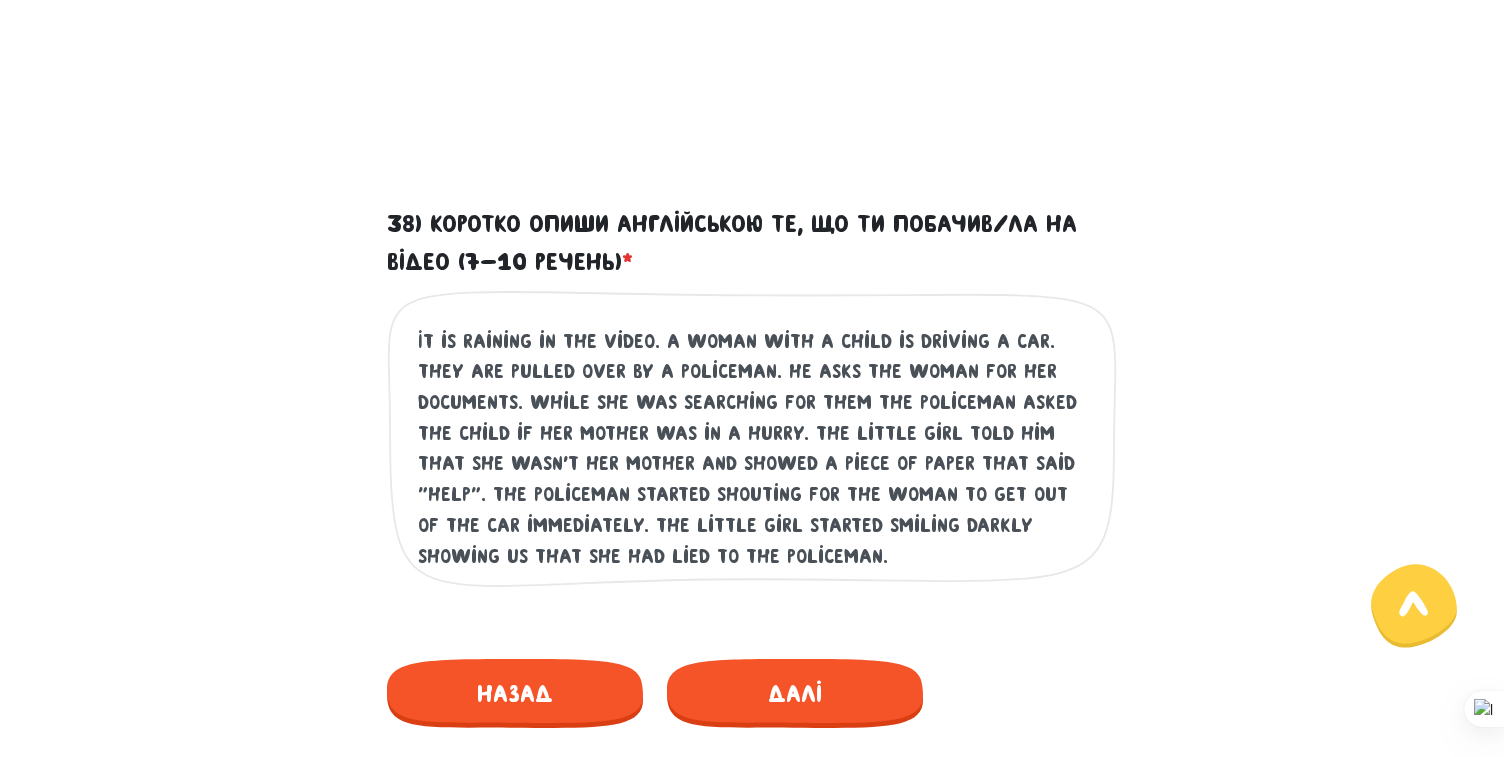 drag, startPoint x: 420, startPoint y: 340, endPoint x: 695, endPoint y: 519, distance: 328.12497 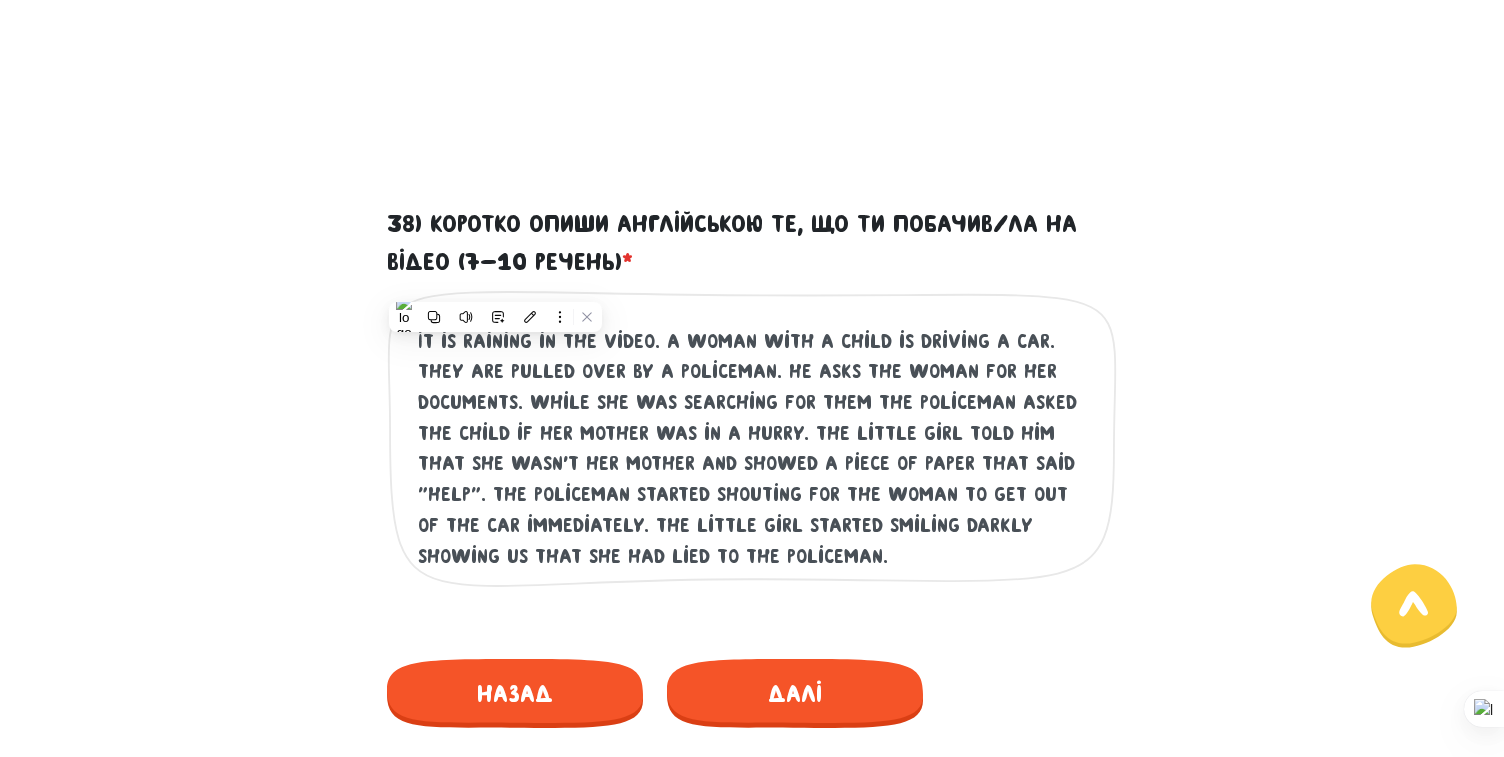click on "It is raining in the video. A woman with a child is driving a car. They are pulled over by a policeman. He asks the woman for her documents. While she was searching for them the policeman asked the child if her mother was in a hurry. The little girl told him that she wasn't her mother and showed a piece of paper that said "Help". The policeman started shouting for the woman to get out of the car immediately. The little girl started smiling darkly showing us that she had lied to the policeman." at bounding box center (753, 449) 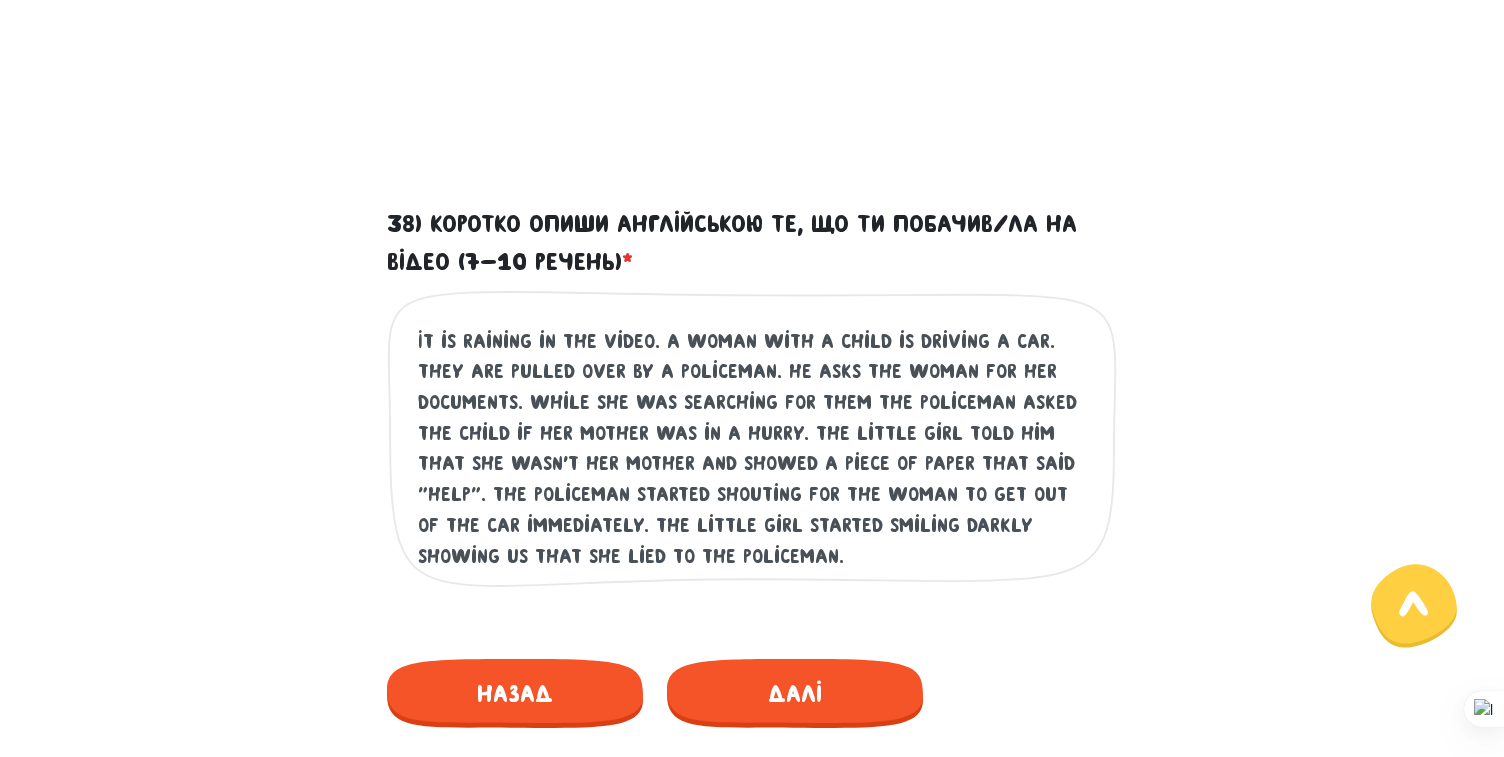 drag, startPoint x: 762, startPoint y: 517, endPoint x: 701, endPoint y: 517, distance: 61 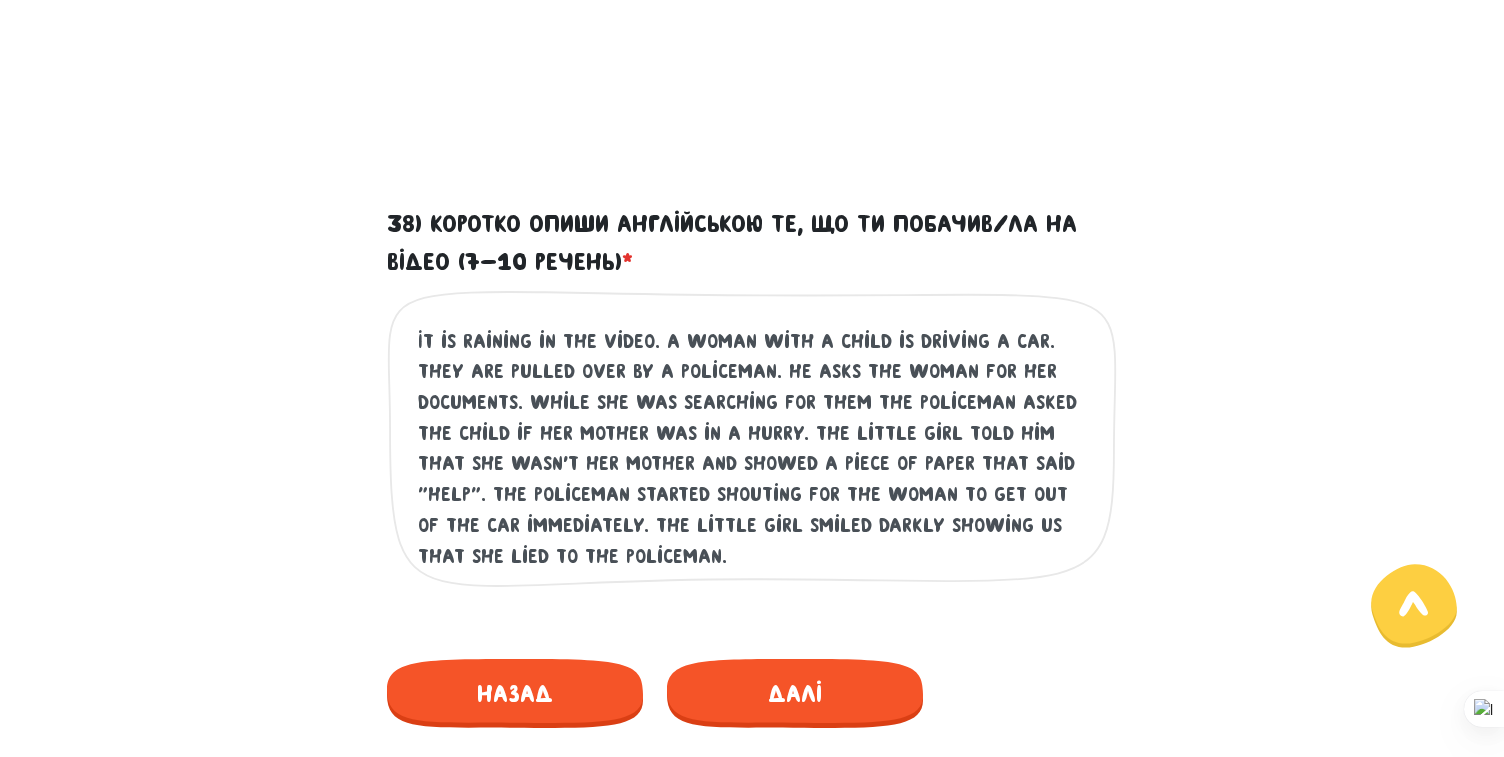 click on "38) Коротко опиши англійською те, що ти побачив/ла на відео (7-10 речень)
*
It is raining in the video. A woman with a child is driving a car. They are pulled over by a policeman. He asks the woman for her documents. While she was searching for them the policeman asked the child if her mother was in a hurry. The little girl told him that she wasn't her mother and showed a piece of paper that said "Help". The policeman started shouting for the woman to get out of the car immediately. The little girl smiled darkly showing us that she lied to the policeman." at bounding box center [752, 420] 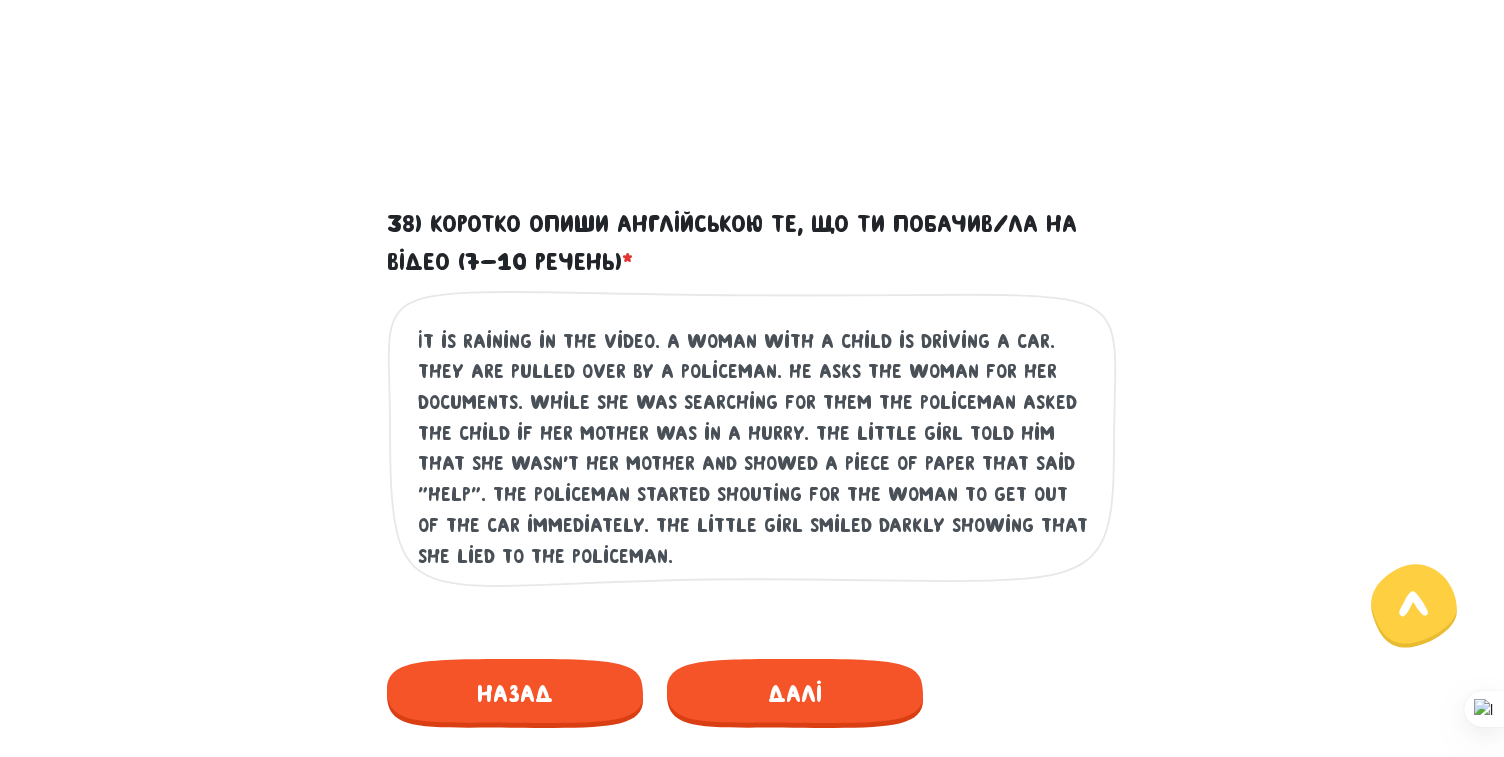click on "It is raining in the video. A woman with a child is driving a car. They are pulled over by a policeman. He asks the woman for her documents. While she was searching for them the policeman asked the child if her mother was in a hurry. The little girl told him that she wasn't her mother and showed a piece of paper that said "Help". The policeman started shouting for the woman to get out of the car immediately. The little girl smiled darkly showing that she lied to the policeman." at bounding box center [753, 449] 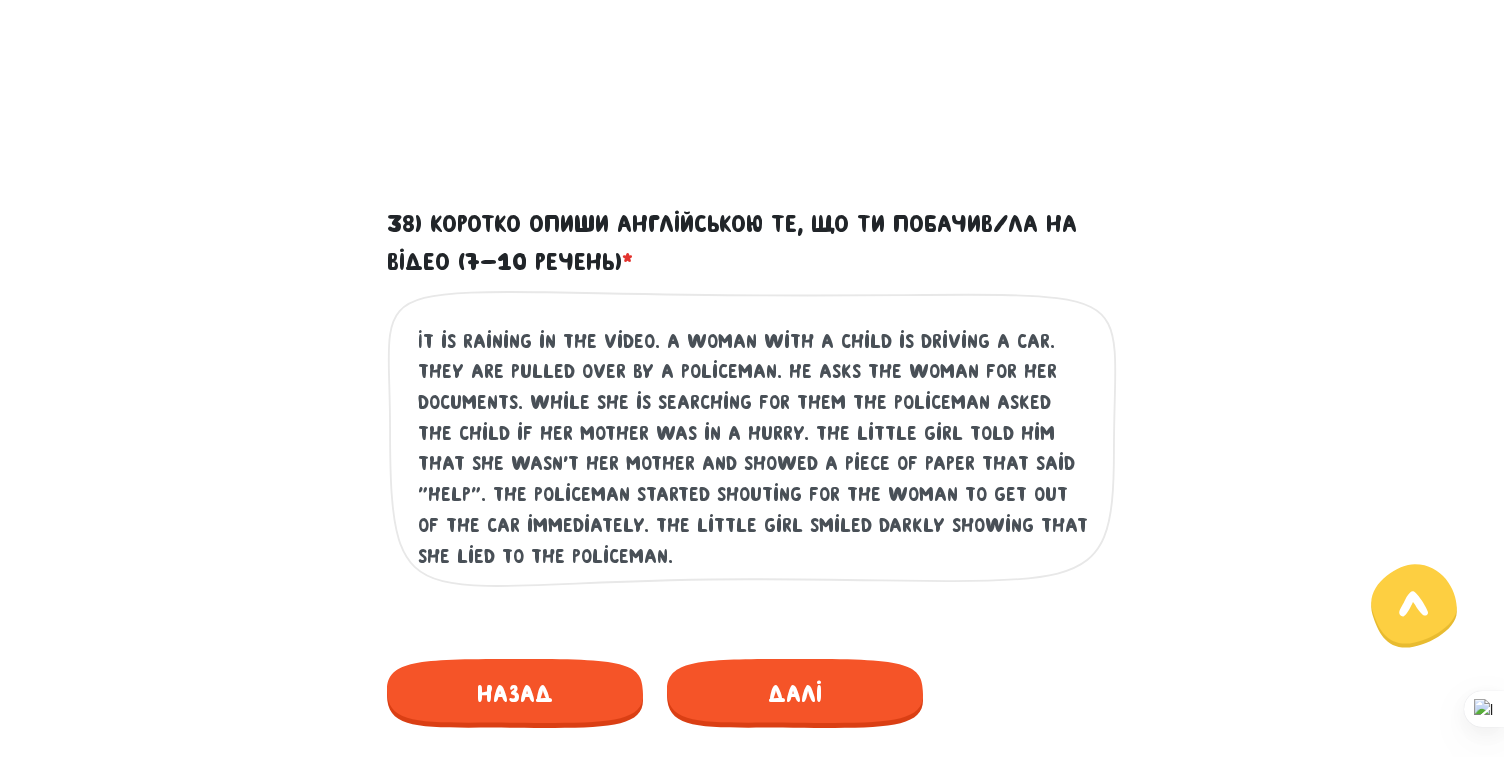 type on "It is raining in the video. A woman with a child is driving a car. They are pulled over by a policeman. He asks the woman for her documents. While she is searching for them the policeman asked the child if her mother was in a hurry. The little girl told him that she wasn't her mother and showed a piece of paper that said "Help". The policeman started shouting for the woman to get out of the car immediately. The little girl smiled darkly showing that she lied to the policeman." 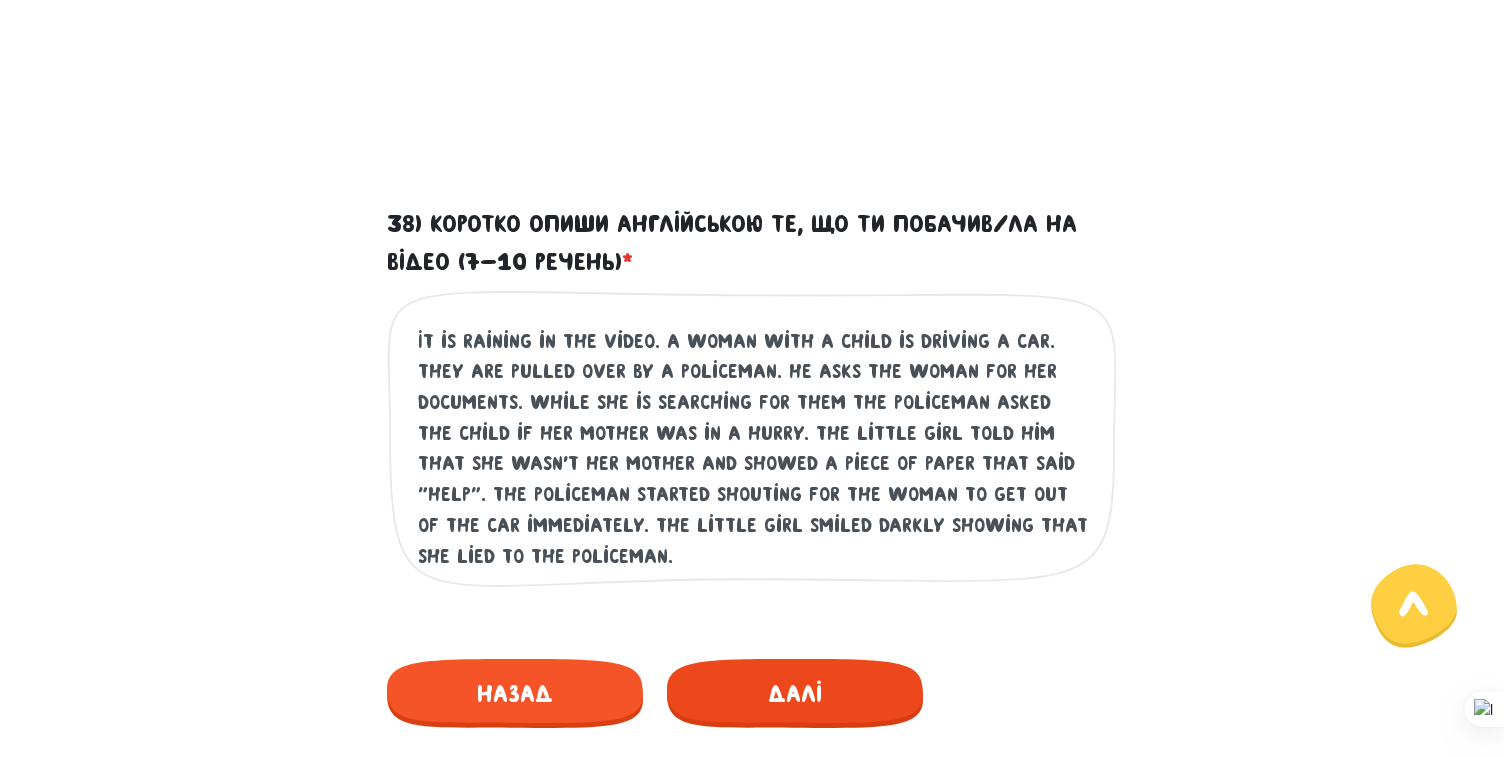 click on "Далі" at bounding box center [795, 693] 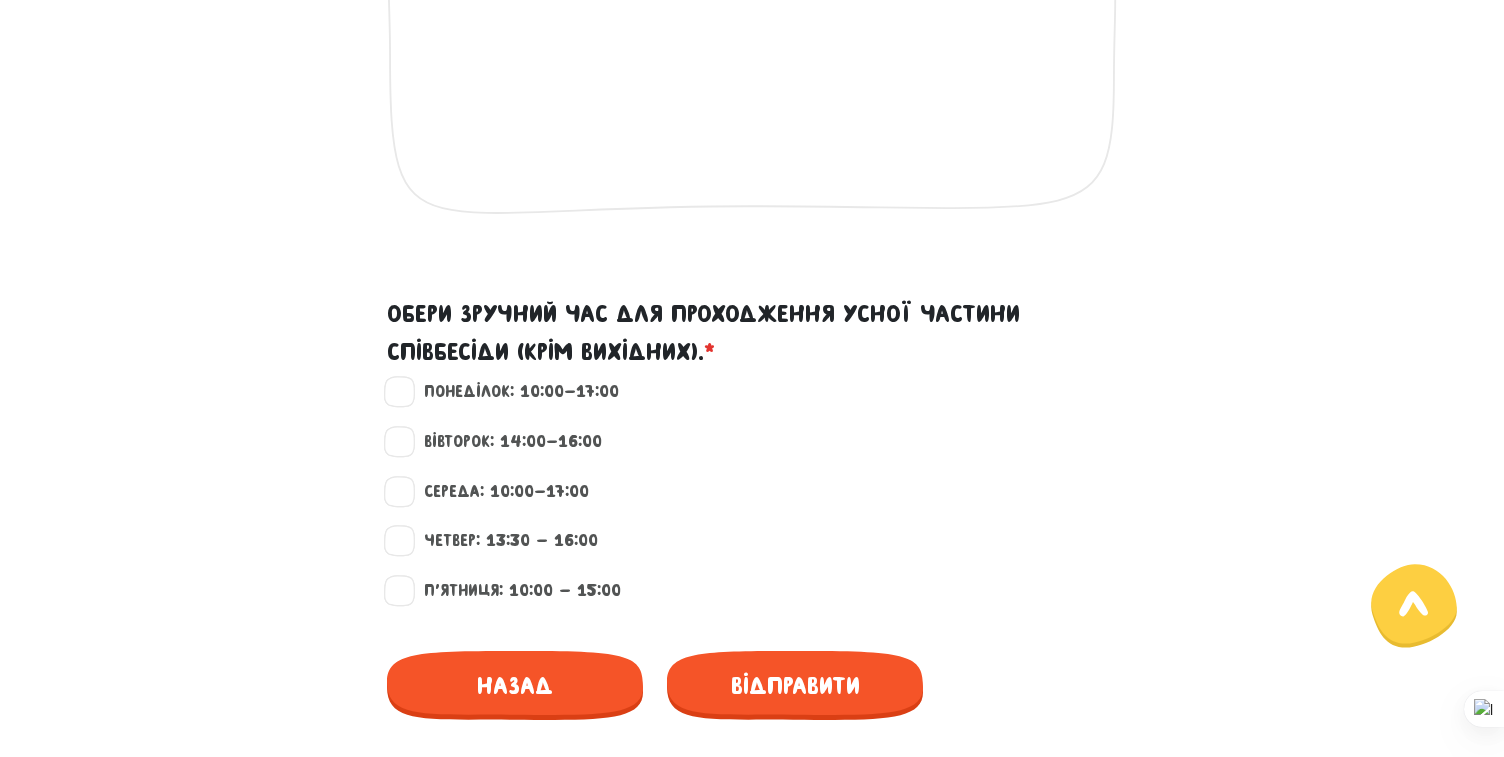 scroll, scrollTop: 1678, scrollLeft: 0, axis: vertical 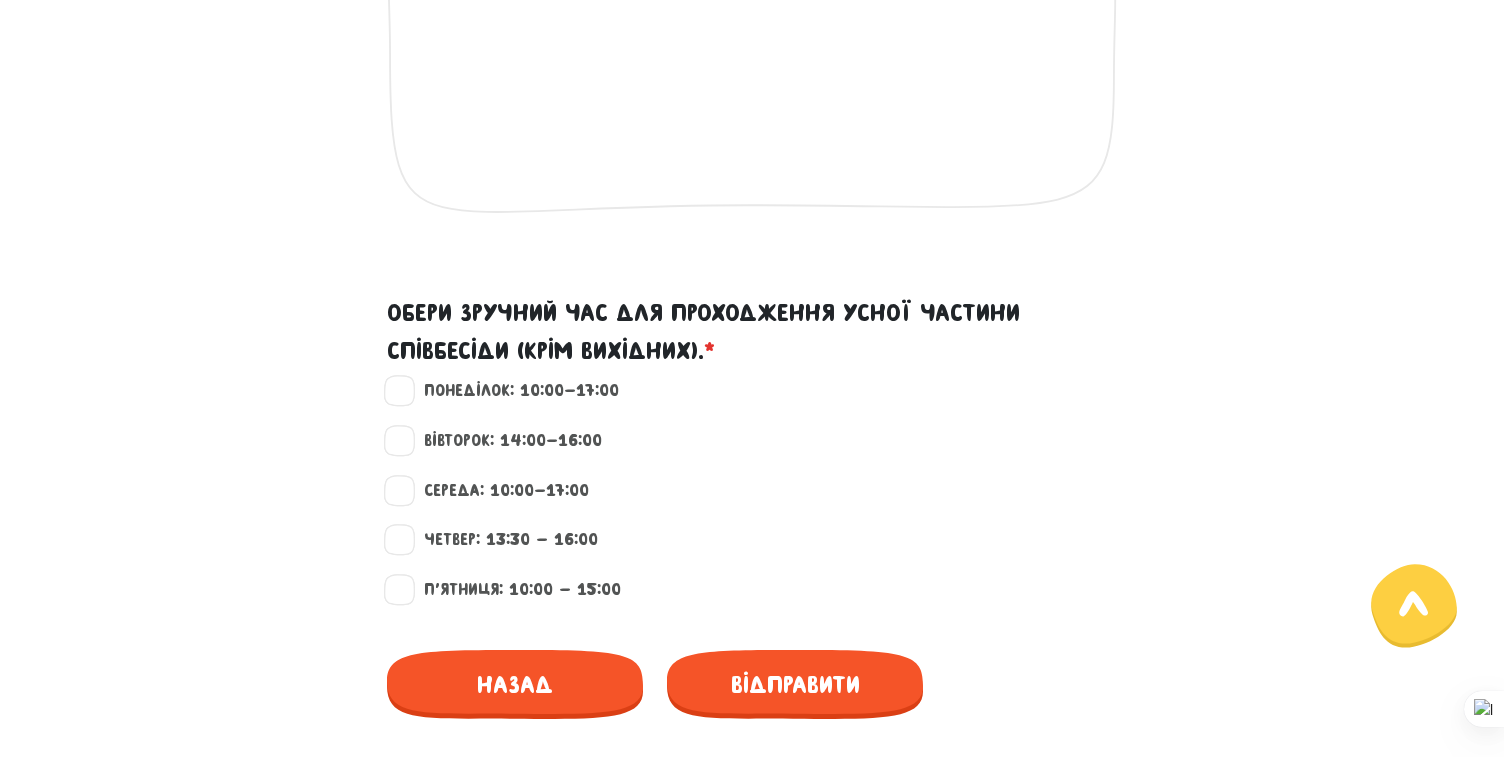 click on "Вівторок: 14:00-16:00" at bounding box center [504, 441] 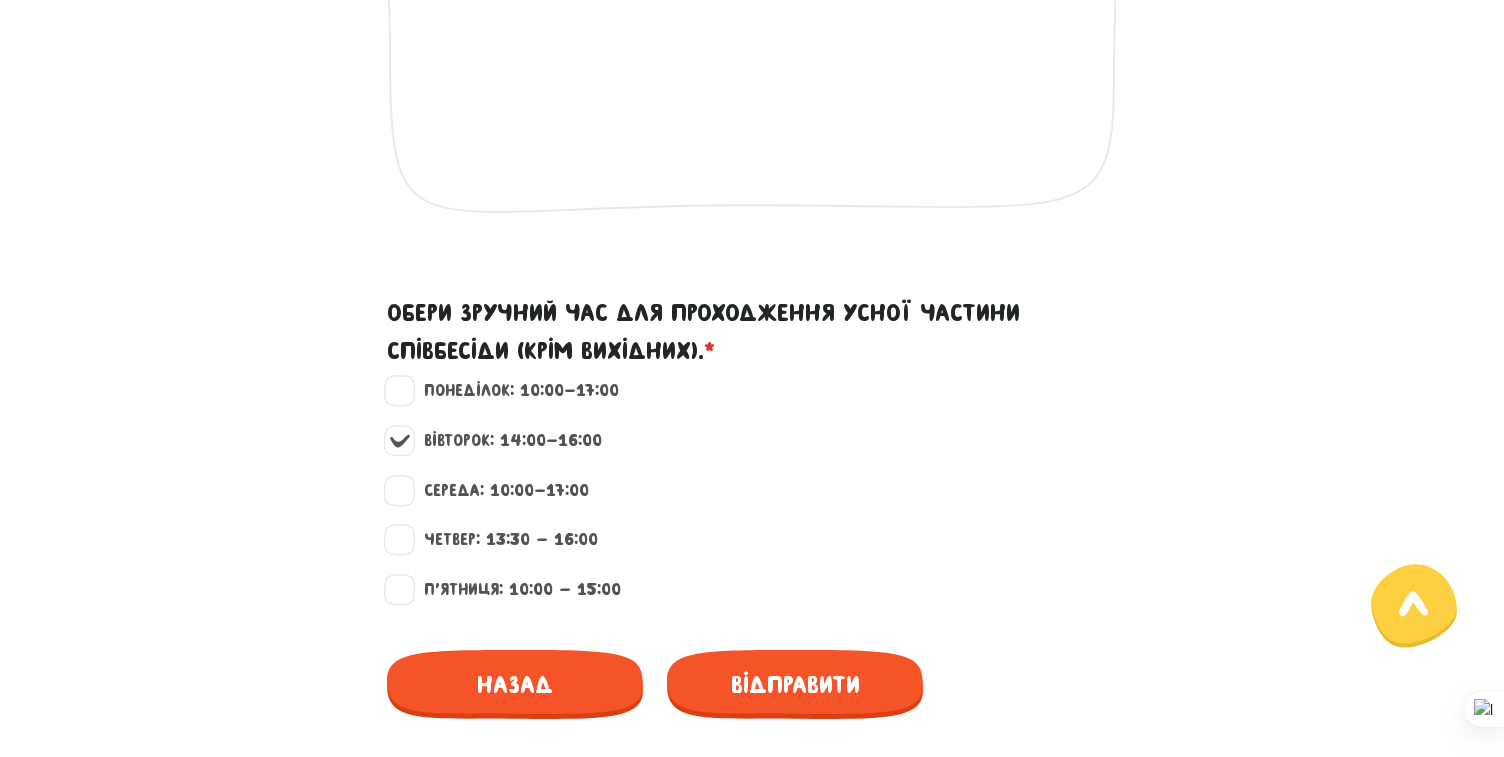 click on "Понеділок: 10:00-17:00" at bounding box center [513, 391] 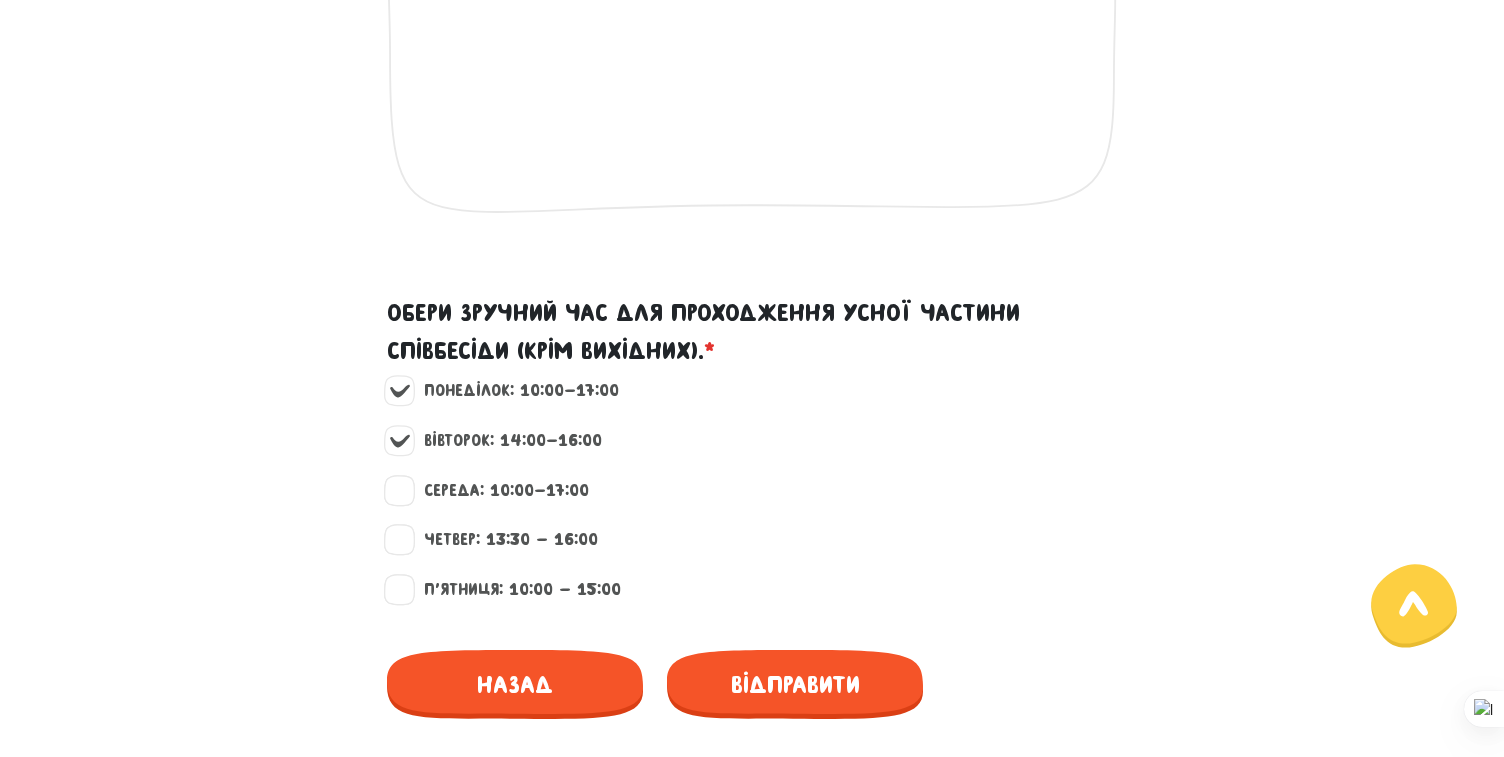 click on "Четвер: 13:30 - 16:00" at bounding box center [502, 540] 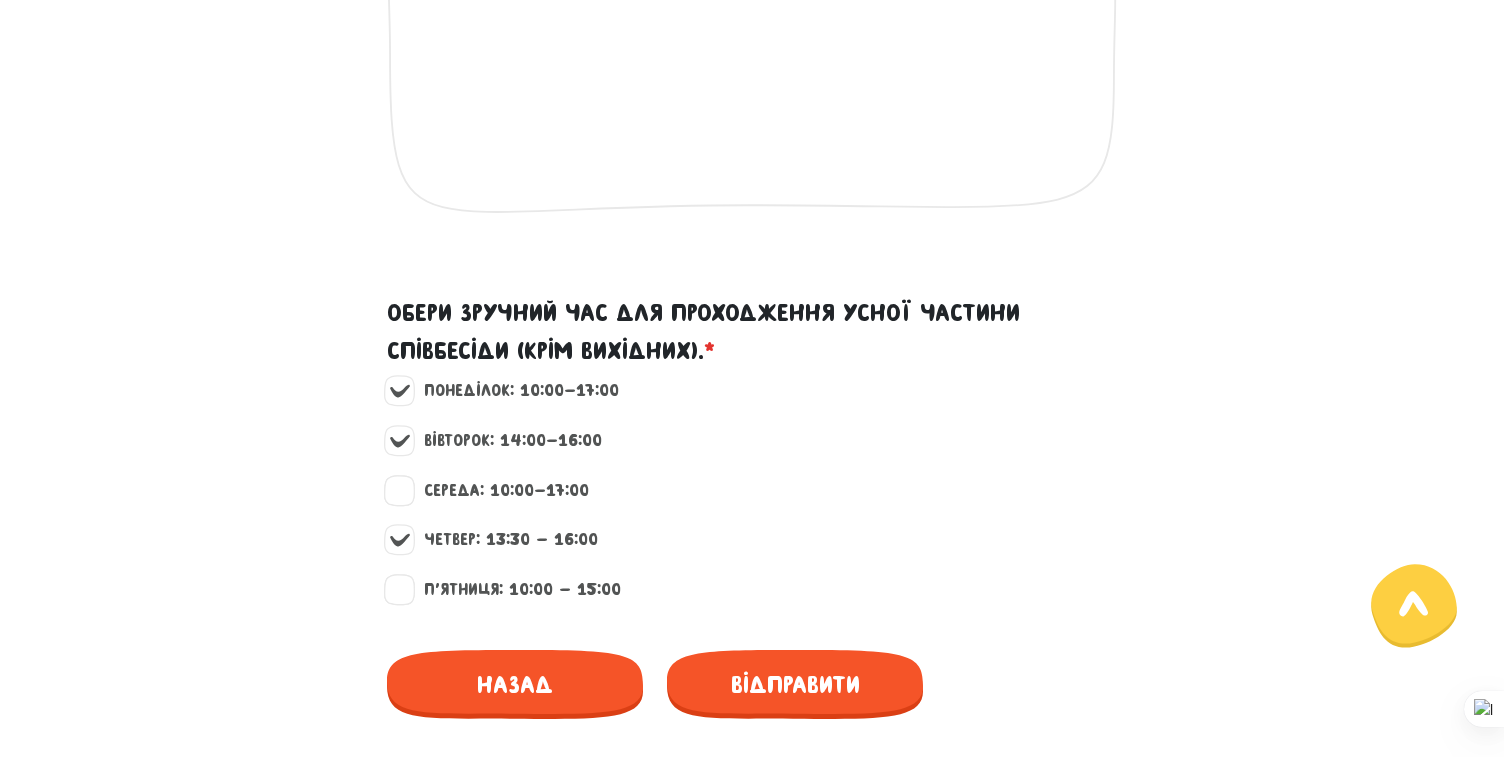 click on "Четвер: 13:30 - 16:00" at bounding box center (502, 540) 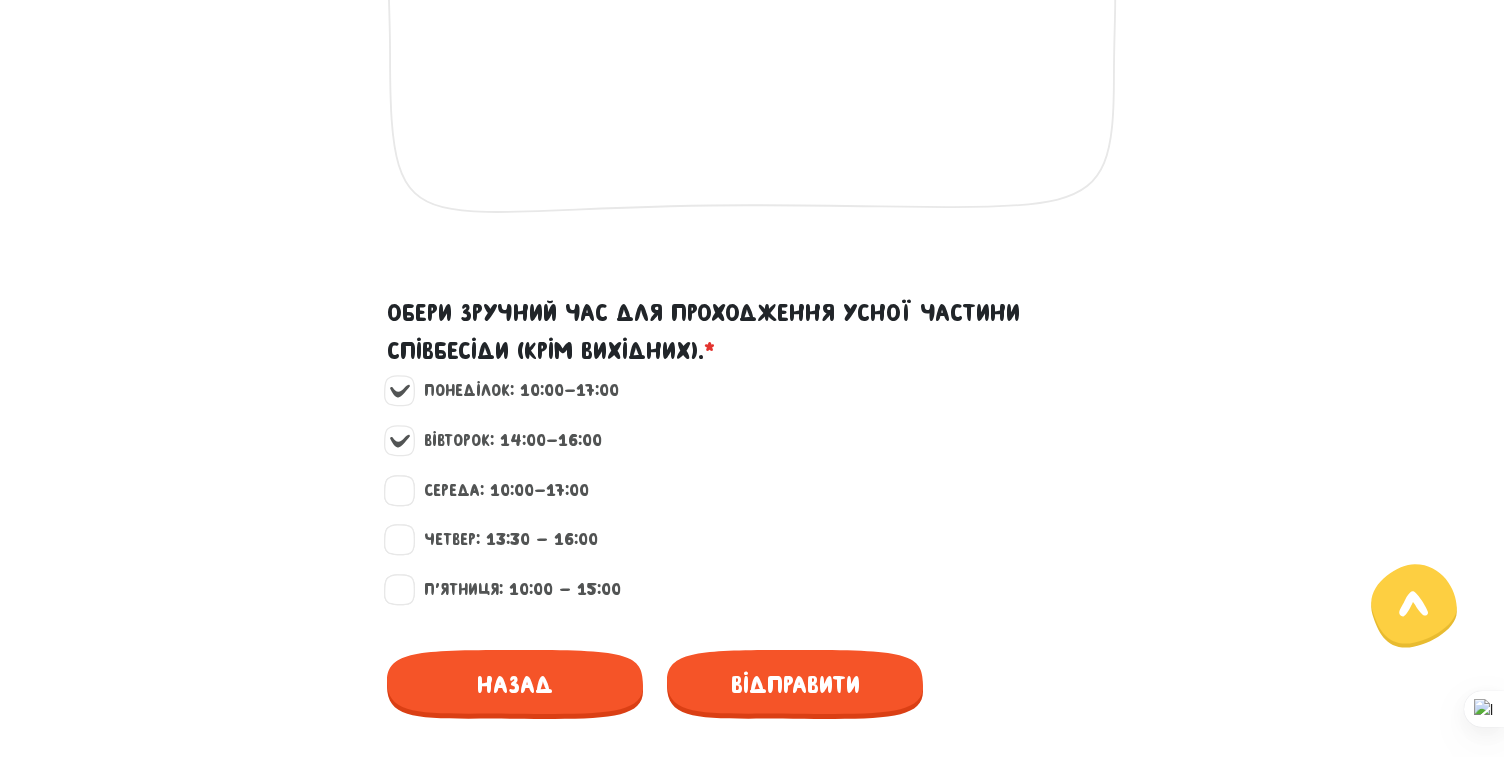 click on "Середа: 10:00-17:00" at bounding box center [498, 491] 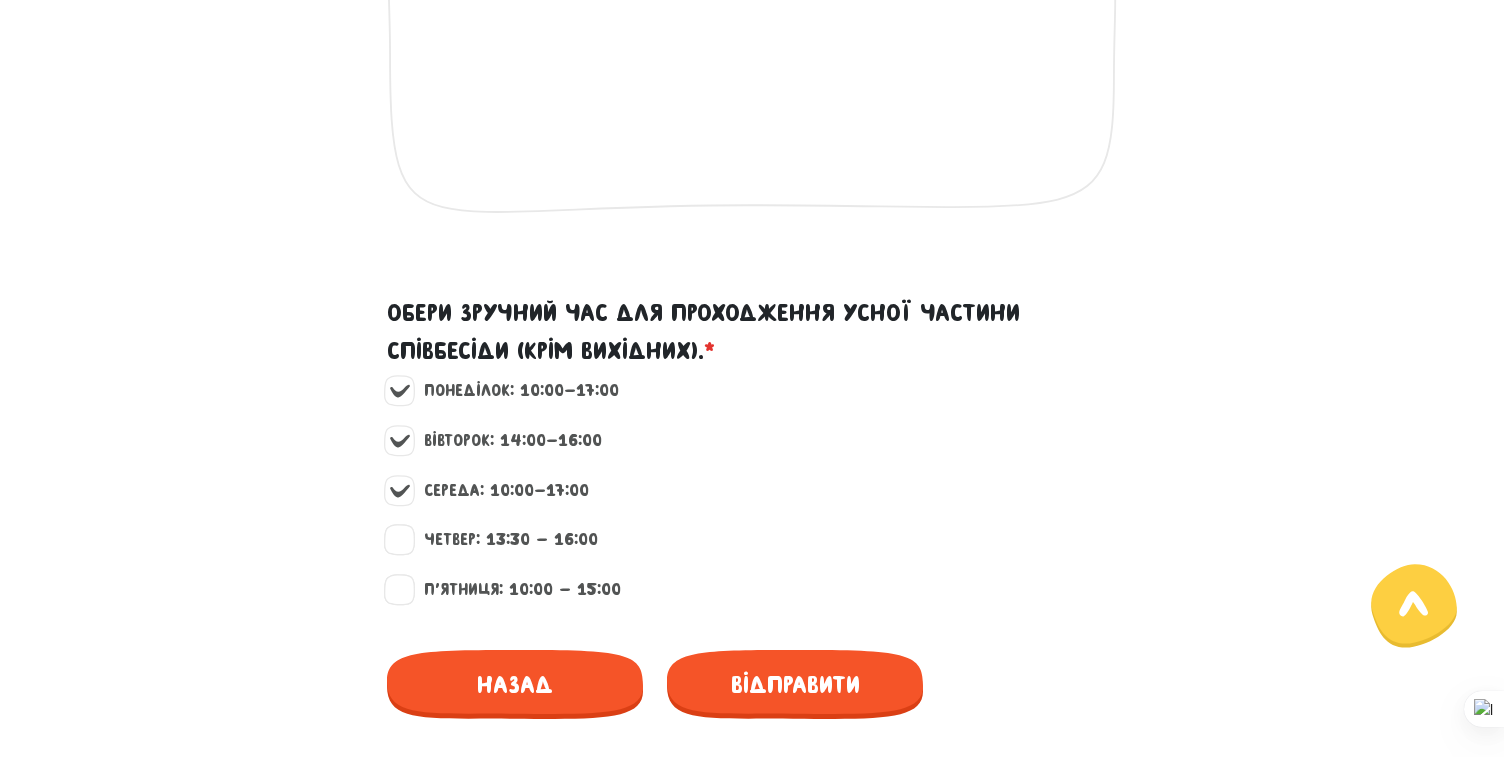 click on "П'ятниця: 10:00 - 15:00" at bounding box center [514, 590] 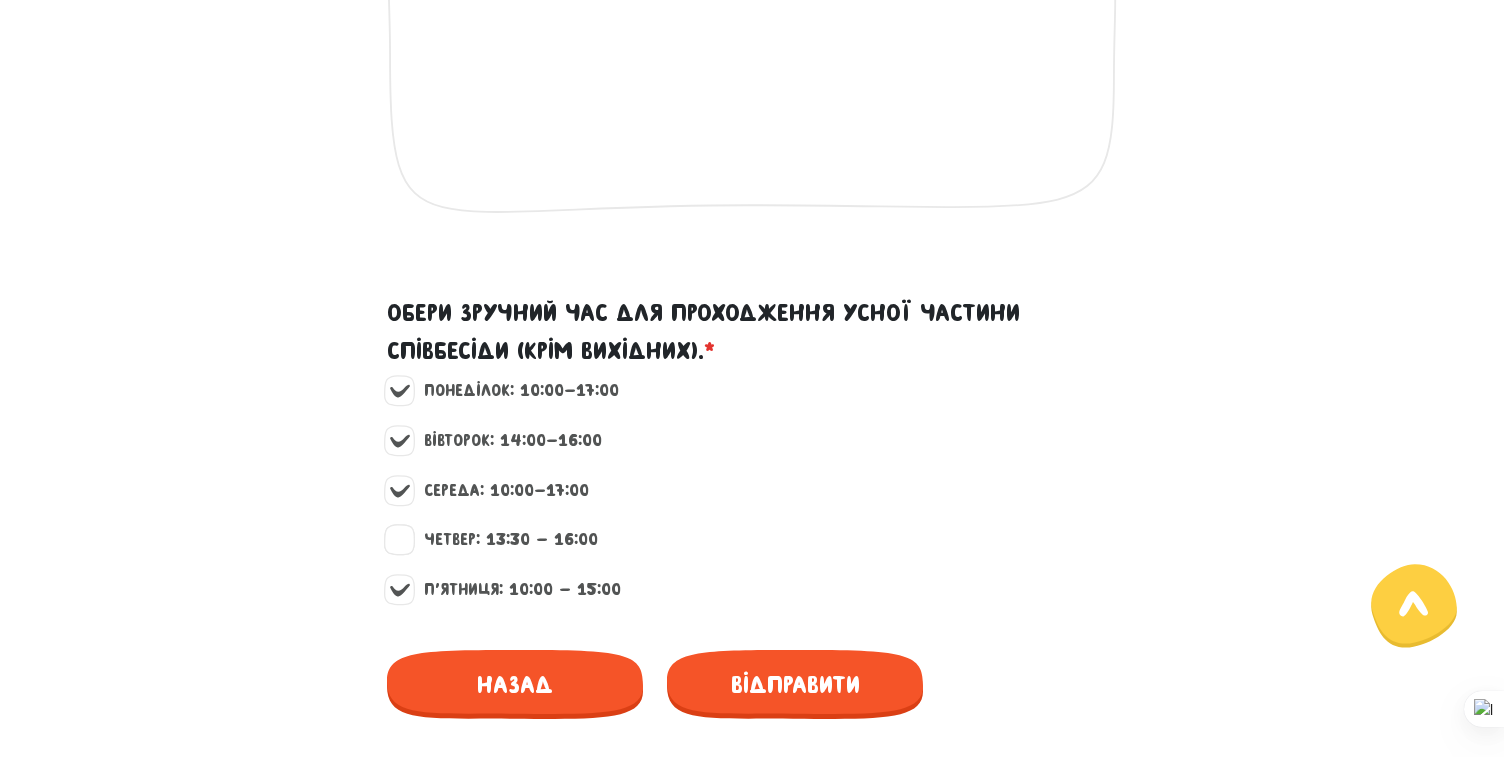 scroll, scrollTop: 1656, scrollLeft: 0, axis: vertical 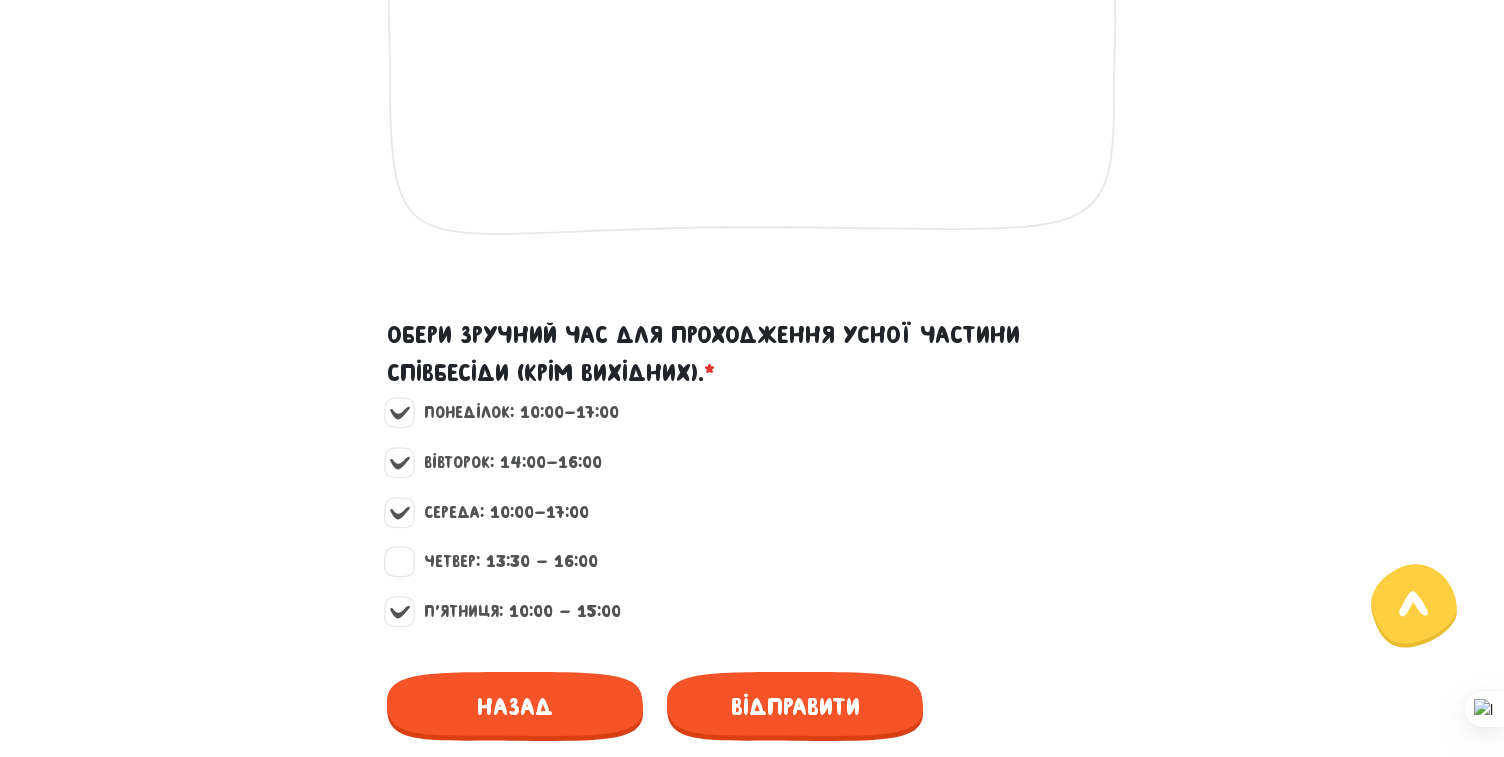 click on "Середа: 10:00-17:00" at bounding box center (498, 513) 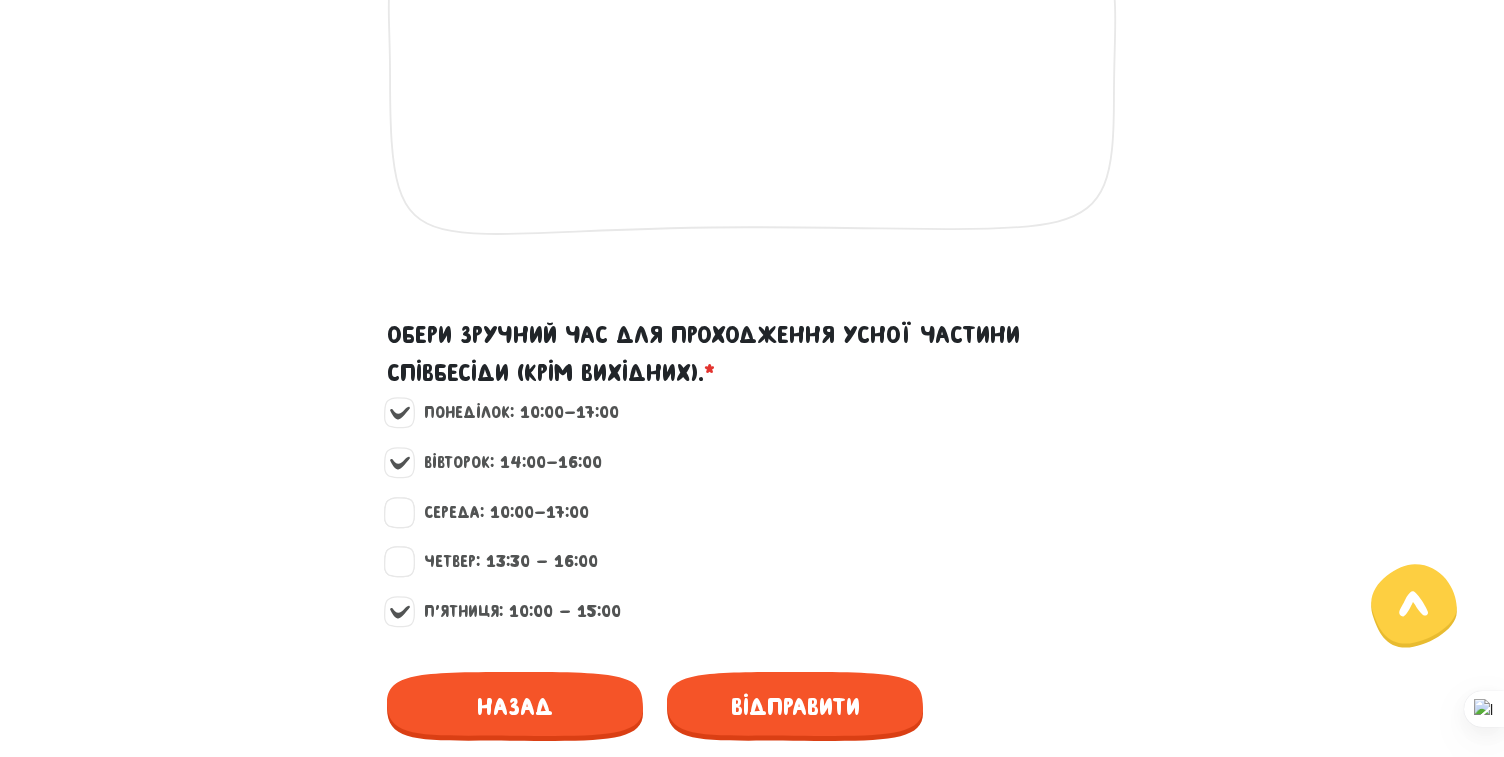 click on "Вівторок: 14:00-16:00" at bounding box center [504, 463] 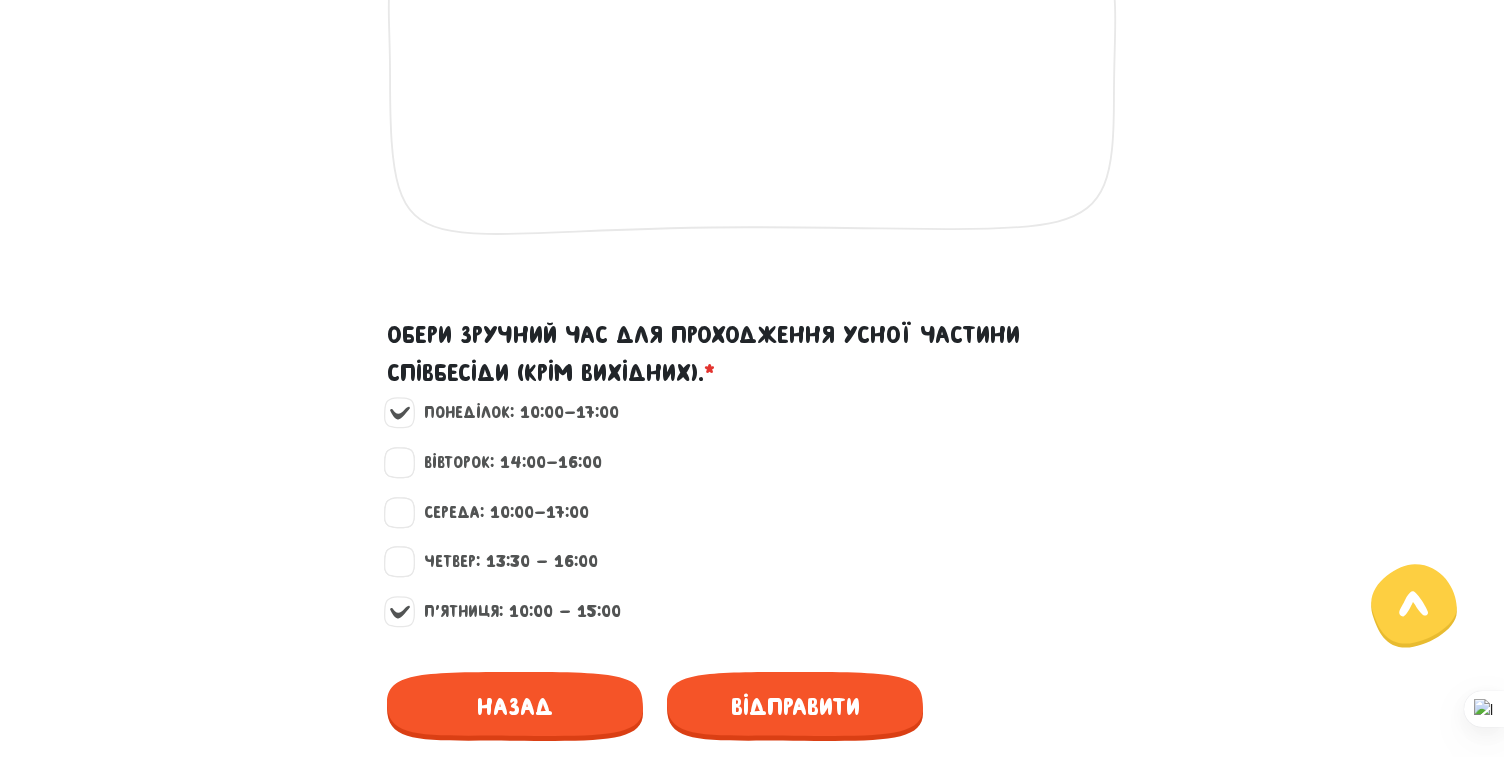 click on "Понеділок: 10:00-17:00" at bounding box center (752, 425) 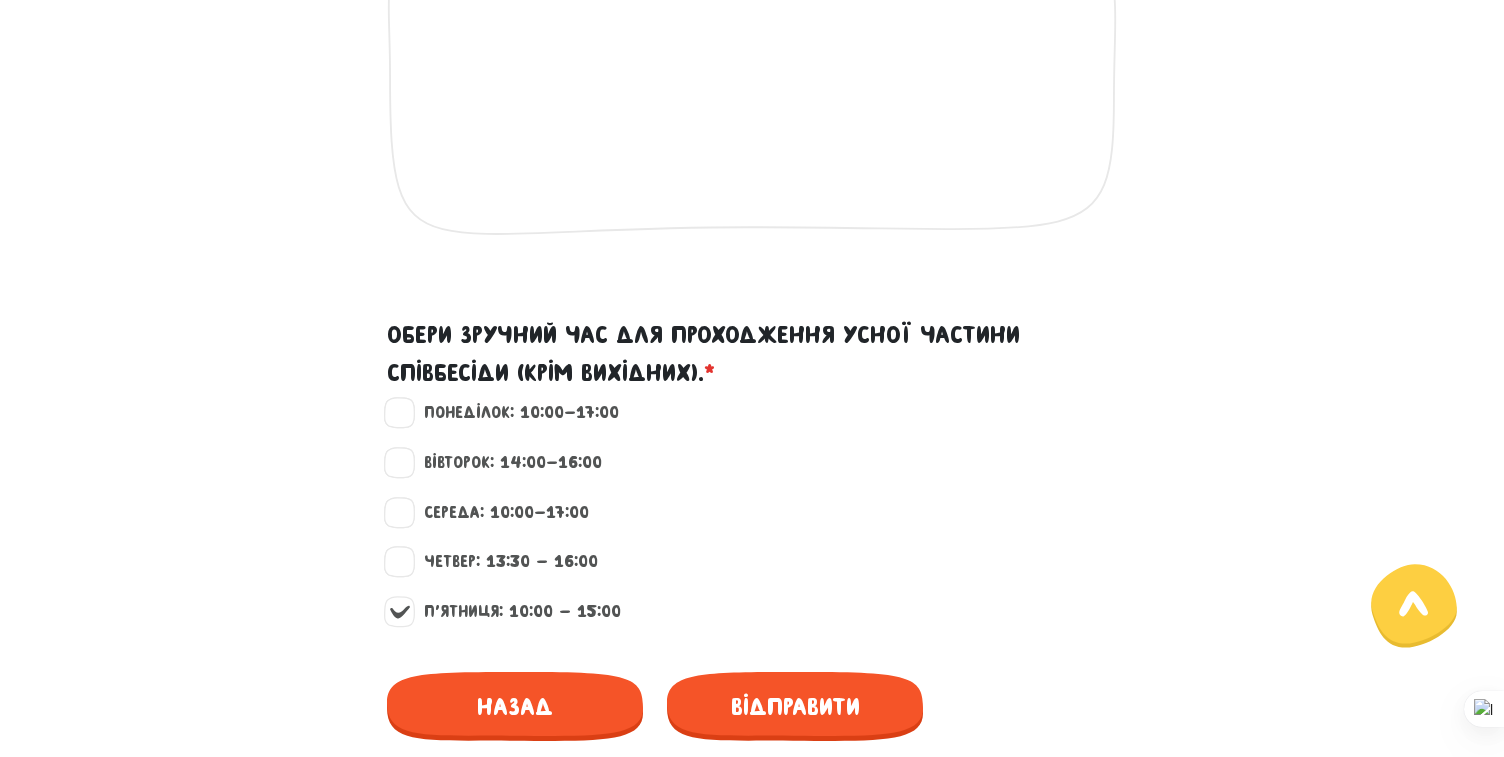 click on "П'ятниця: 10:00 - 15:00" at bounding box center [514, 612] 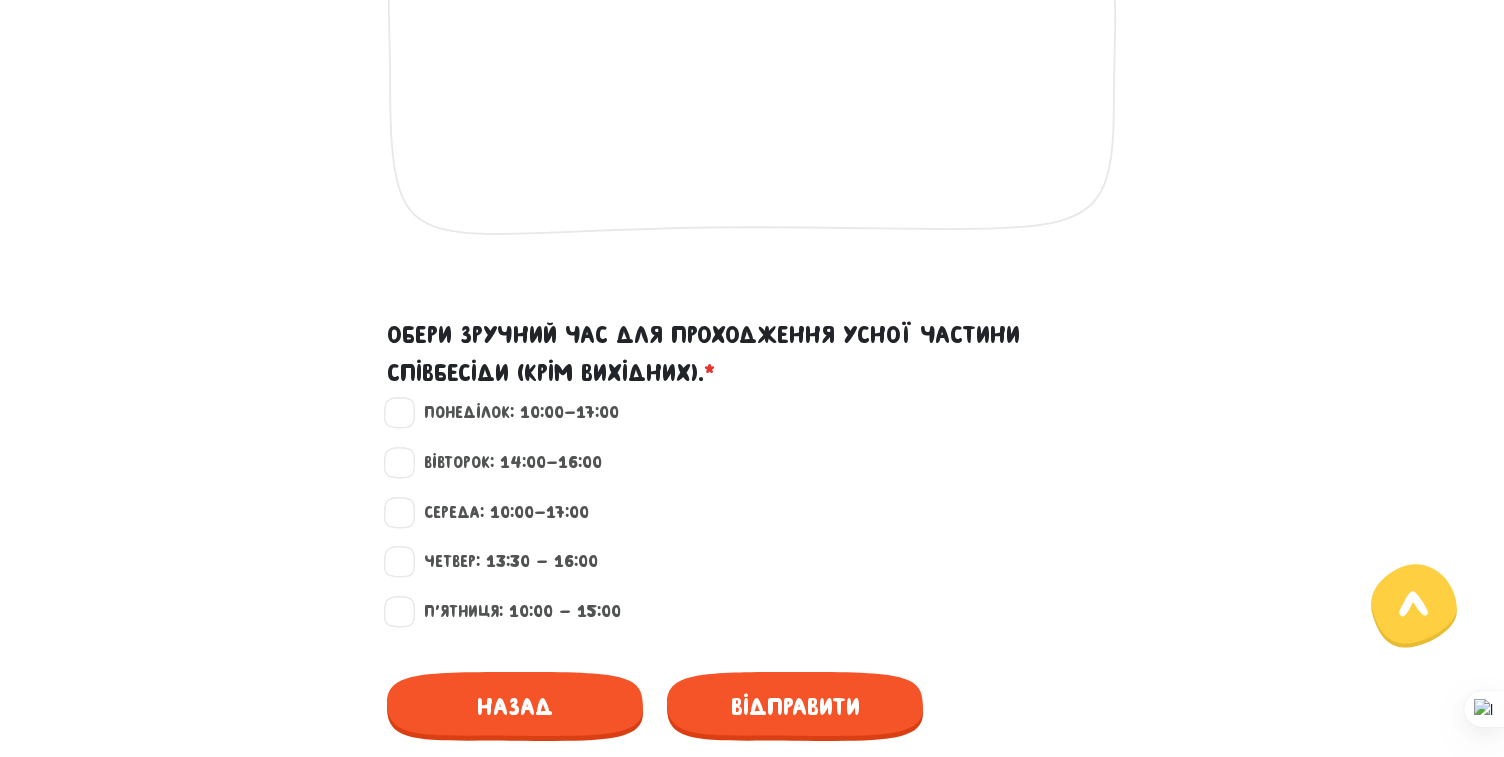 click on "П'ятниця: 10:00 - 15:00" at bounding box center (514, 612) 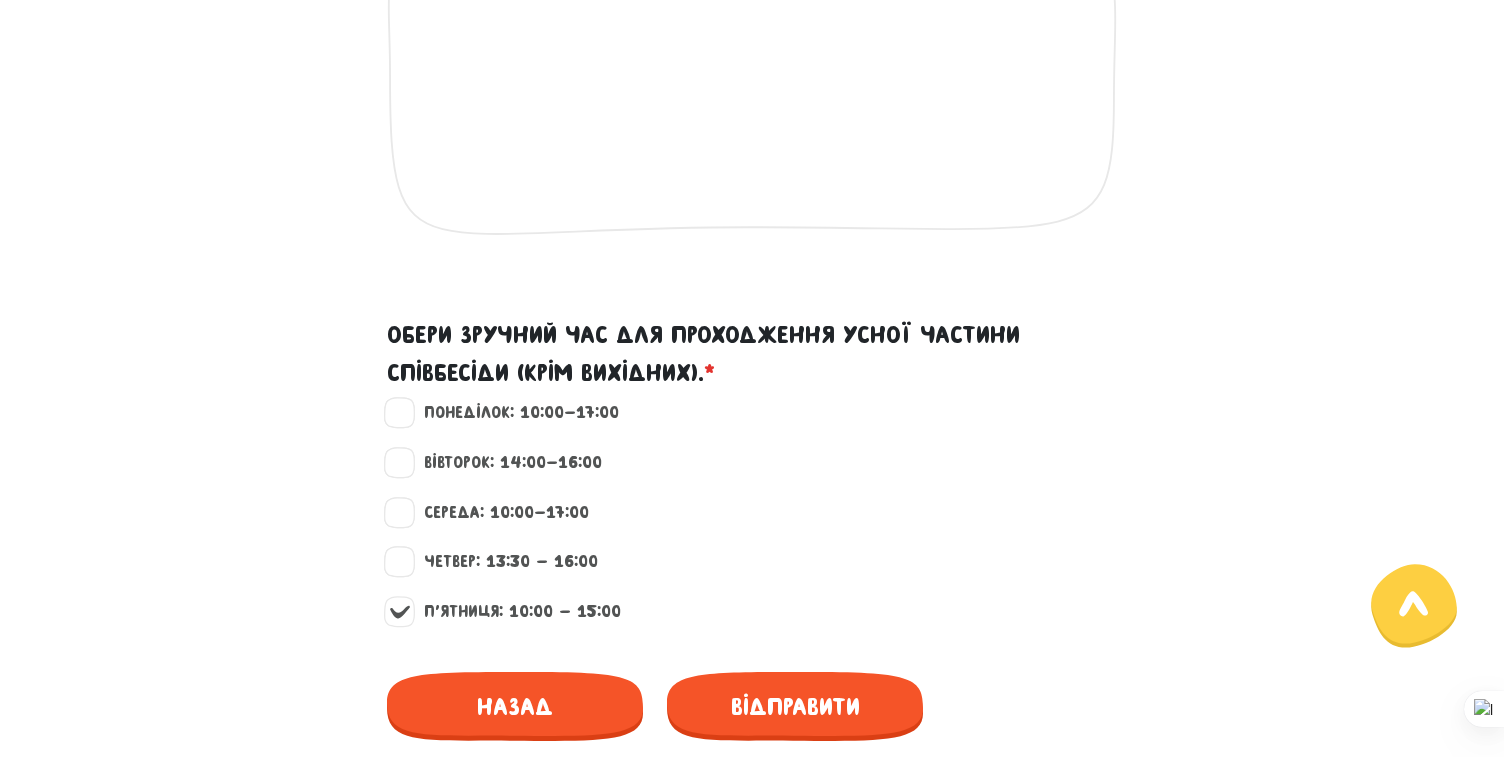 click on "Обери зручний час для проходження усної частини співбесіди (крім вихідних). *" at bounding box center [752, 346] 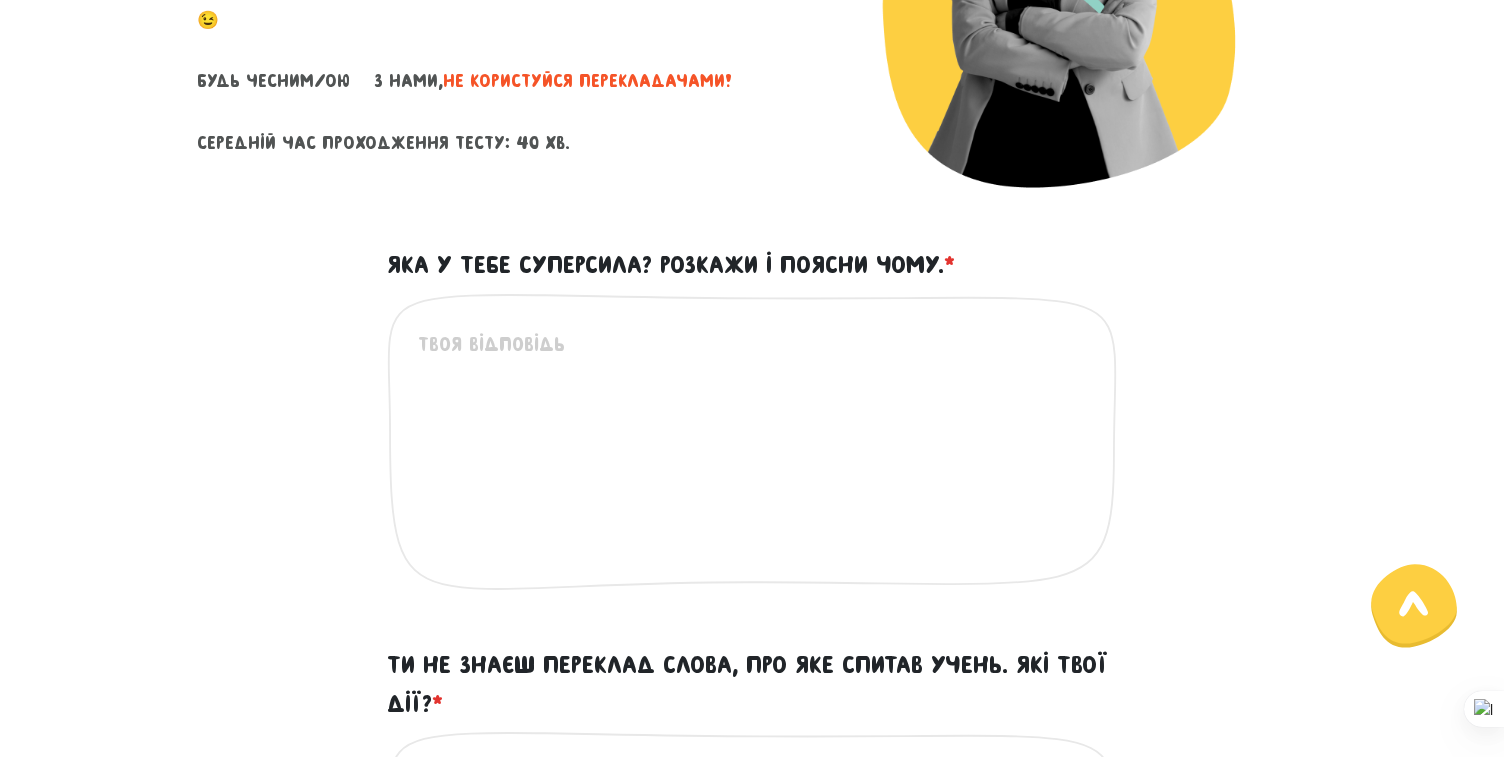 scroll, scrollTop: 449, scrollLeft: 0, axis: vertical 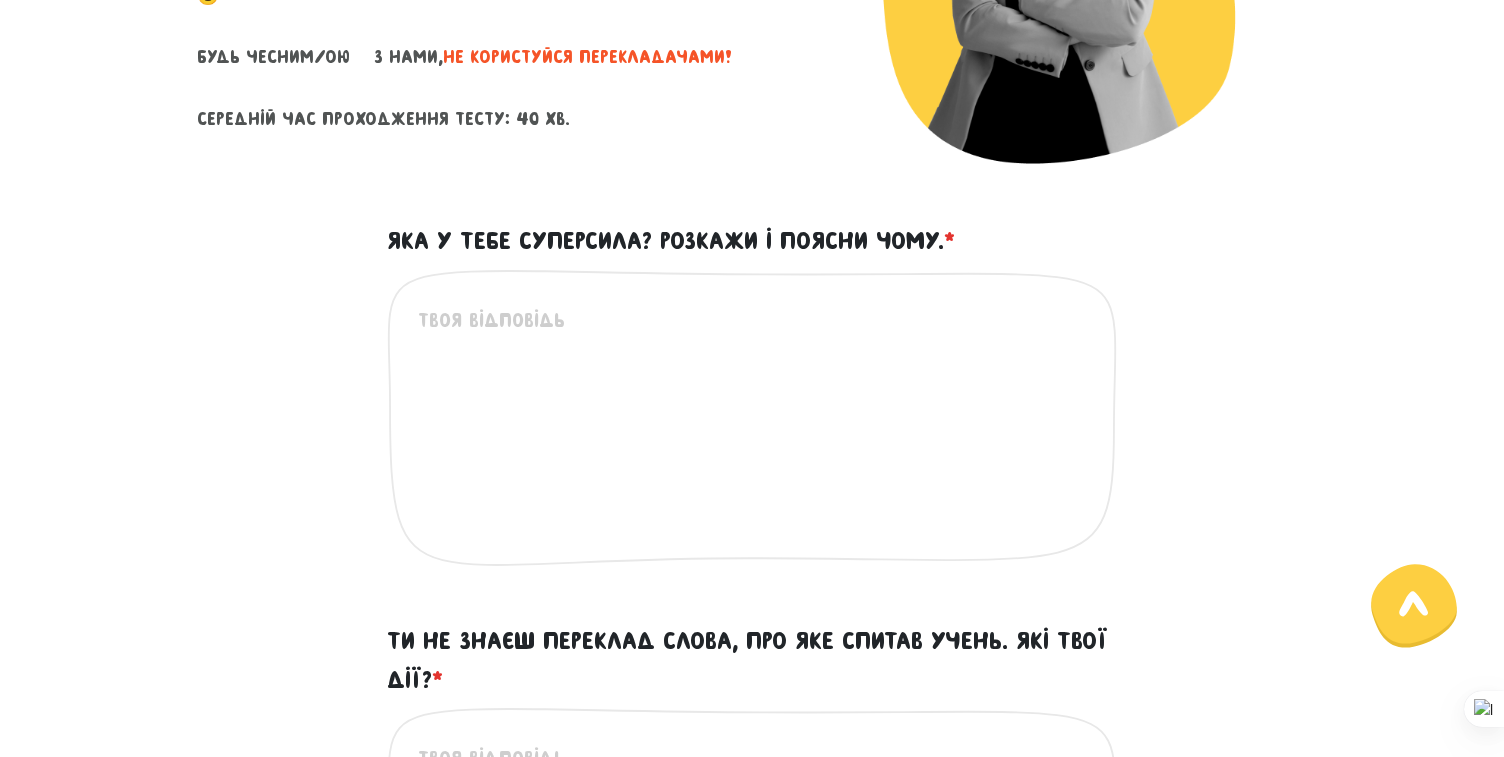 click on "Яка у тебе суперсила? Розкажи і поясни чому.
*" at bounding box center (753, 428) 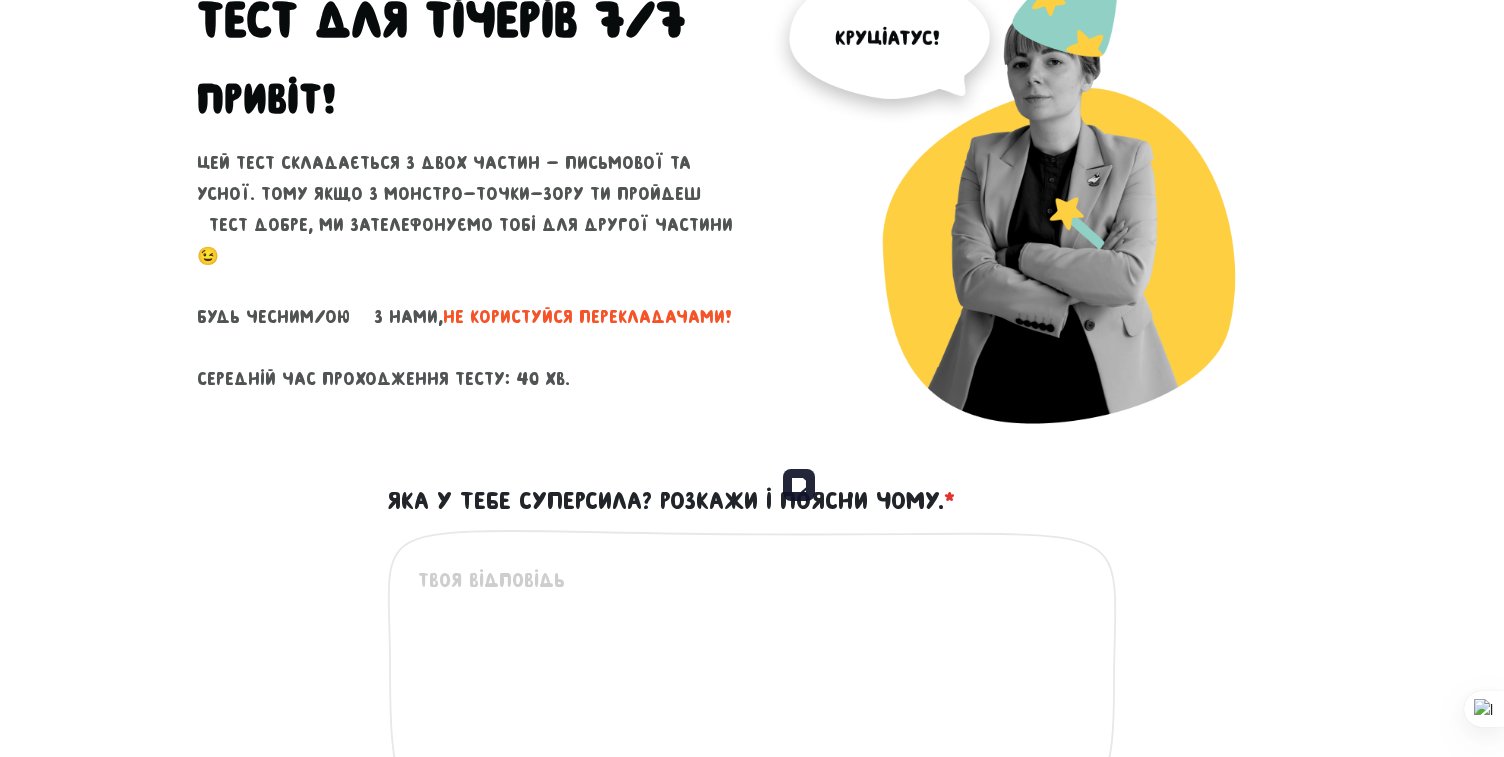 scroll, scrollTop: 213, scrollLeft: 0, axis: vertical 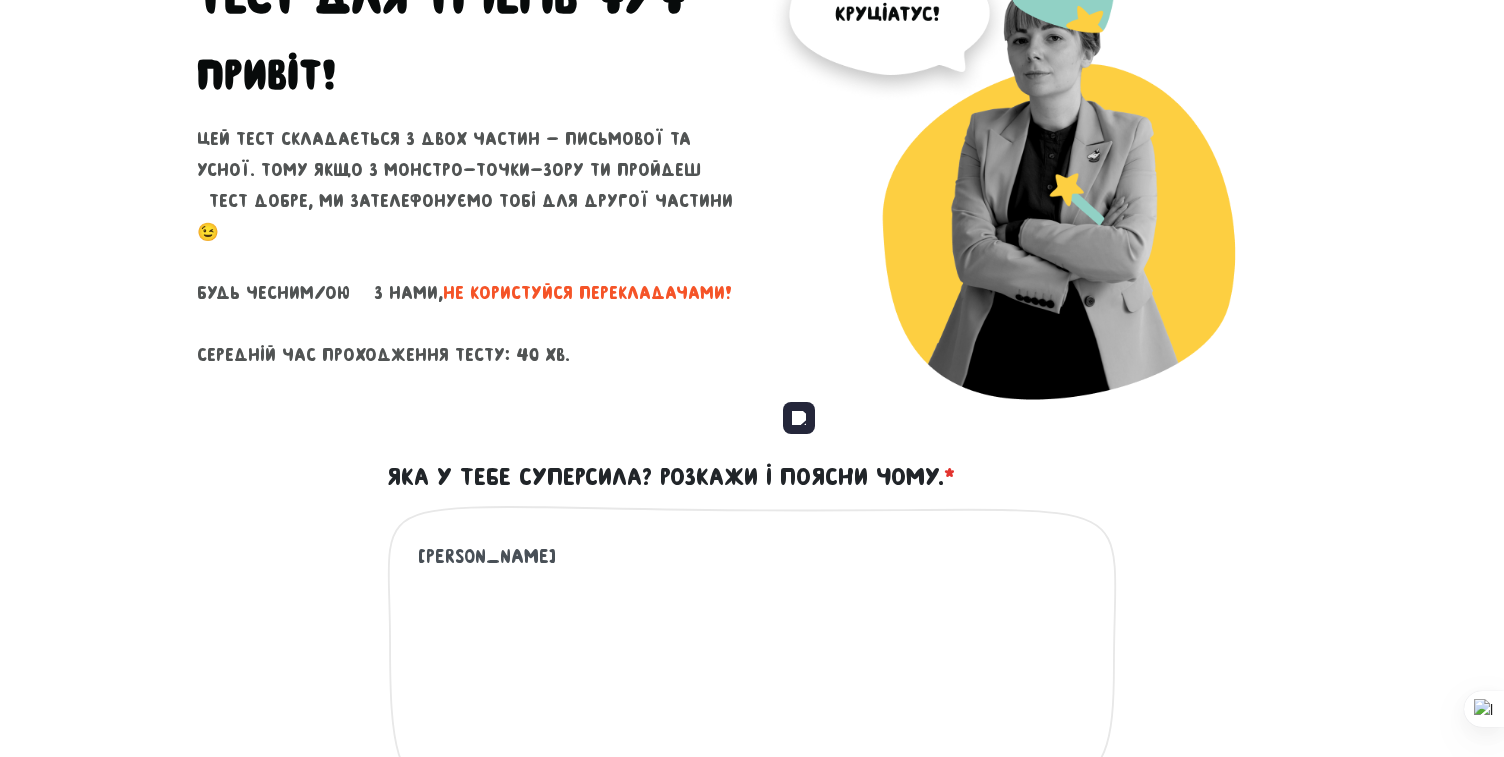 type on "[PERSON_NAME]" 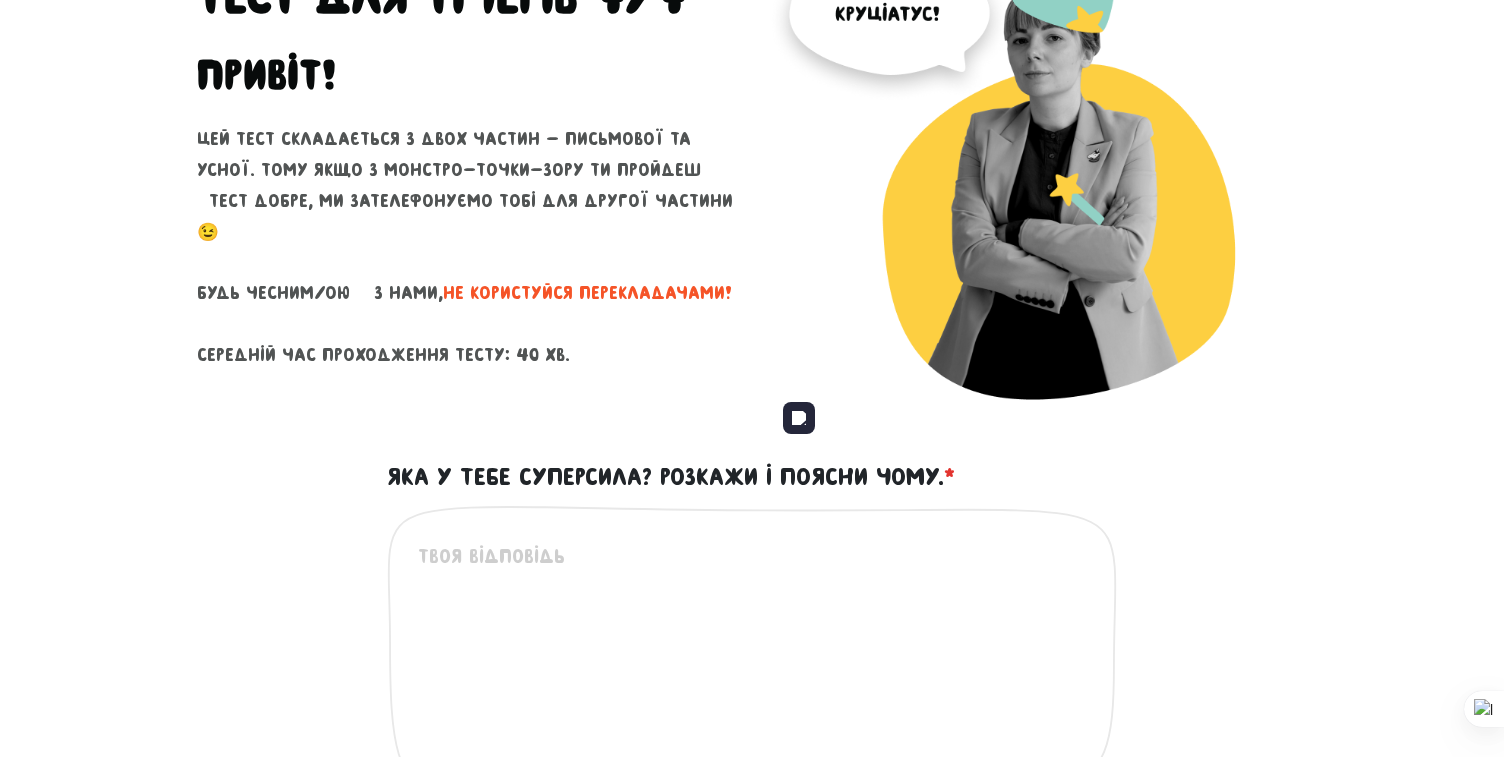 type on "П" 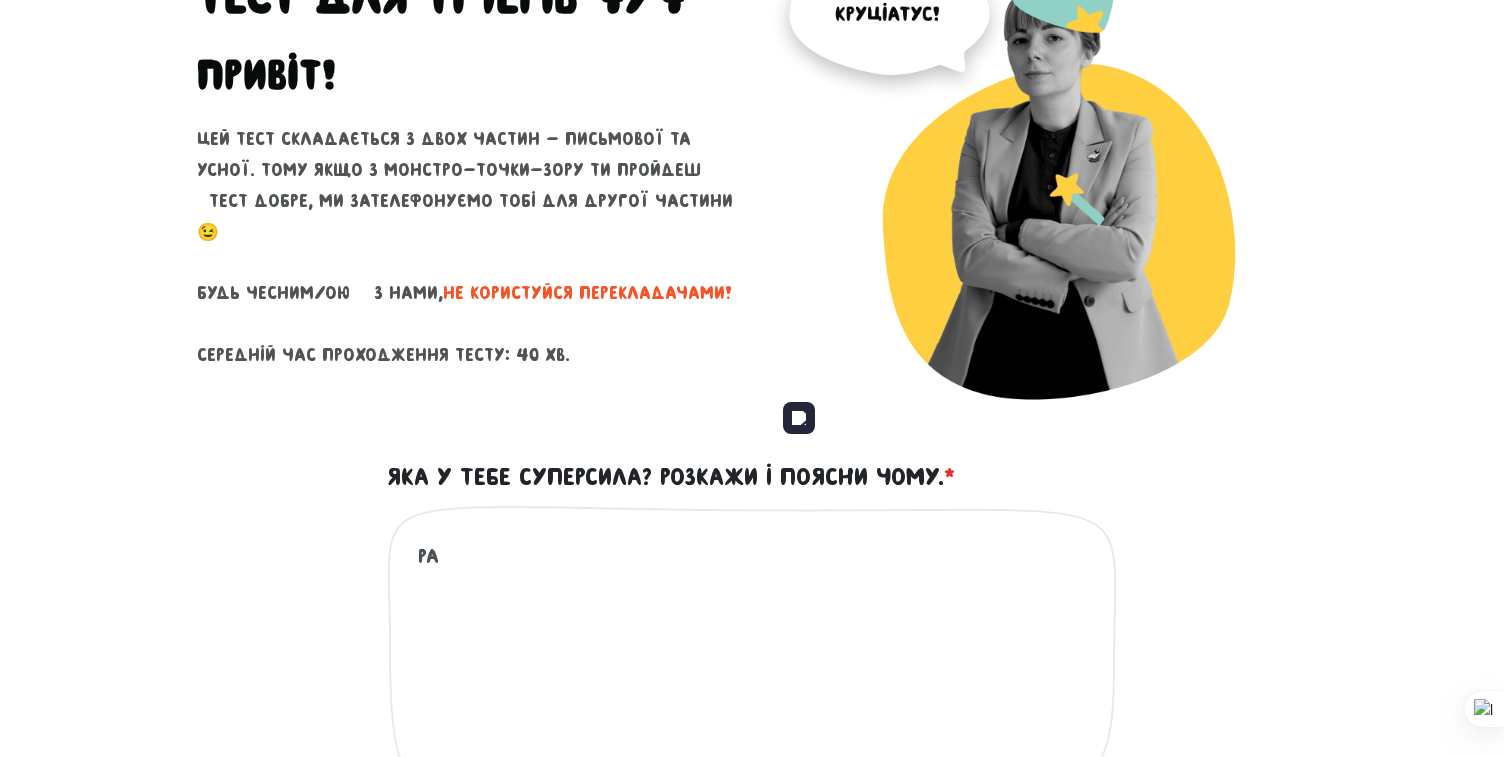 type on "р" 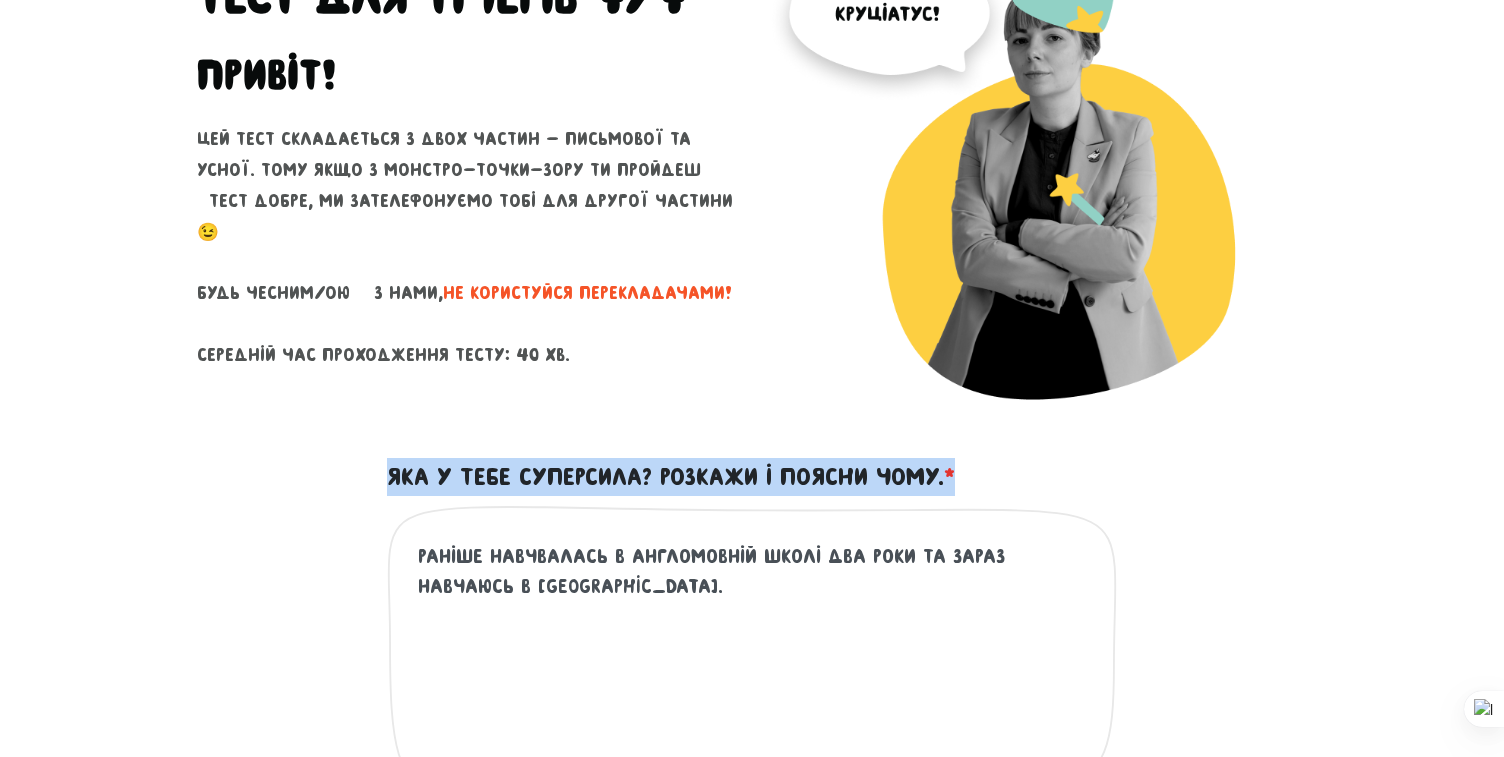 drag, startPoint x: 390, startPoint y: 471, endPoint x: 961, endPoint y: 496, distance: 571.547 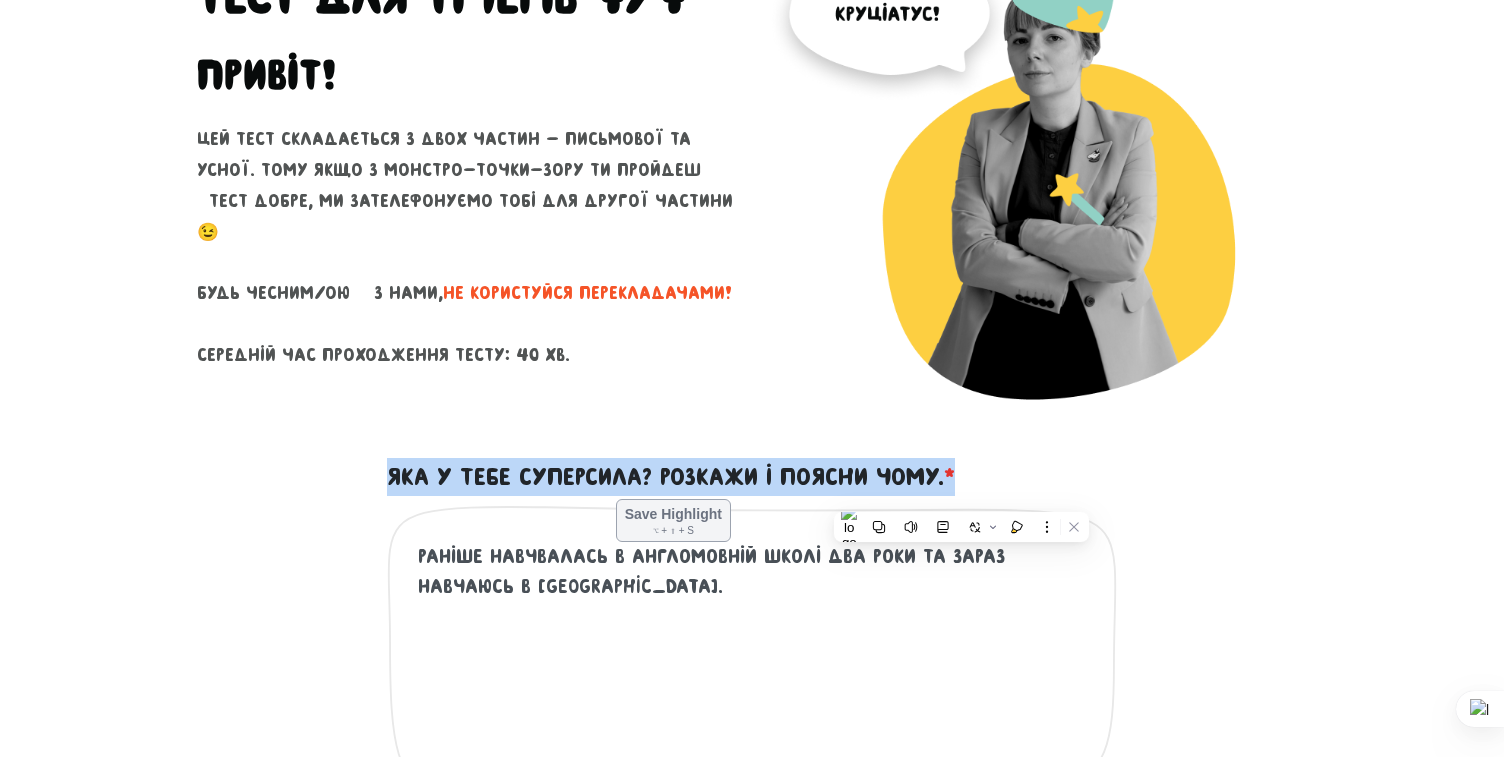 copy on "Яка у тебе суперсила? Розкажи і поясни чому.
*" 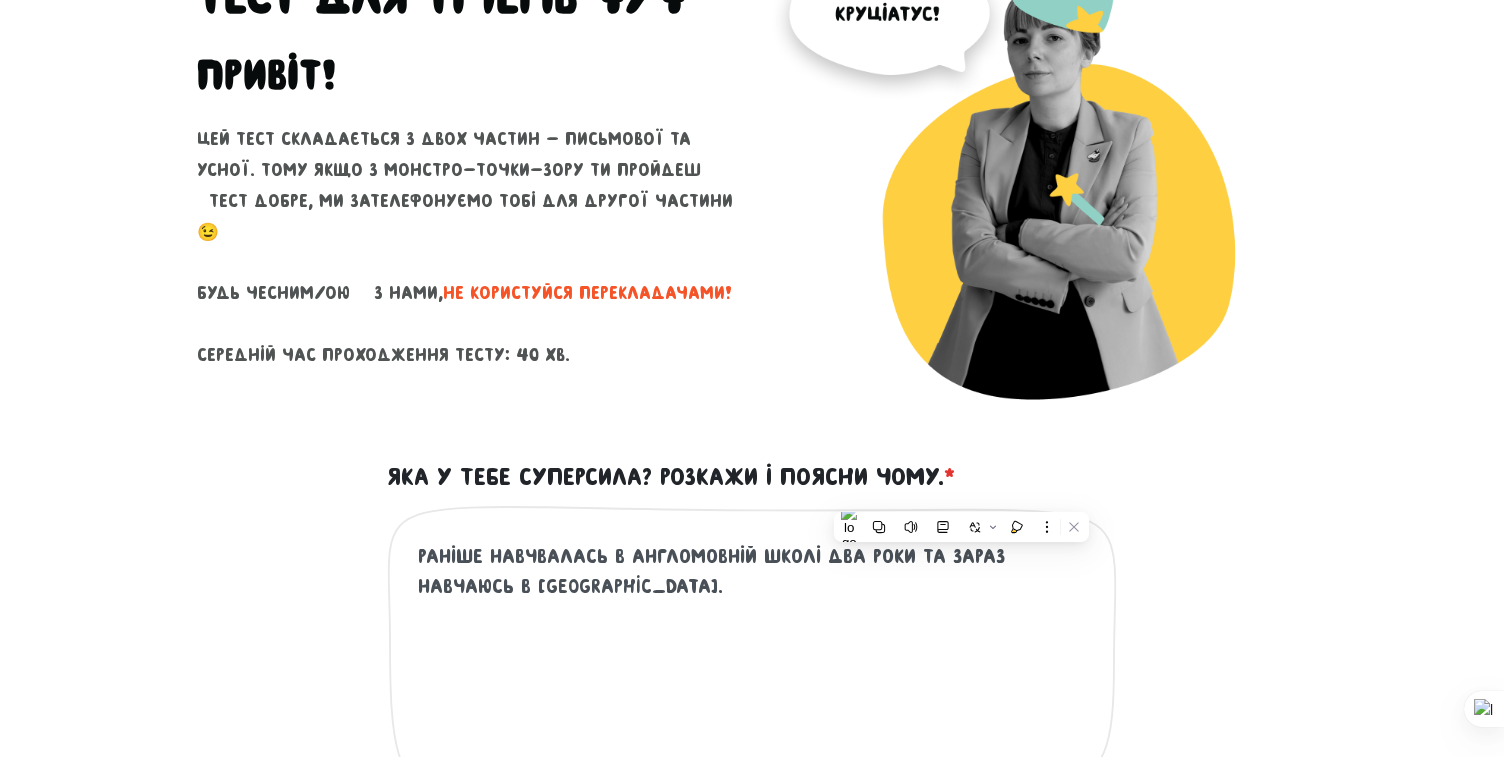 click on "Раніше навчвалась в англомовній школі два роки та зараз навчаюсь в [GEOGRAPHIC_DATA]." at bounding box center [753, 664] 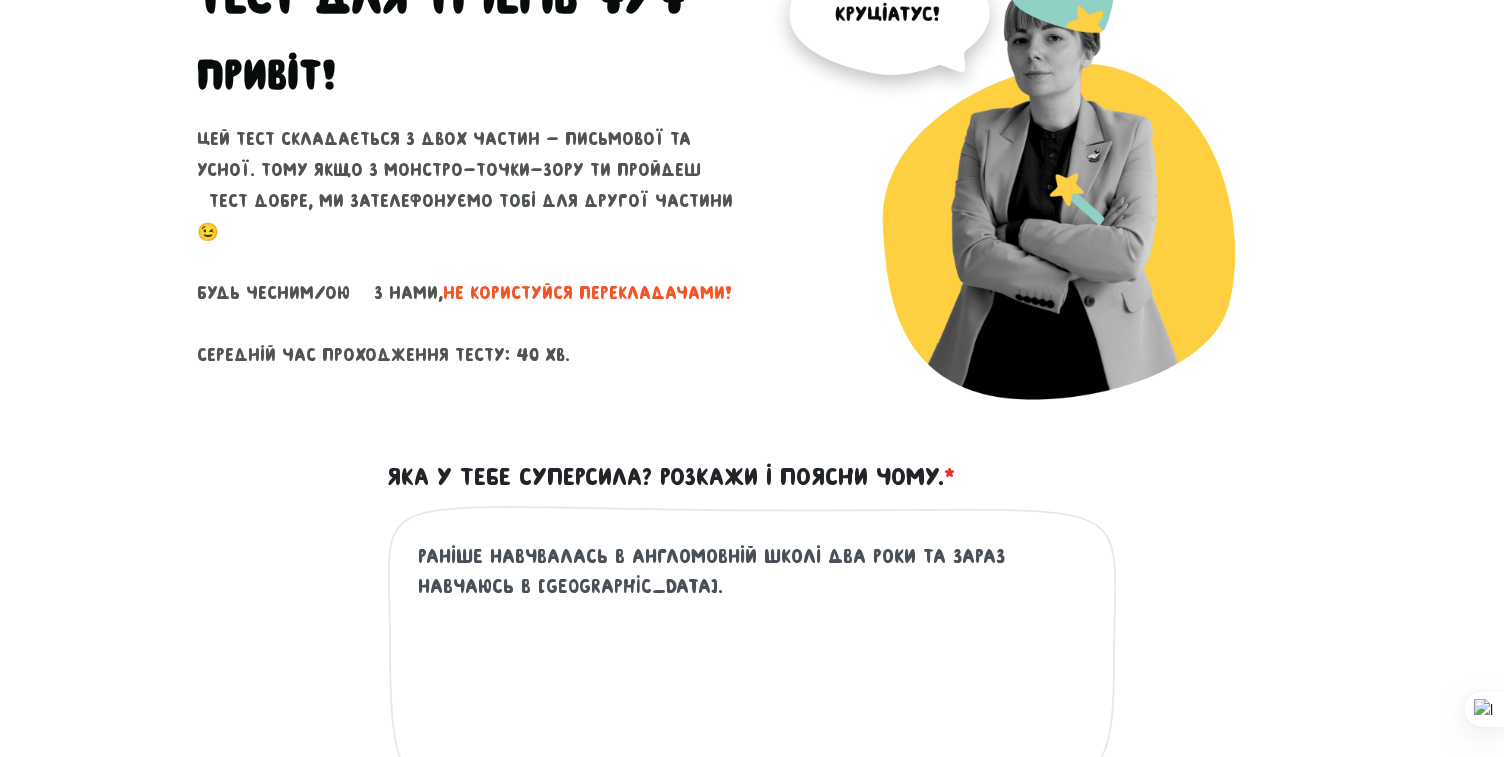 drag, startPoint x: 420, startPoint y: 553, endPoint x: 765, endPoint y: 580, distance: 346.0549 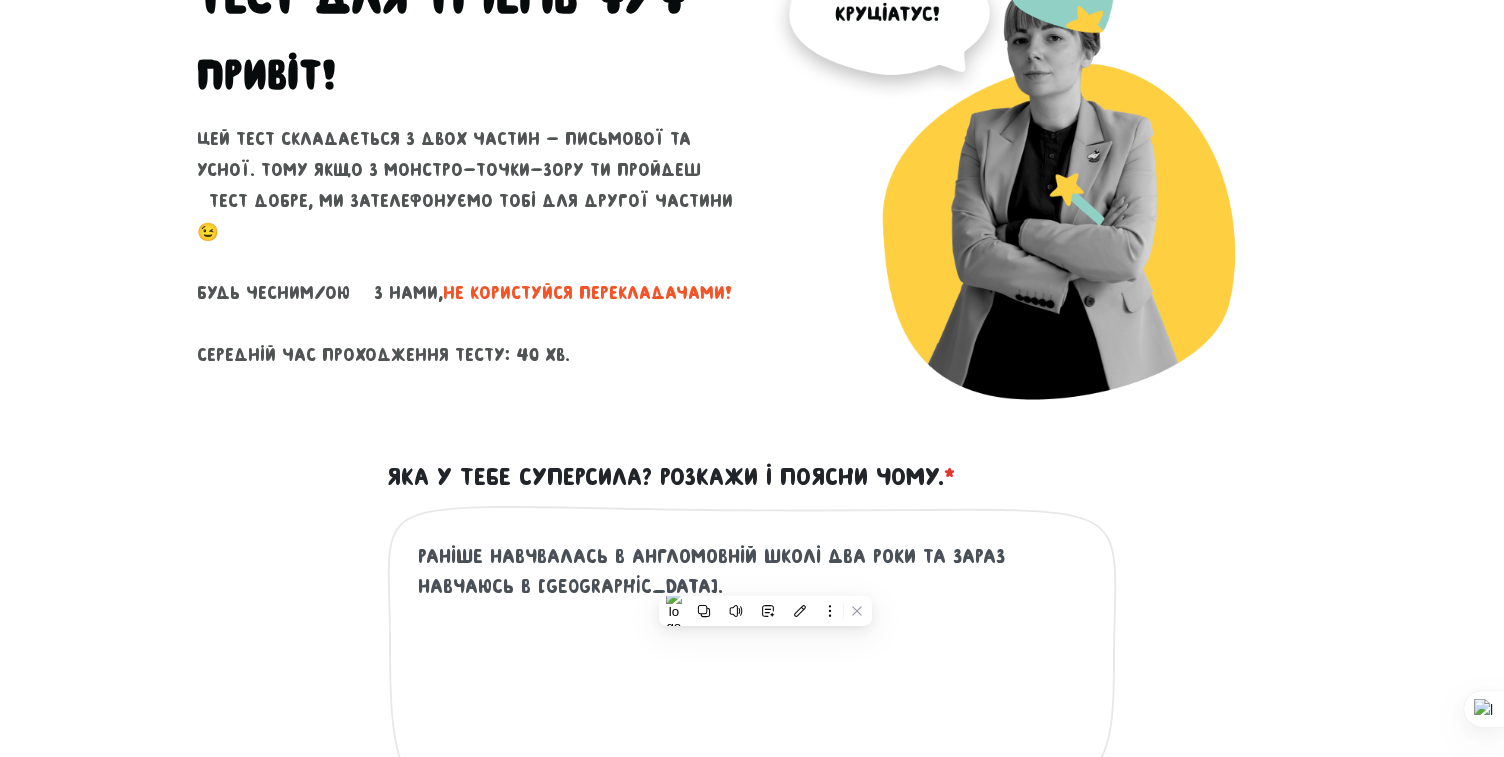 click on "Раніше навчвалась в англомовній школі два роки та зараз навчаюсь в [GEOGRAPHIC_DATA]." at bounding box center [753, 664] 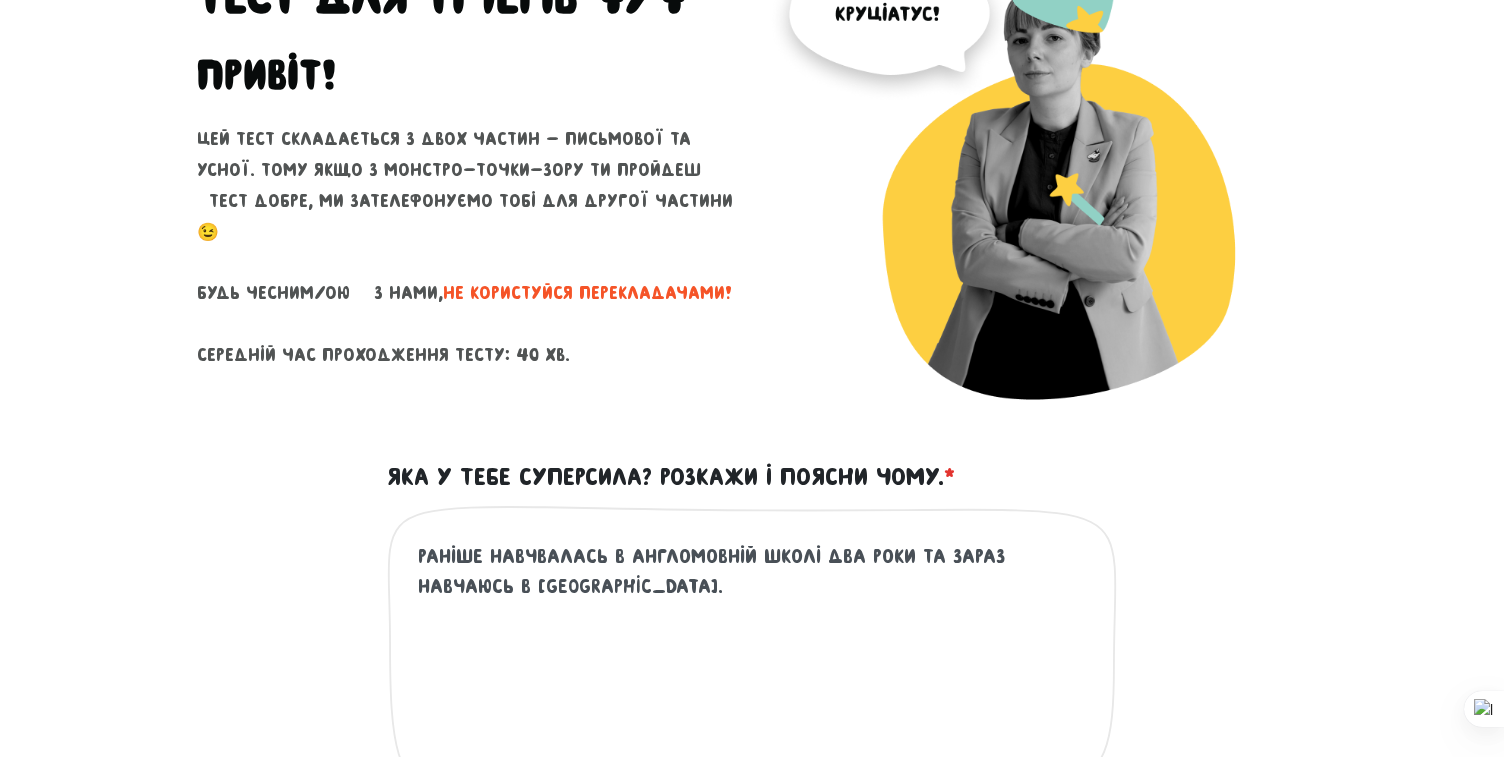 click on "Раніше навчвалась в англомовній школі два роки та зараз навчаюсь в [GEOGRAPHIC_DATA]." at bounding box center [753, 664] 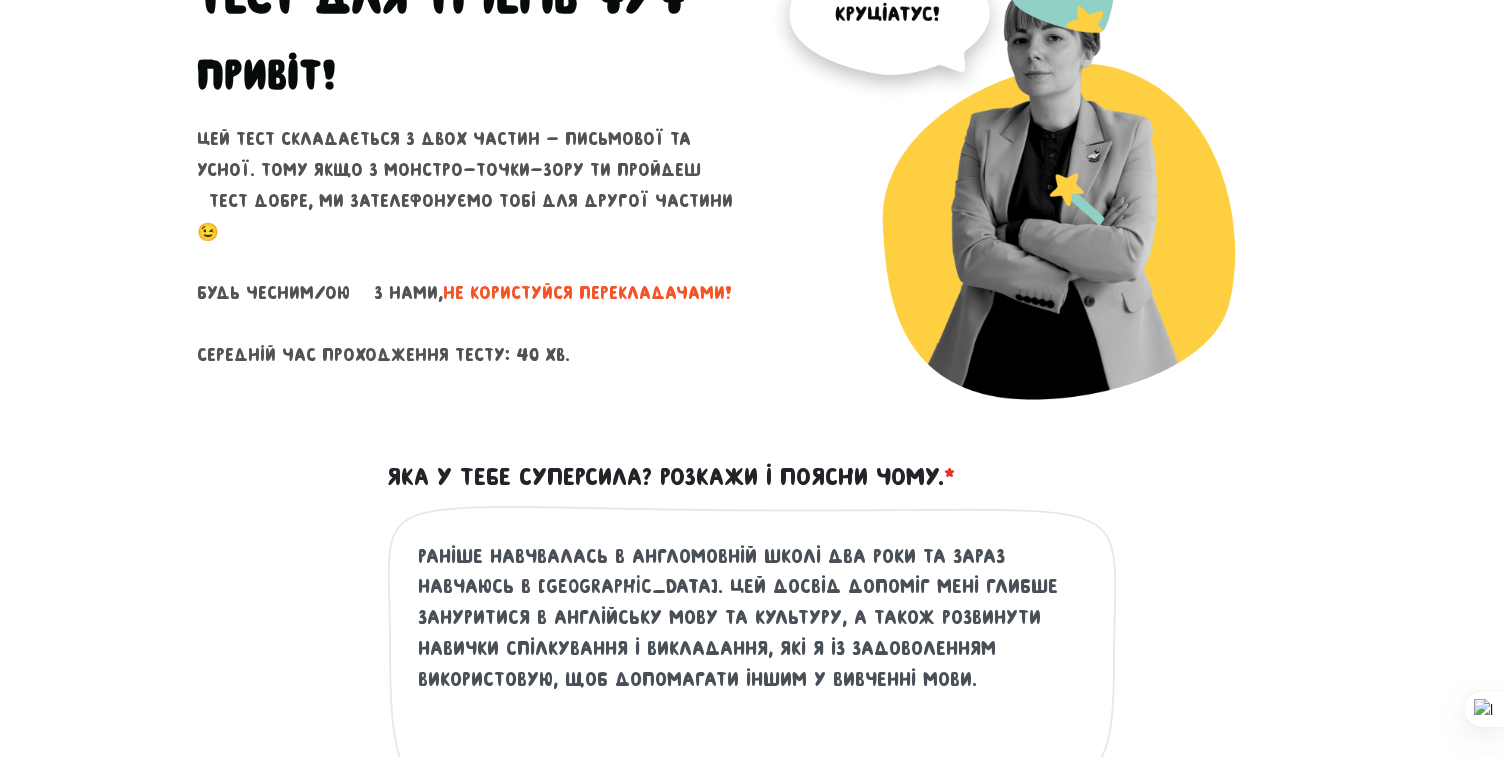 scroll, scrollTop: 322, scrollLeft: 0, axis: vertical 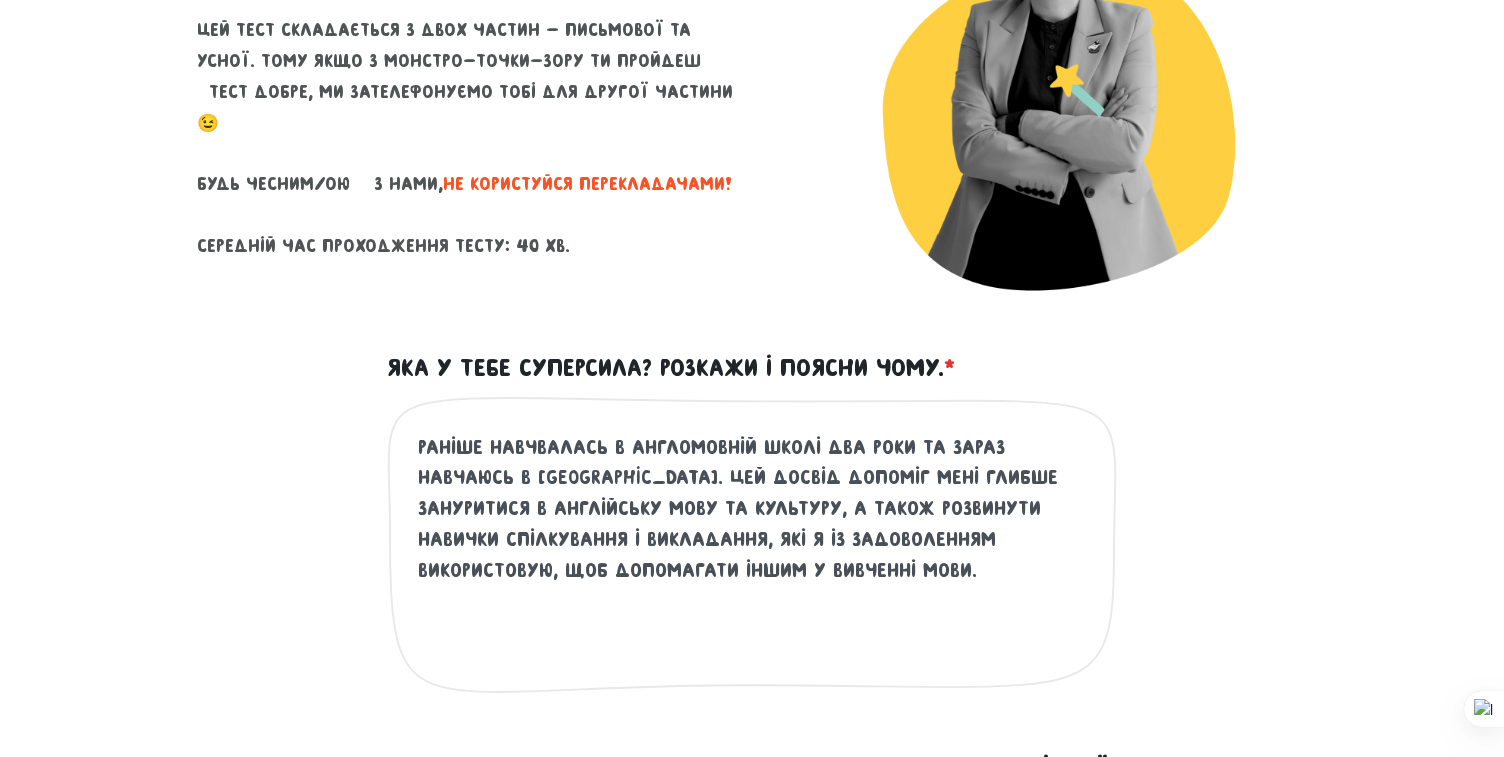 type on "Раніше навчвалась в англомовній школі два роки та зараз навчаюсь в [GEOGRAPHIC_DATA]. Цей досвід допоміг мені глибше зануритися в англійську мову та культуру, а також розвинути навички спілкування і викладання, які я із задоволенням використовую, щоб допомагати іншим у вивченні мови." 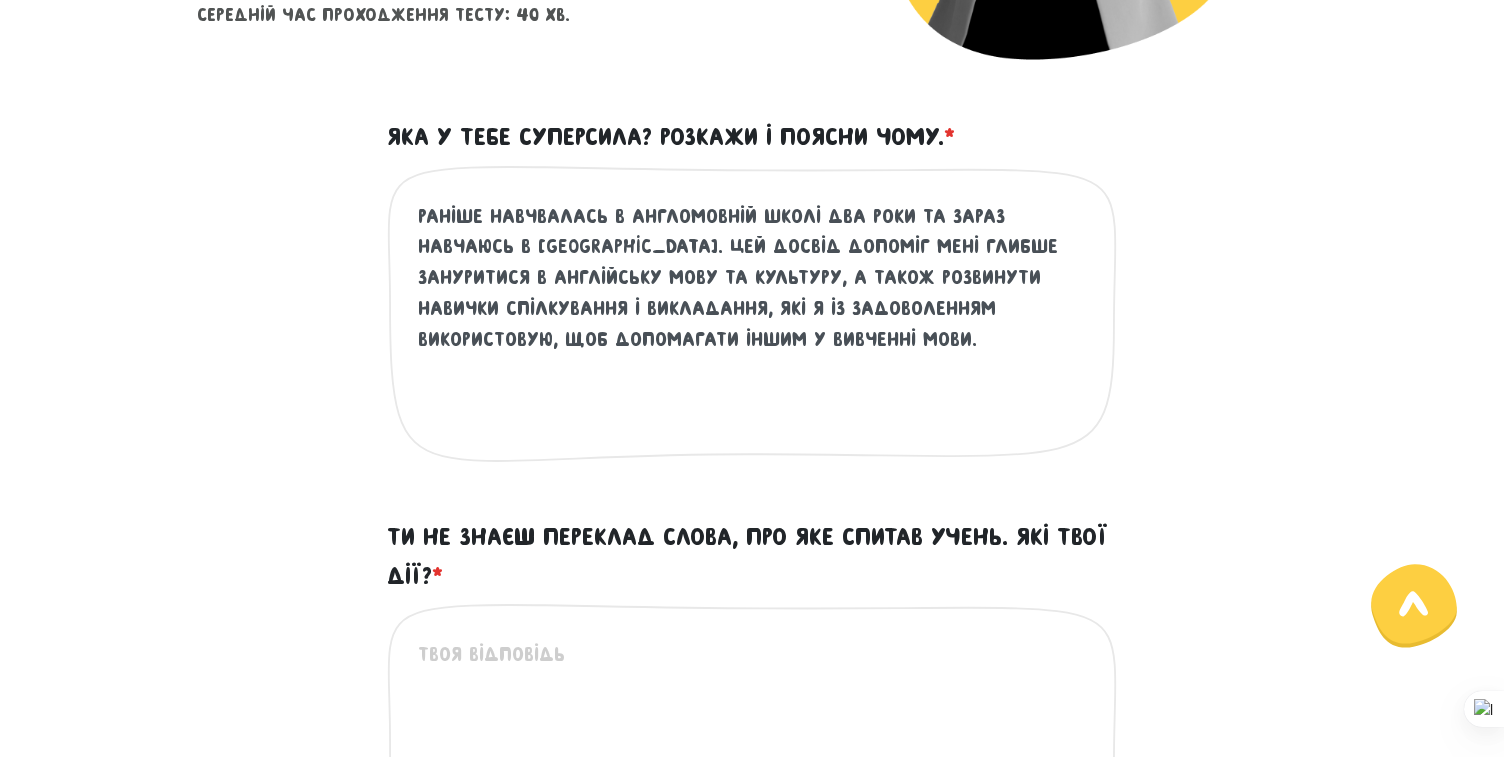 scroll, scrollTop: 593, scrollLeft: 0, axis: vertical 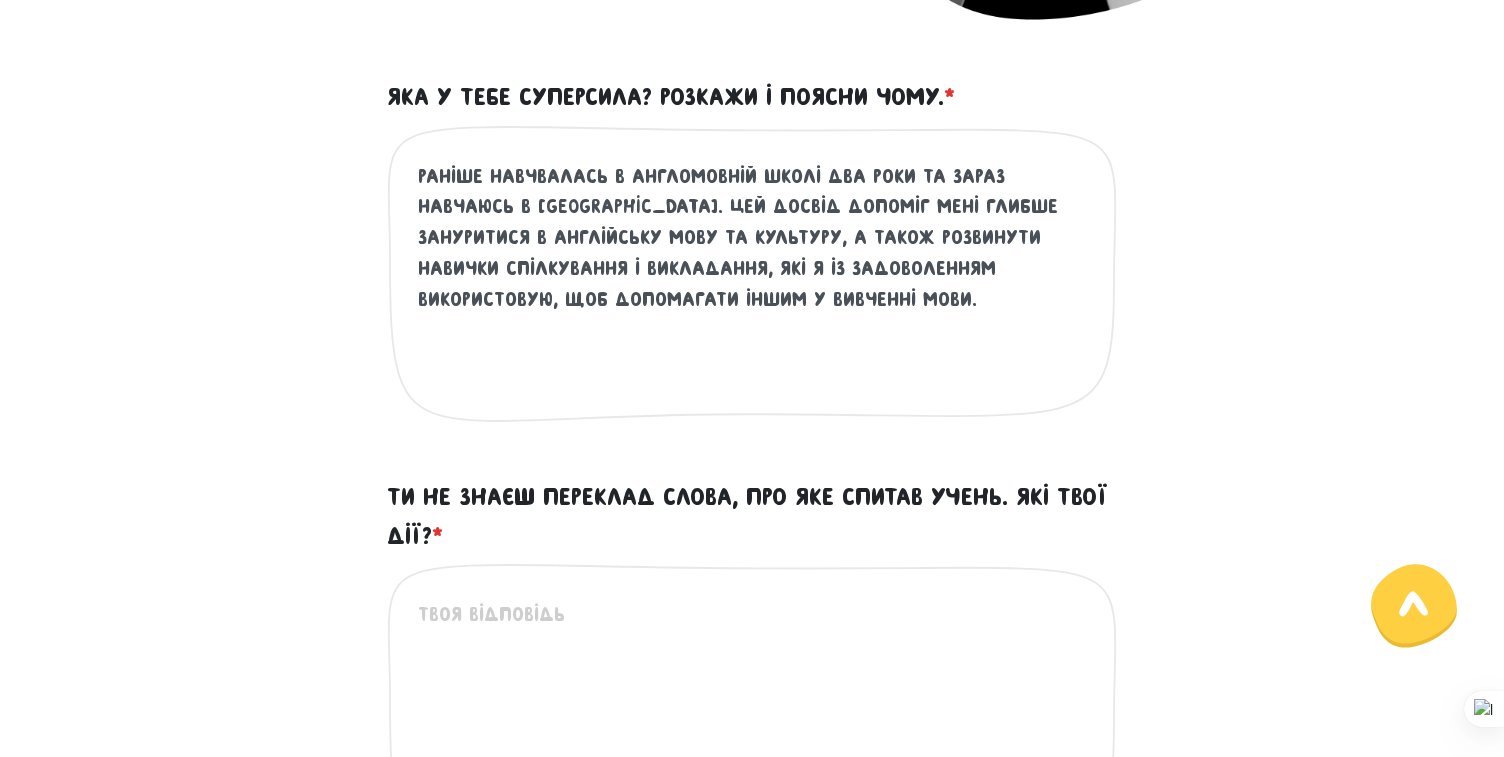 click on "Раніше навчвалась в англомовній школі два роки та зараз навчаюсь в [GEOGRAPHIC_DATA]. Цей досвід допоміг мені глибше зануритися в англійську мову та культуру, а також розвинути навички спілкування і викладання, які я із задоволенням використовую, щоб допомагати іншим у вивченні мови." at bounding box center (753, 284) 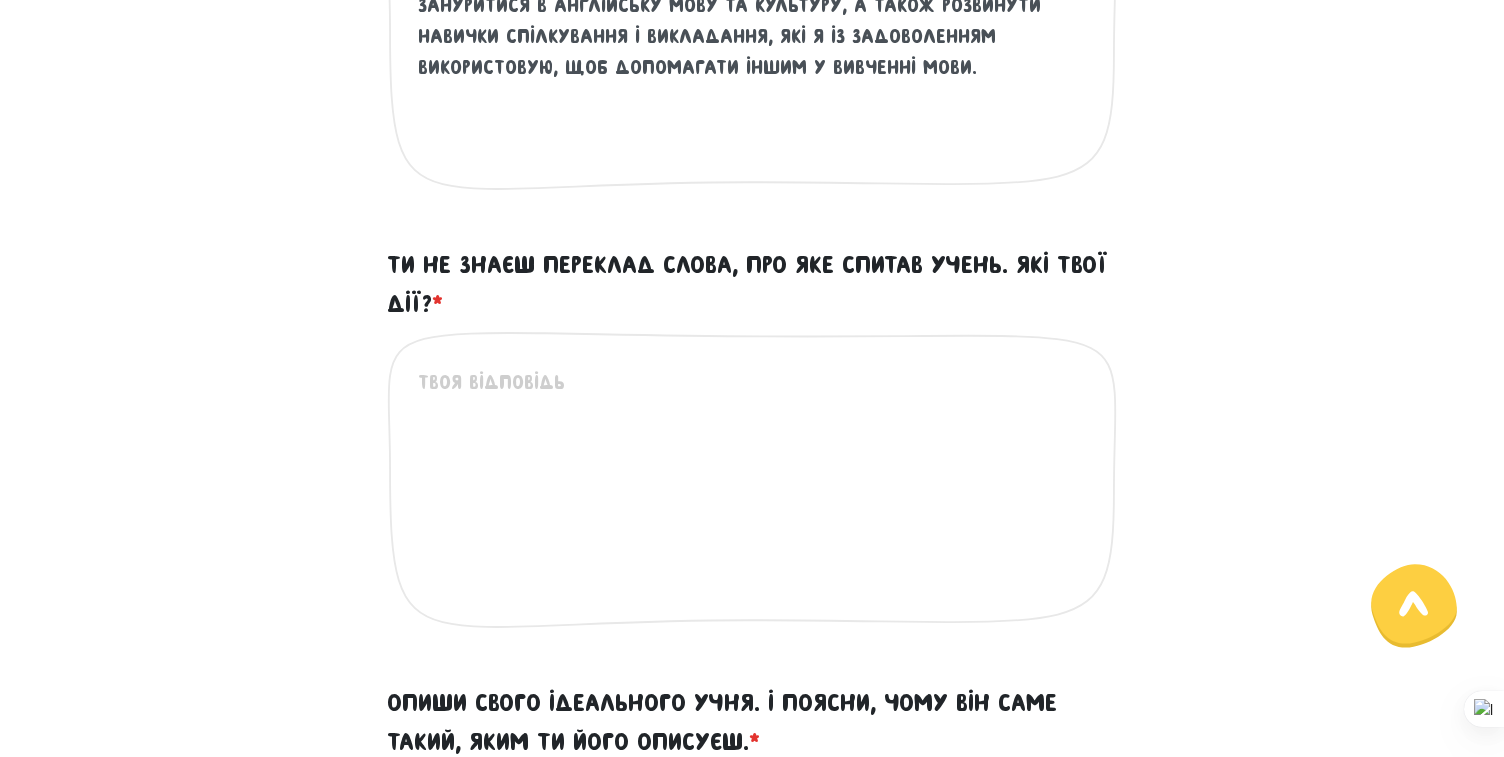 scroll, scrollTop: 827, scrollLeft: 0, axis: vertical 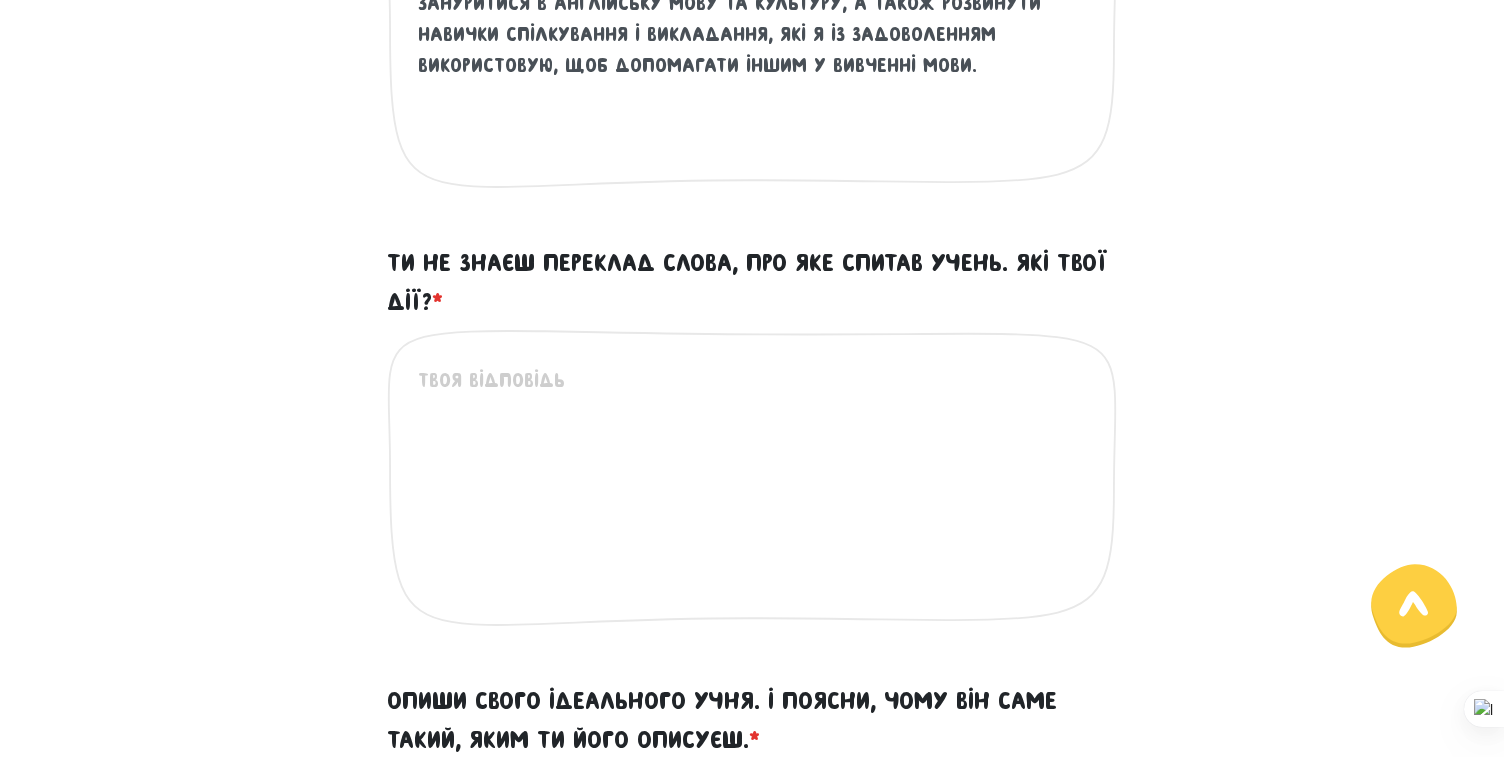 click on "Ти не знаєш переклад слова, про яке спитав учень. Які твої дії?
*" at bounding box center (753, 488) 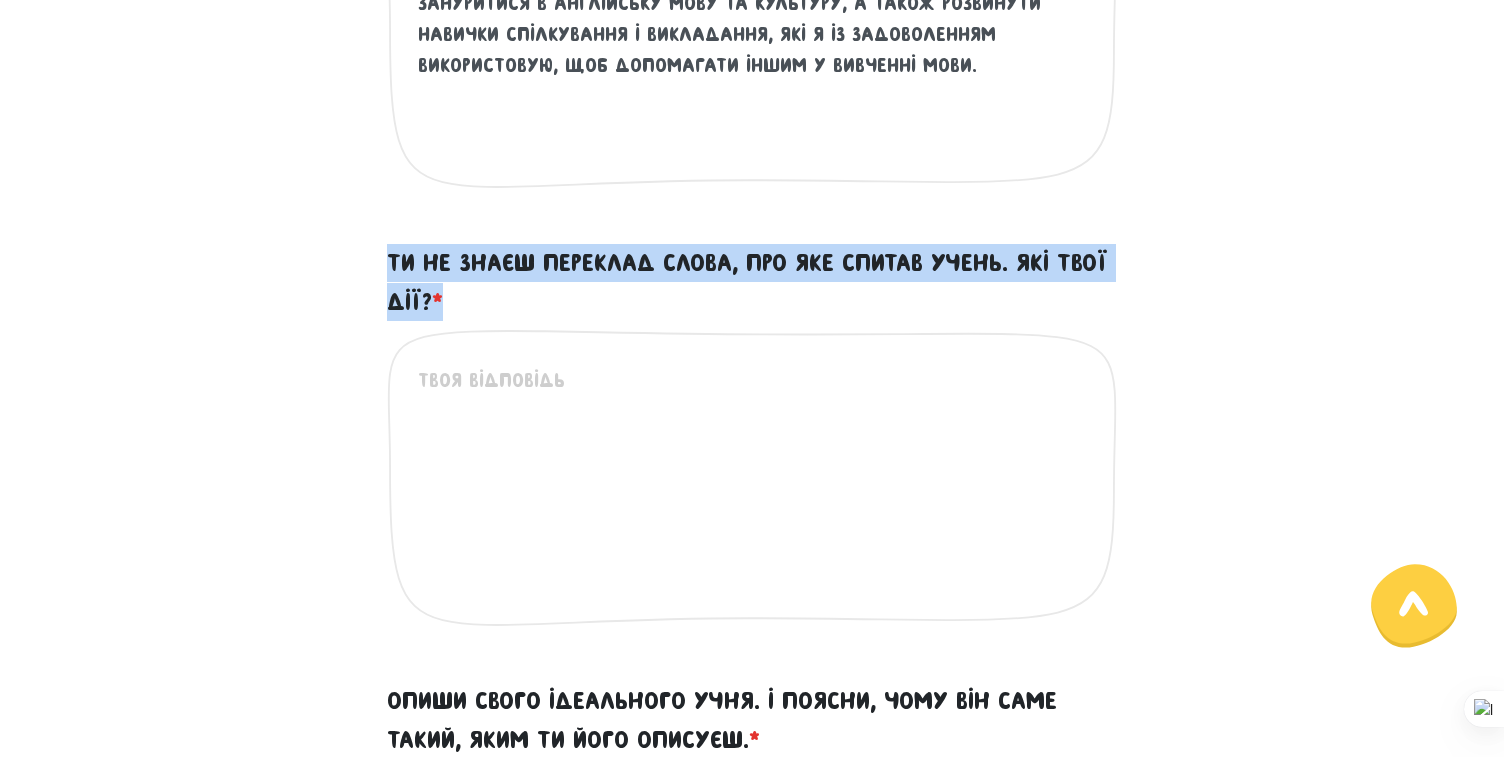 drag, startPoint x: 379, startPoint y: 257, endPoint x: 465, endPoint y: 307, distance: 99.47864 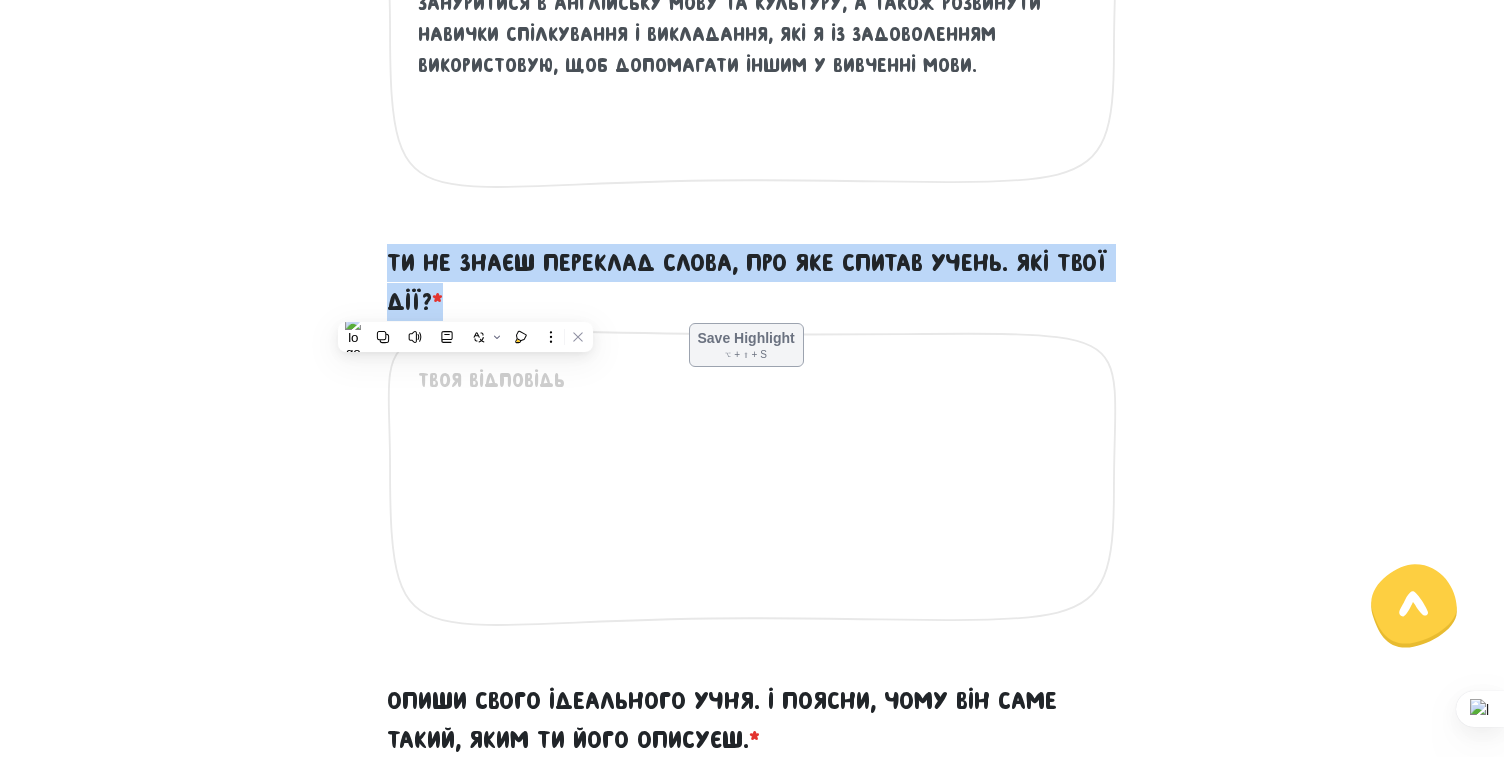 copy on "Ти не знаєш переклад слова, про яке спитав учень. Які твої дії?
*" 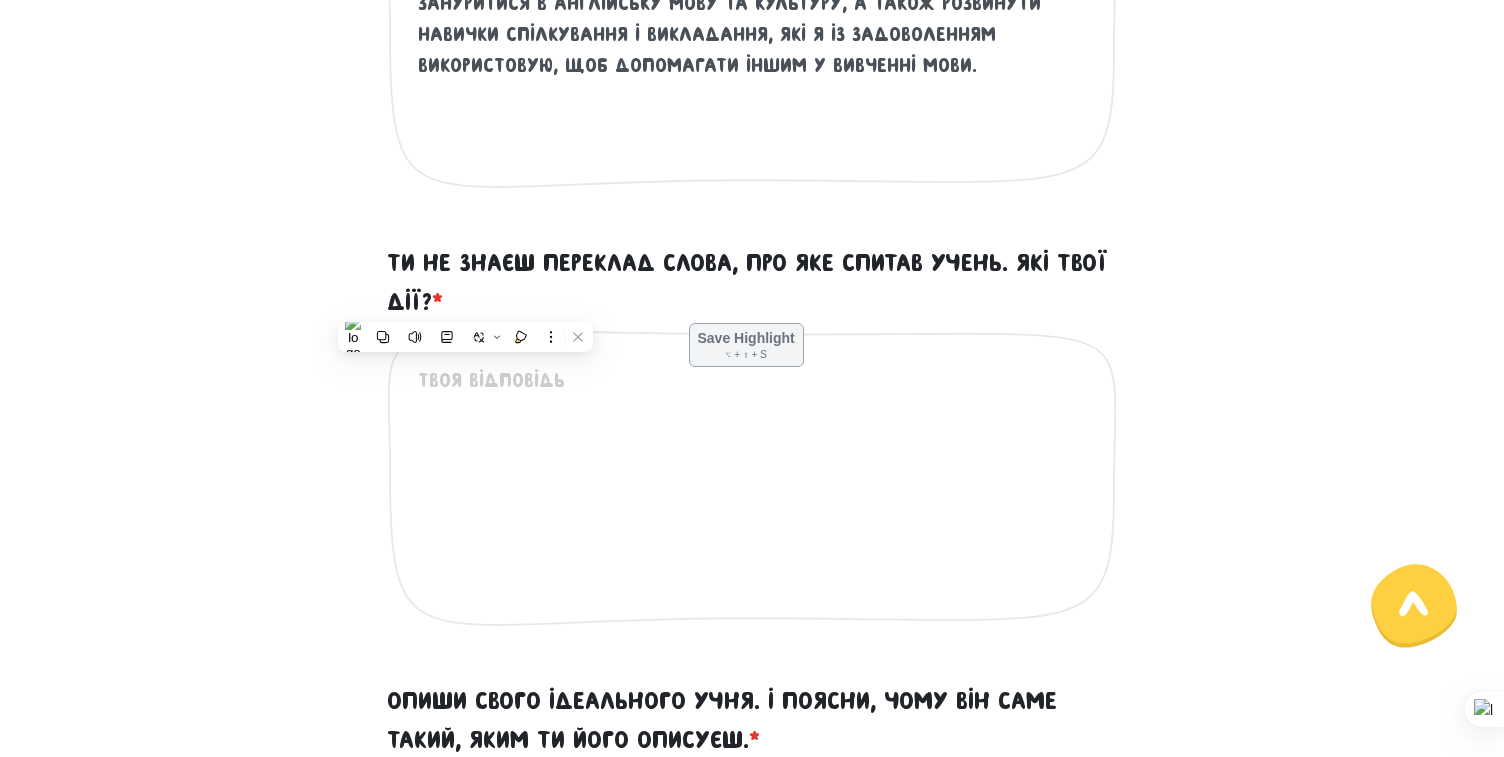 click on "Ти не знаєш переклад слова, про яке спитав учень. Які твої дії?
*" at bounding box center (753, 488) 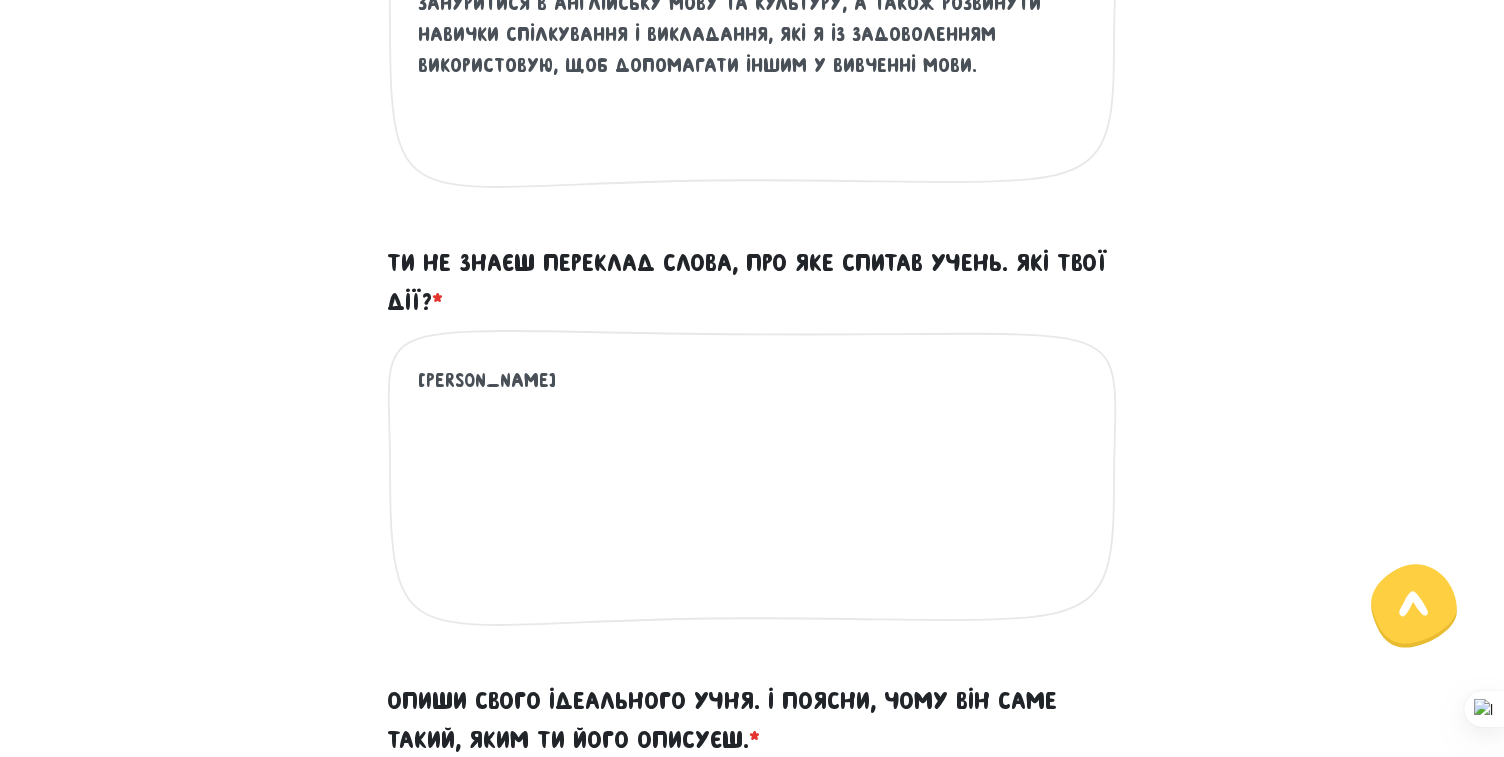type on "[PERSON_NAME]" 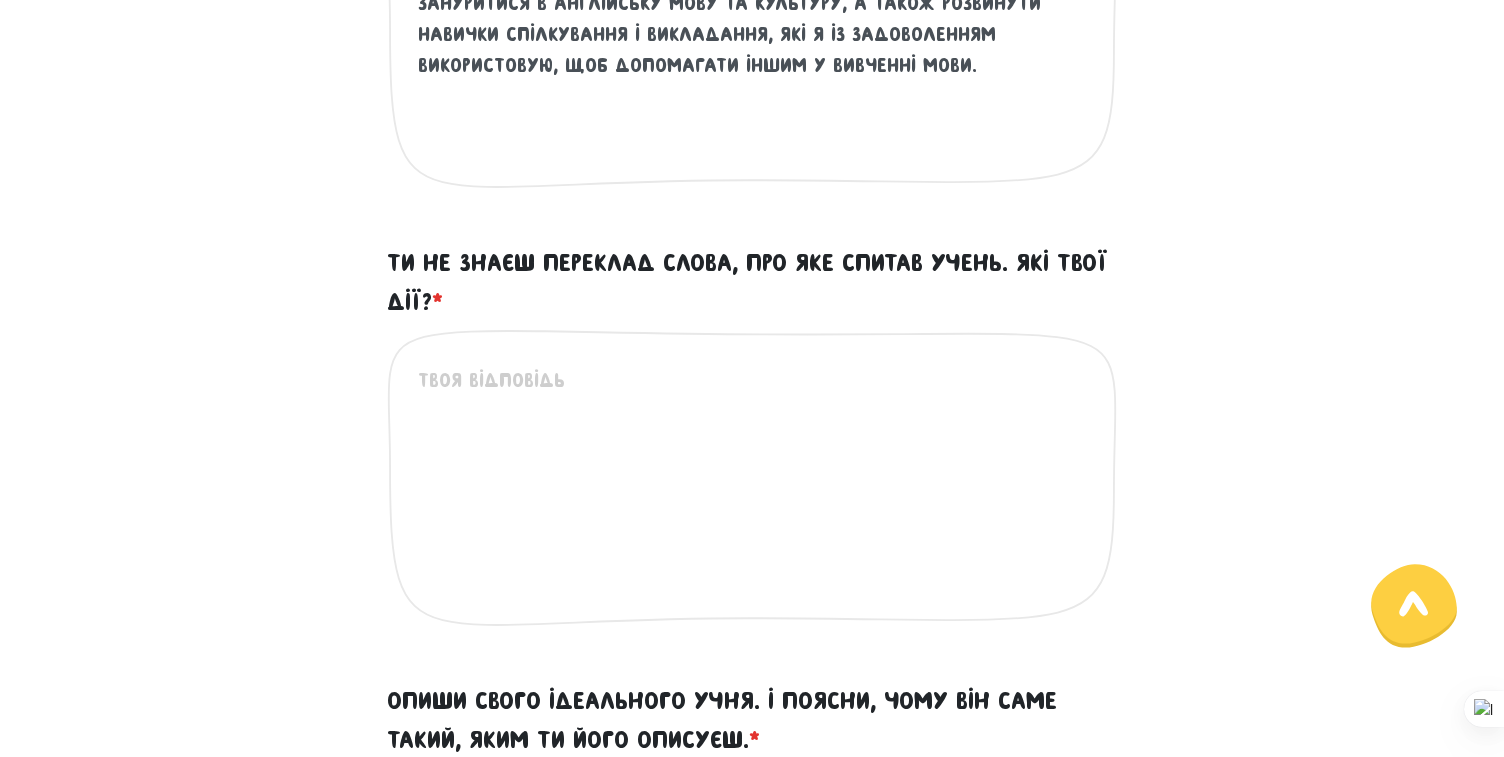 click on "Ти не знаєш переклад слова, про яке спитав учень. Які твої дії?
*" at bounding box center (753, 488) 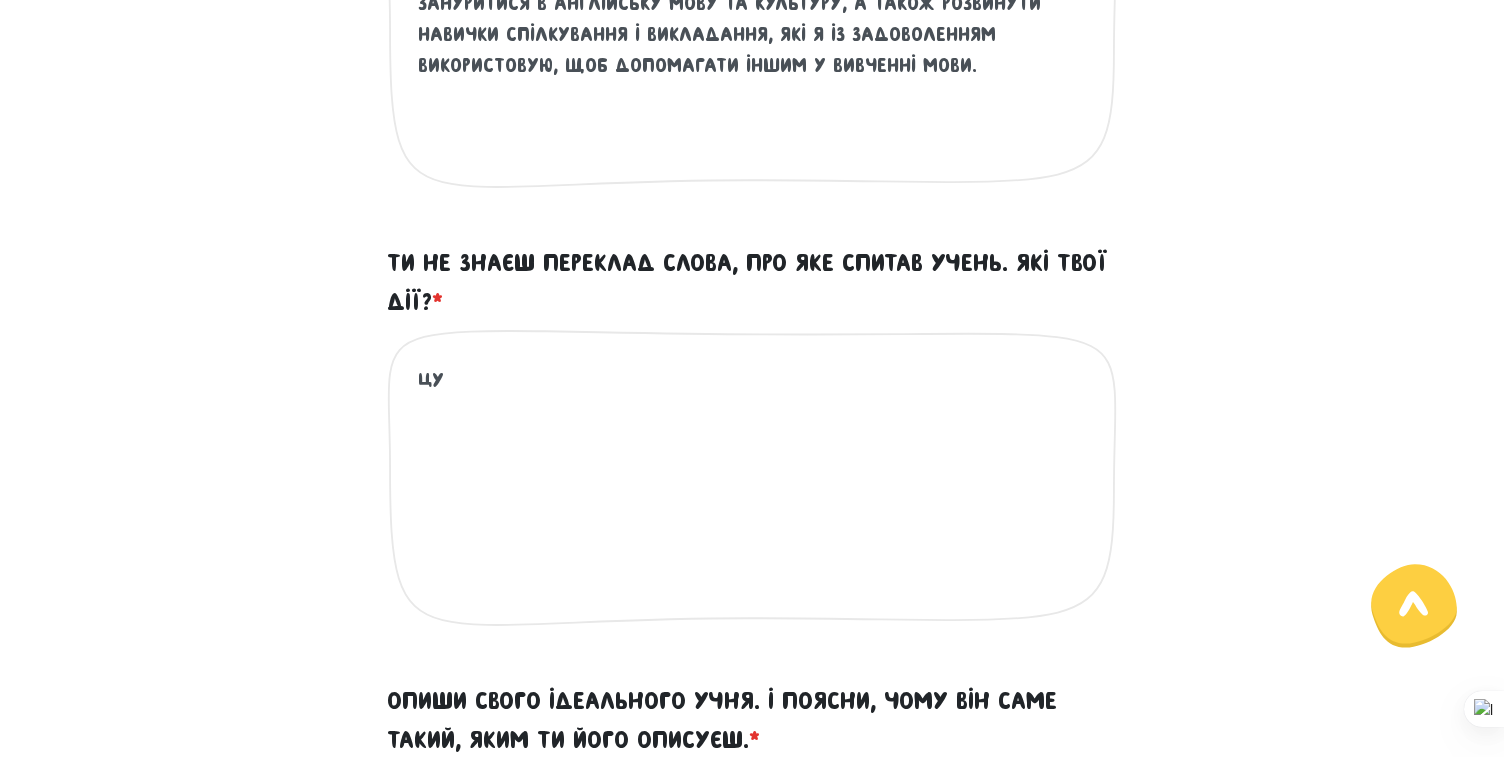 type on "Ц" 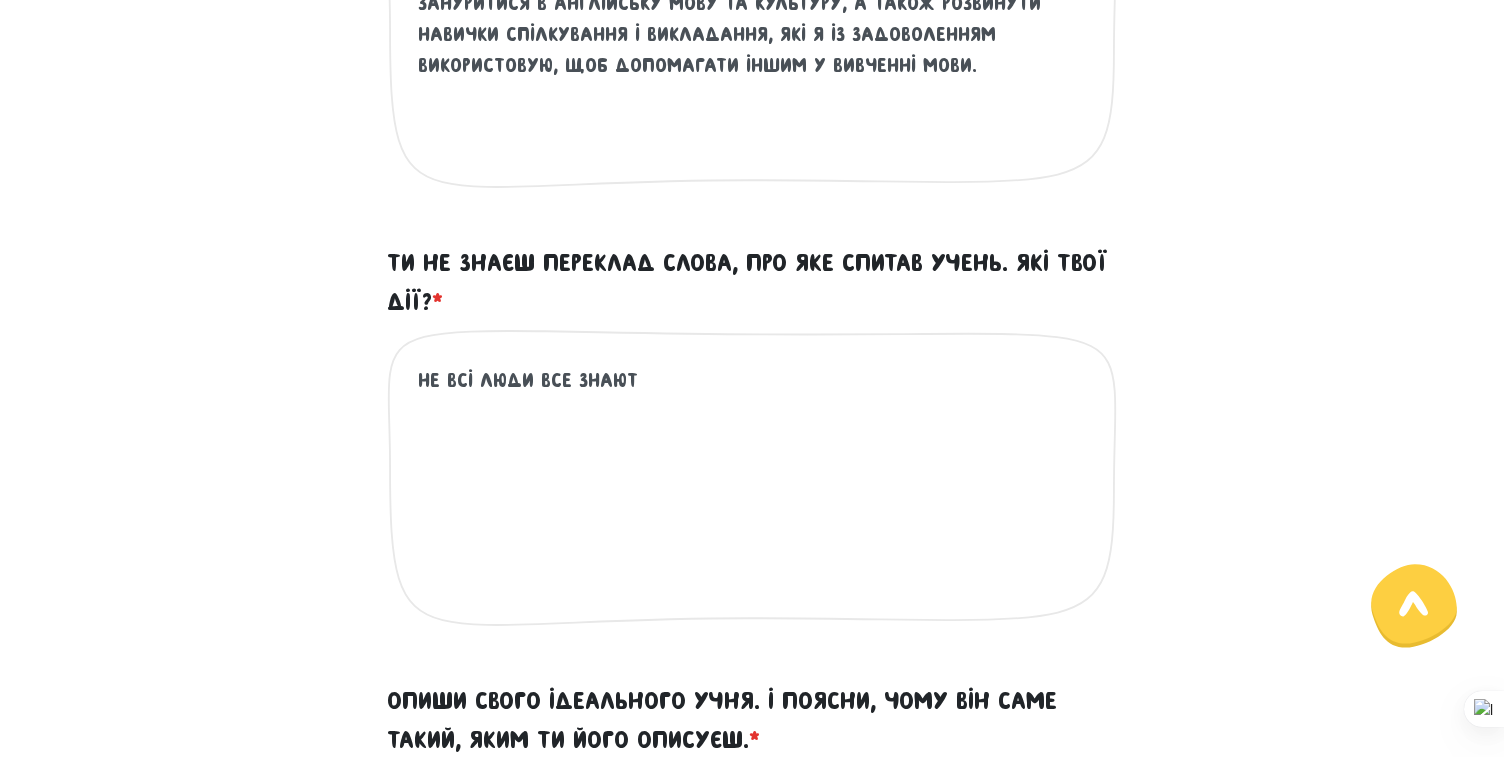 drag, startPoint x: 481, startPoint y: 375, endPoint x: 384, endPoint y: 372, distance: 97.04638 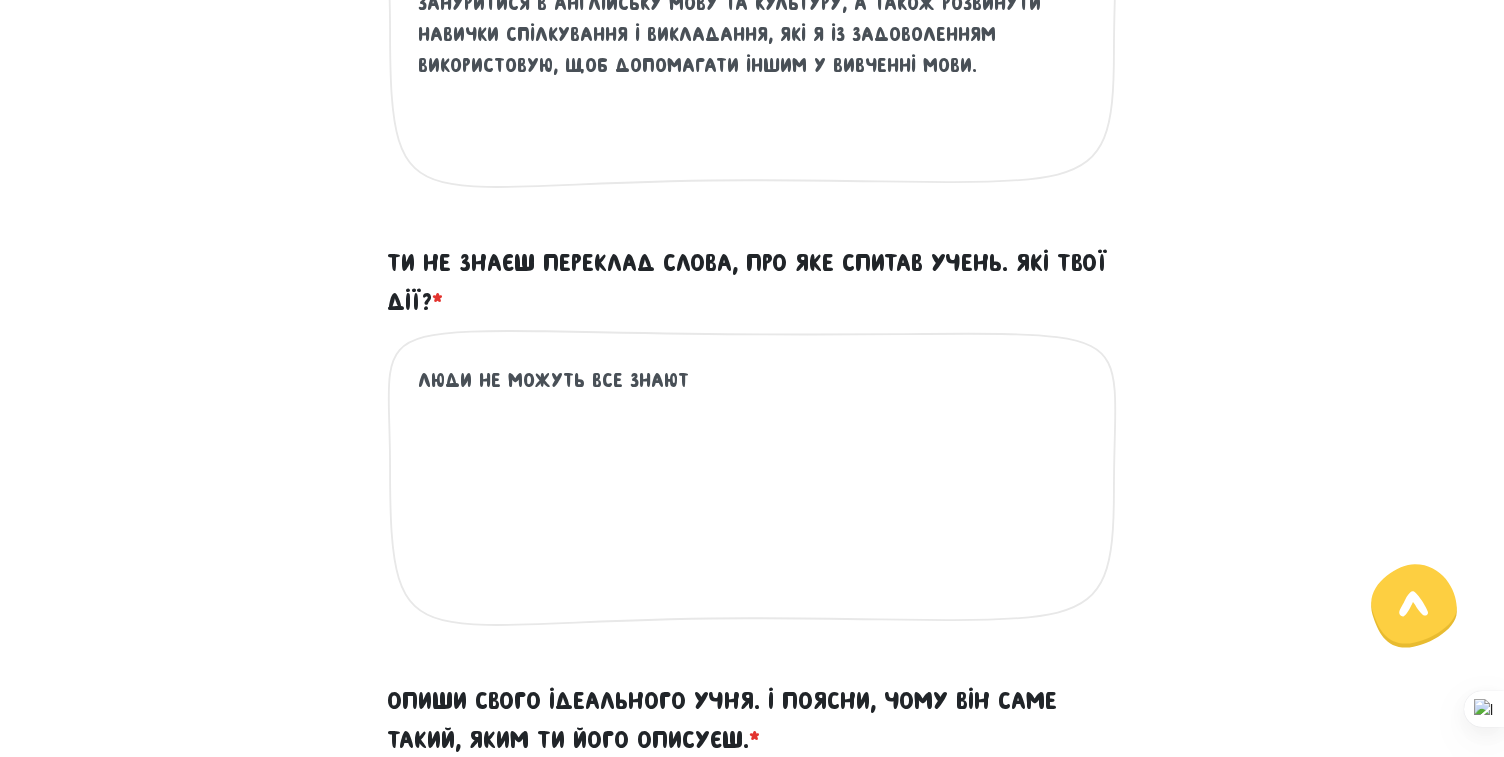 click on "люди не можуть все знают" at bounding box center (753, 488) 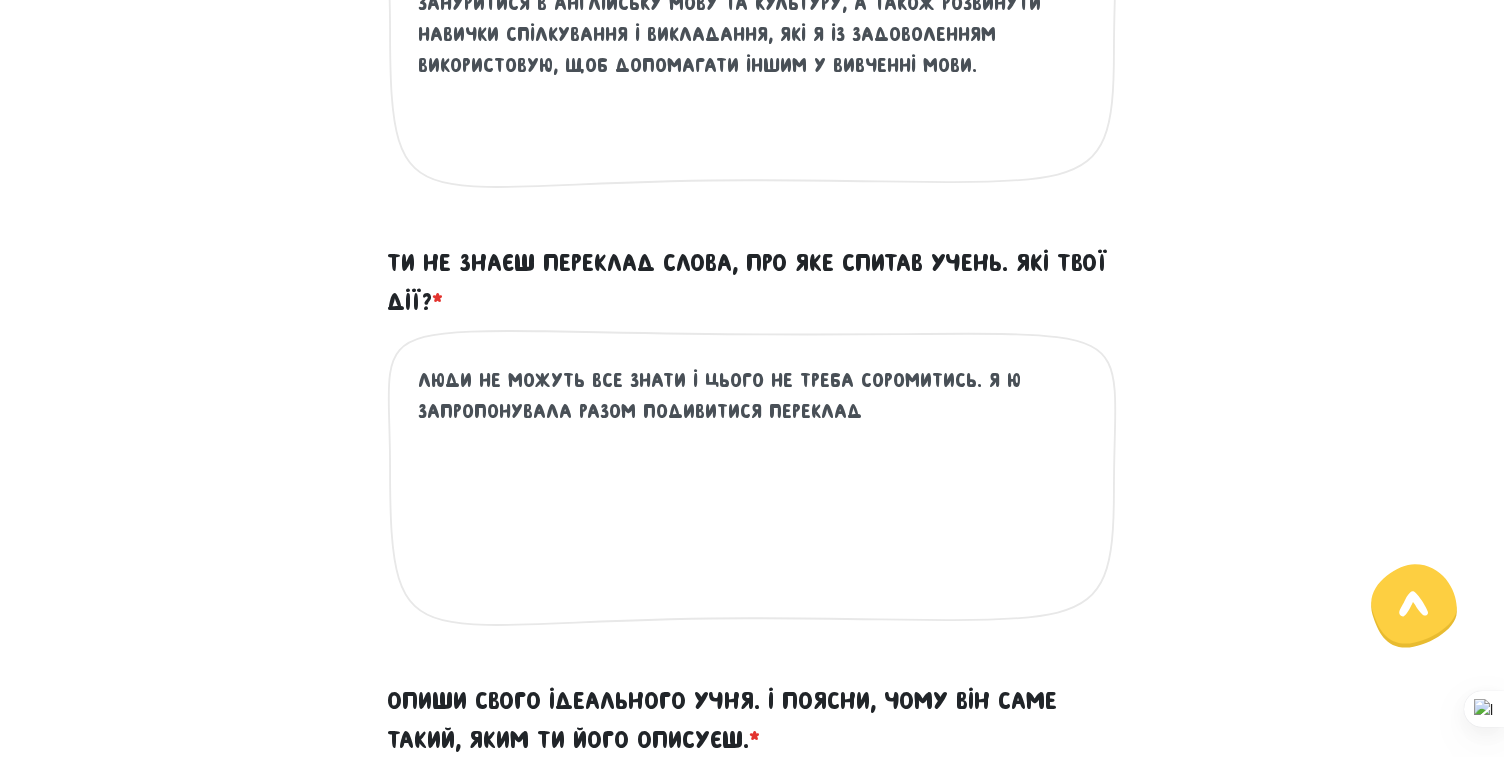 click on "люди не можуть все знати і цього не треба соромитись. Я ю запропонувала разом подивитися переклад" at bounding box center [753, 488] 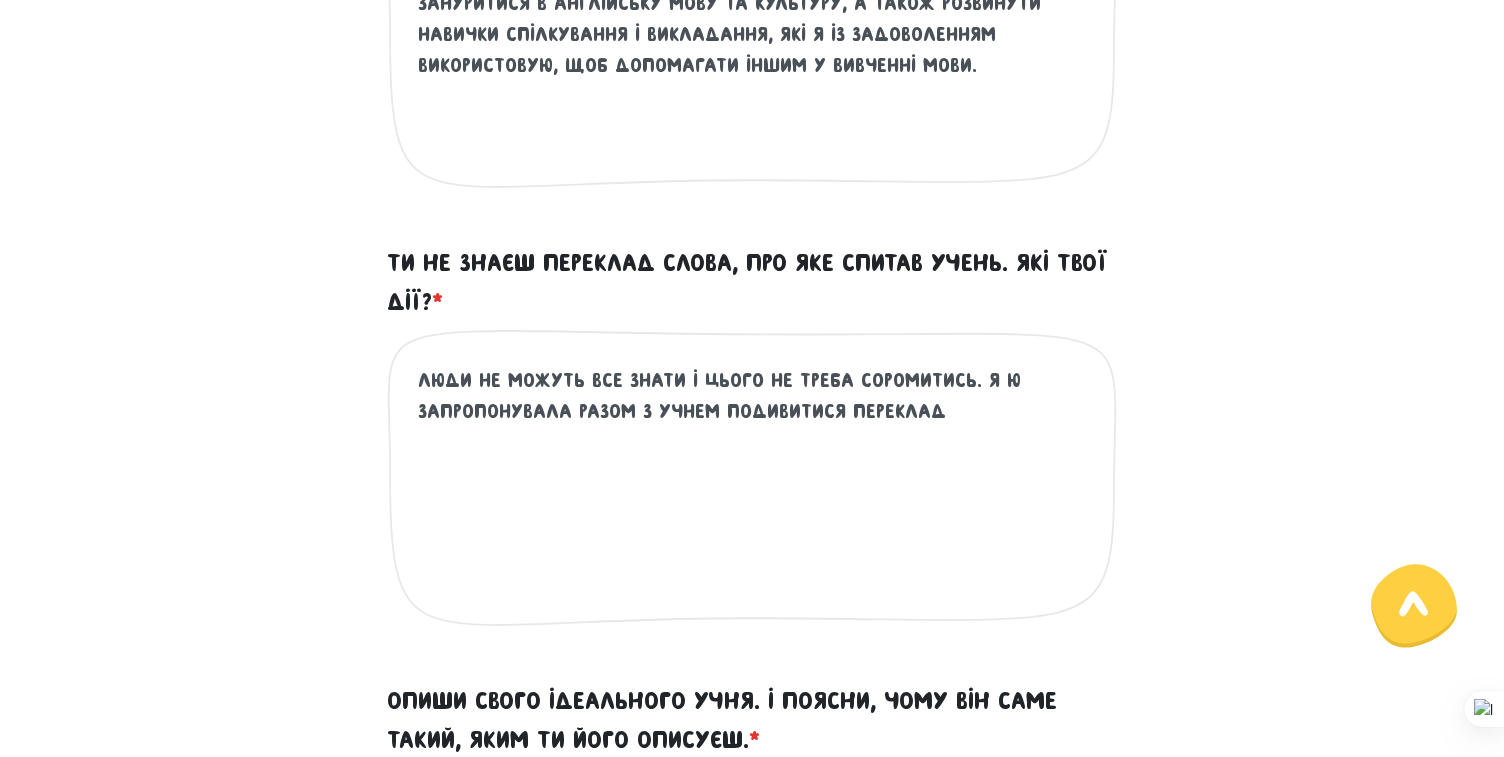 click on "люди не можуть все знати і цього не треба соромитись. Я ю запропонувала разом з учнем подивитися переклад" at bounding box center (753, 488) 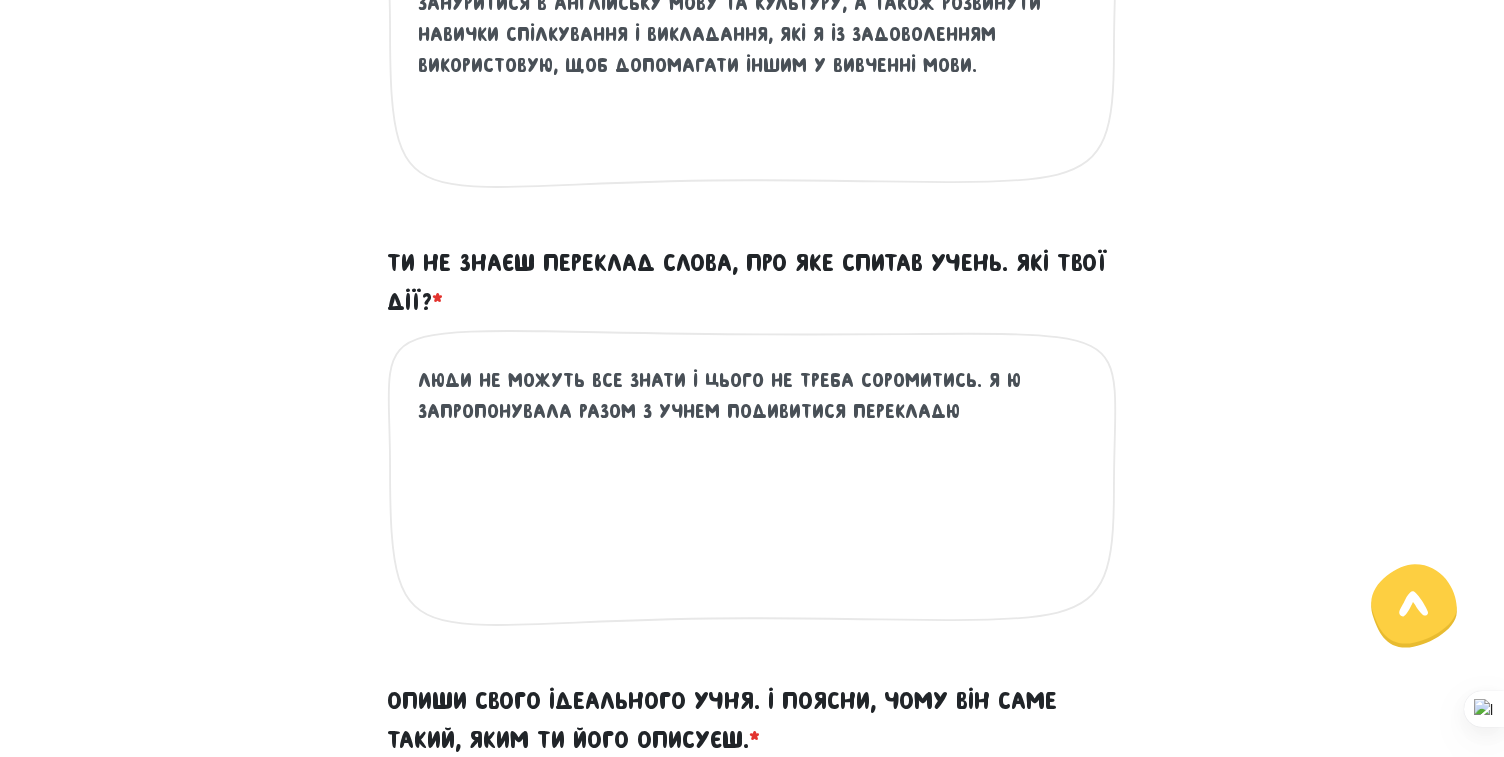 click on "люди не можуть все знати і цього не треба соромитись. Я ю запропонувала разом з учнем подивитися перекладю" at bounding box center [753, 488] 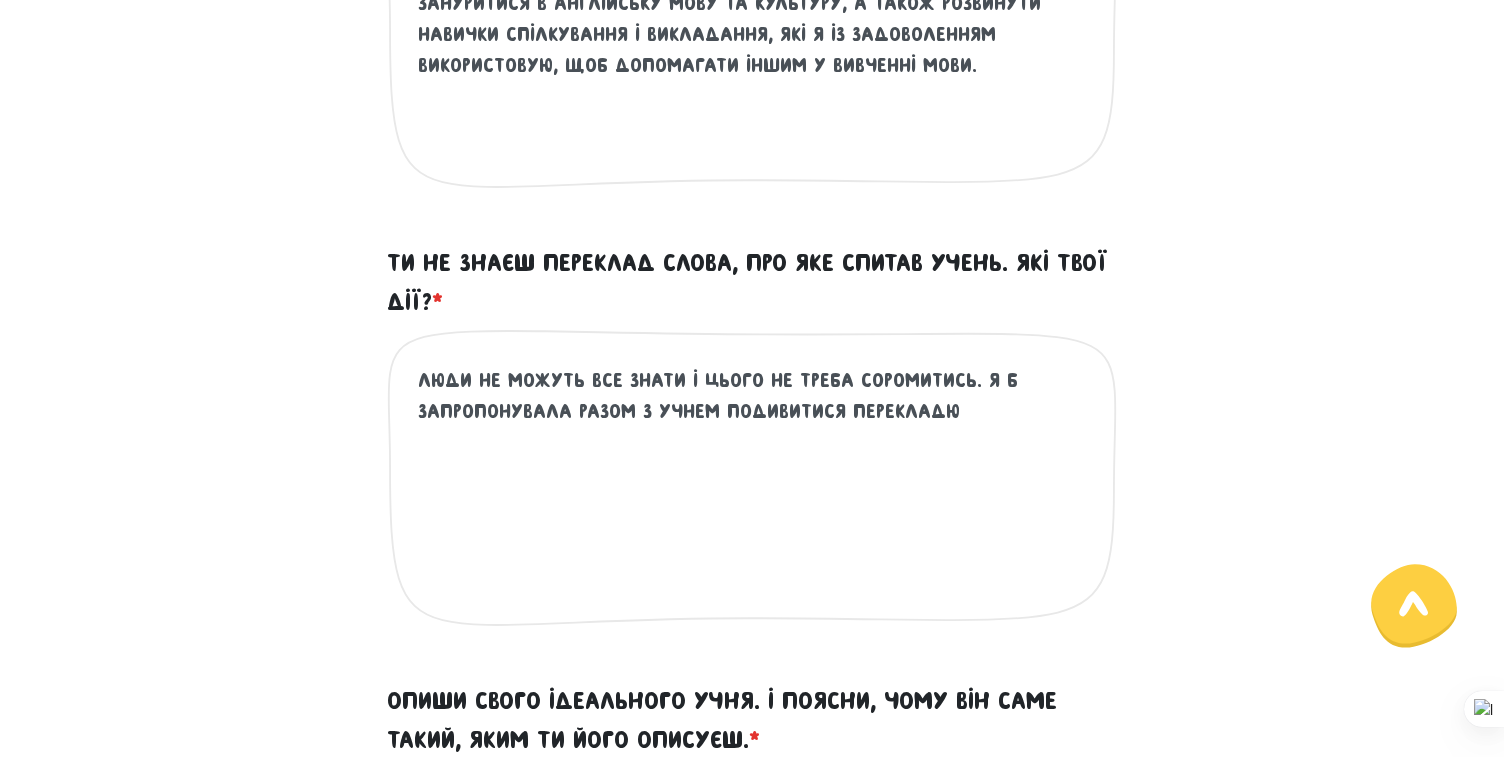 click on "Ти не знаєш переклад слова, про яке спитав учень. Які твої дії?
*
люди не можуть все знати і цього не треба соромитись. Я б запропонувала разом з учнем подивитися перекладю
Це обов'язкове поле" at bounding box center [752, 459] 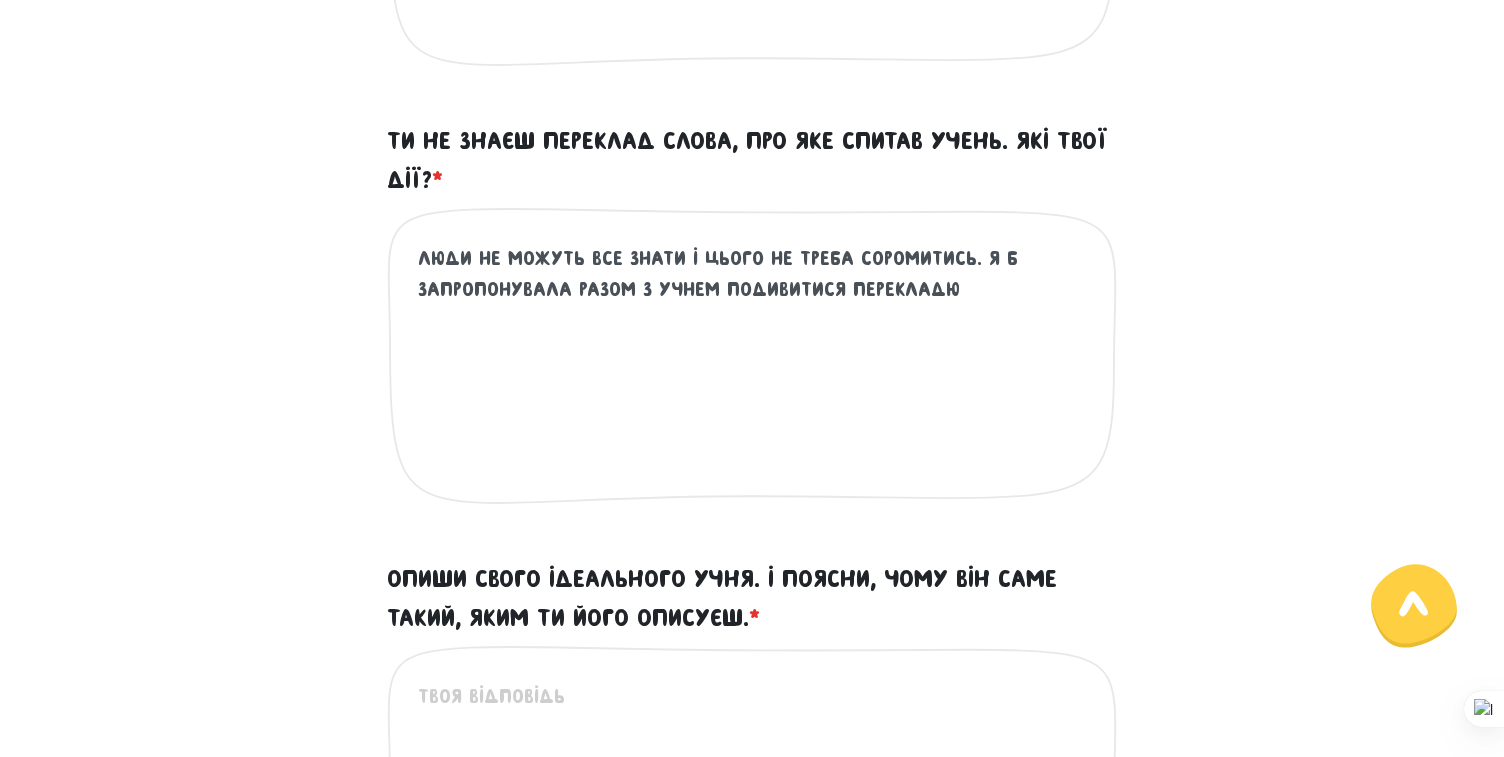scroll, scrollTop: 950, scrollLeft: 0, axis: vertical 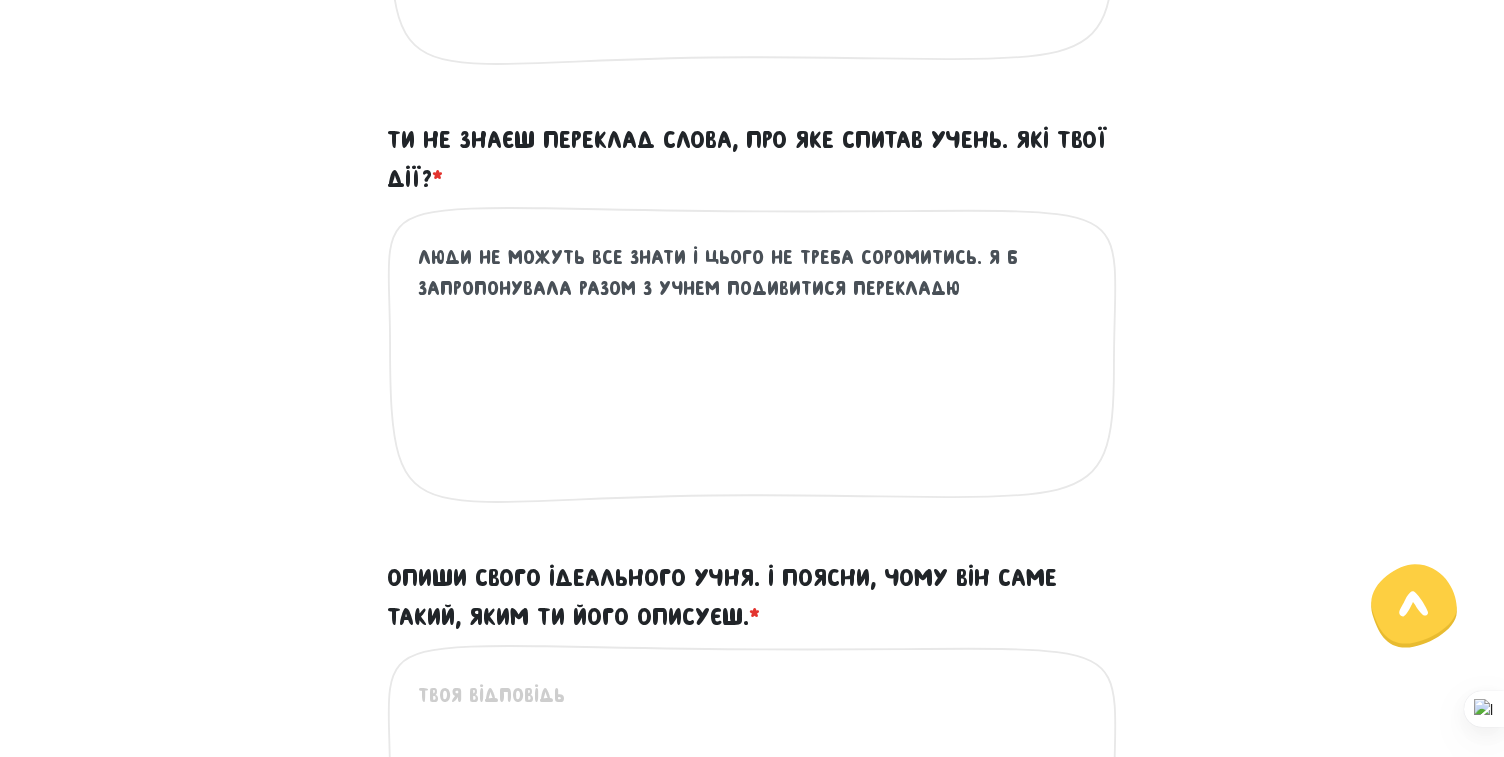 click on "люди не можуть все знати і цього не треба соромитись. Я б запропонувала разом з учнем подивитися перекладю" at bounding box center (753, 365) 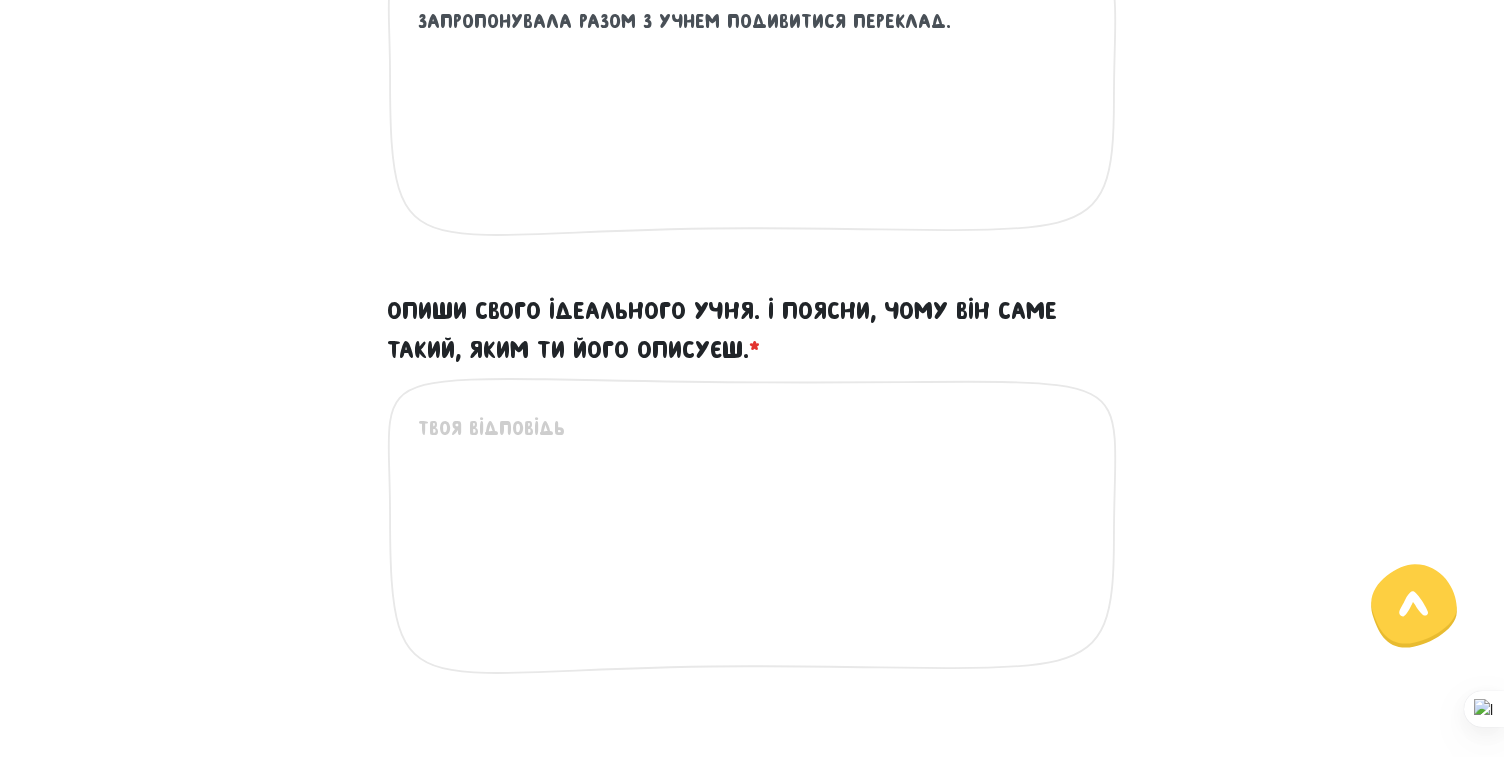 scroll, scrollTop: 1326, scrollLeft: 0, axis: vertical 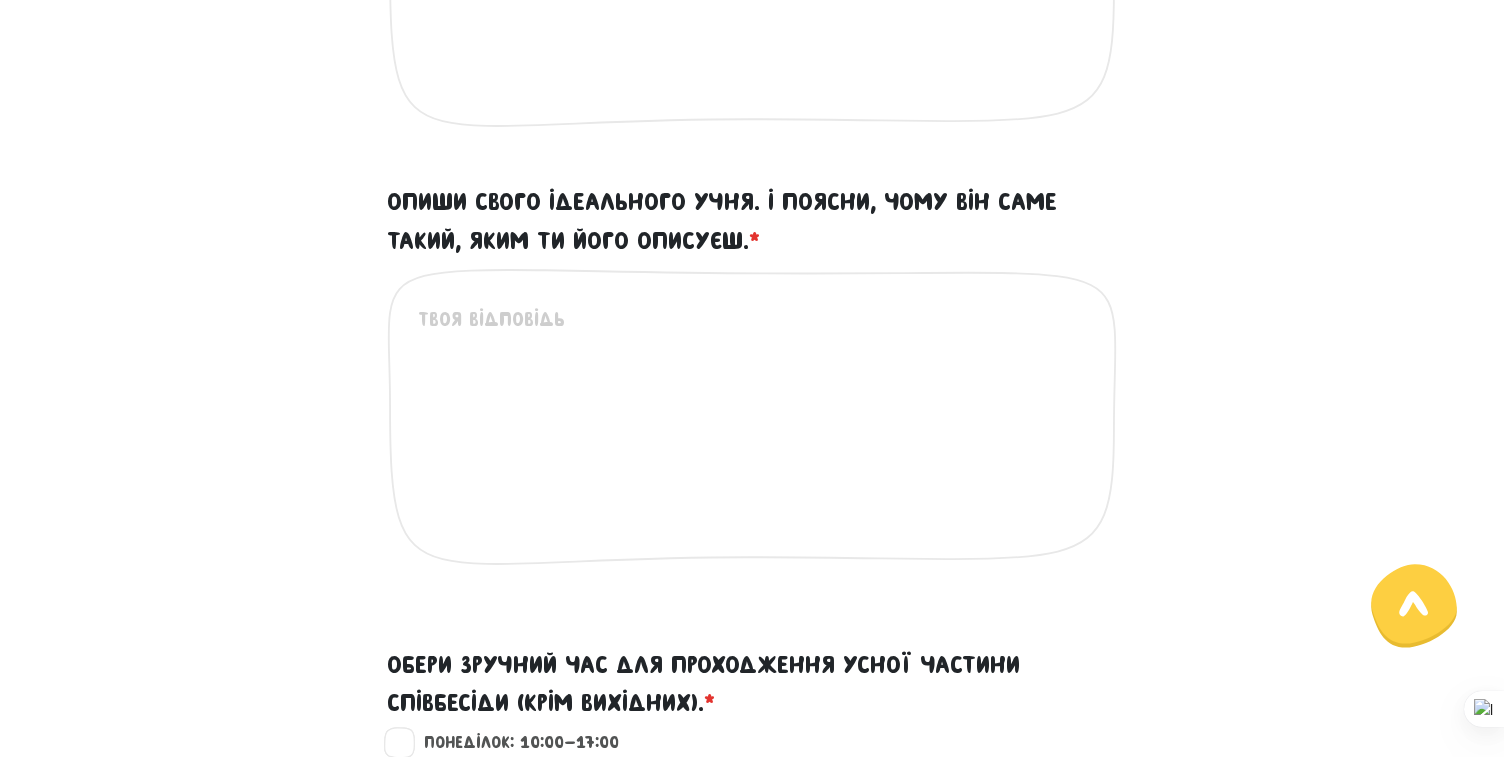 type on "люди не можуть все знати і цього не треба соромитись. Я б запропонувала разом з учнем подивитися переклад." 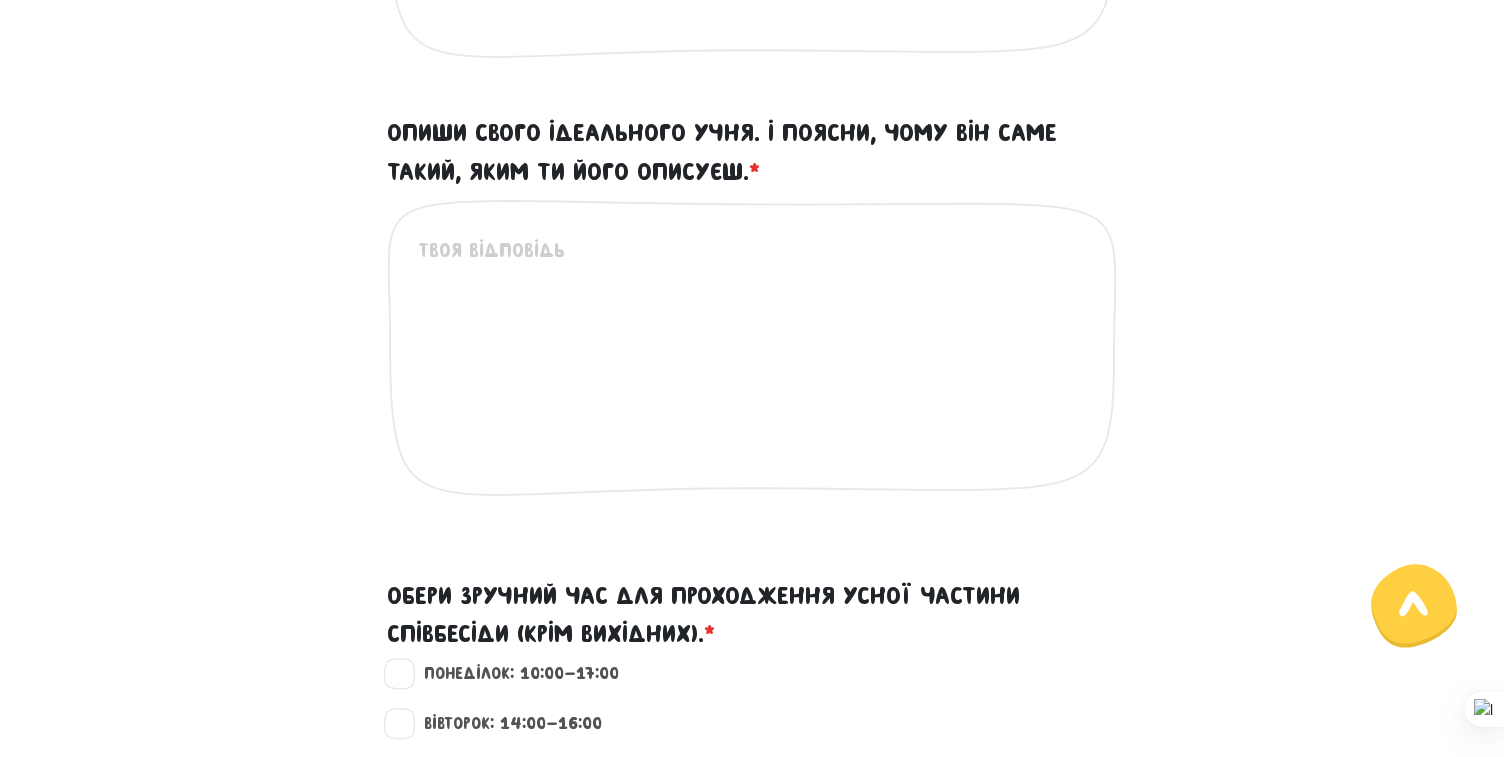 scroll, scrollTop: 1405, scrollLeft: 0, axis: vertical 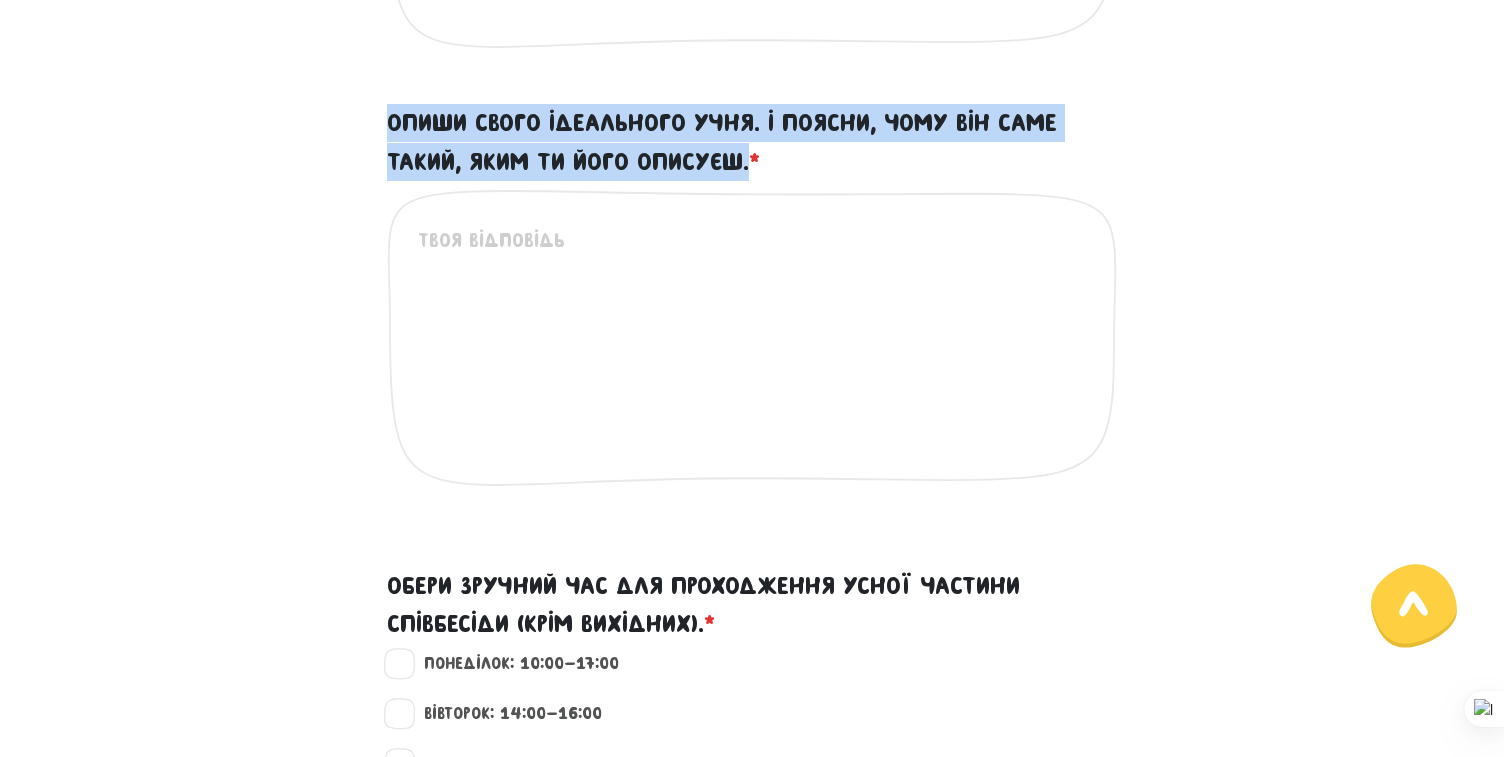 drag, startPoint x: 384, startPoint y: 109, endPoint x: 752, endPoint y: 181, distance: 374.97733 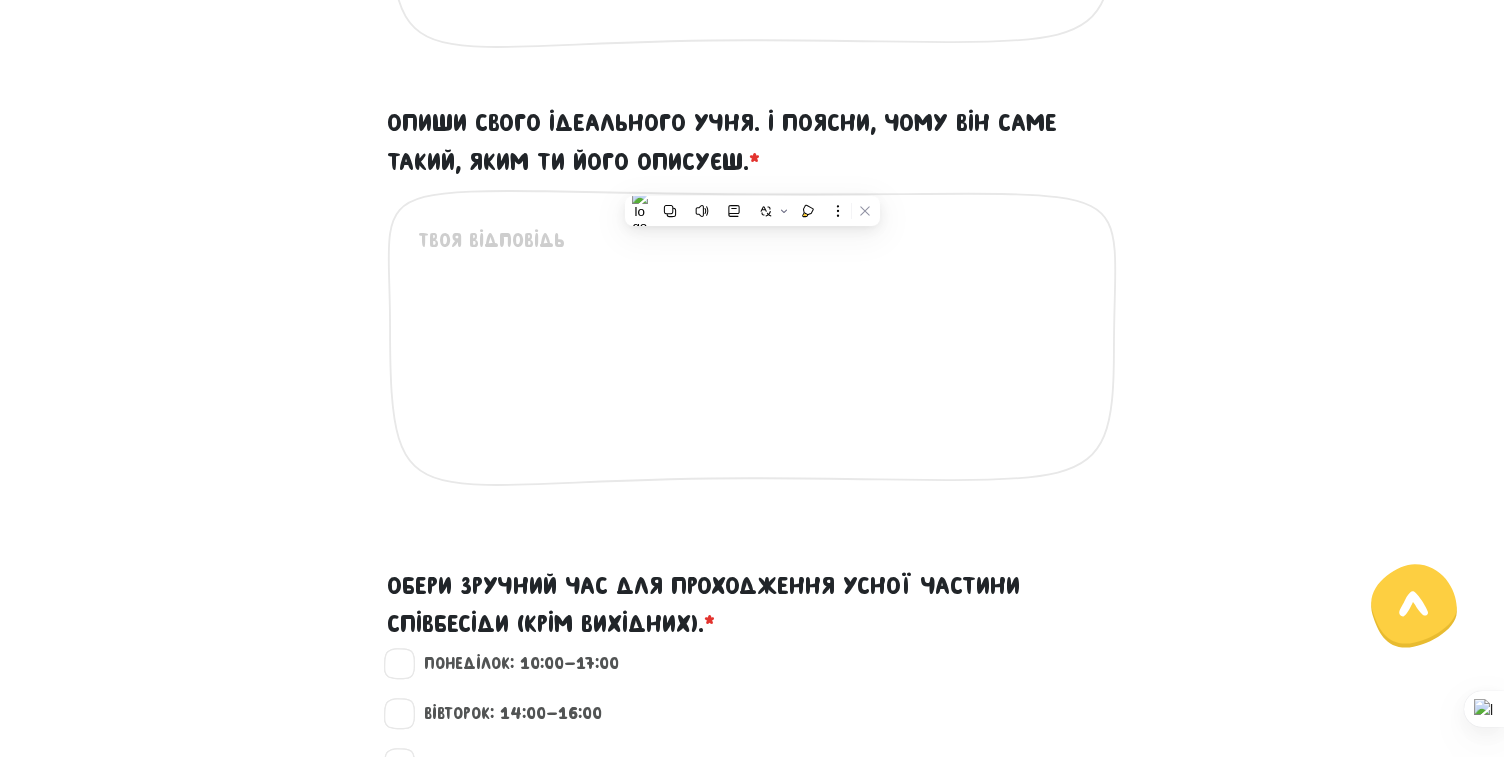 click on "Опиши свого ідеального учня. І поясни, чому він саме такий, яким ти його описуєш.
*" at bounding box center [753, 348] 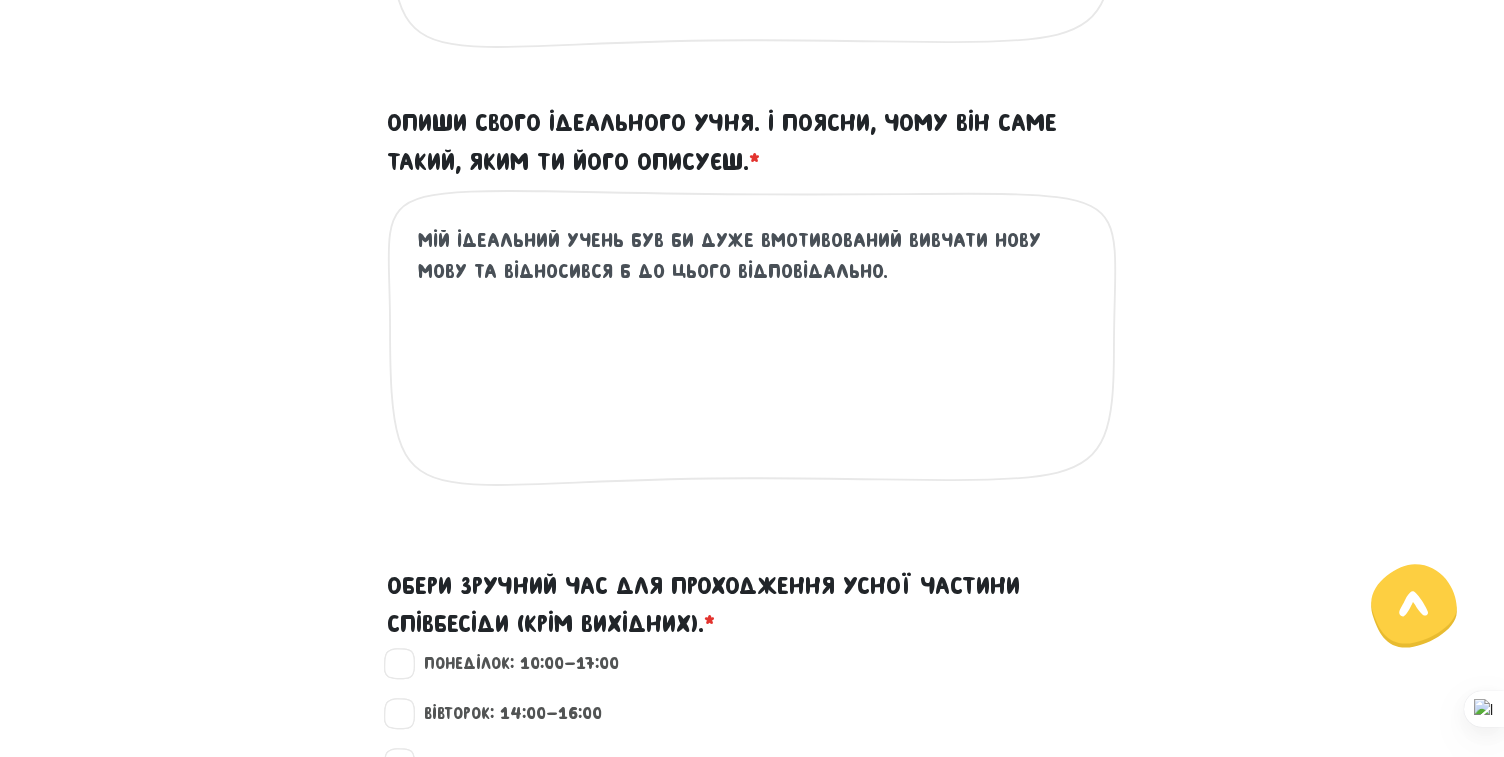 click on "мій ідеальний учень був би дуже вмотивований вивчати нову мову та відносився б до цього відповідально." at bounding box center (753, 348) 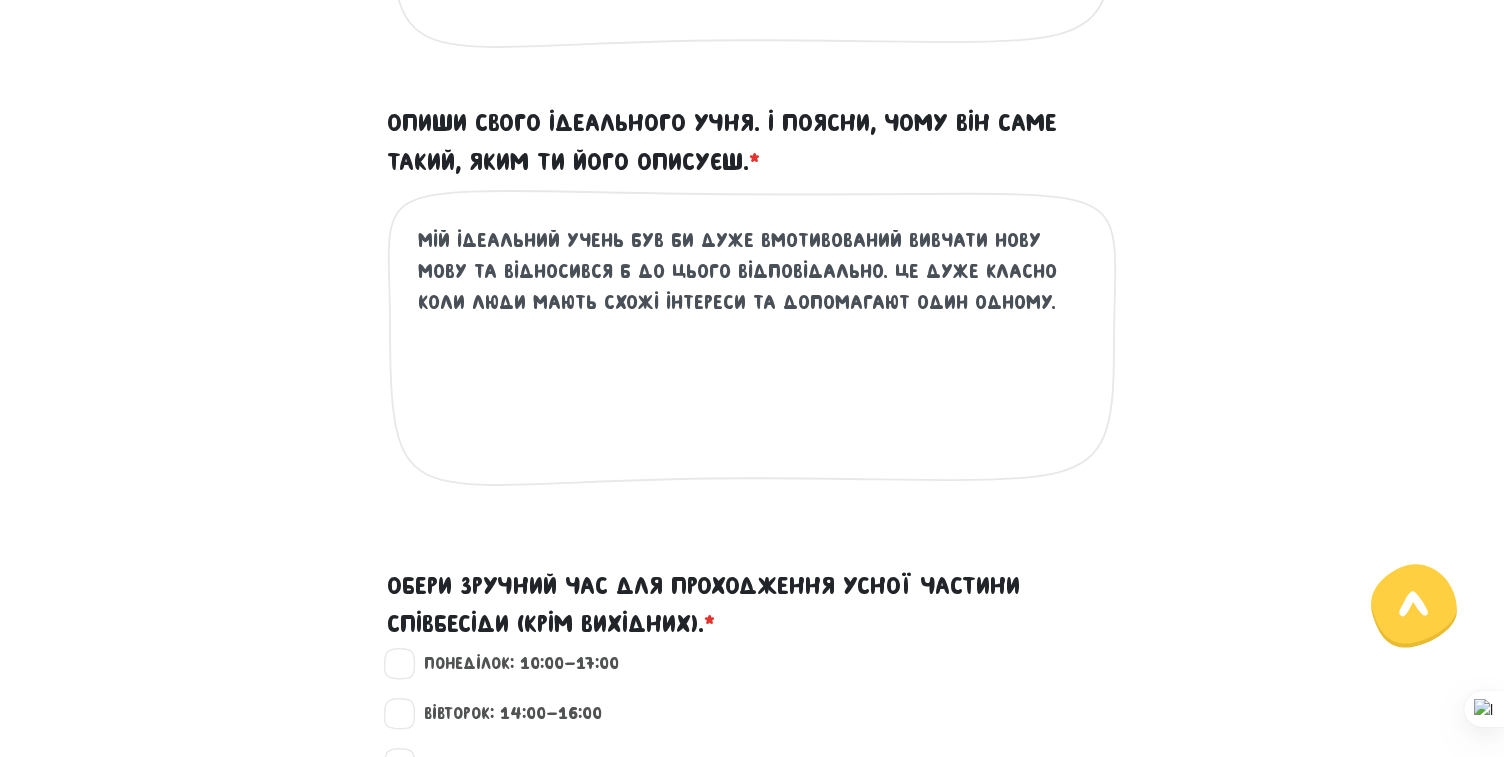click on "мій ідеальний учень був би дуже вмотивований вивчати нову мову та відносився б до цього відповідально. Це дуже класно коли люди мають схожі інтереси та допомагают один одному." at bounding box center (753, 348) 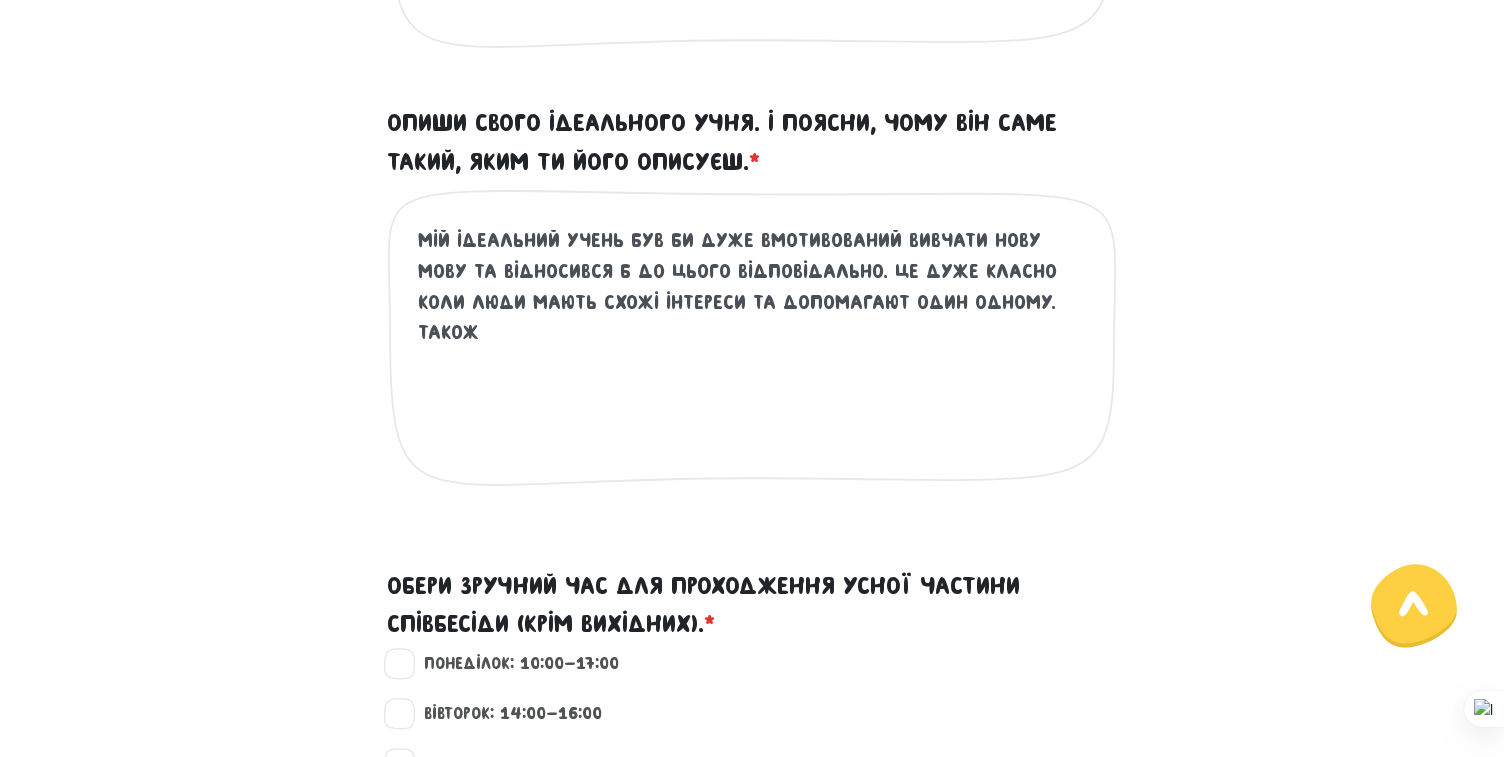 paste on "Коли учні зацікавлені та мотивовані, вони працюють глибше і досягають кращих результатів." 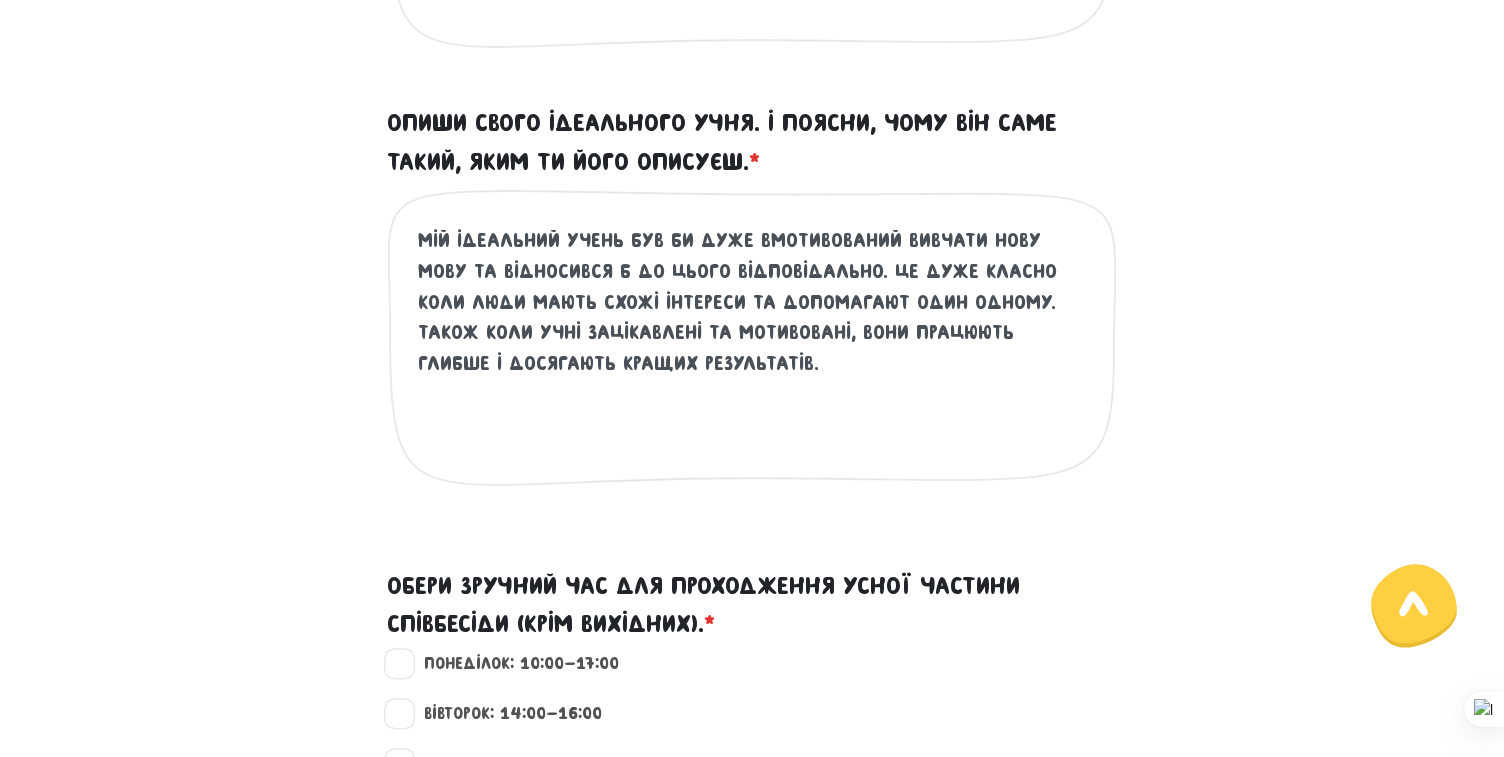 click on "мій ідеальний учень був би дуже вмотивований вивчати нову мову та відносився б до цього відповідально. Це дуже класно коли люди мають схожі інтереси та допомагают один одному. також Коли учні зацікавлені та мотивовані, вони працюють глибше і досягають кращих результатів." at bounding box center [753, 348] 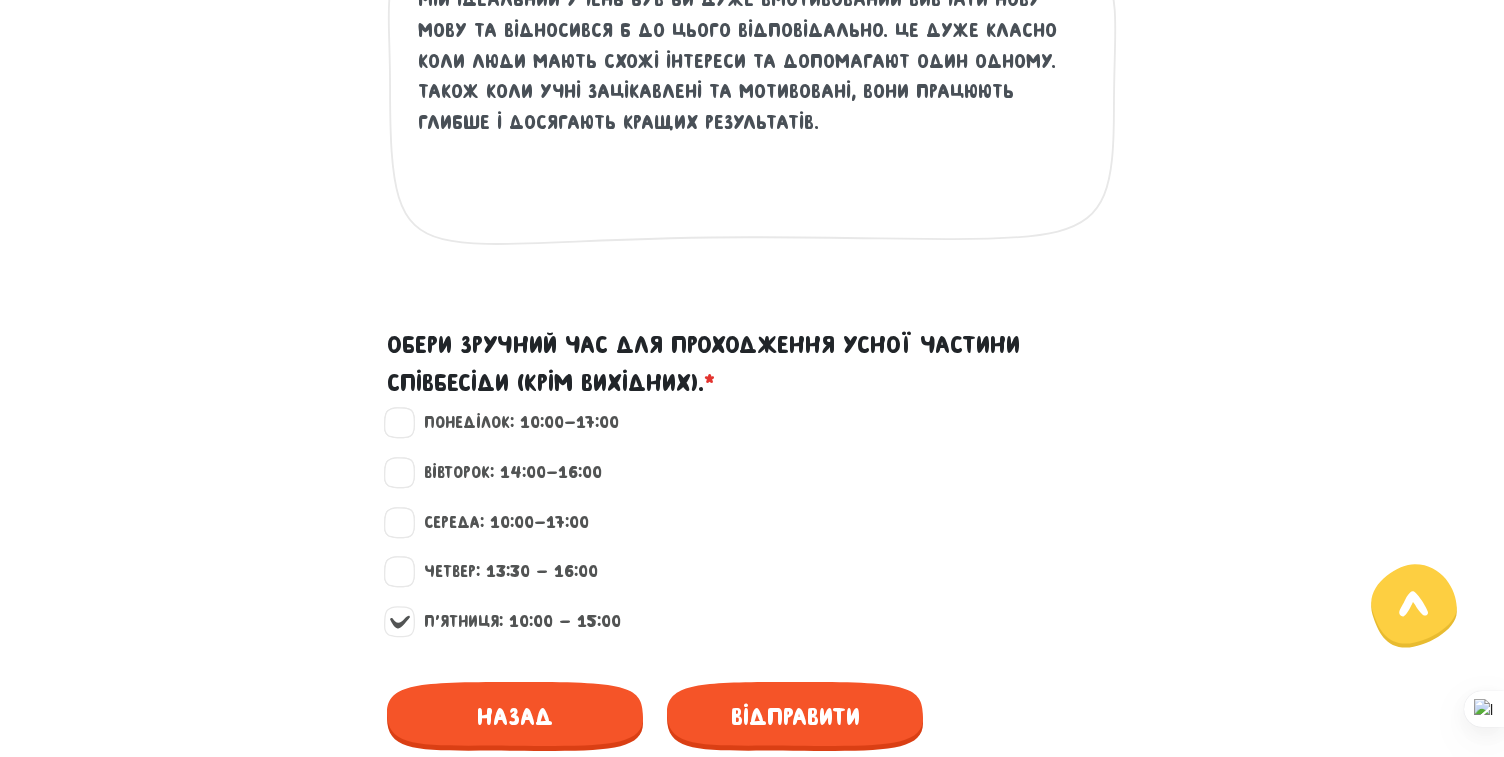 scroll, scrollTop: 1655, scrollLeft: 0, axis: vertical 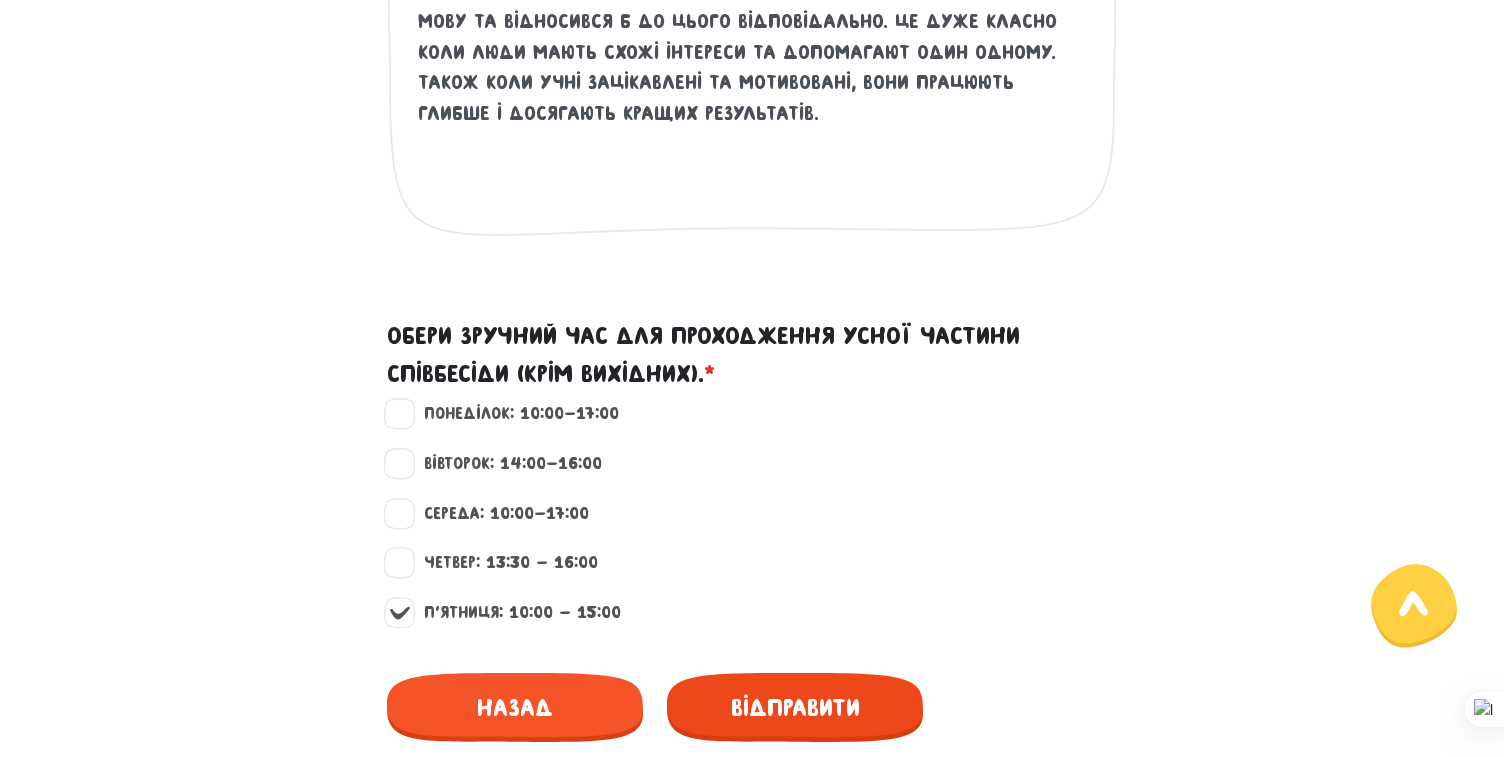 click on "Відправити" at bounding box center (795, 707) 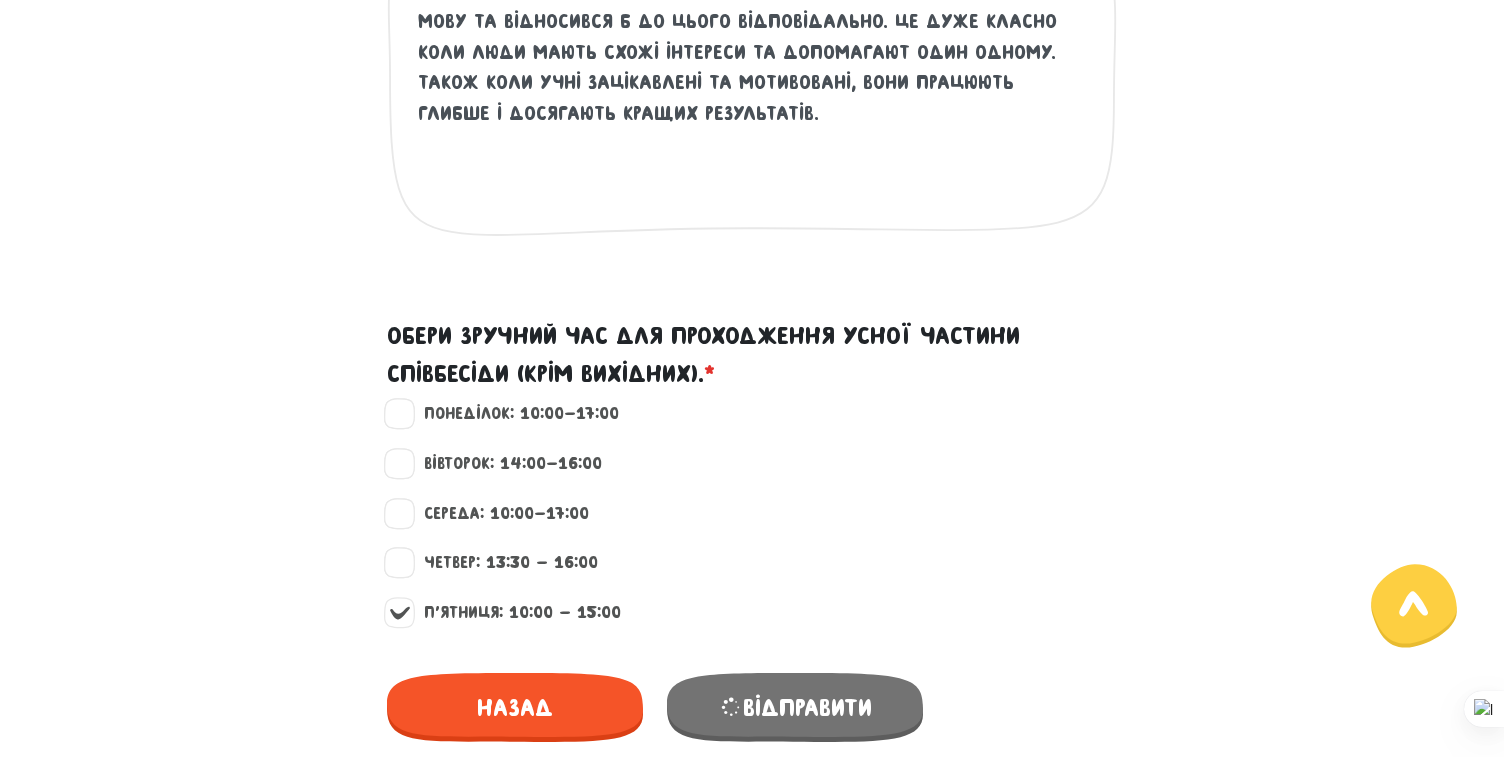 scroll, scrollTop: 594, scrollLeft: 0, axis: vertical 